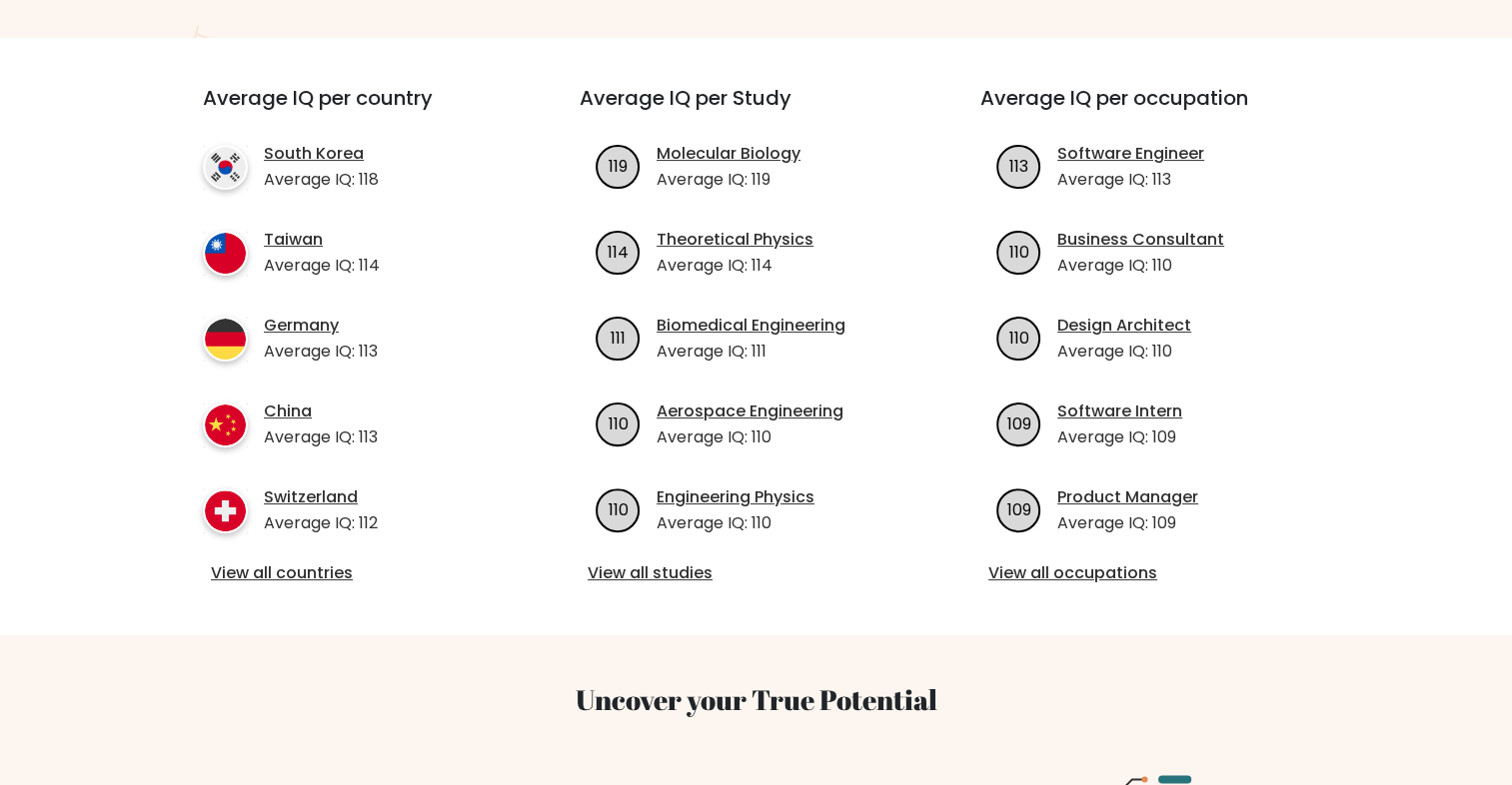 scroll, scrollTop: 200, scrollLeft: 0, axis: vertical 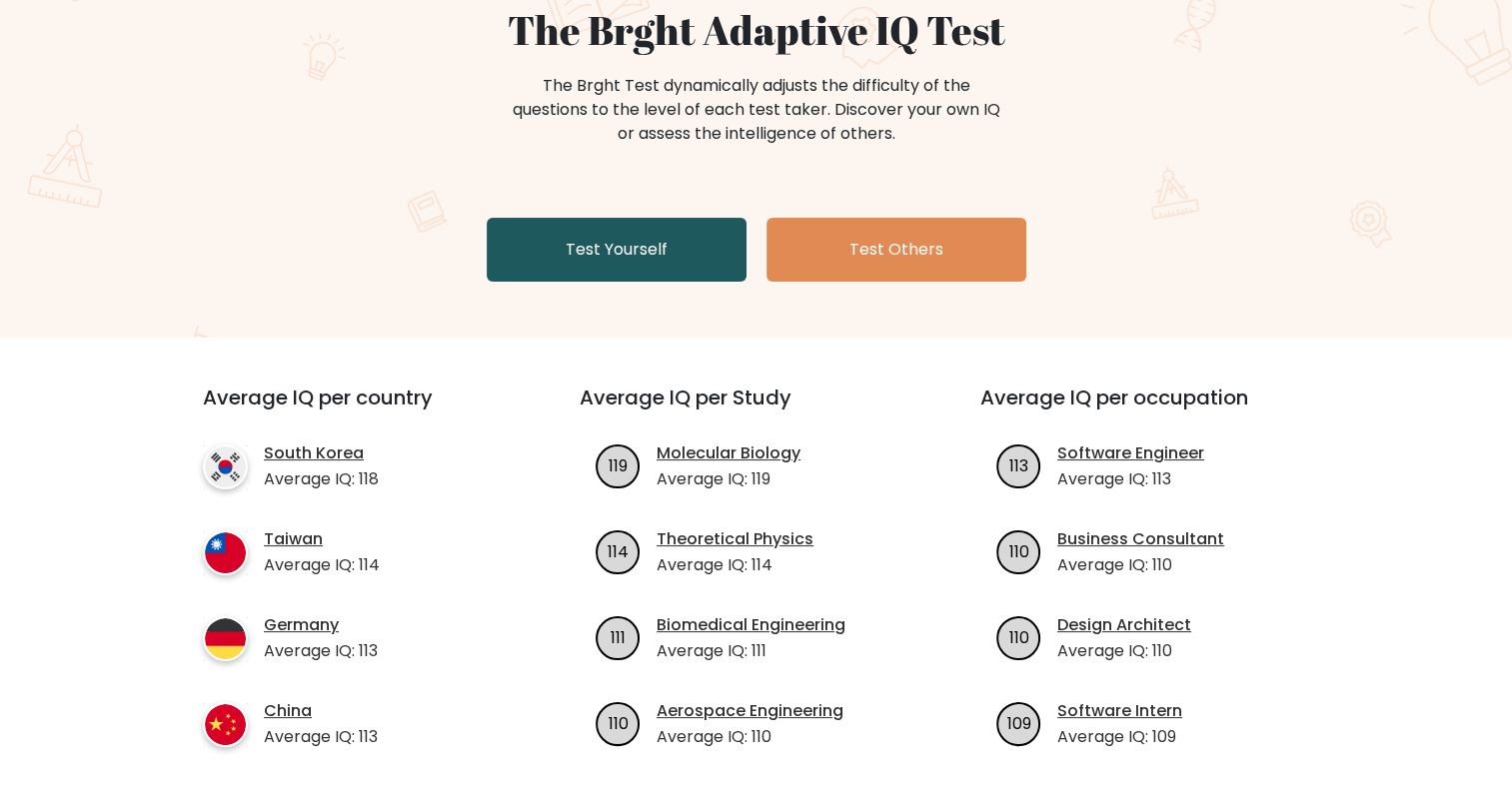 click on "Test Yourself" at bounding box center [617, 250] 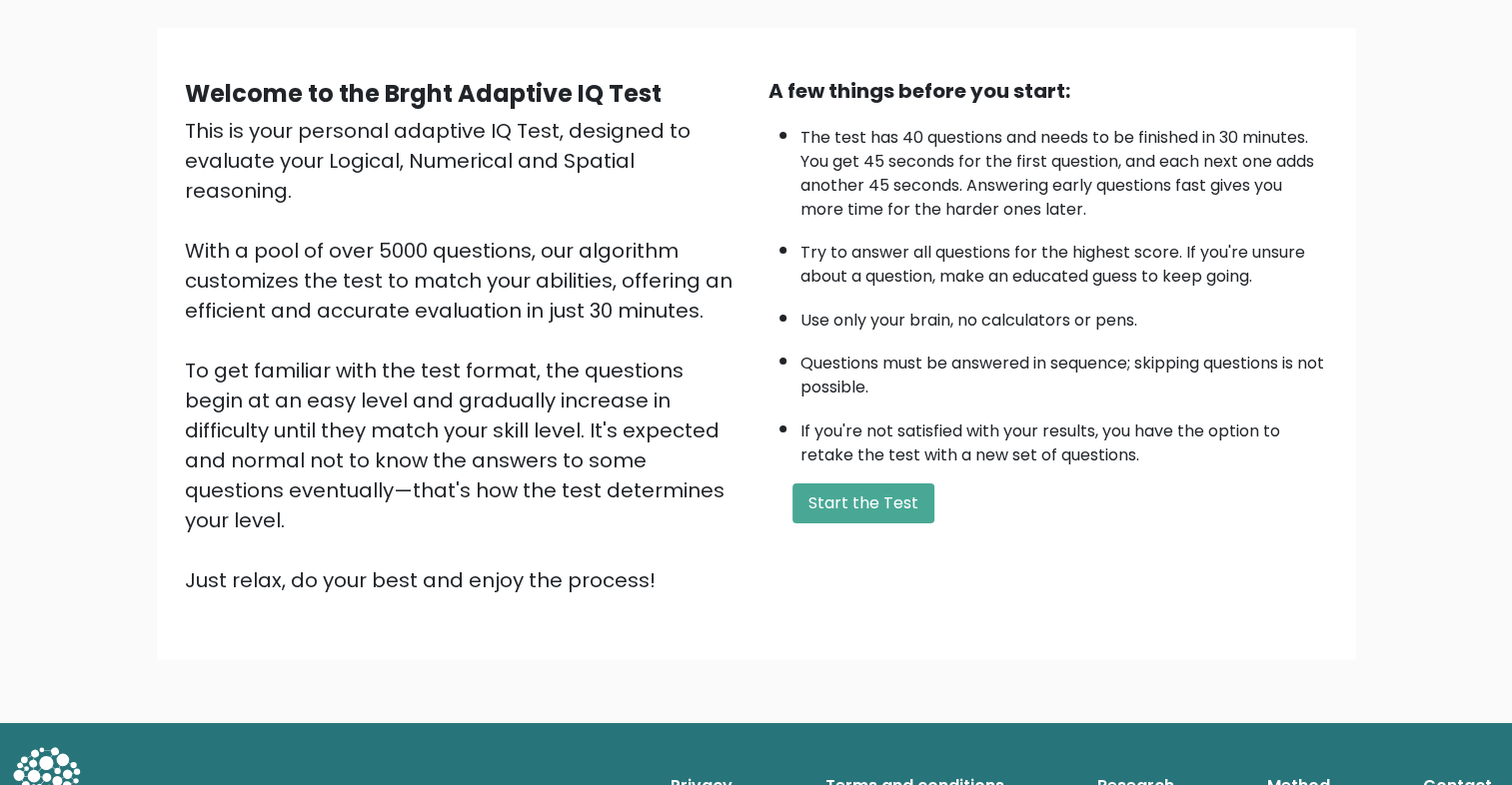 scroll, scrollTop: 30, scrollLeft: 0, axis: vertical 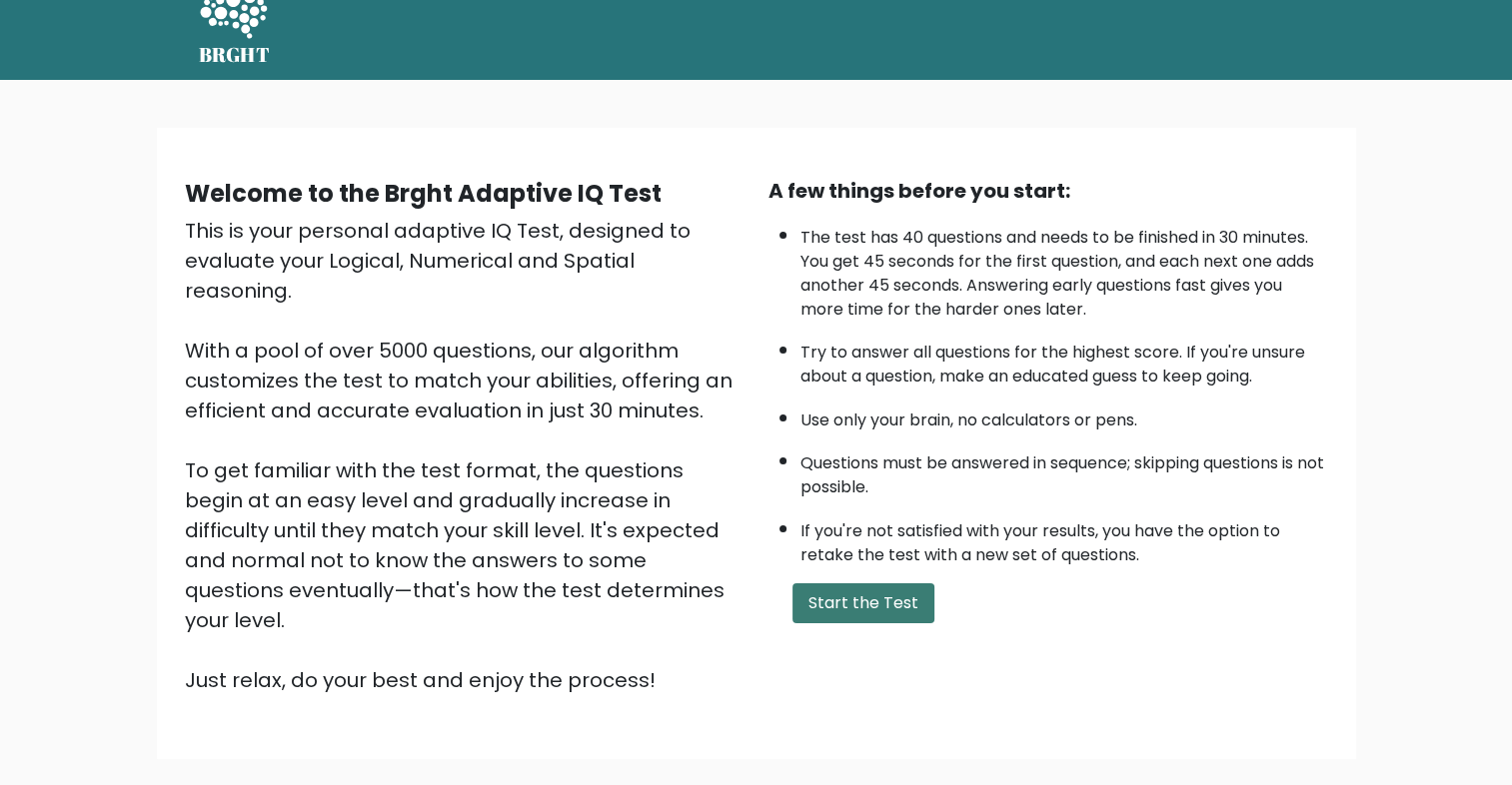 click on "Start the Test" at bounding box center (863, 603) 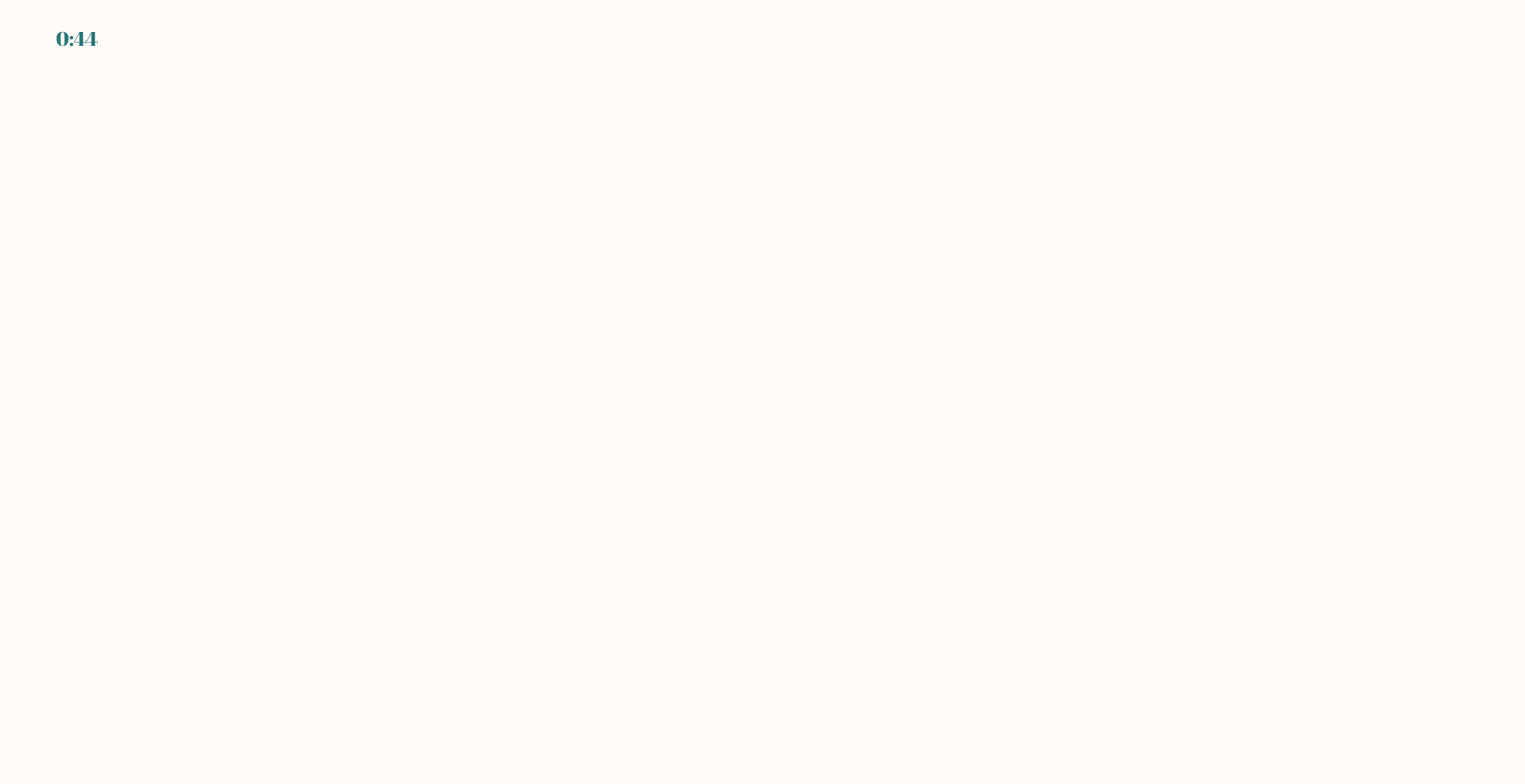scroll, scrollTop: 0, scrollLeft: 0, axis: both 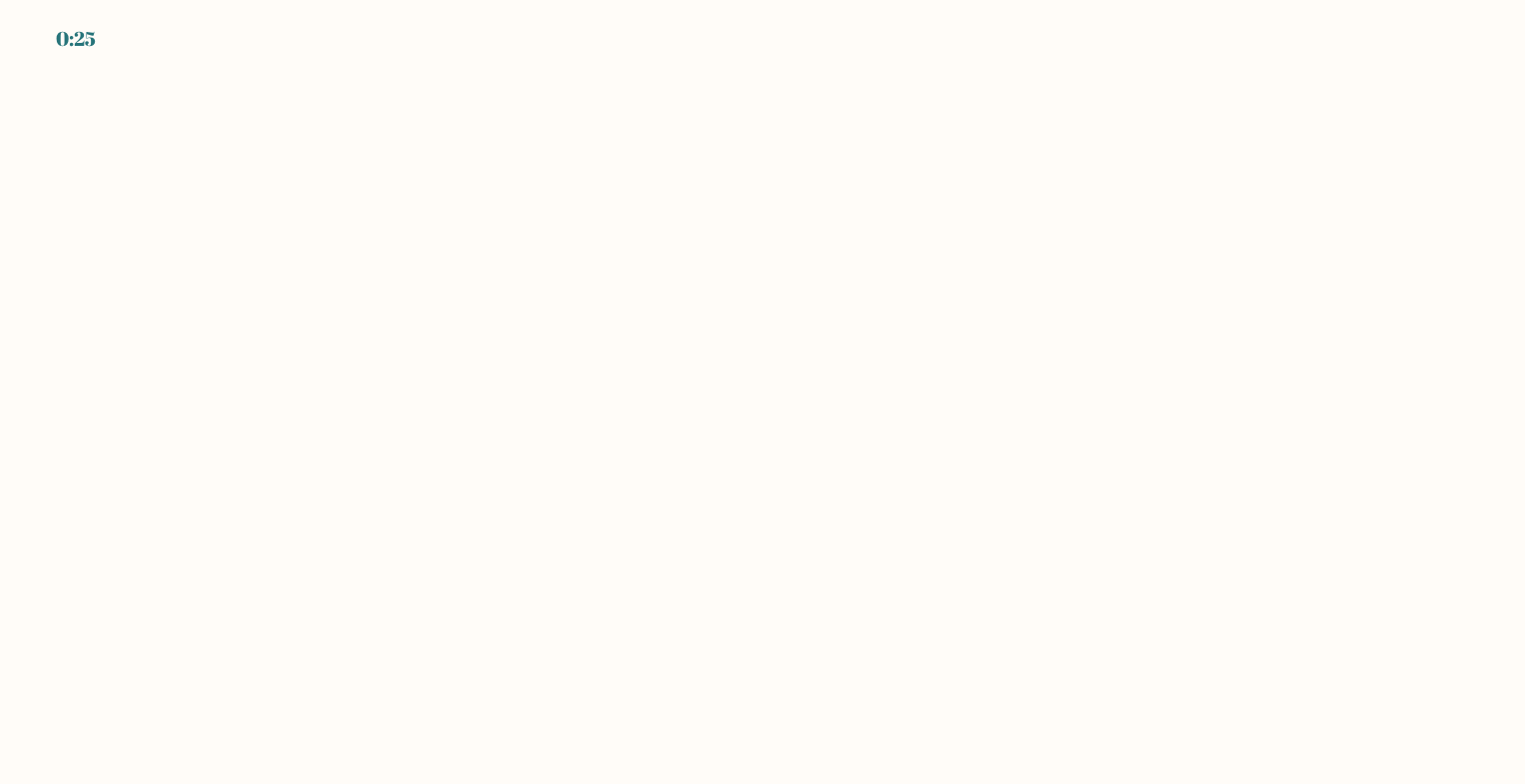 click on "0:25" at bounding box center (762, 392) 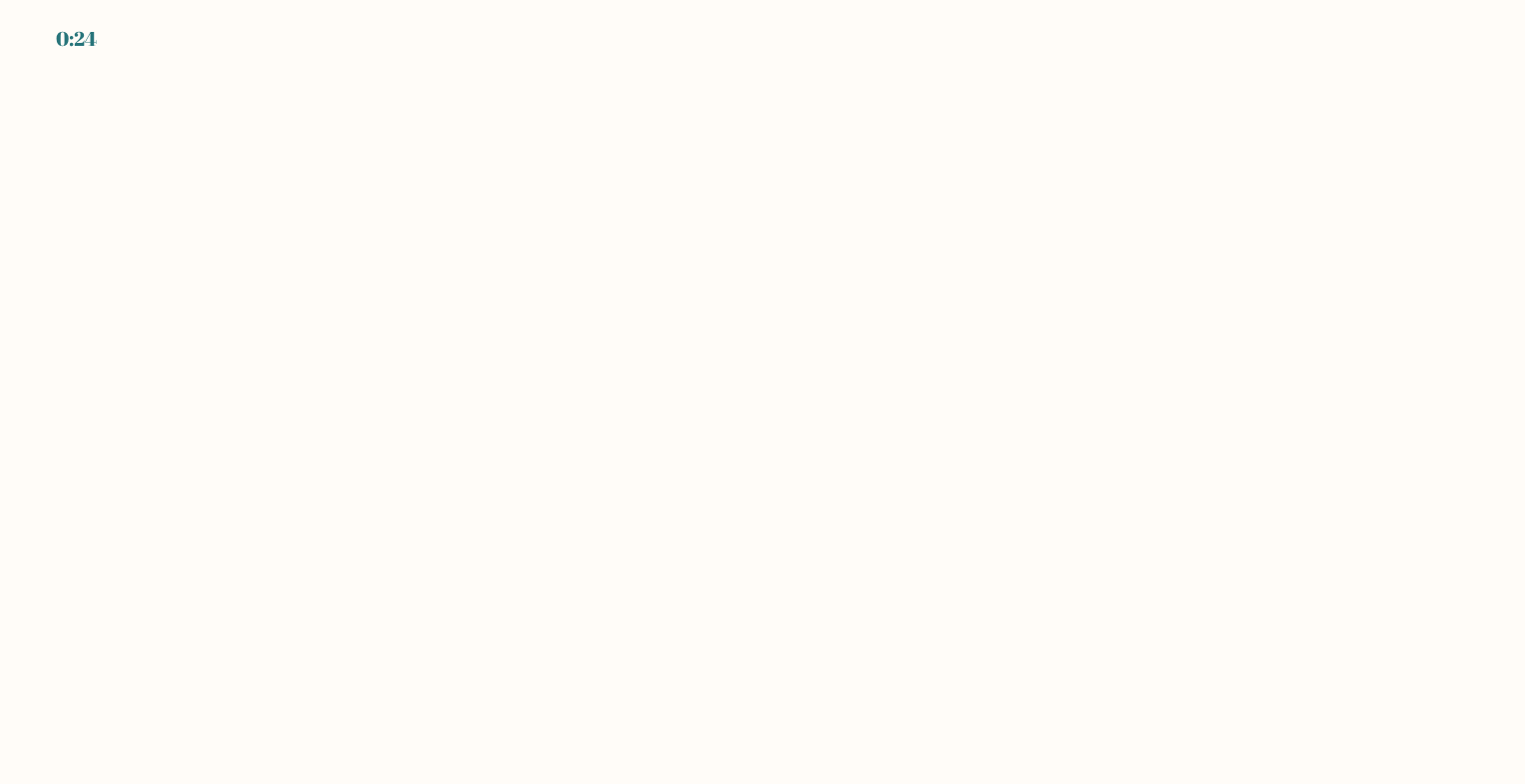 click on "0:24" at bounding box center (762, 392) 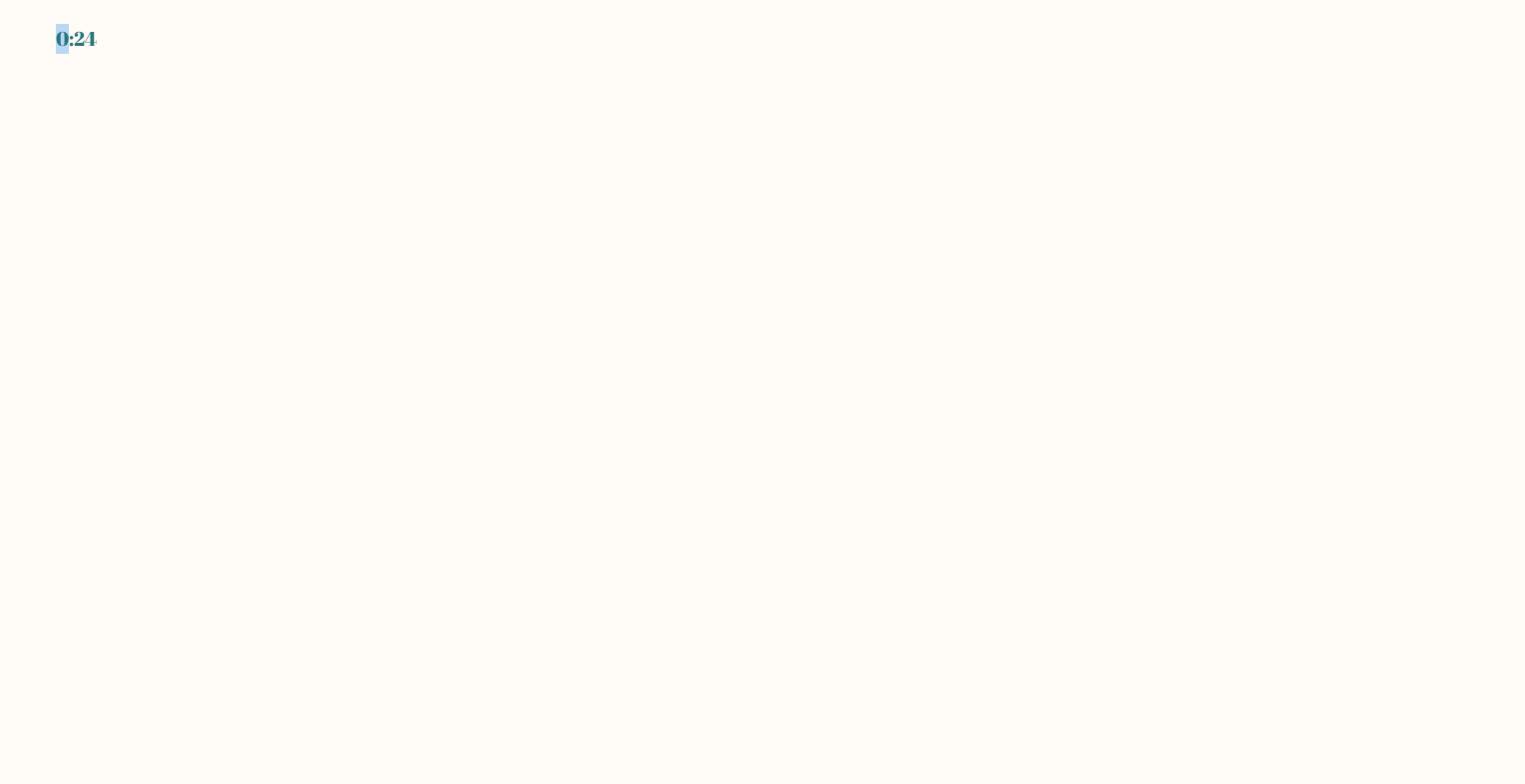 click on "0:24" at bounding box center (762, 392) 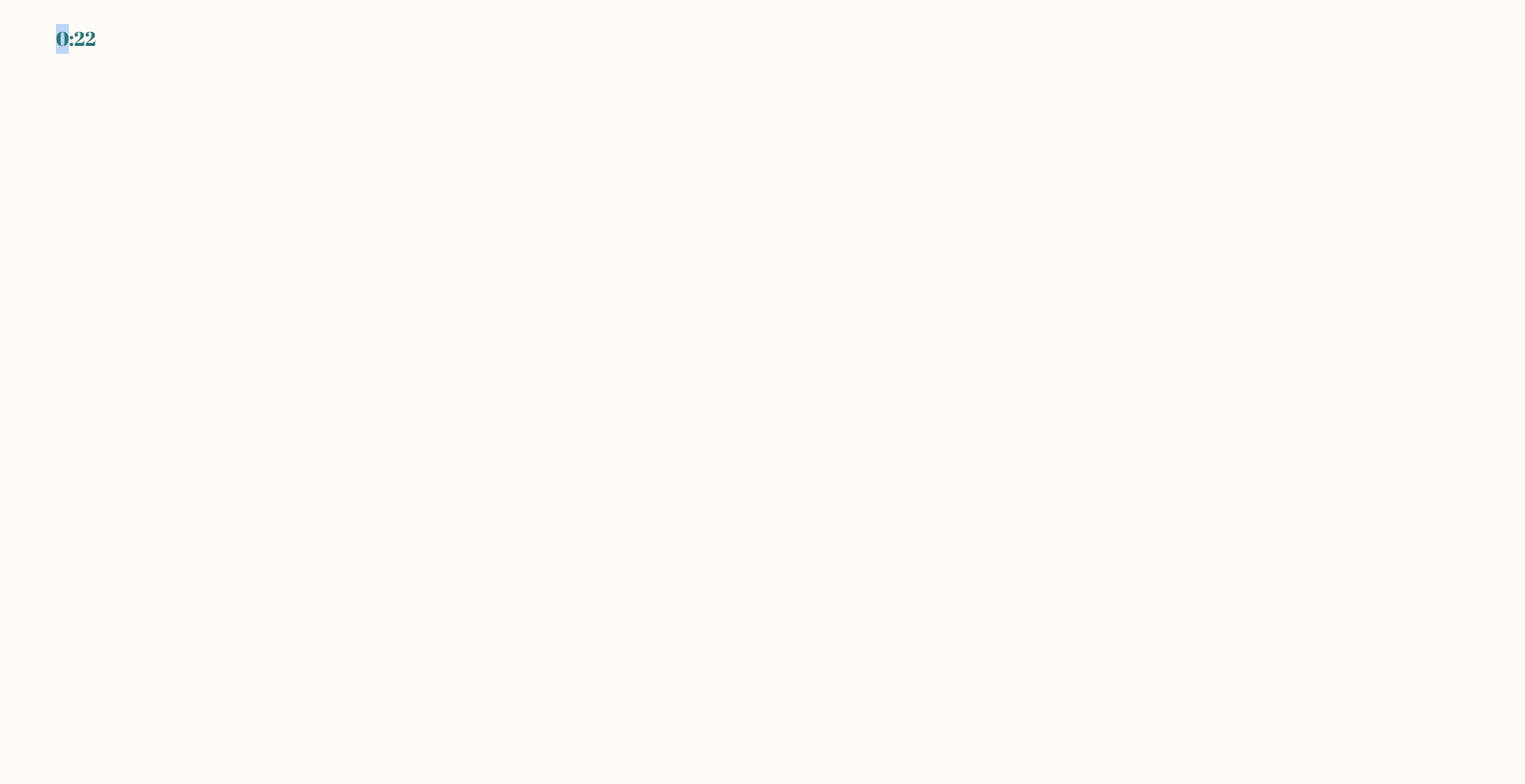 drag, startPoint x: 602, startPoint y: 400, endPoint x: 598, endPoint y: 390, distance: 10.77033 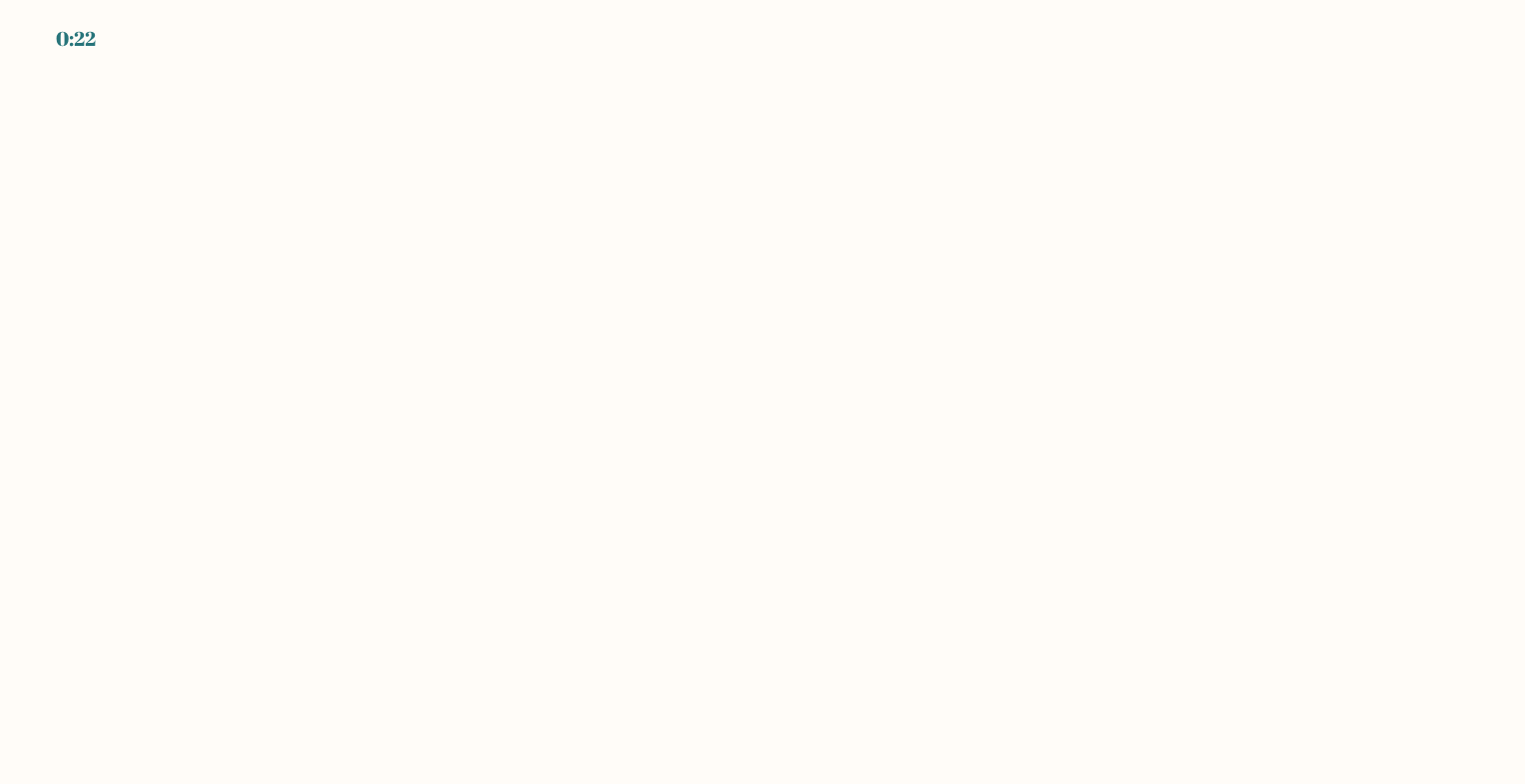 drag, startPoint x: 598, startPoint y: 390, endPoint x: 1105, endPoint y: 260, distance: 523.4014 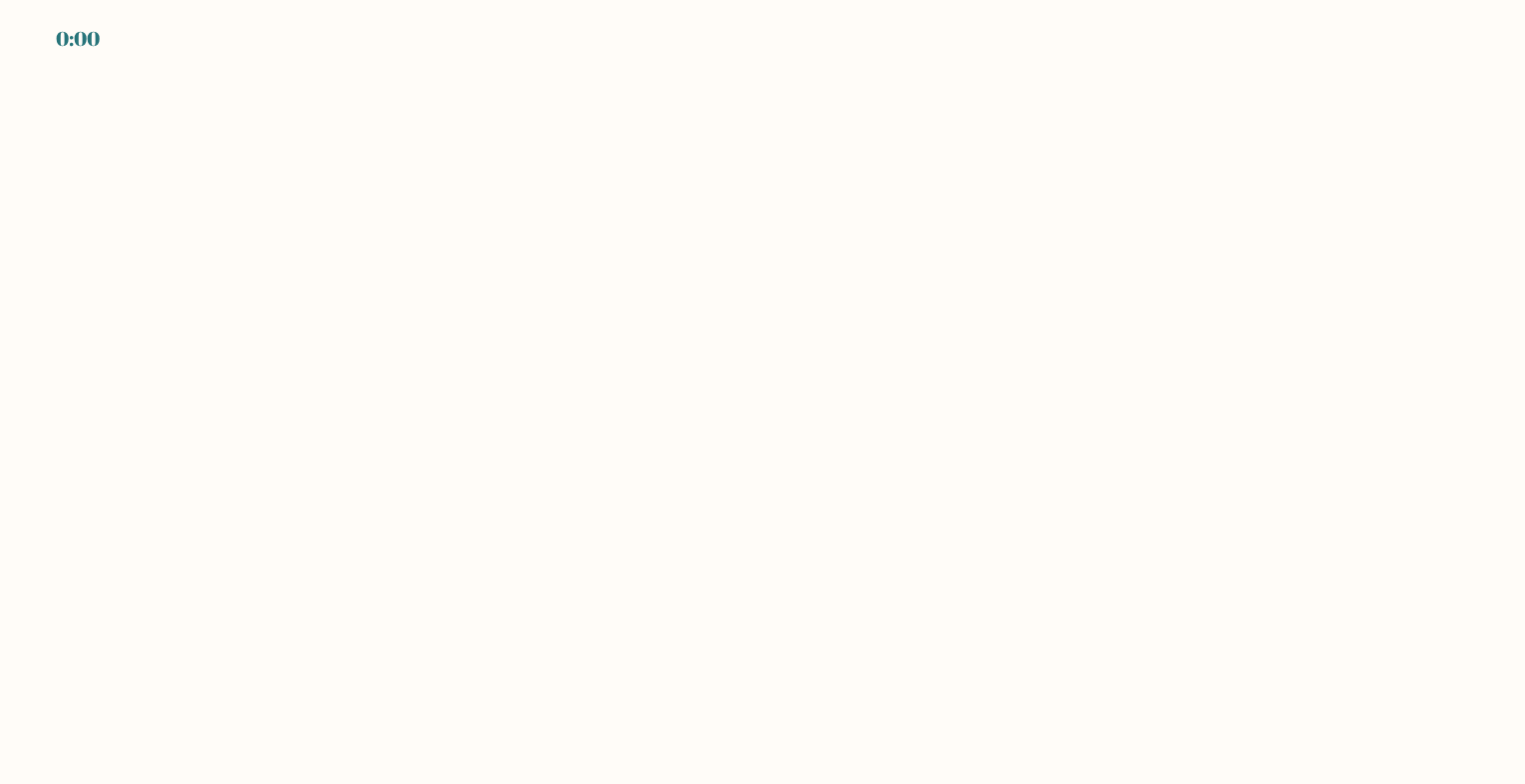 scroll, scrollTop: 0, scrollLeft: 0, axis: both 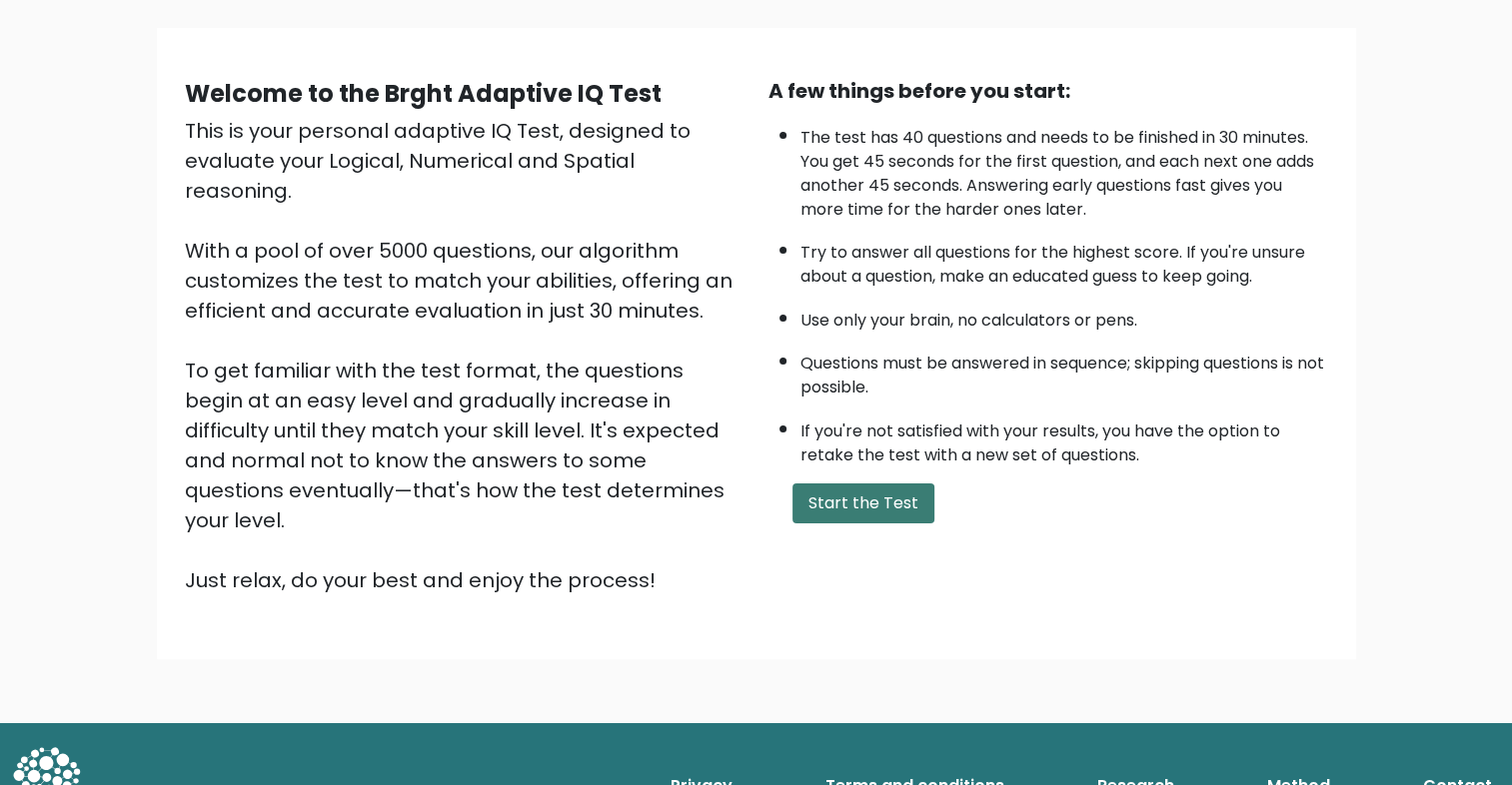 click on "Start the Test" at bounding box center (863, 503) 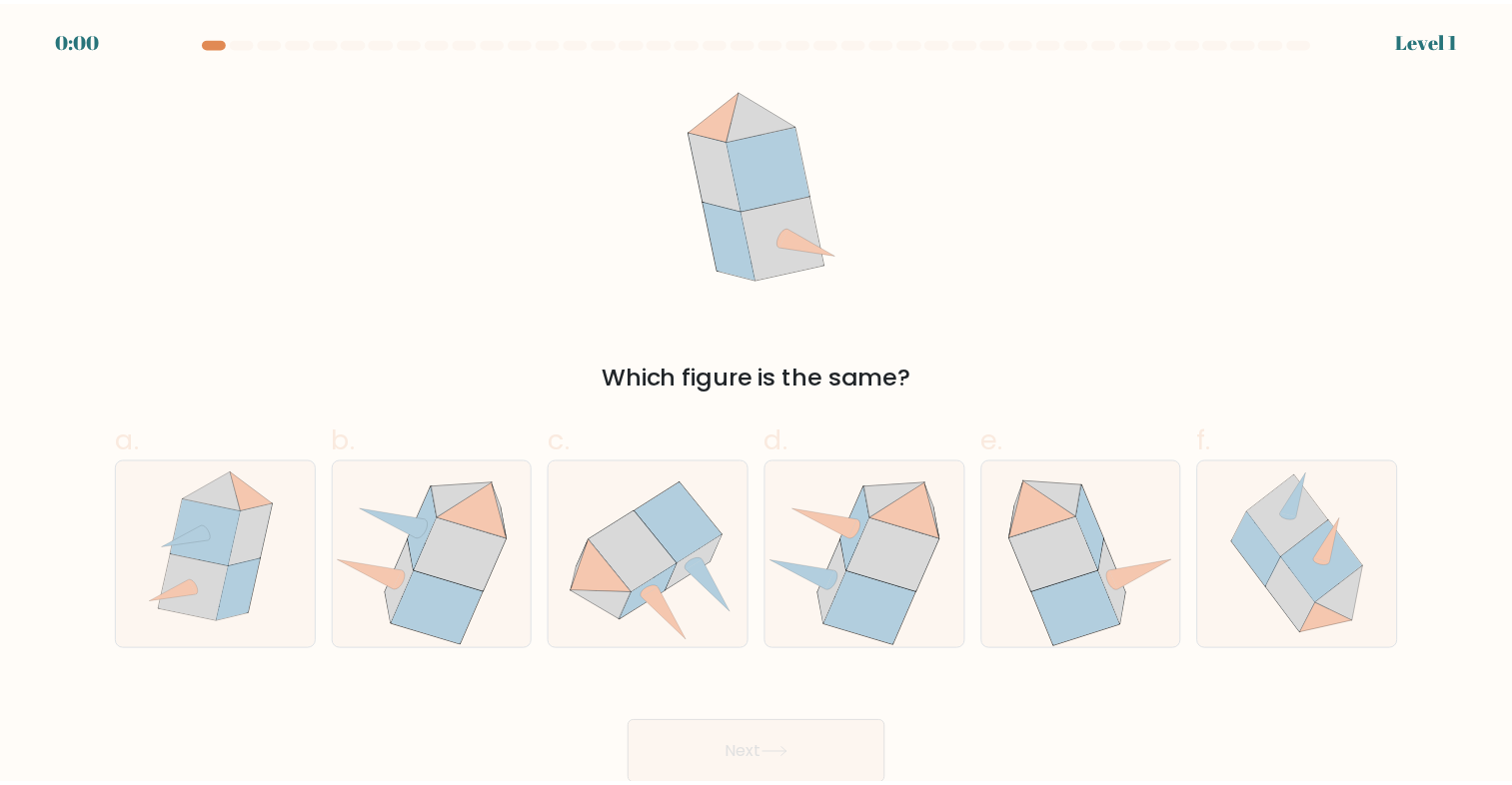 scroll, scrollTop: 0, scrollLeft: 0, axis: both 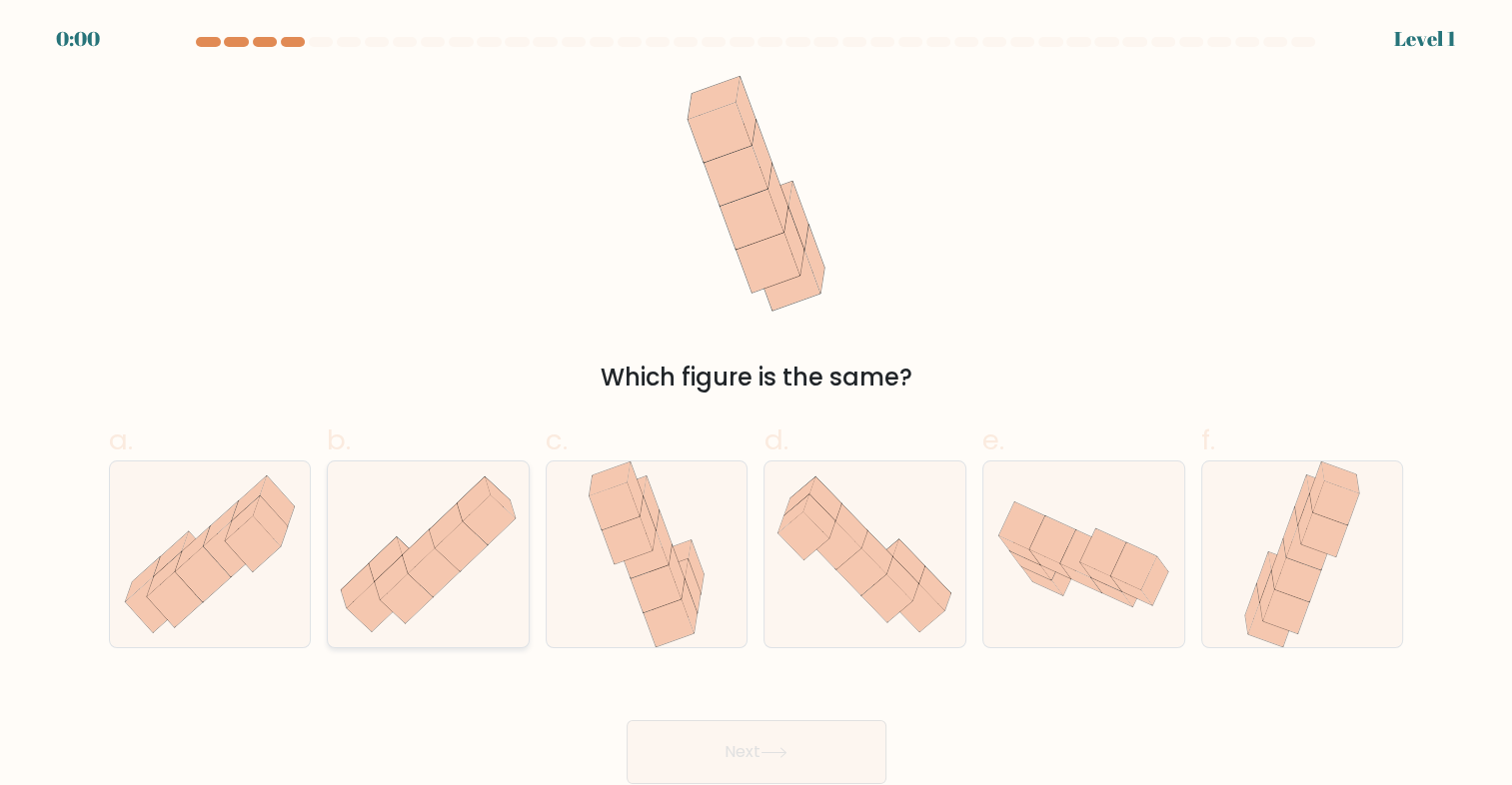 click at bounding box center (461, 546) 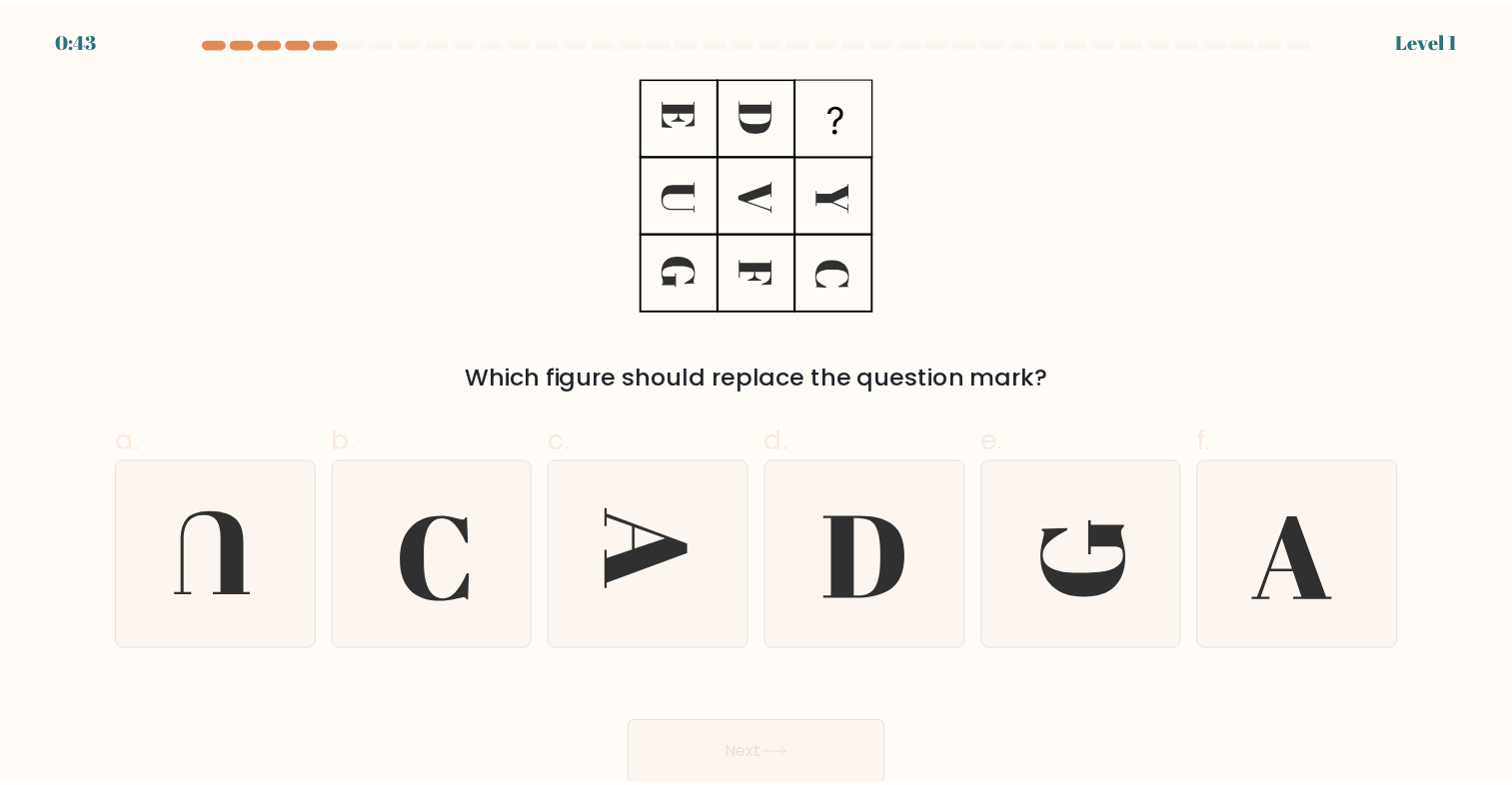 scroll, scrollTop: 0, scrollLeft: 0, axis: both 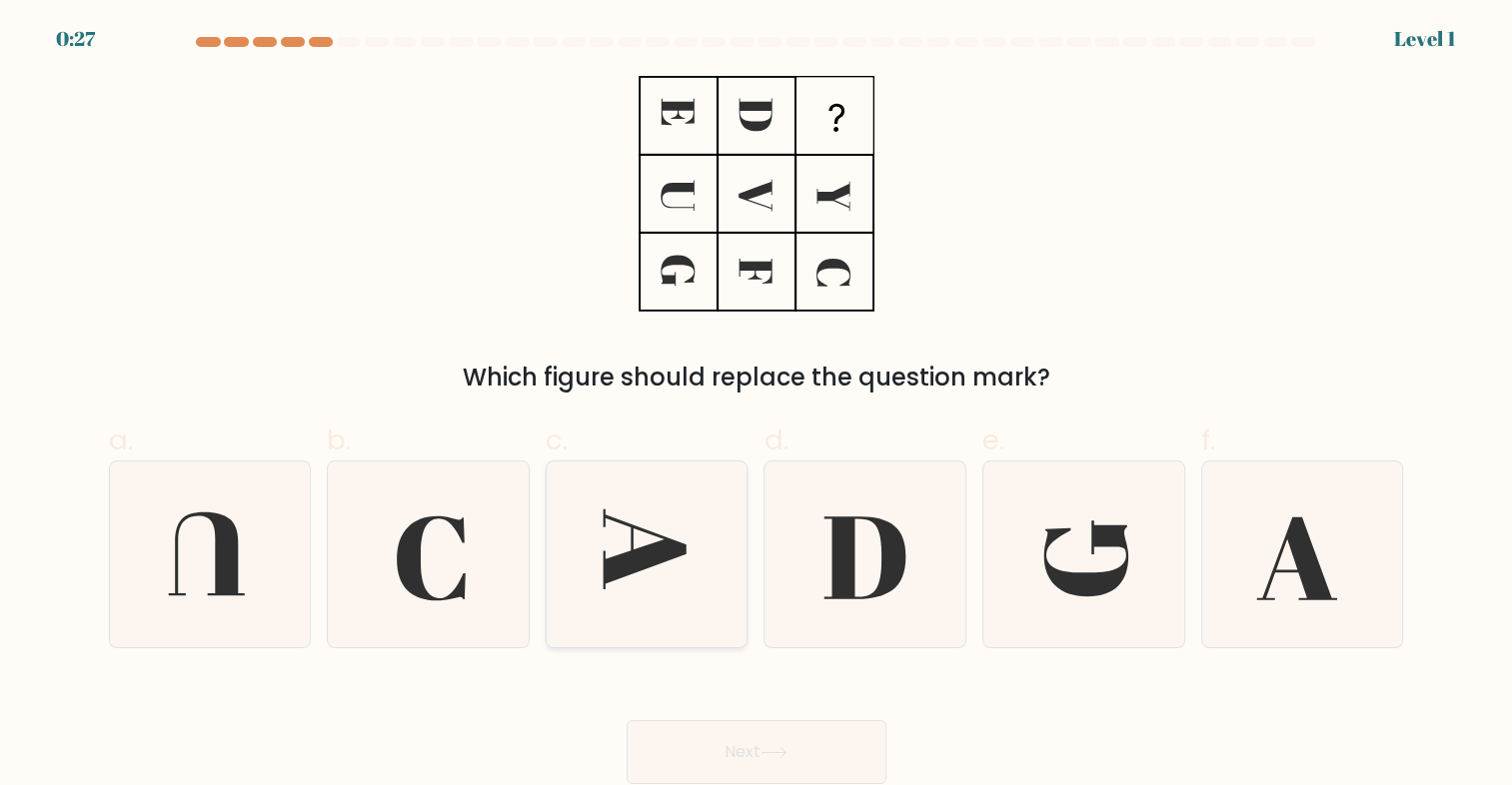 click at bounding box center [645, 549] 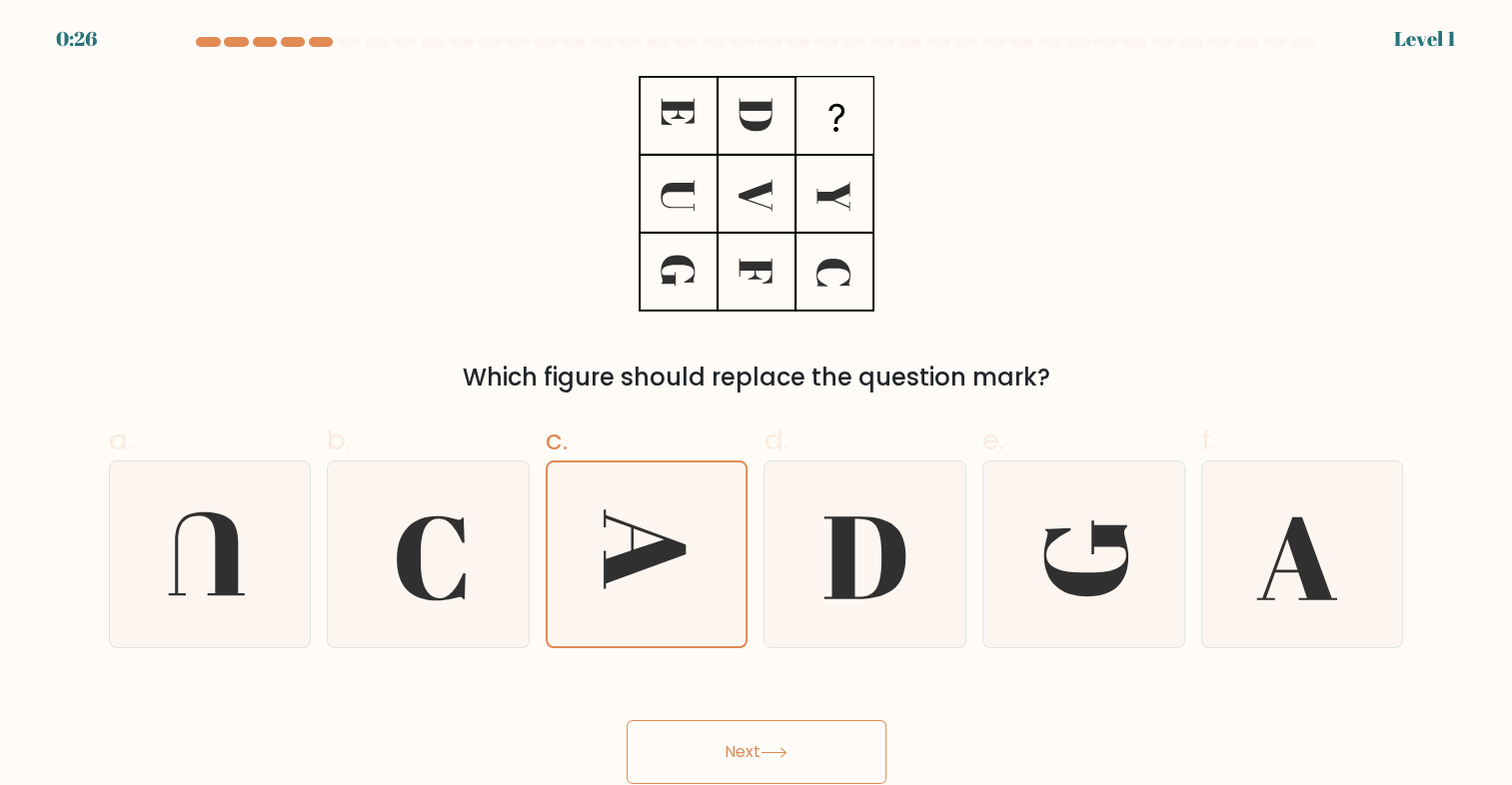 click on "Next" at bounding box center [756, 752] 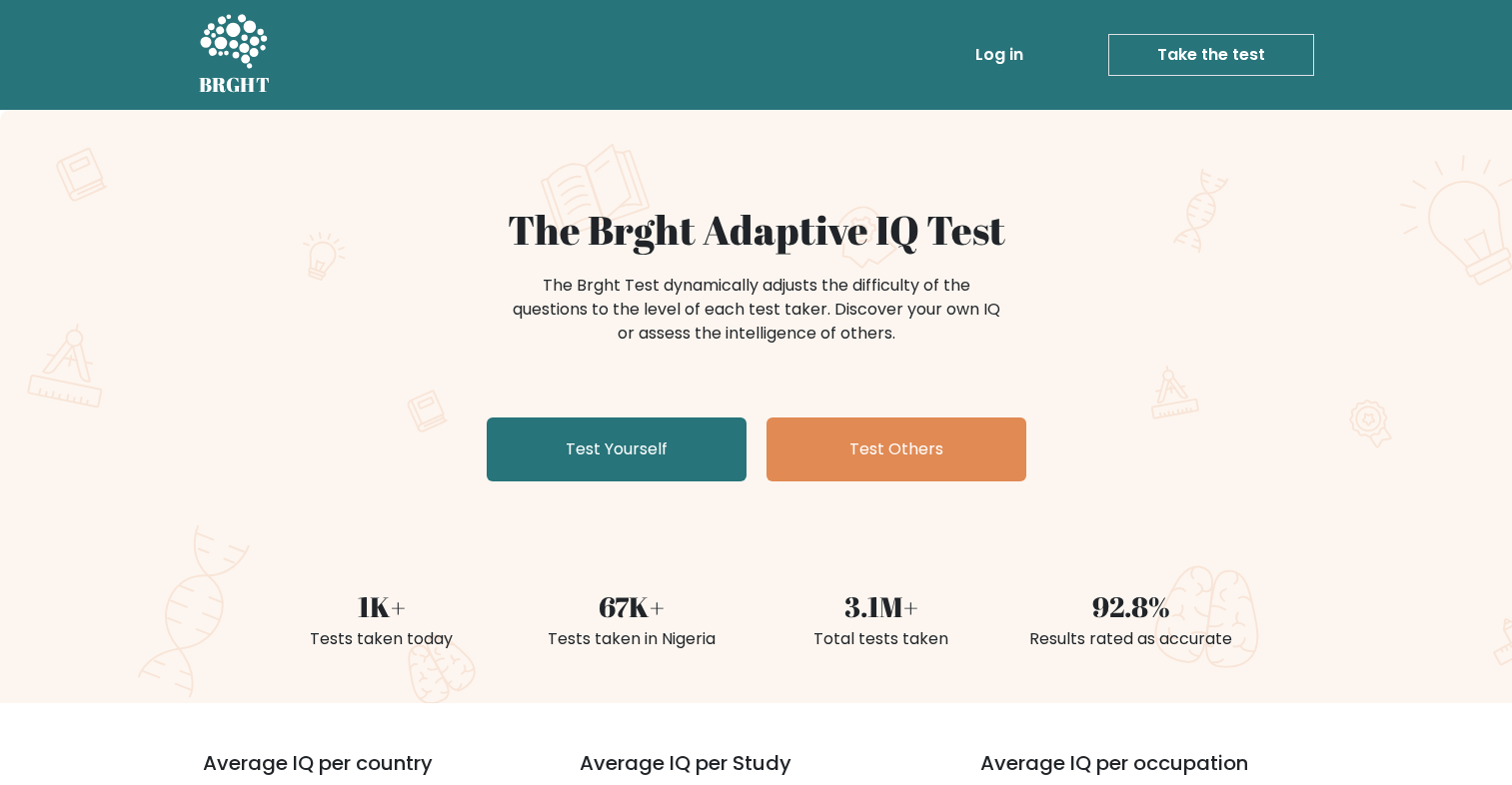 scroll, scrollTop: 0, scrollLeft: 0, axis: both 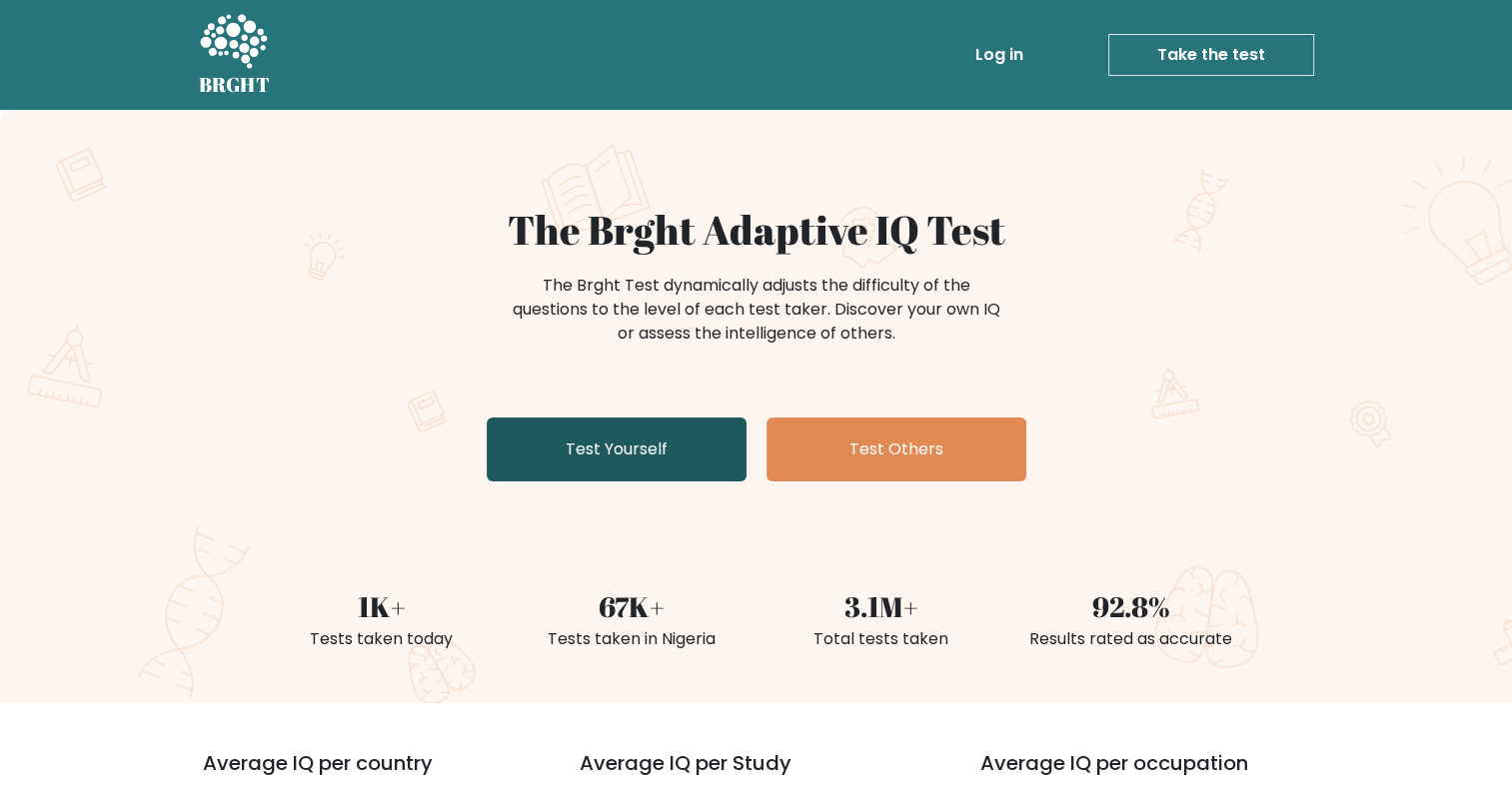 click on "Test Yourself" at bounding box center (617, 449) 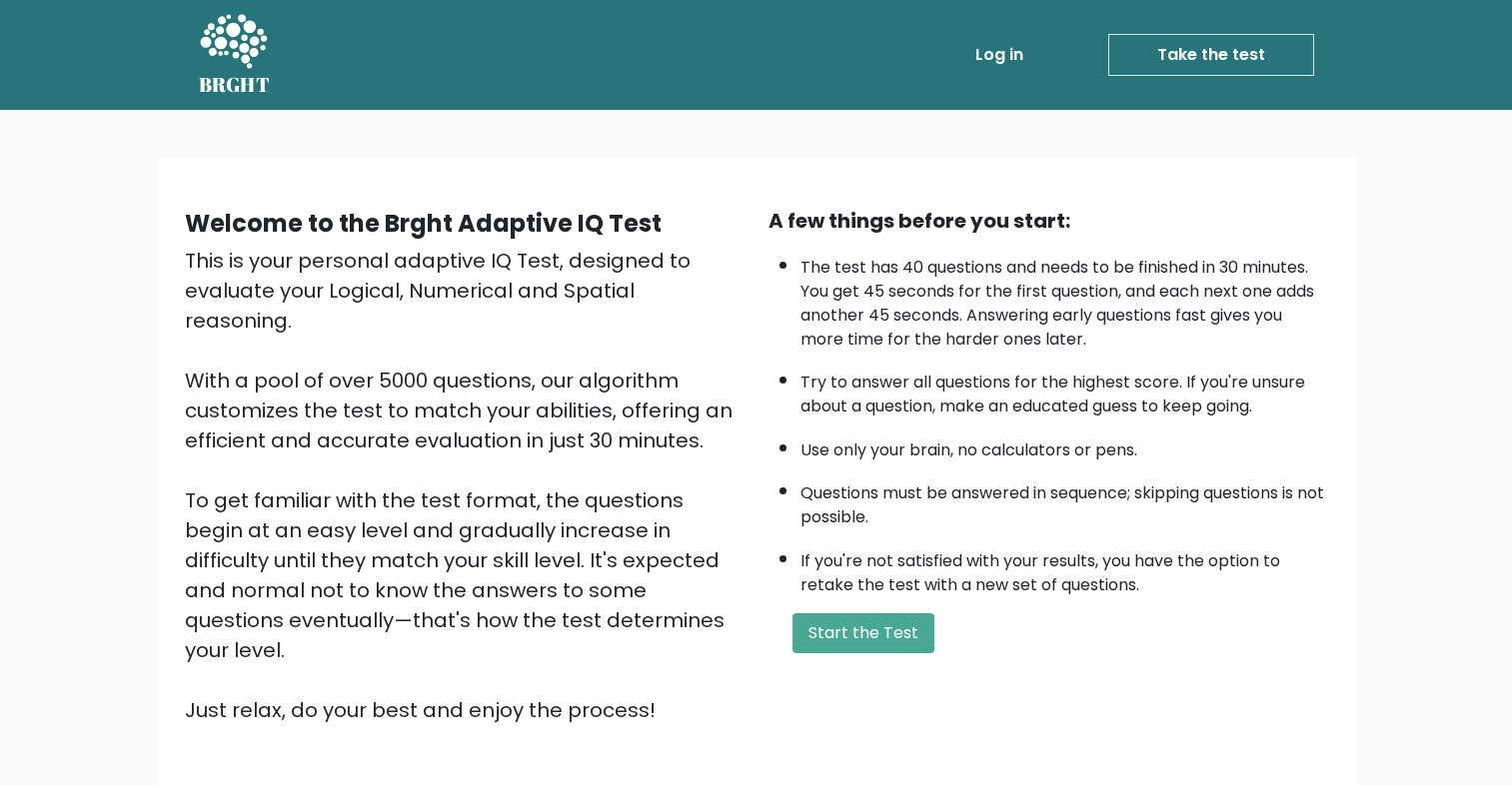 scroll, scrollTop: 0, scrollLeft: 0, axis: both 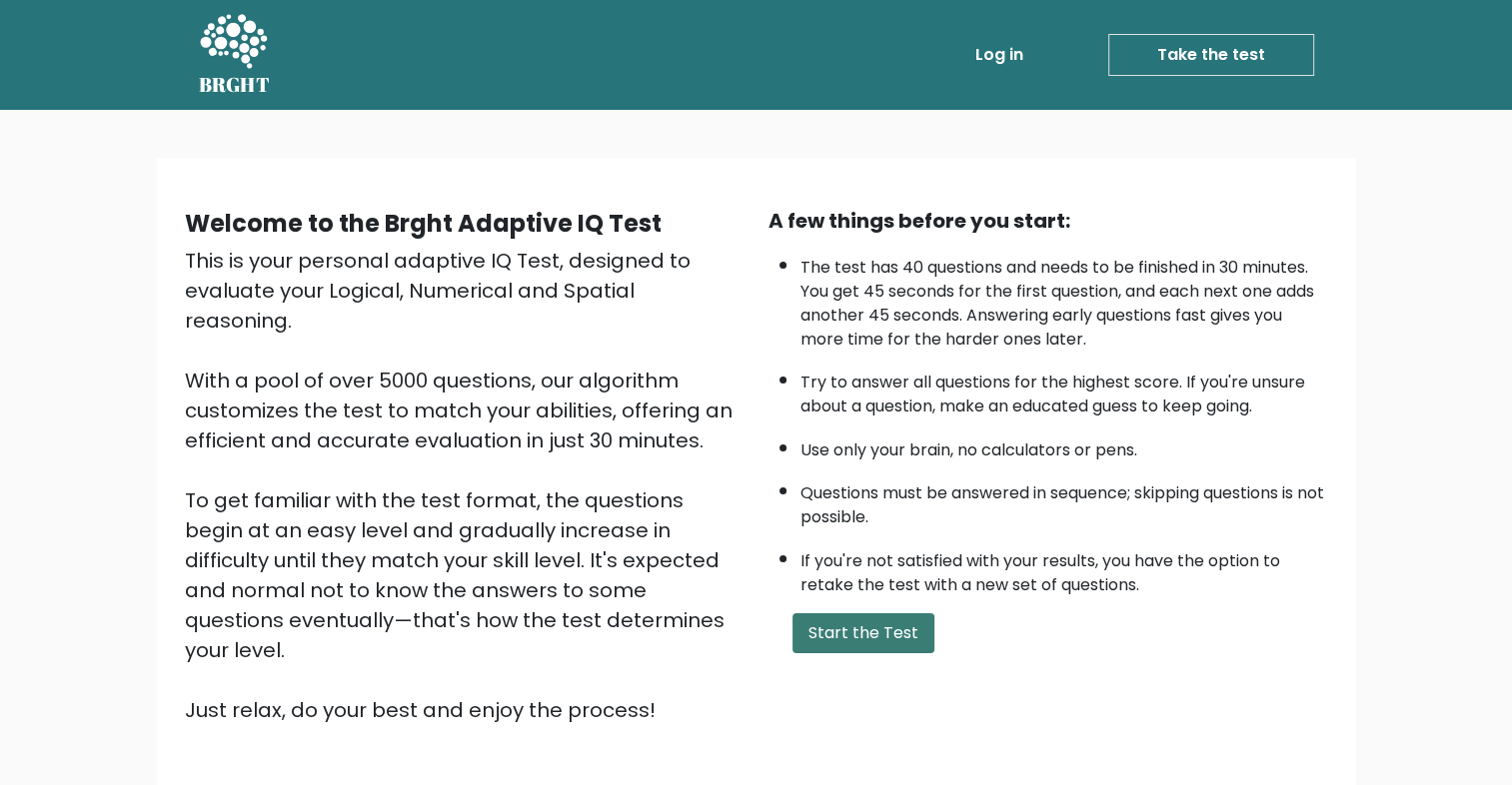 click on "Start the Test" at bounding box center (863, 633) 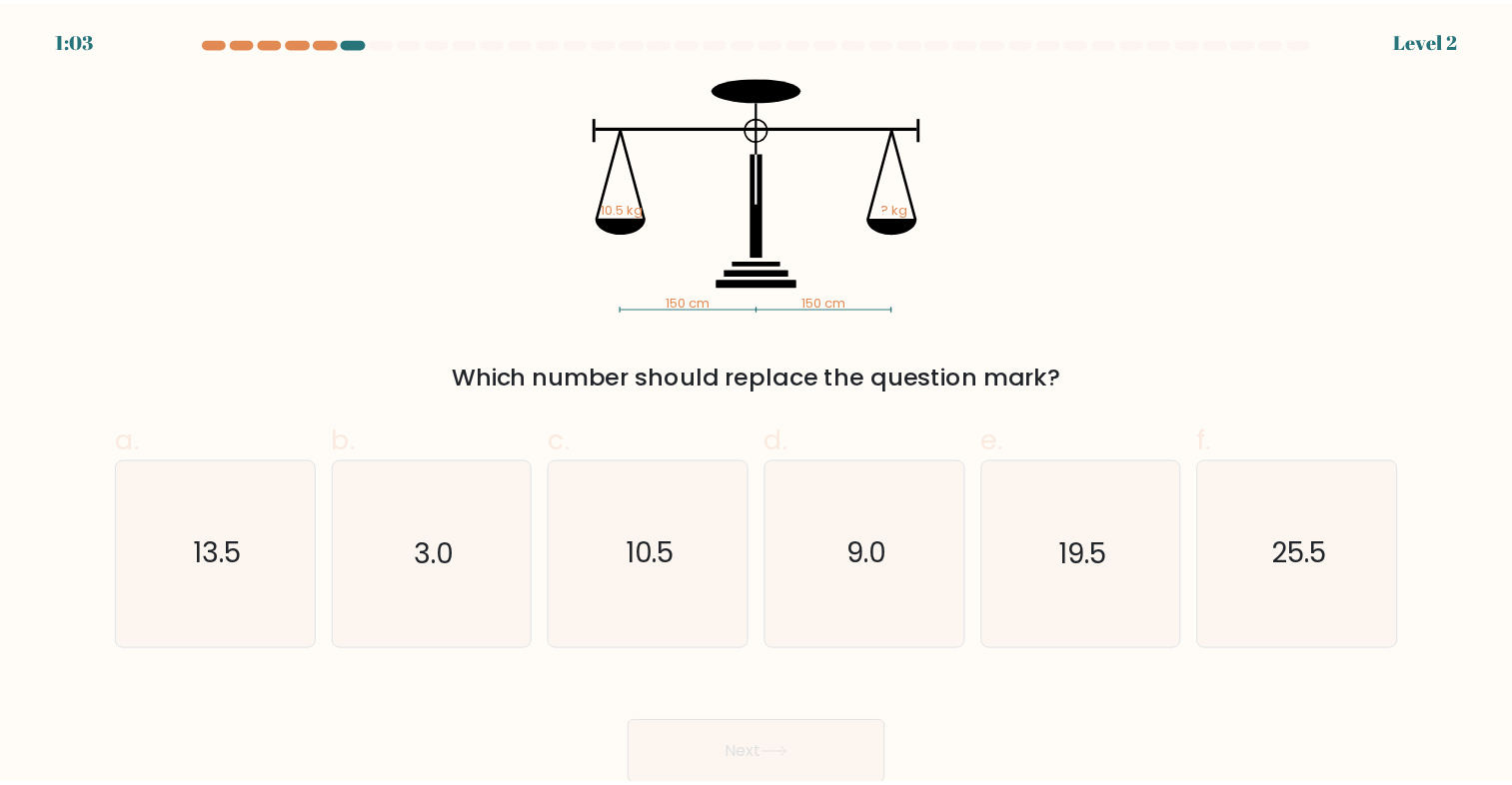 scroll, scrollTop: 0, scrollLeft: 0, axis: both 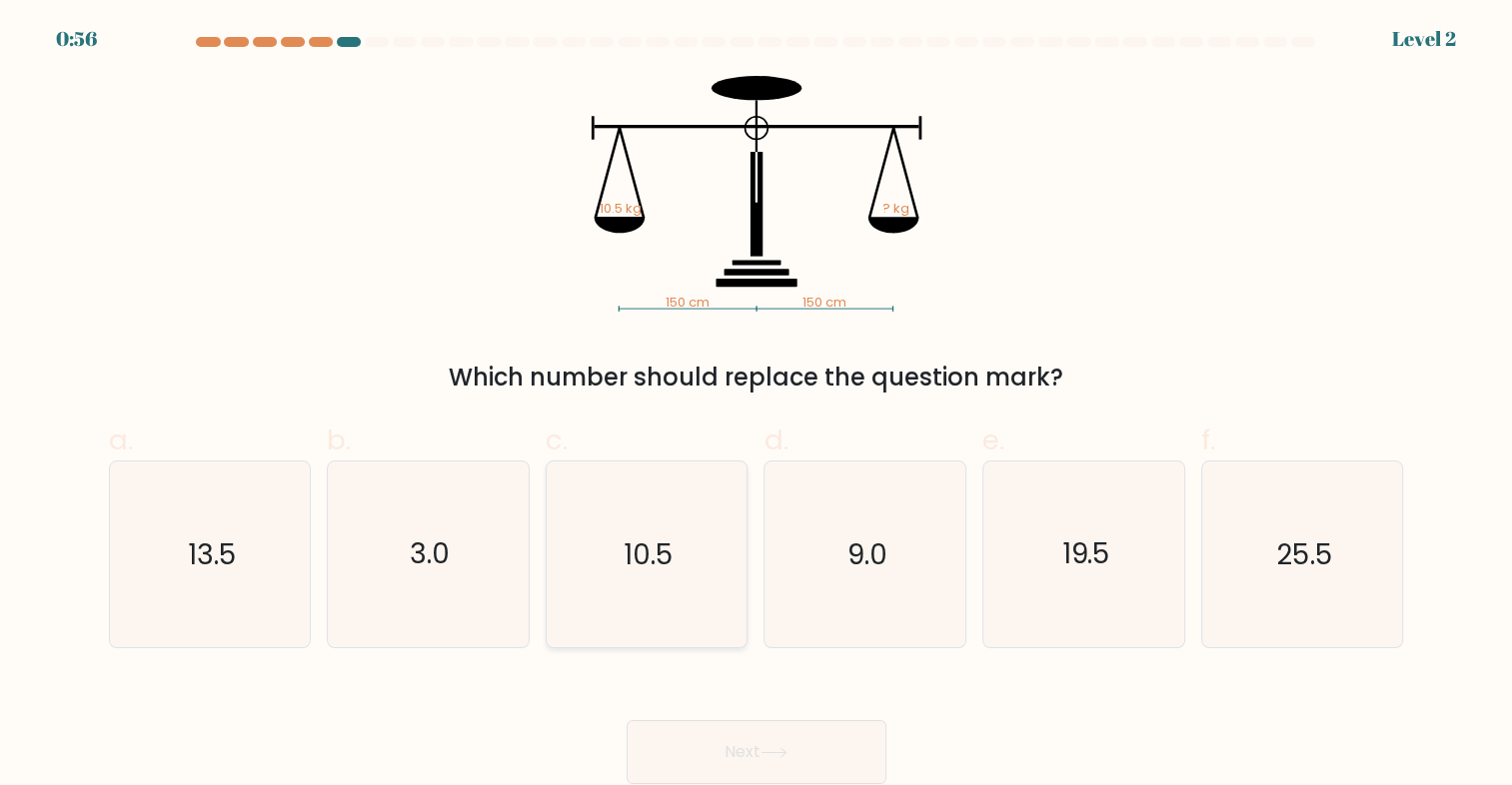 click on "10.5" at bounding box center (647, 554) 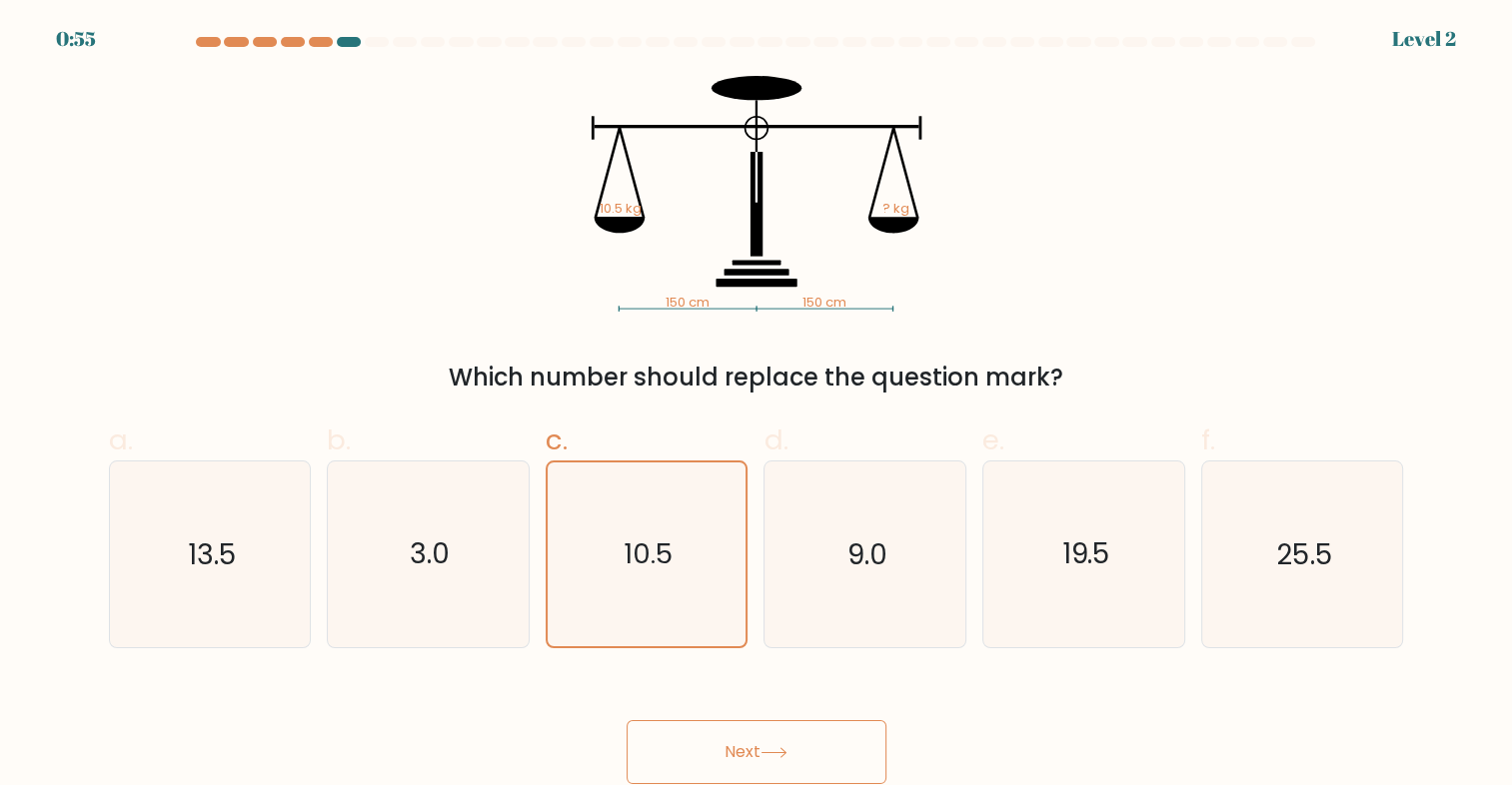 click on "Next" at bounding box center [756, 752] 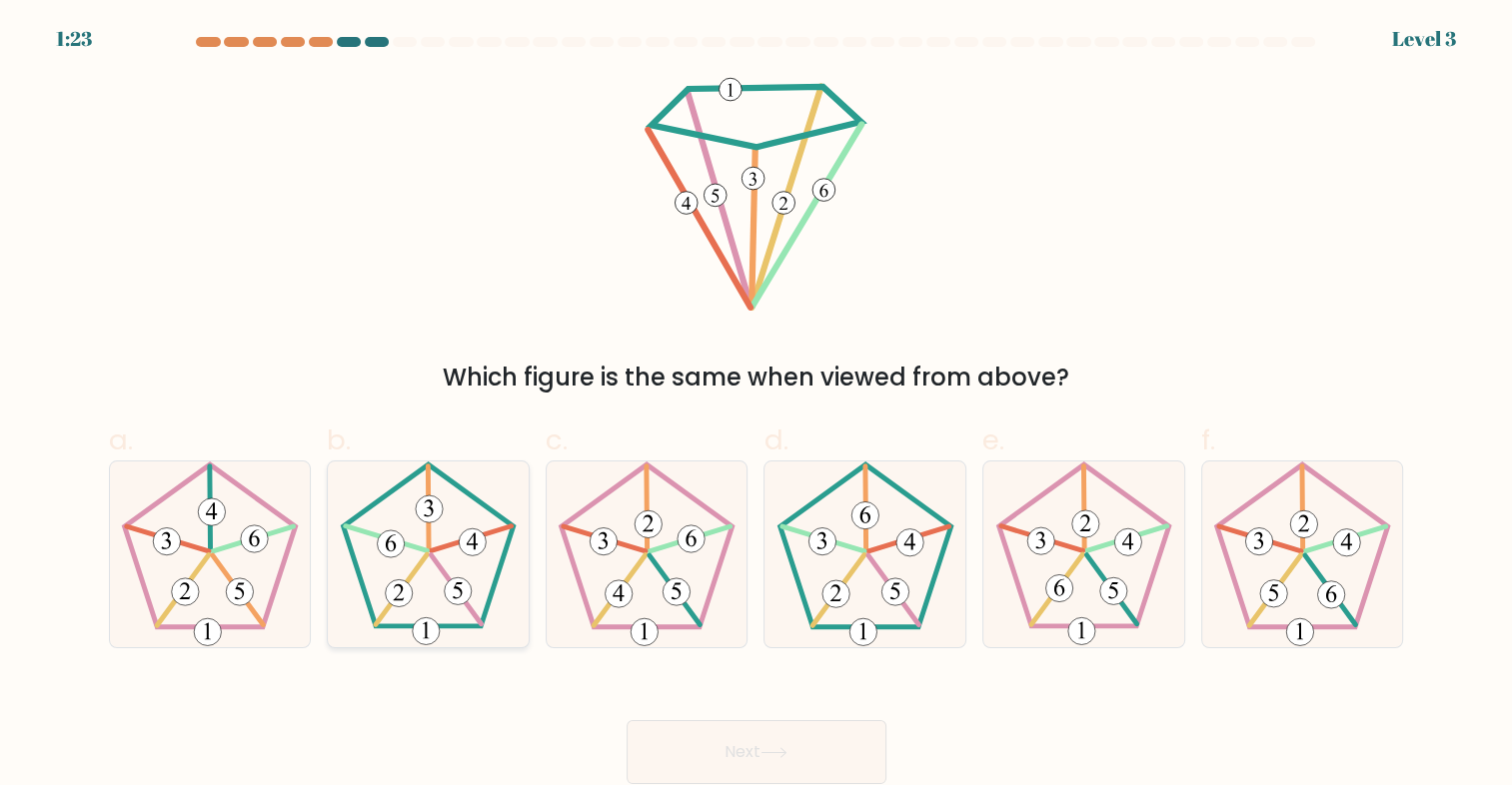 click at bounding box center [429, 554] 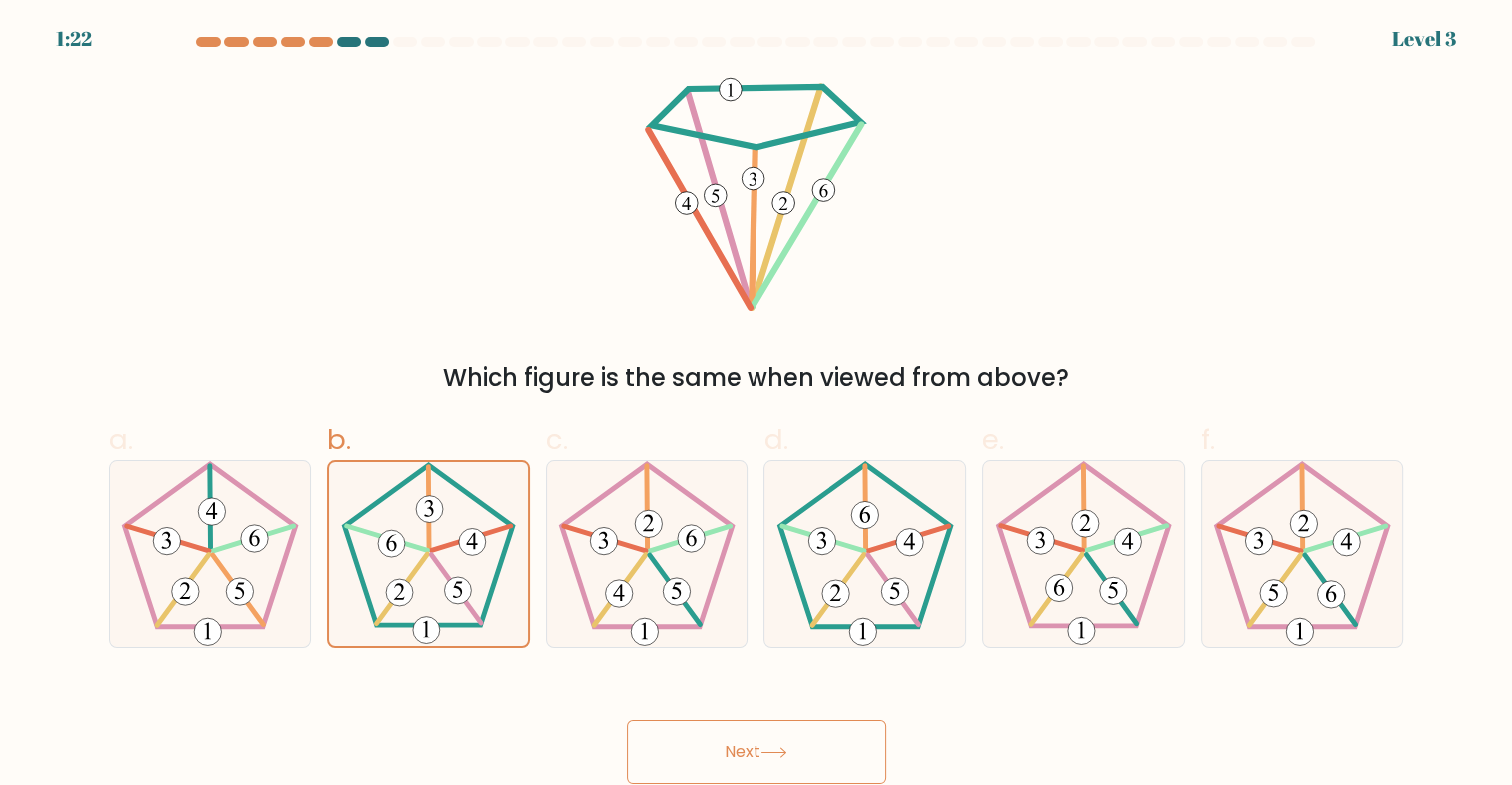 click on "Next" at bounding box center (756, 752) 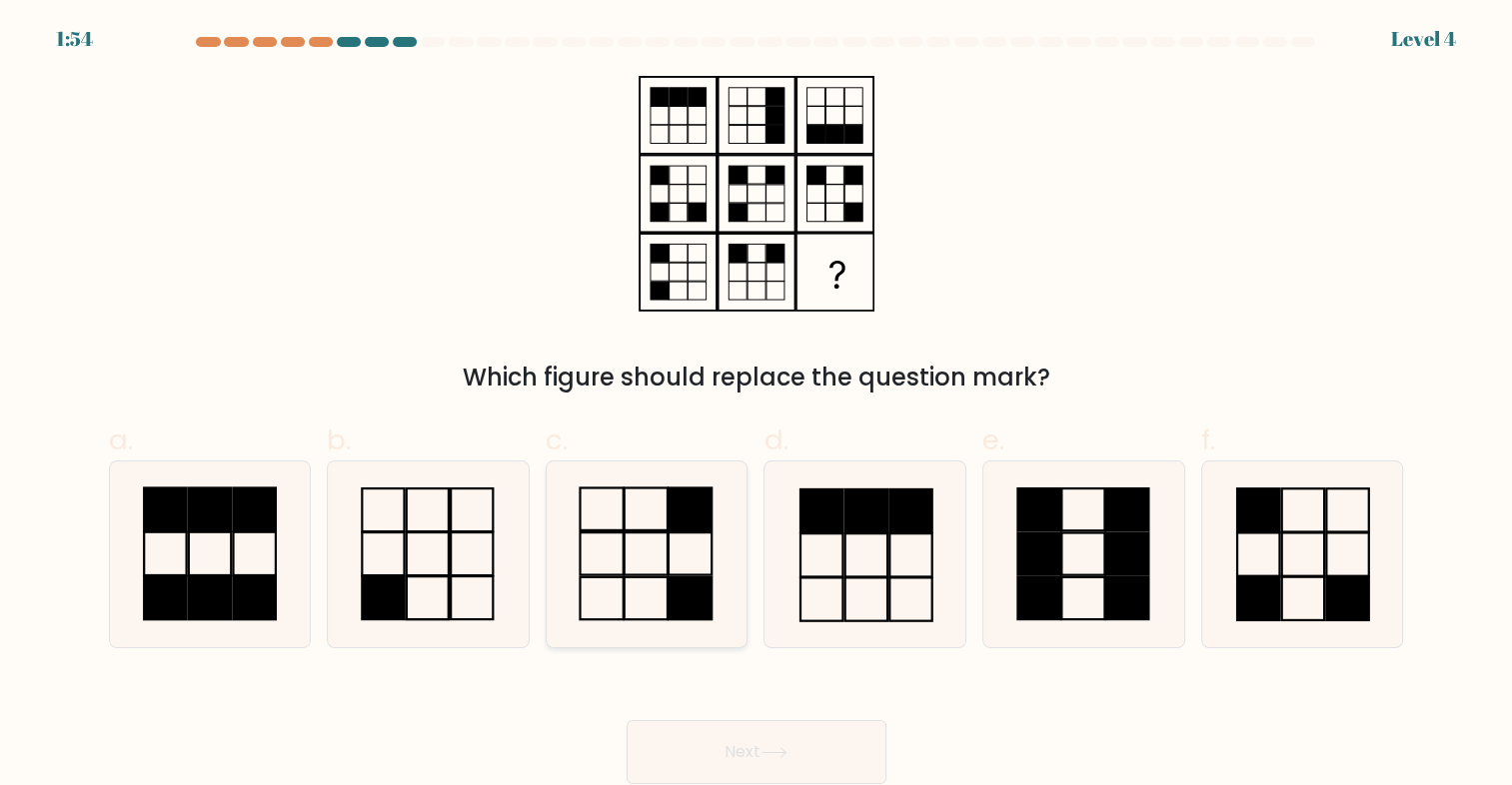 click at bounding box center (647, 554) 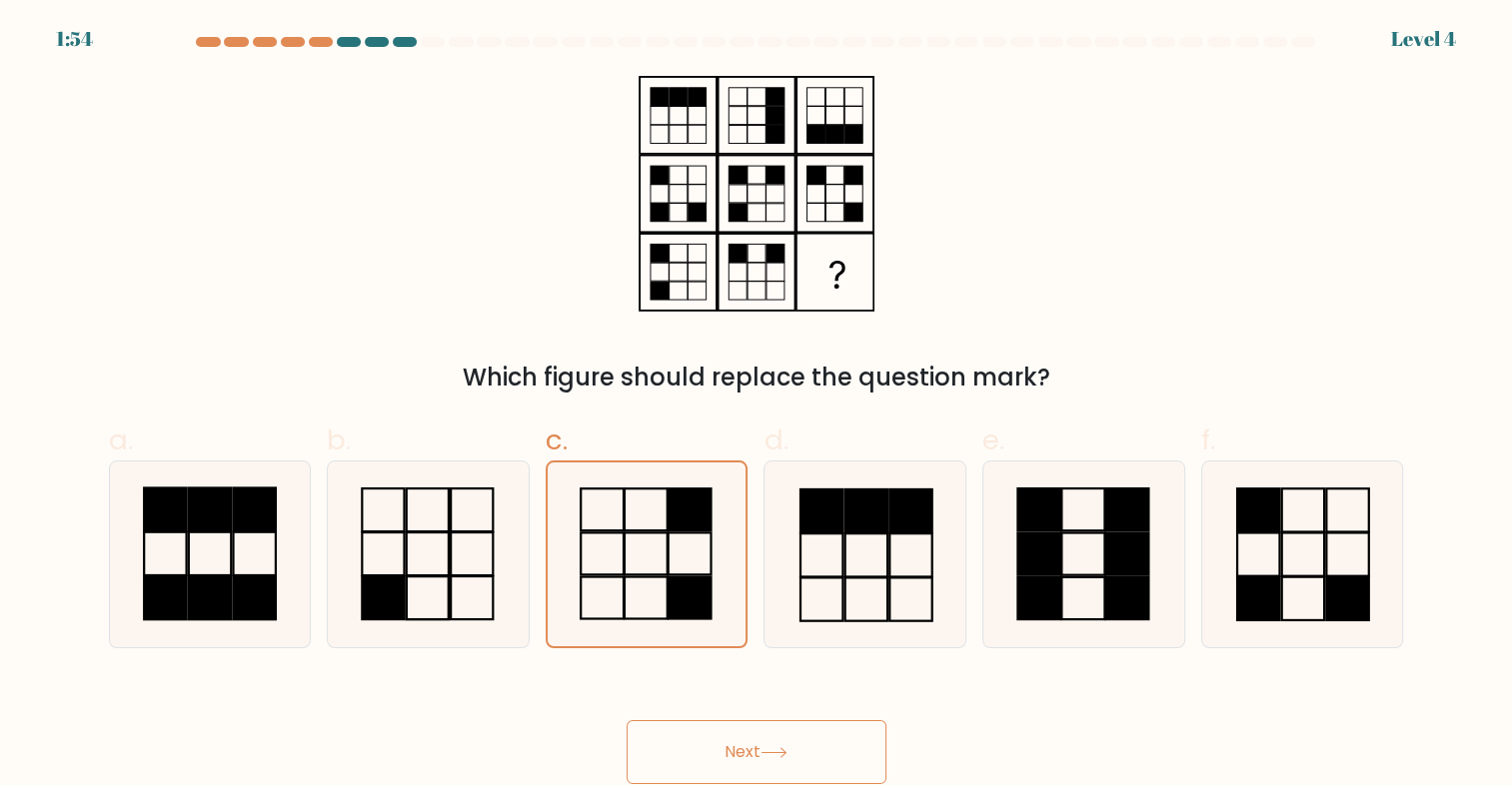 click on "Next" at bounding box center (756, 752) 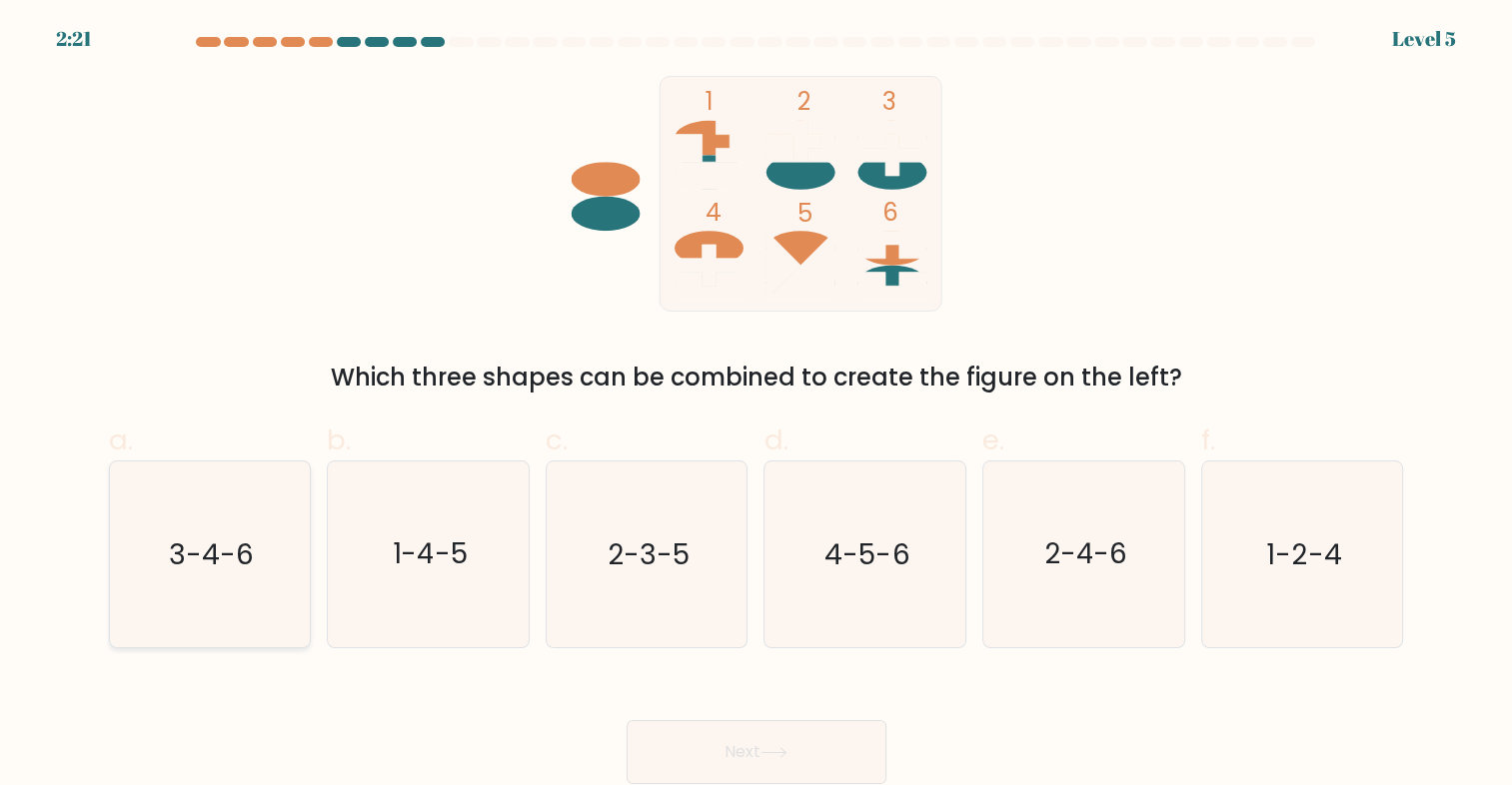 click on "3-4-6" at bounding box center [210, 554] 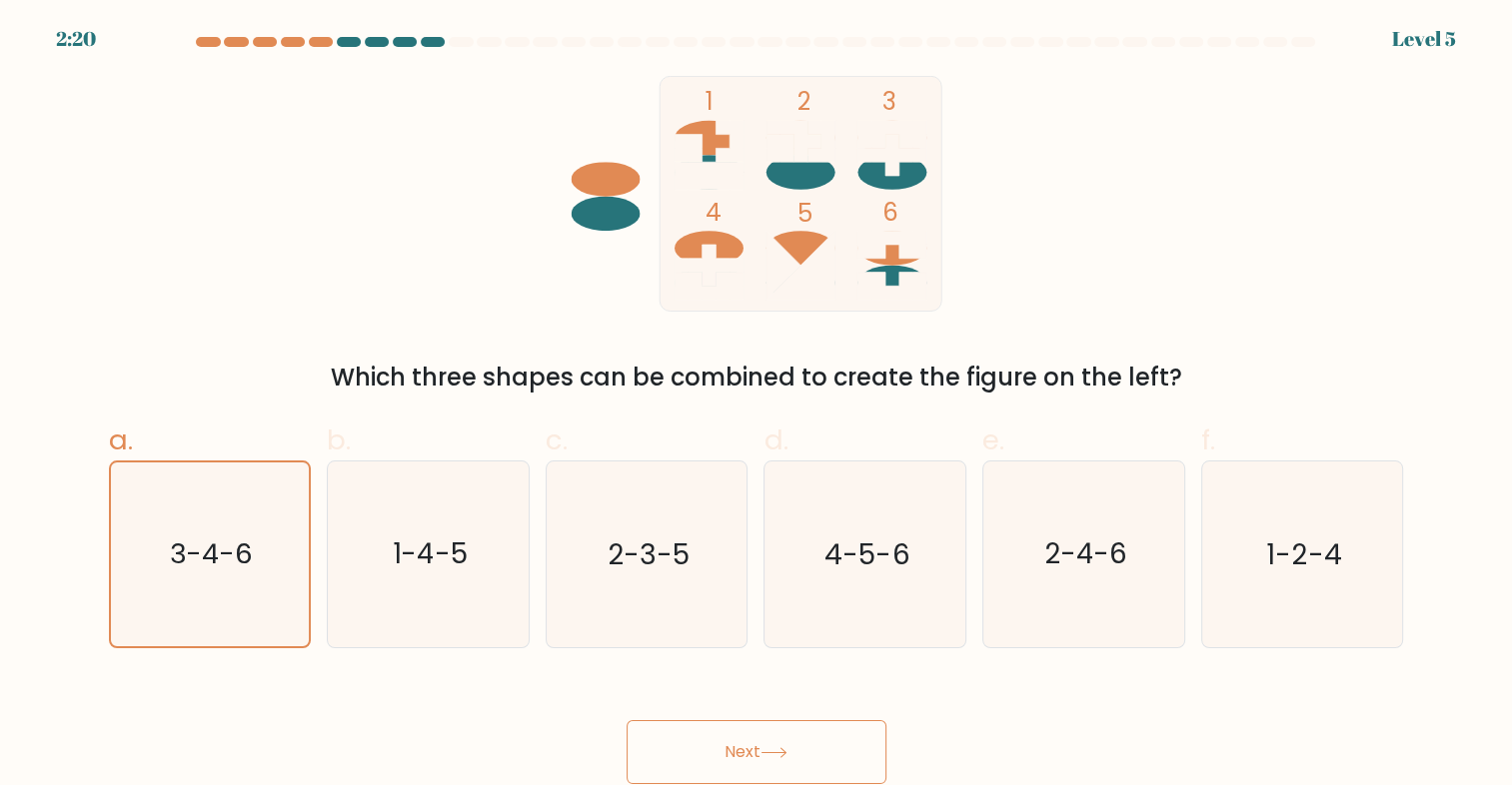 click on "Next" at bounding box center (756, 752) 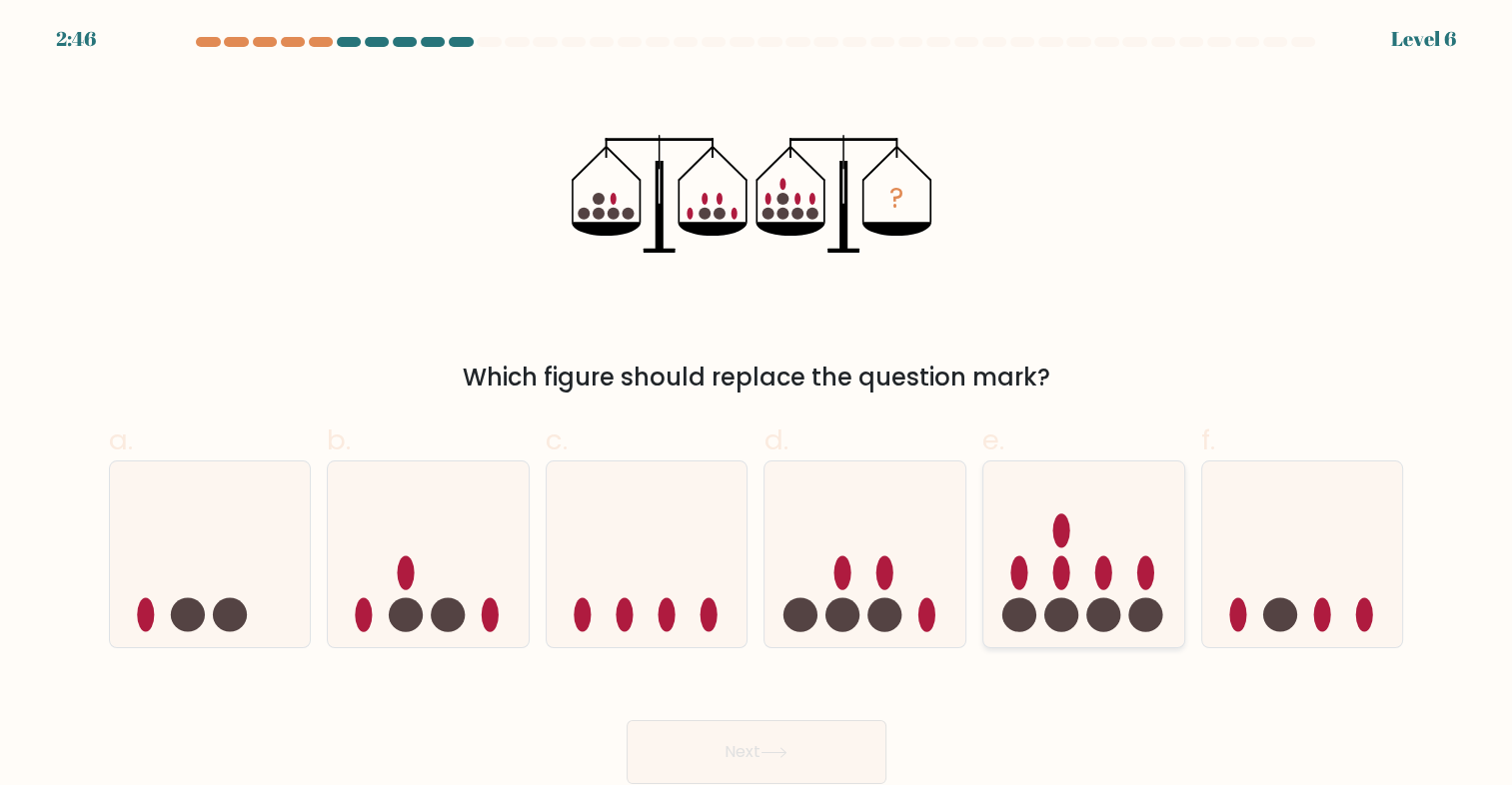 click at bounding box center (1083, 554) 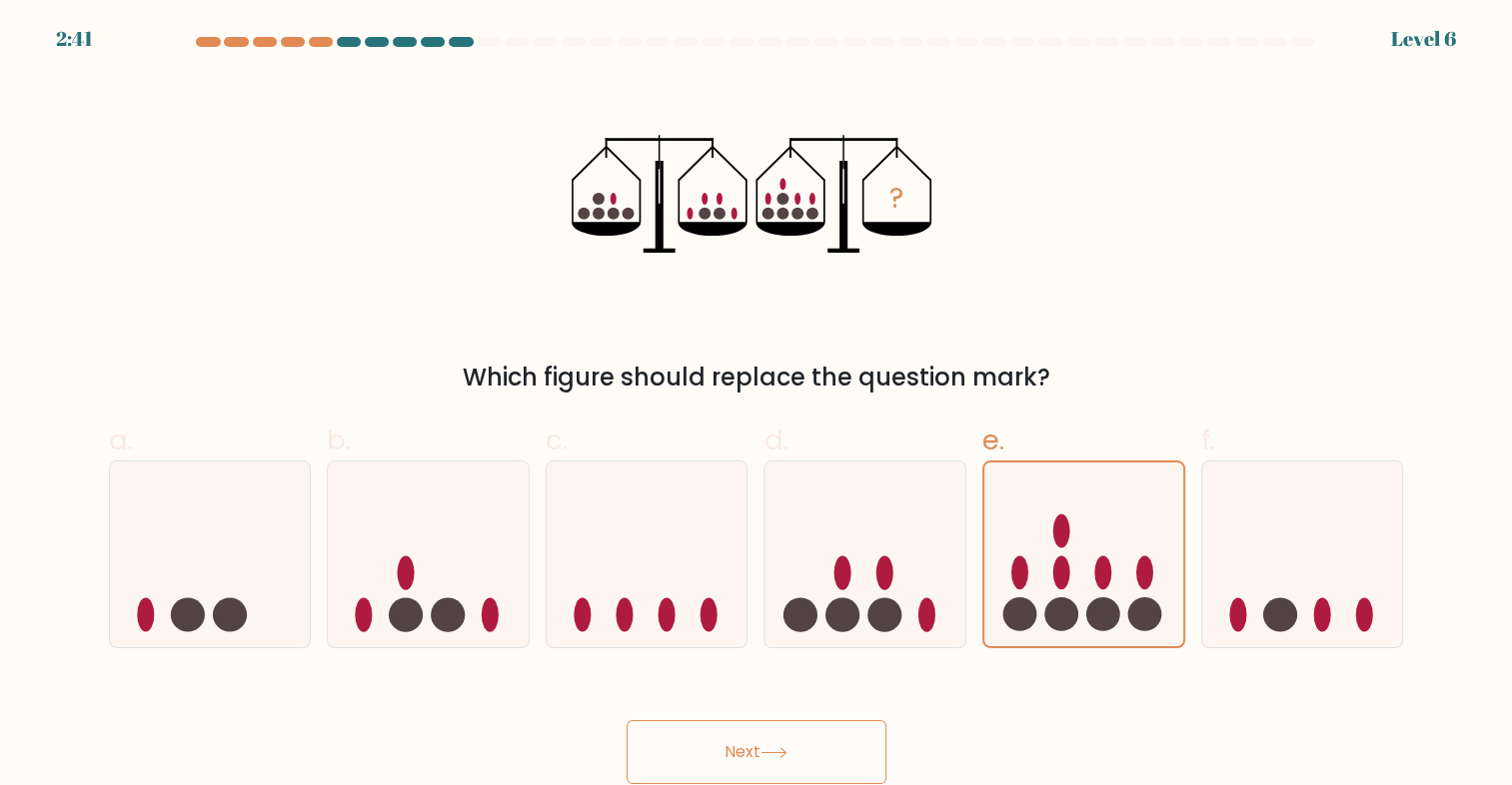 click on "Next" at bounding box center [756, 752] 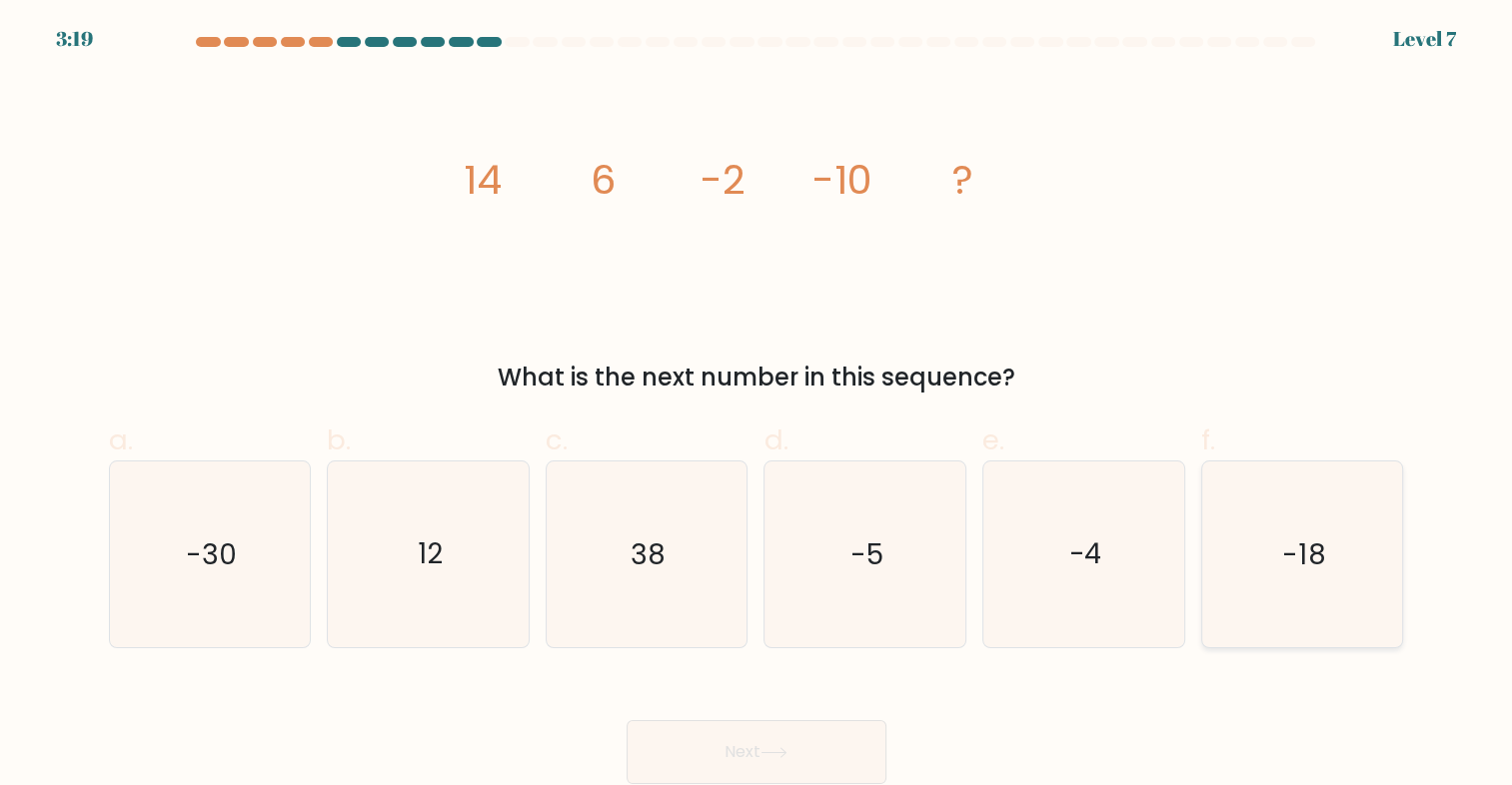 click on "-18" at bounding box center (1302, 554) 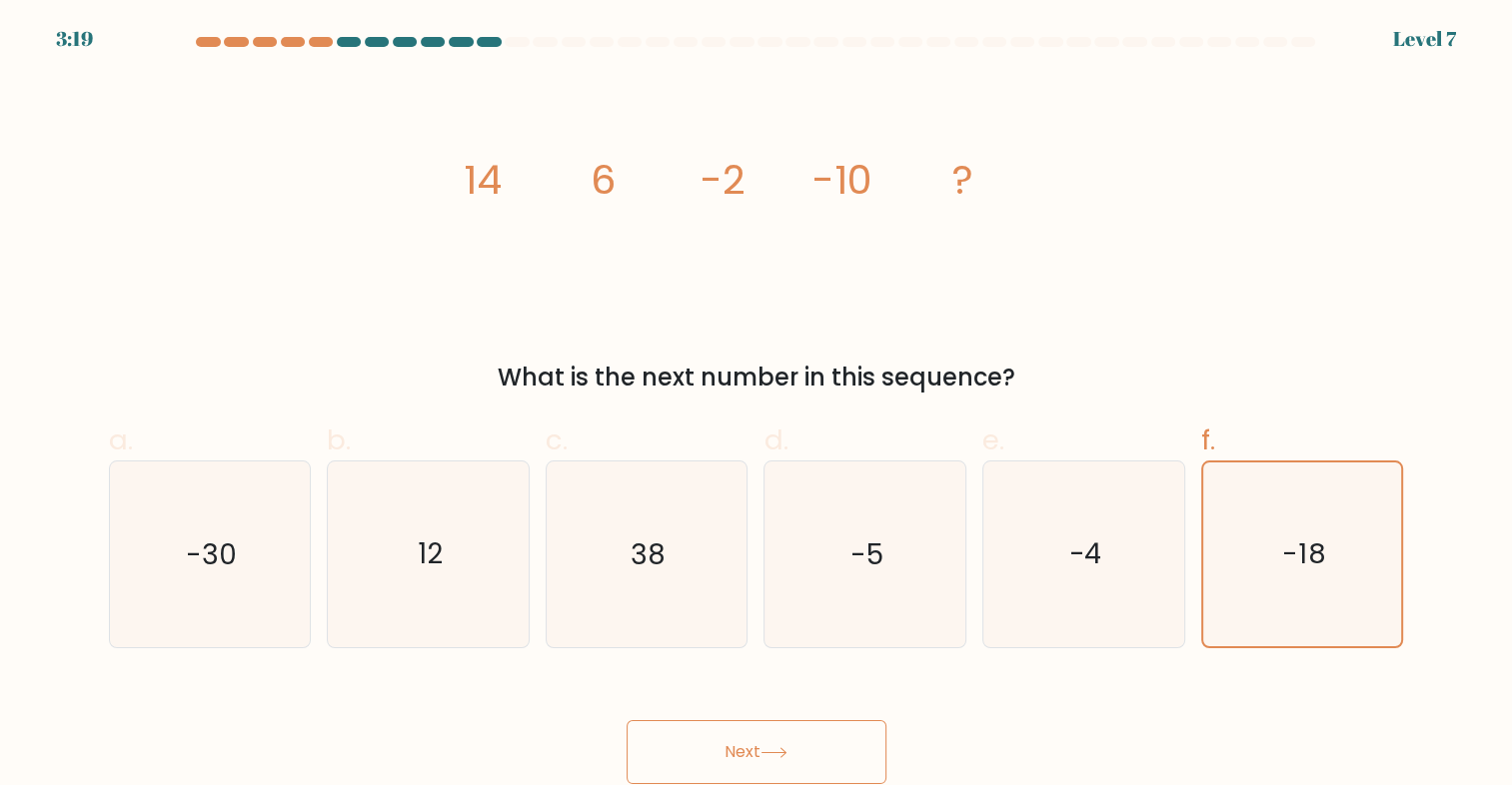 click on "Next" at bounding box center (756, 752) 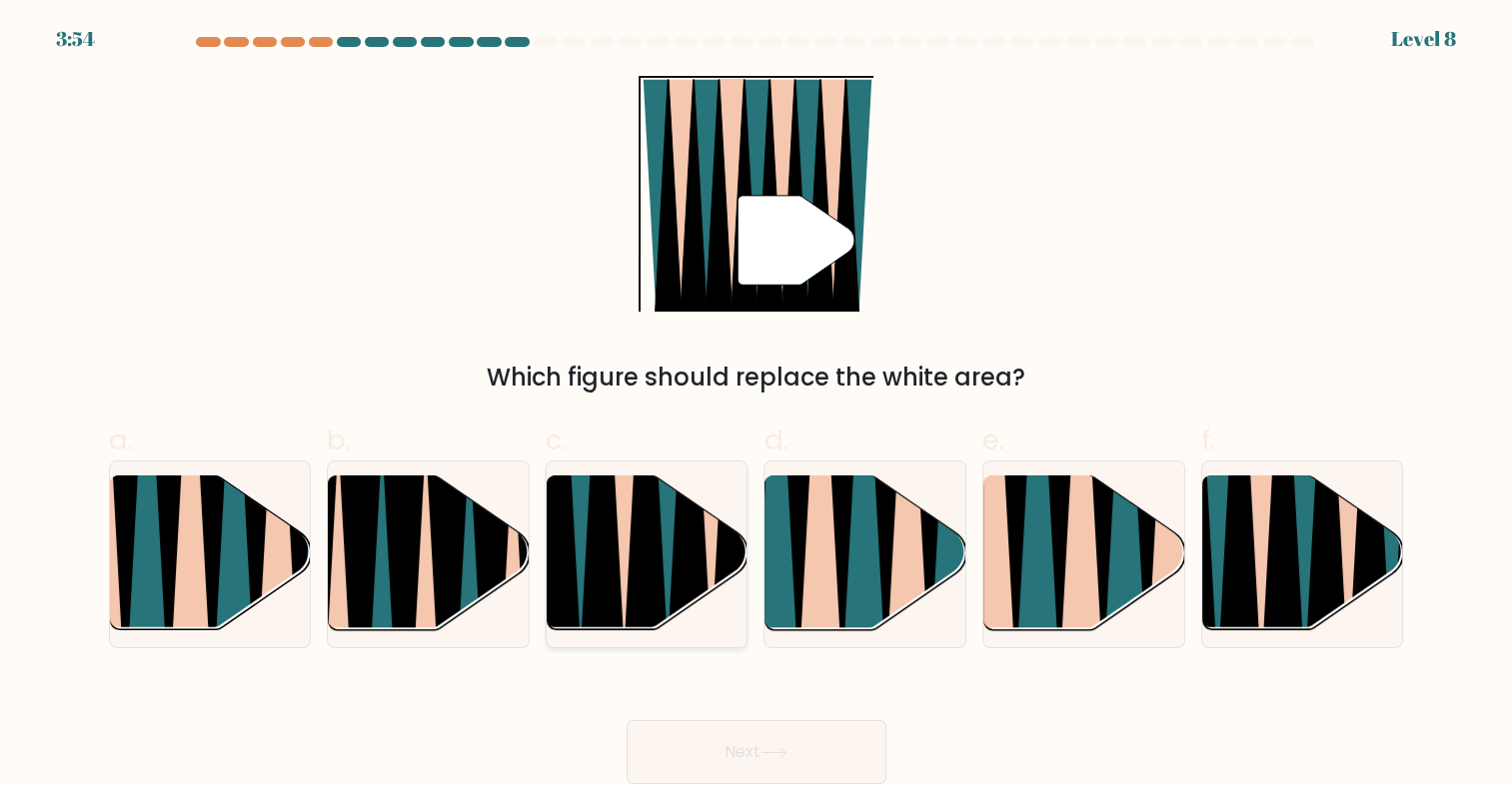 click at bounding box center (602, 477) 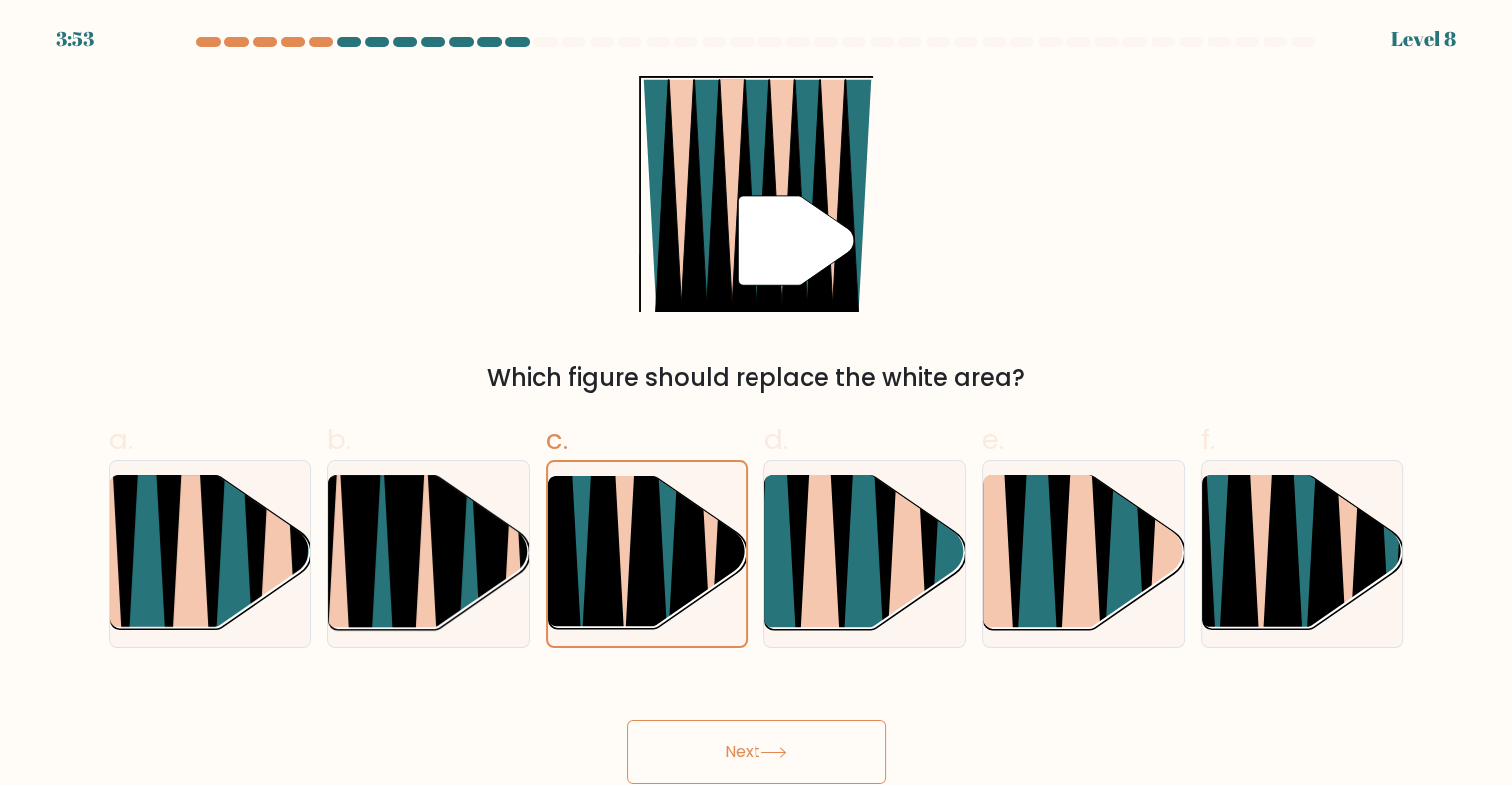drag, startPoint x: 766, startPoint y: 745, endPoint x: 739, endPoint y: 717, distance: 38.8973 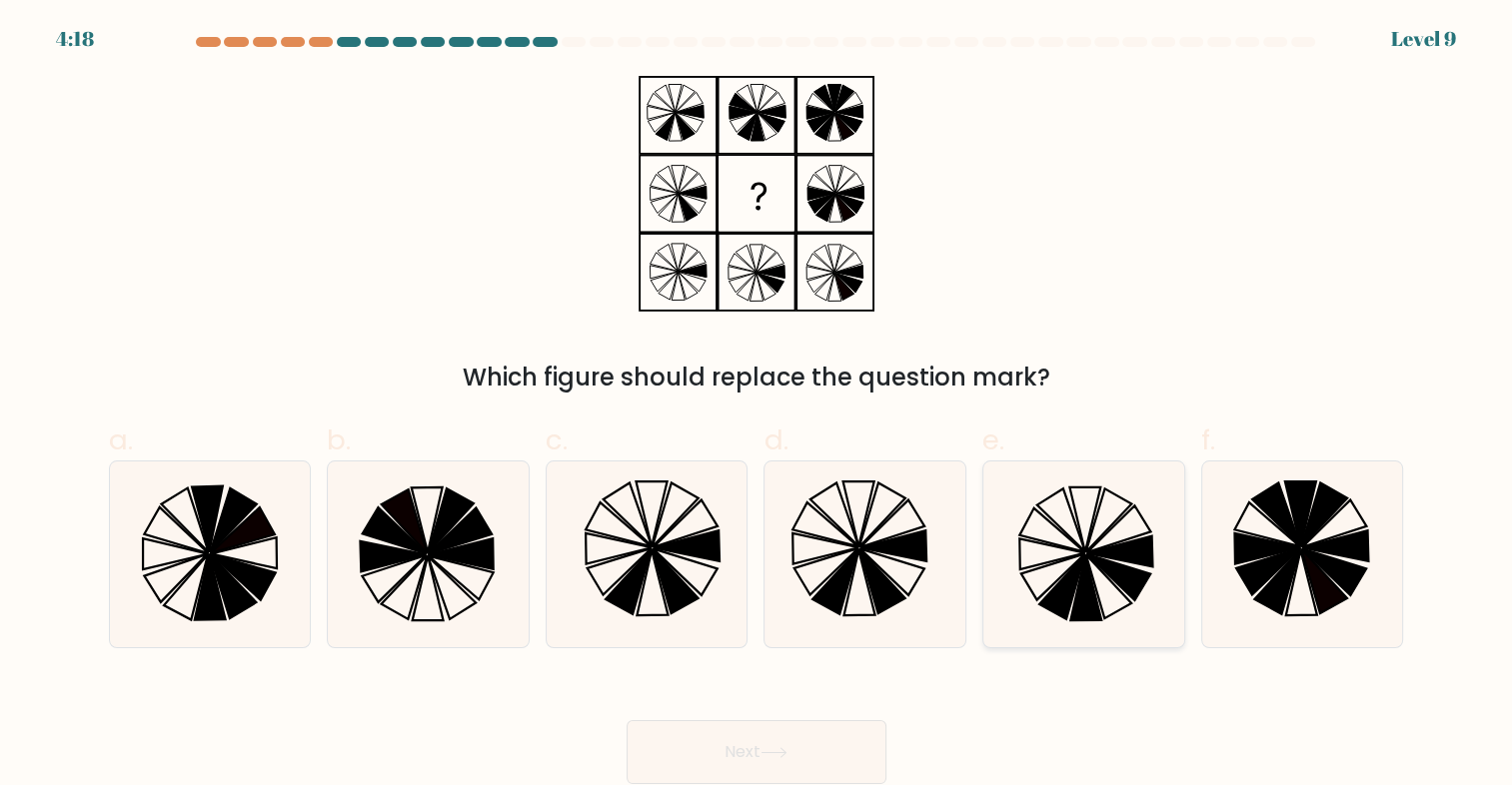 click at bounding box center [1060, 519] 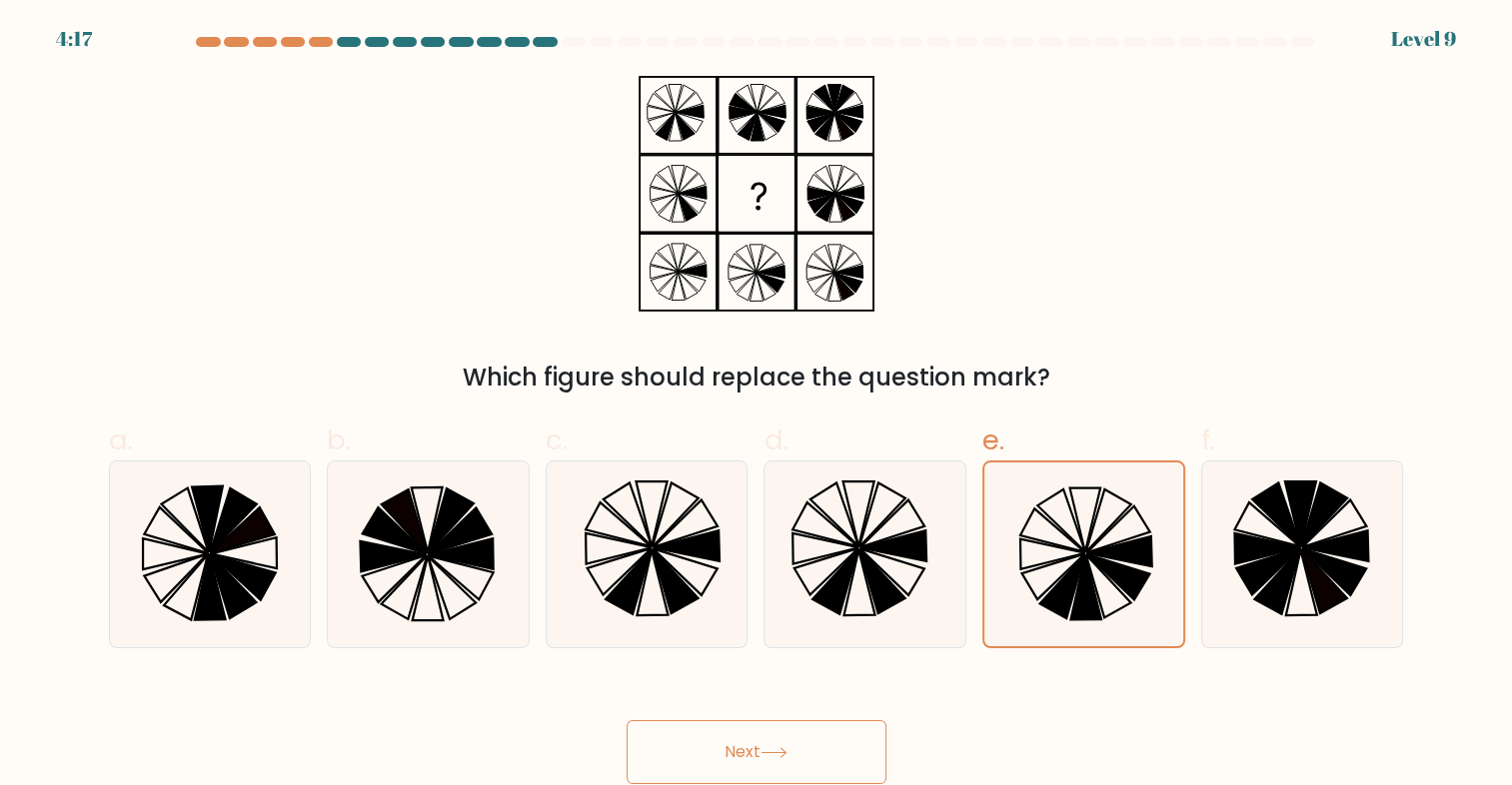 click on "Next" at bounding box center (756, 752) 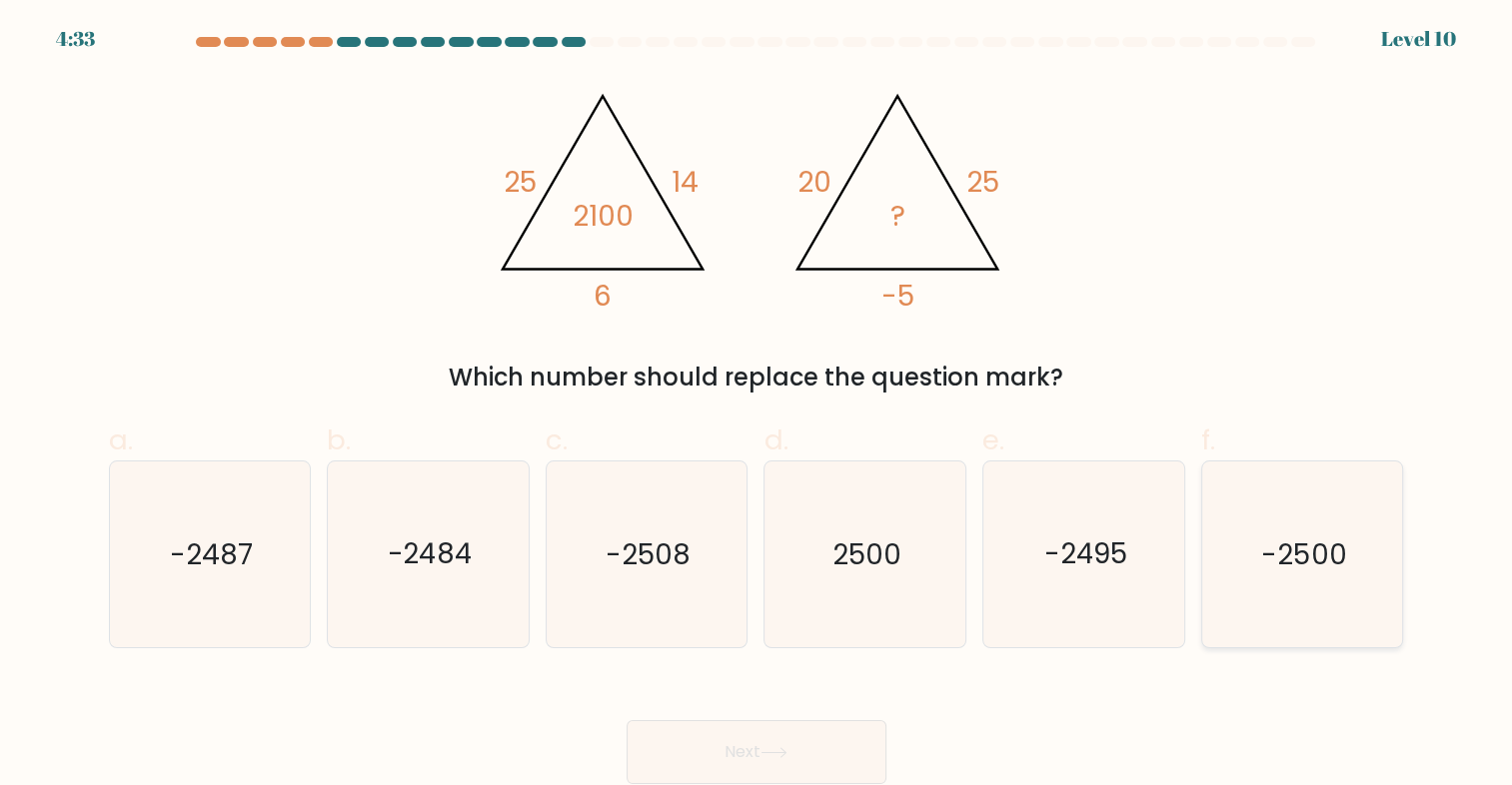 click on "-2500" at bounding box center (1303, 553) 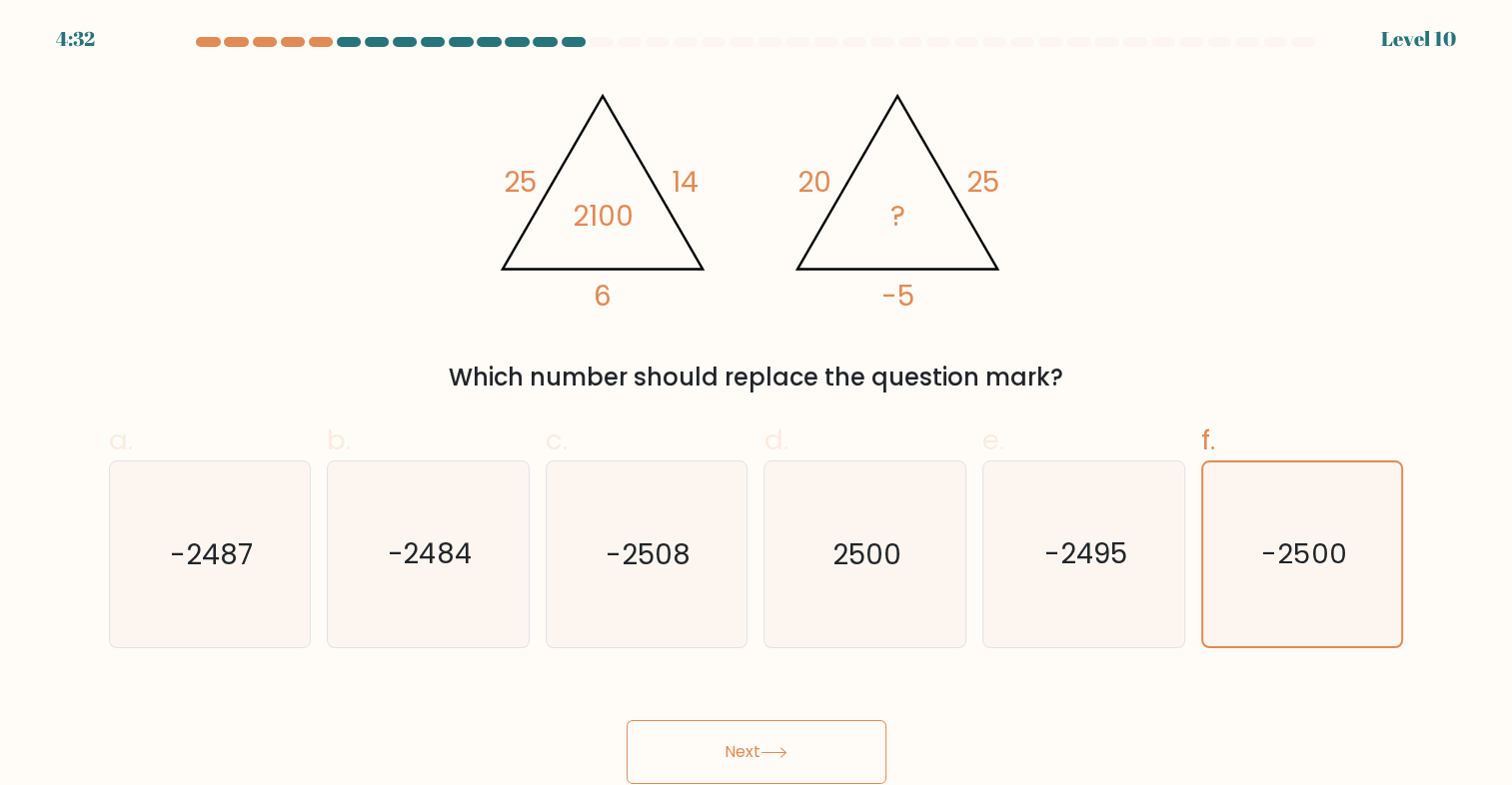 click on "Next" at bounding box center [756, 752] 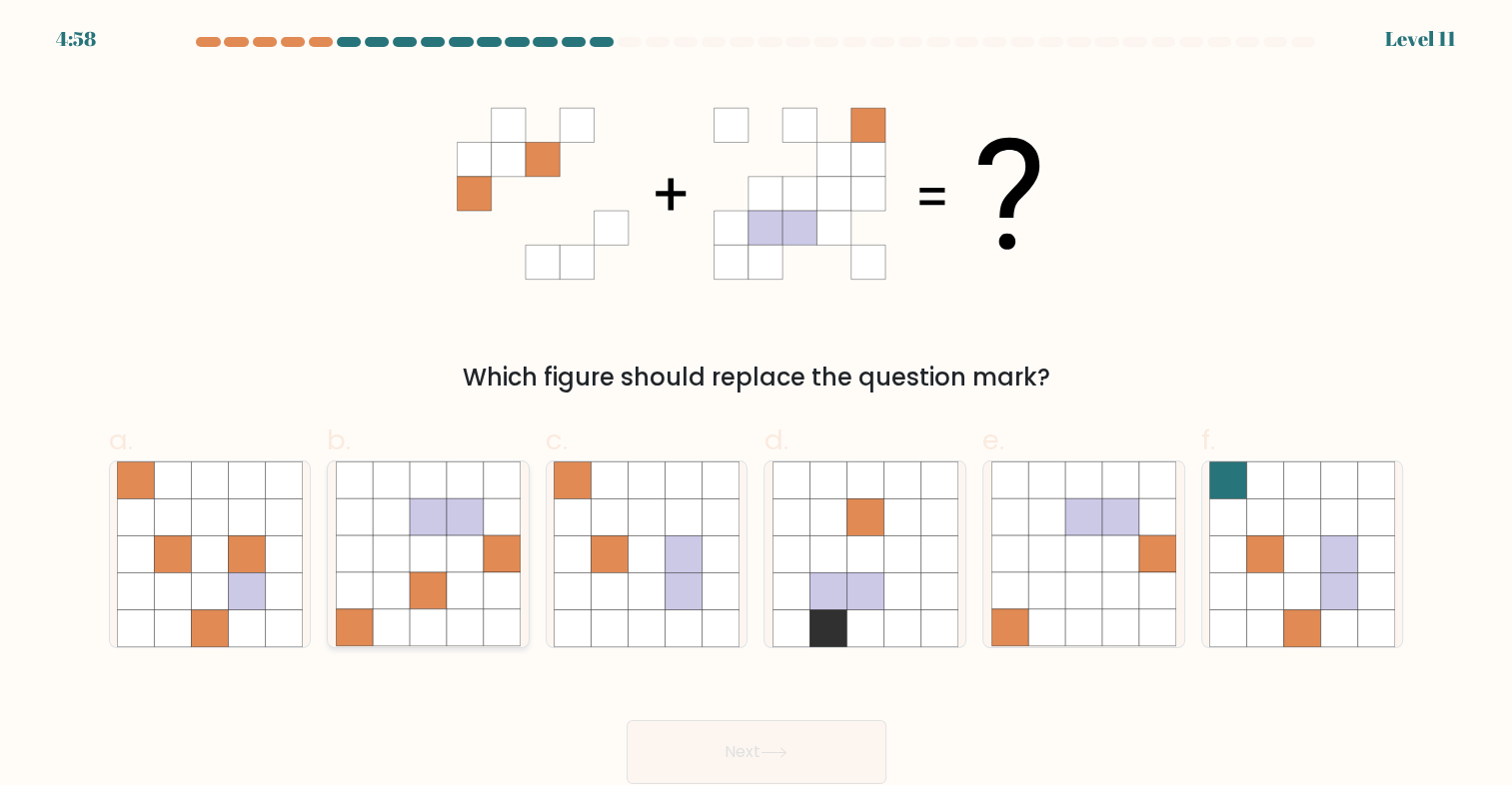 click at bounding box center [391, 590] 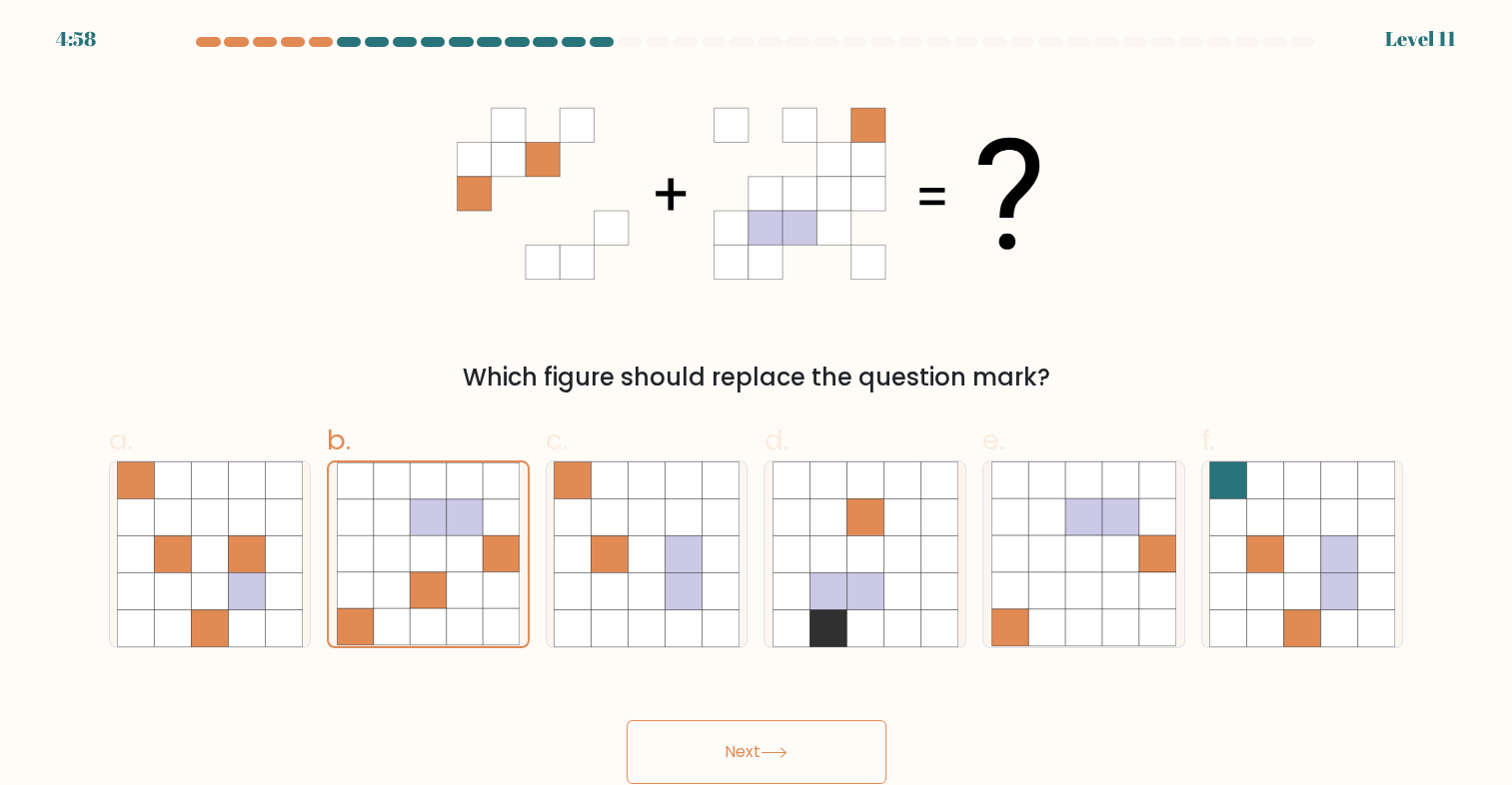click on "Next" at bounding box center (756, 752) 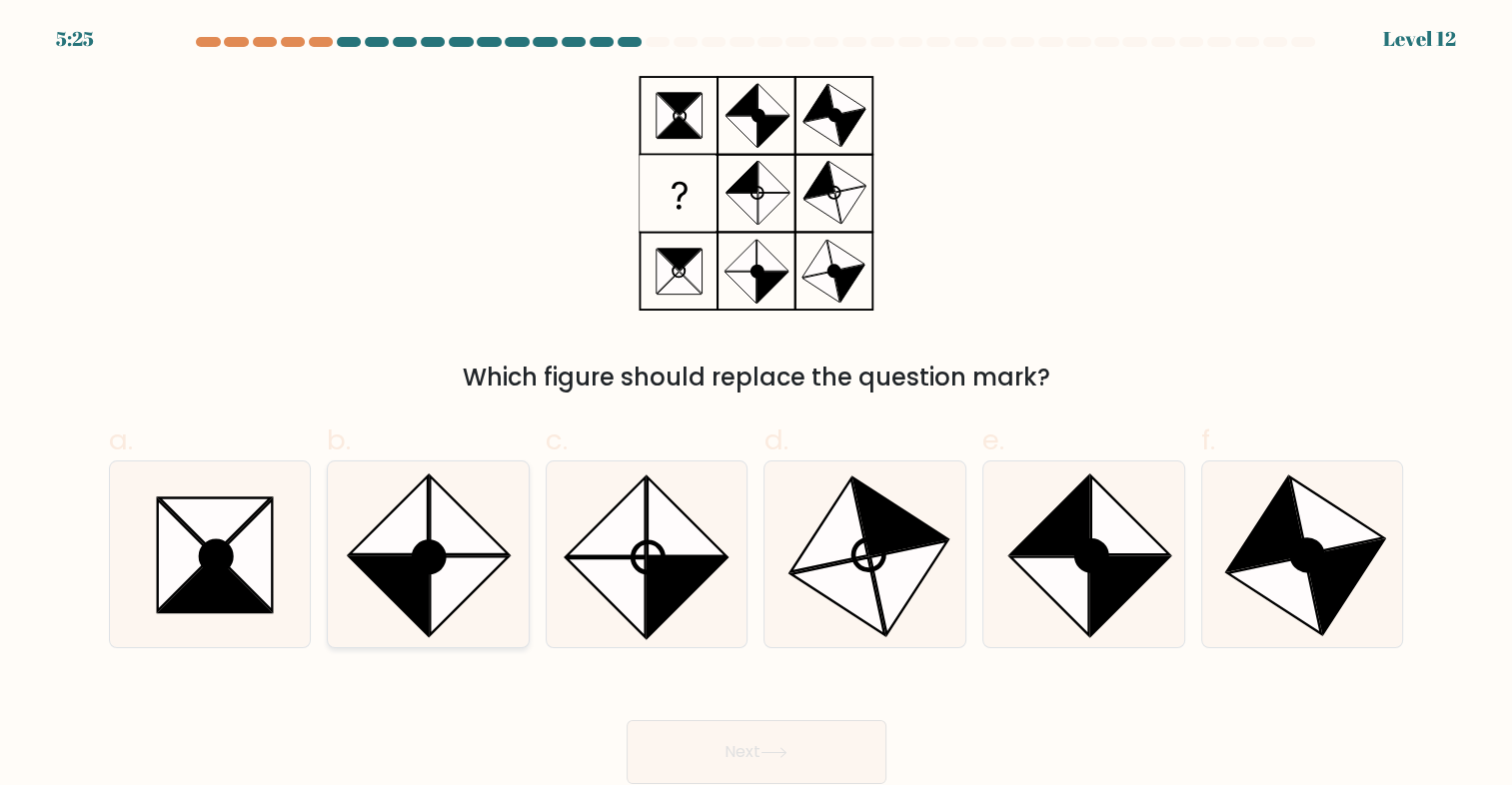 click at bounding box center [469, 596] 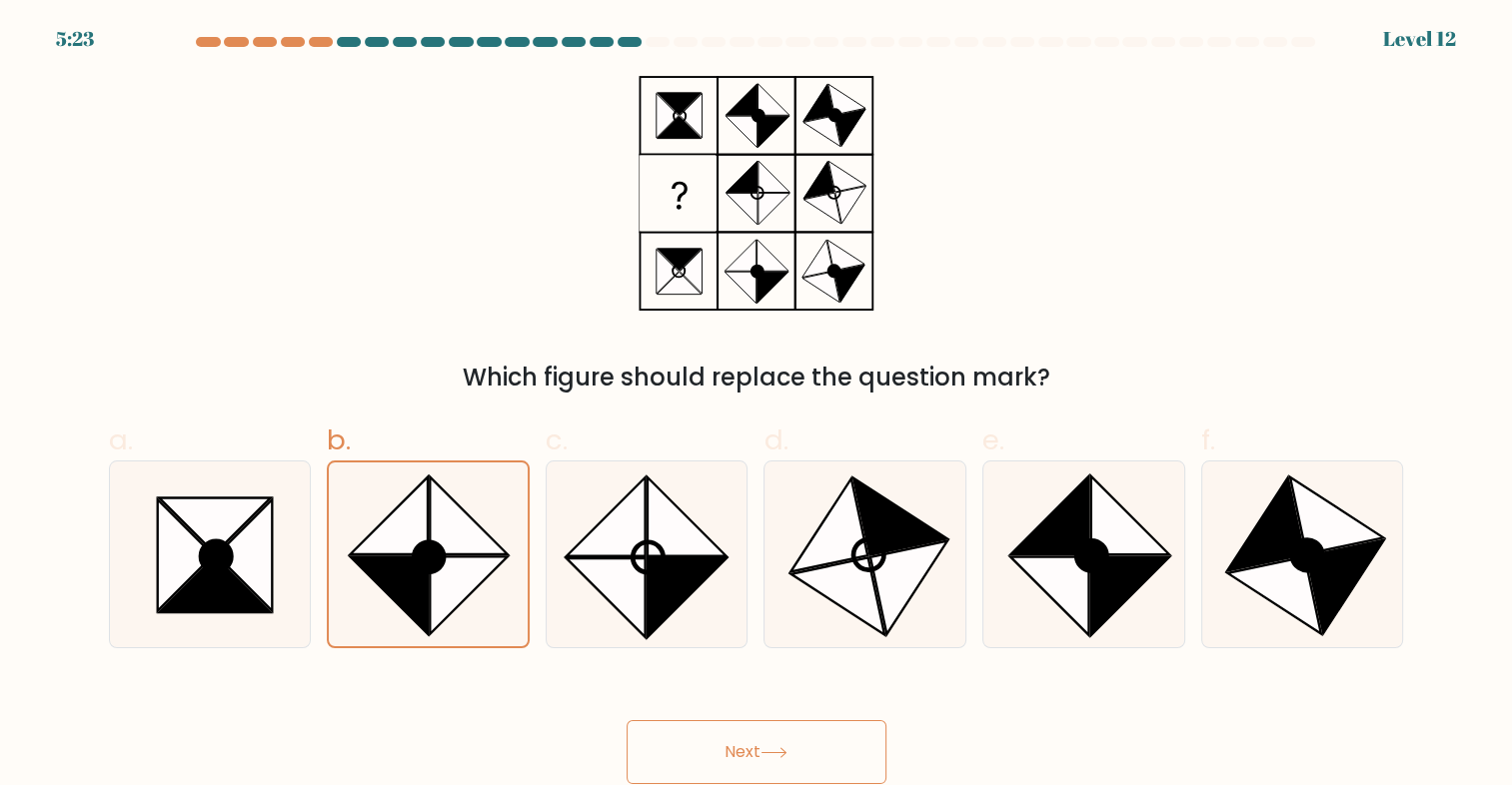 click on "Next" at bounding box center [756, 752] 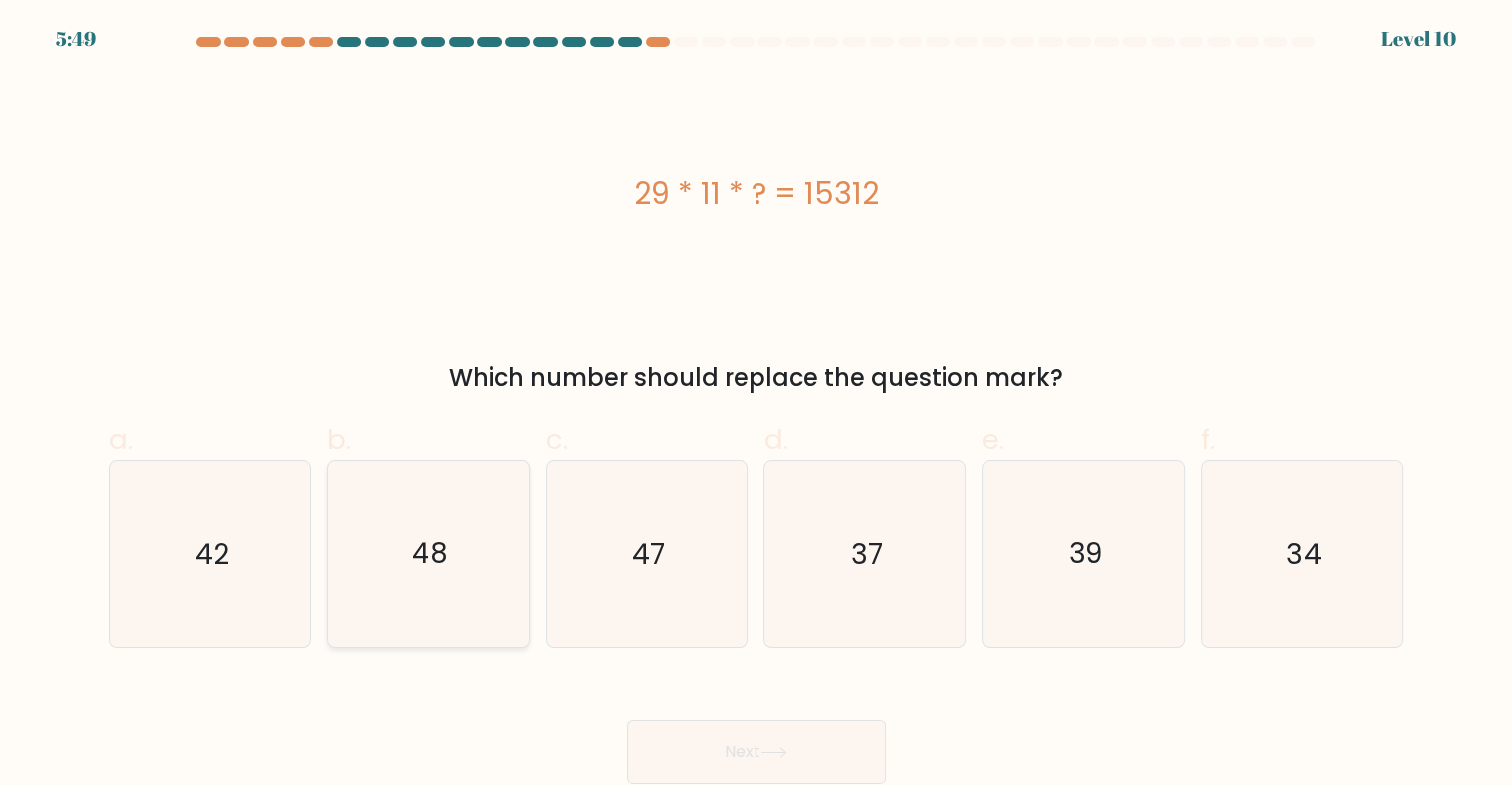 click on "48" at bounding box center (429, 554) 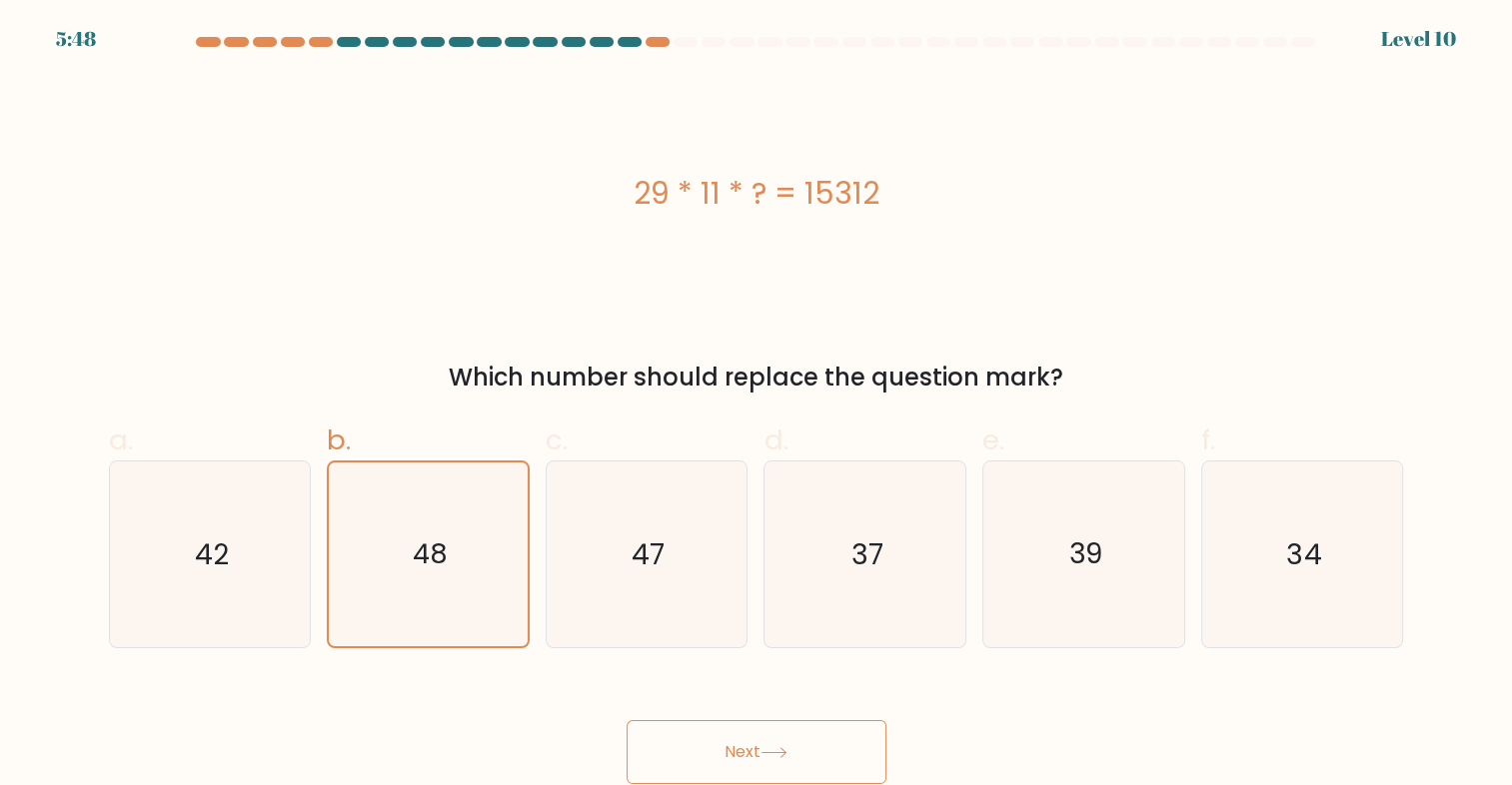 click on "Next" at bounding box center [756, 752] 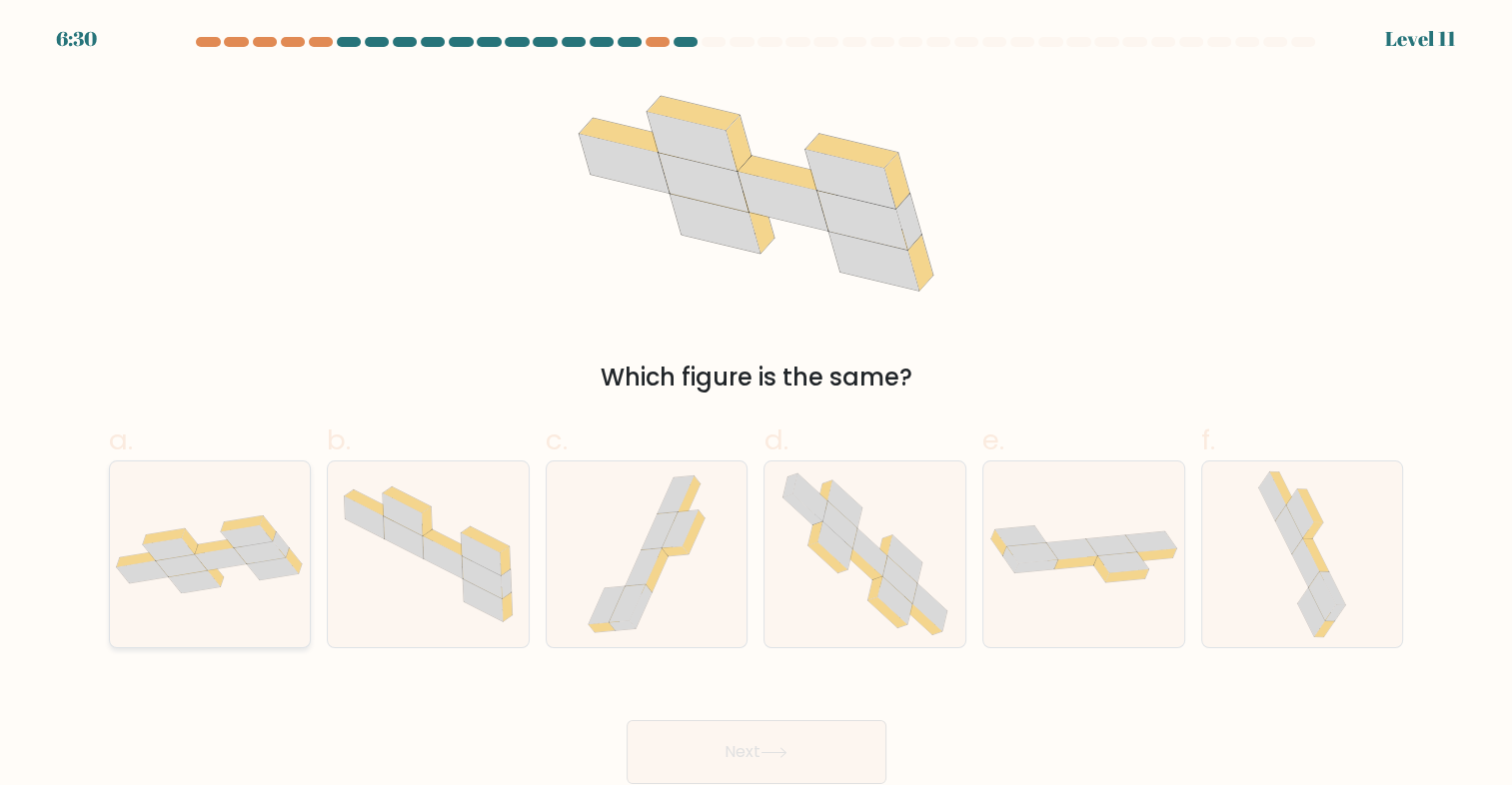 click at bounding box center (221, 558) 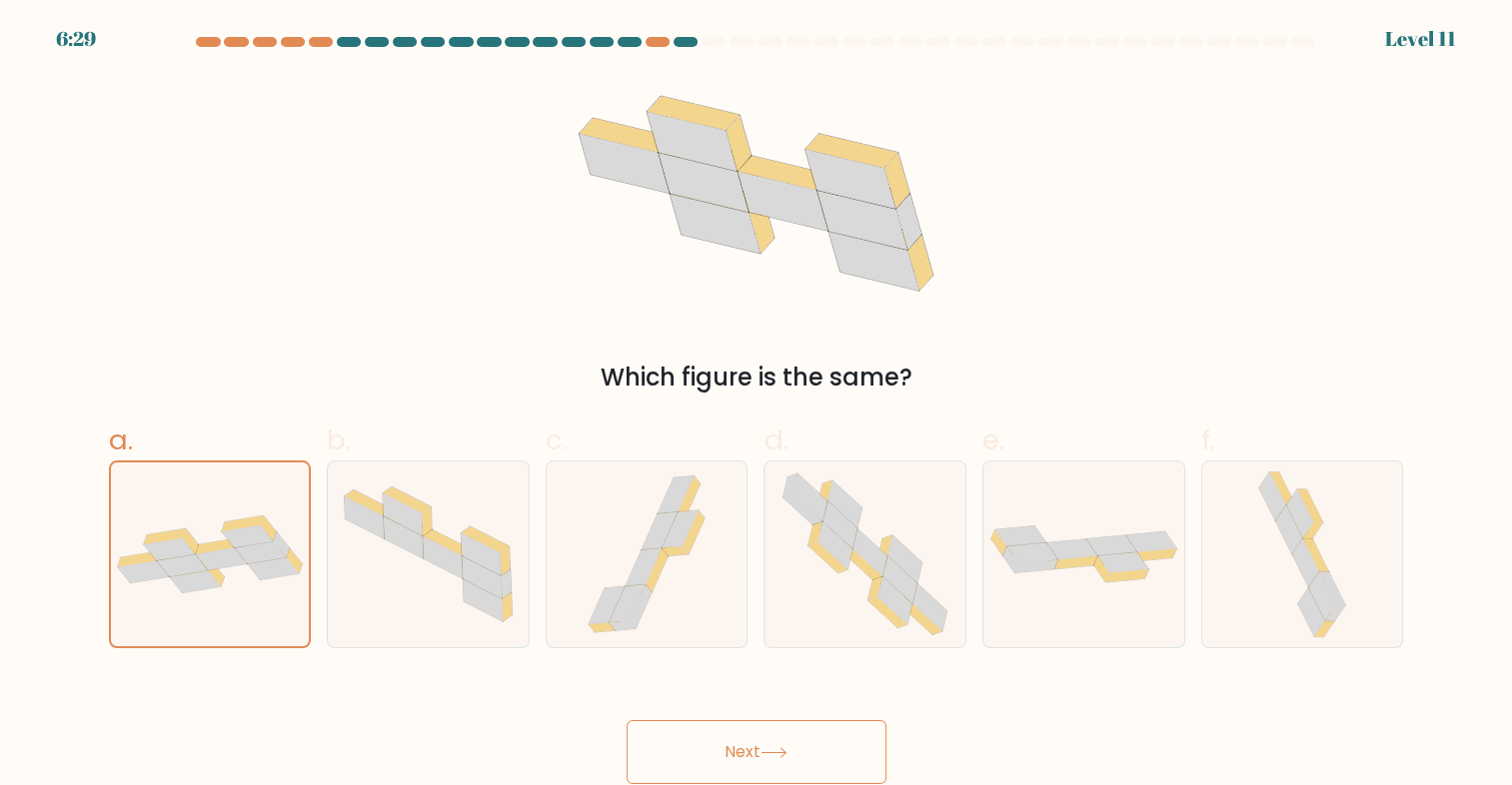 click on "Next" at bounding box center (756, 752) 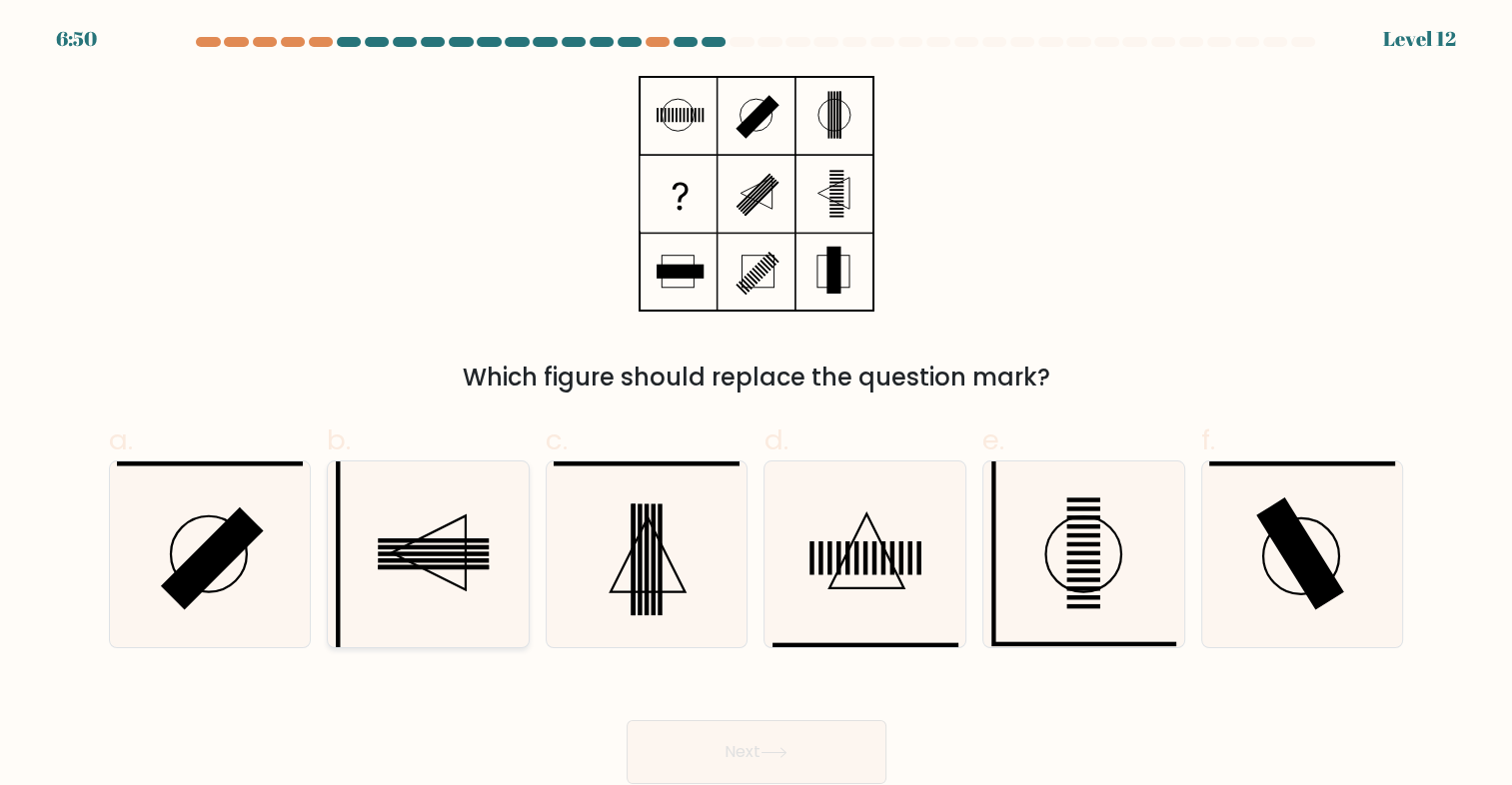 click at bounding box center (433, 554) 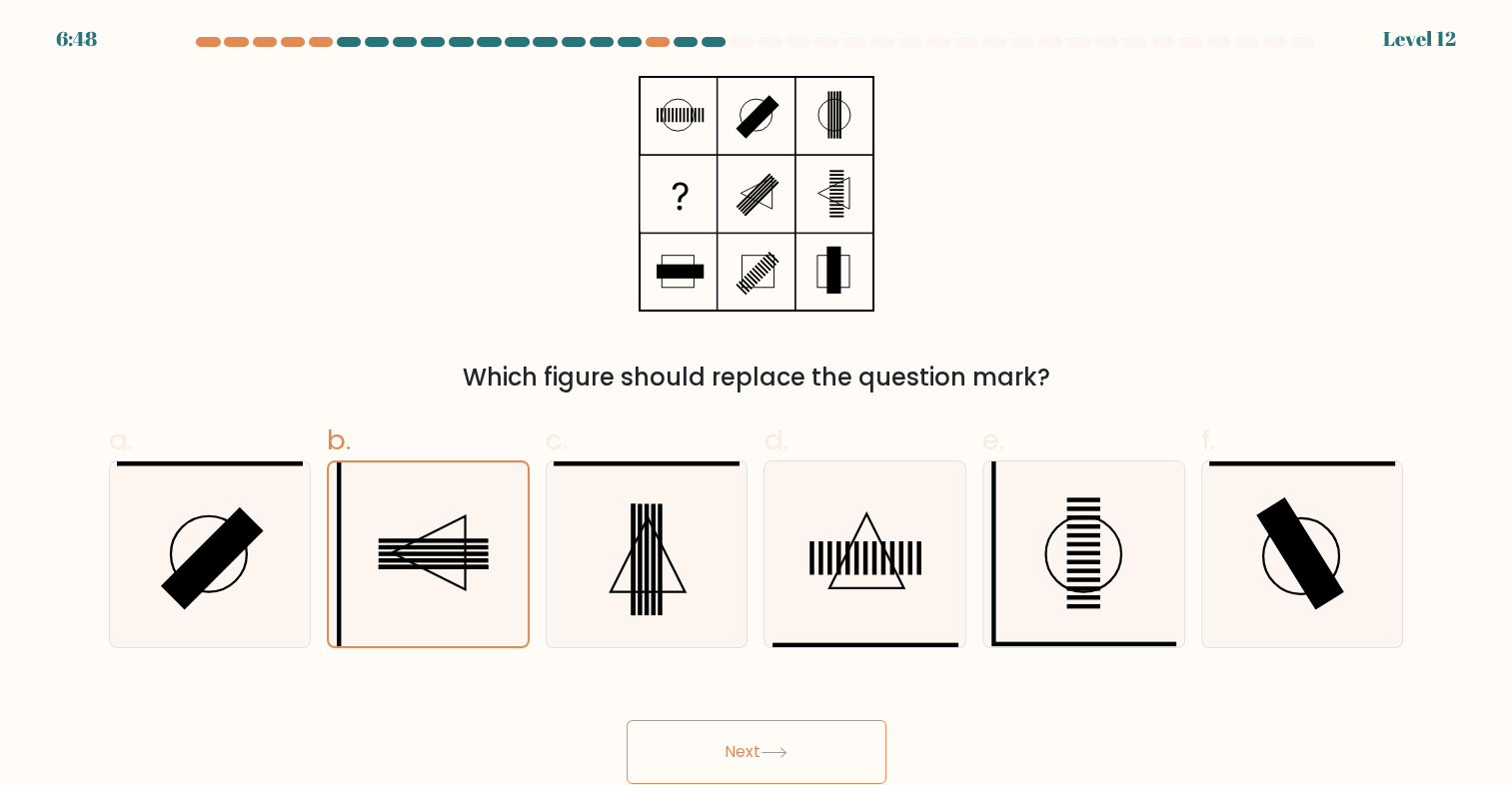 click on "Next" at bounding box center [756, 752] 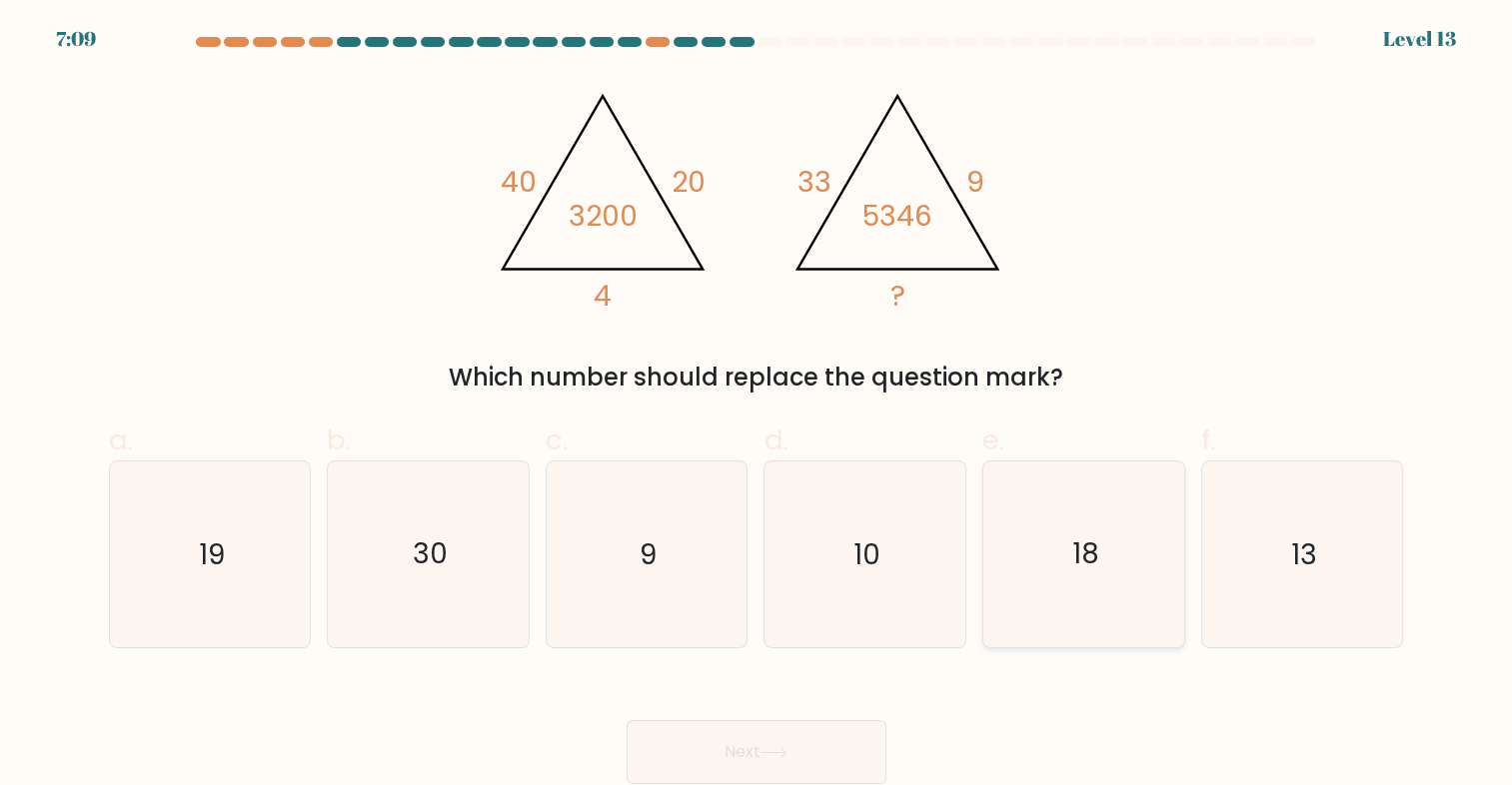 click on "18" at bounding box center (1084, 554) 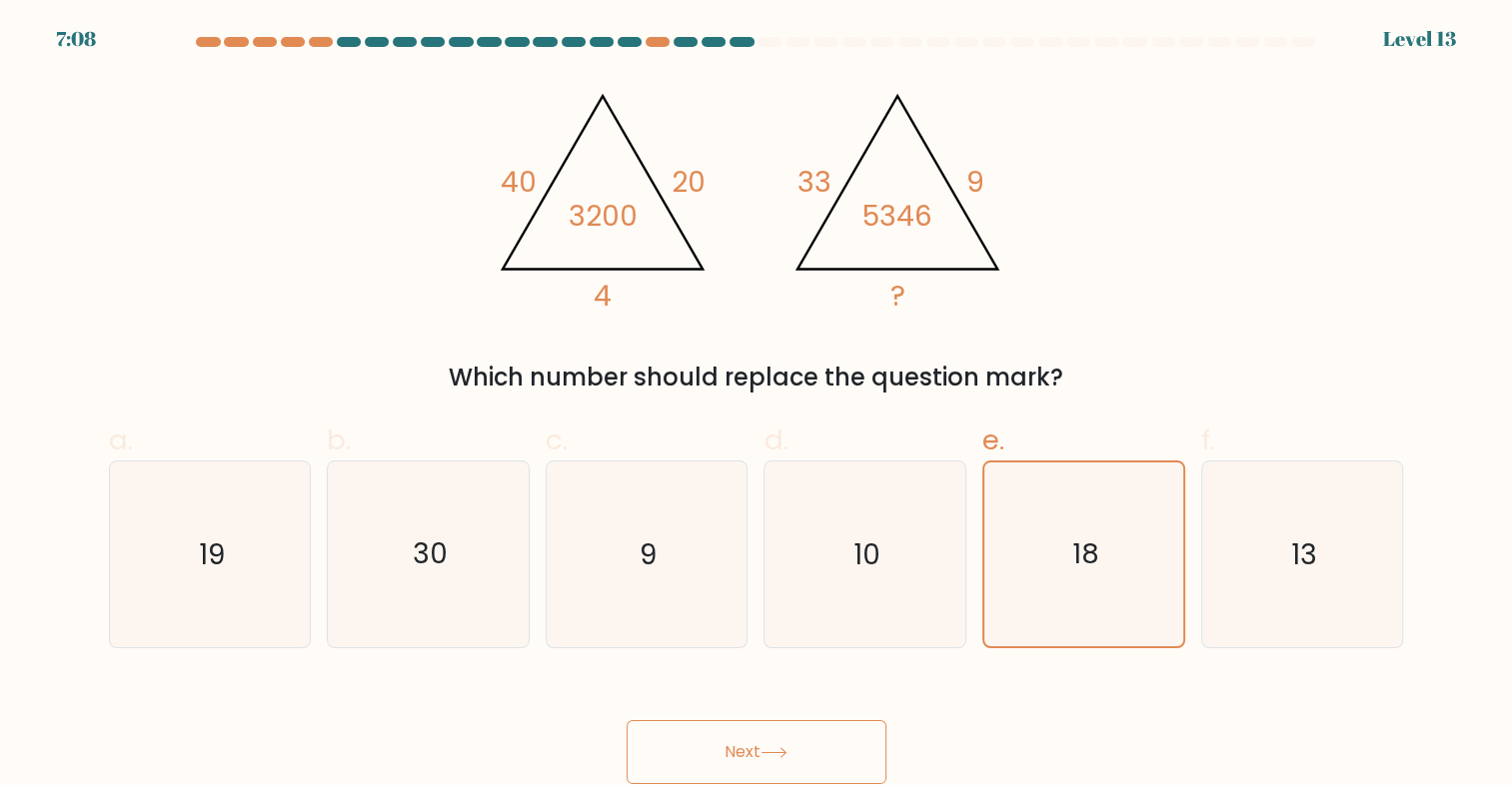 click at bounding box center (773, 752) 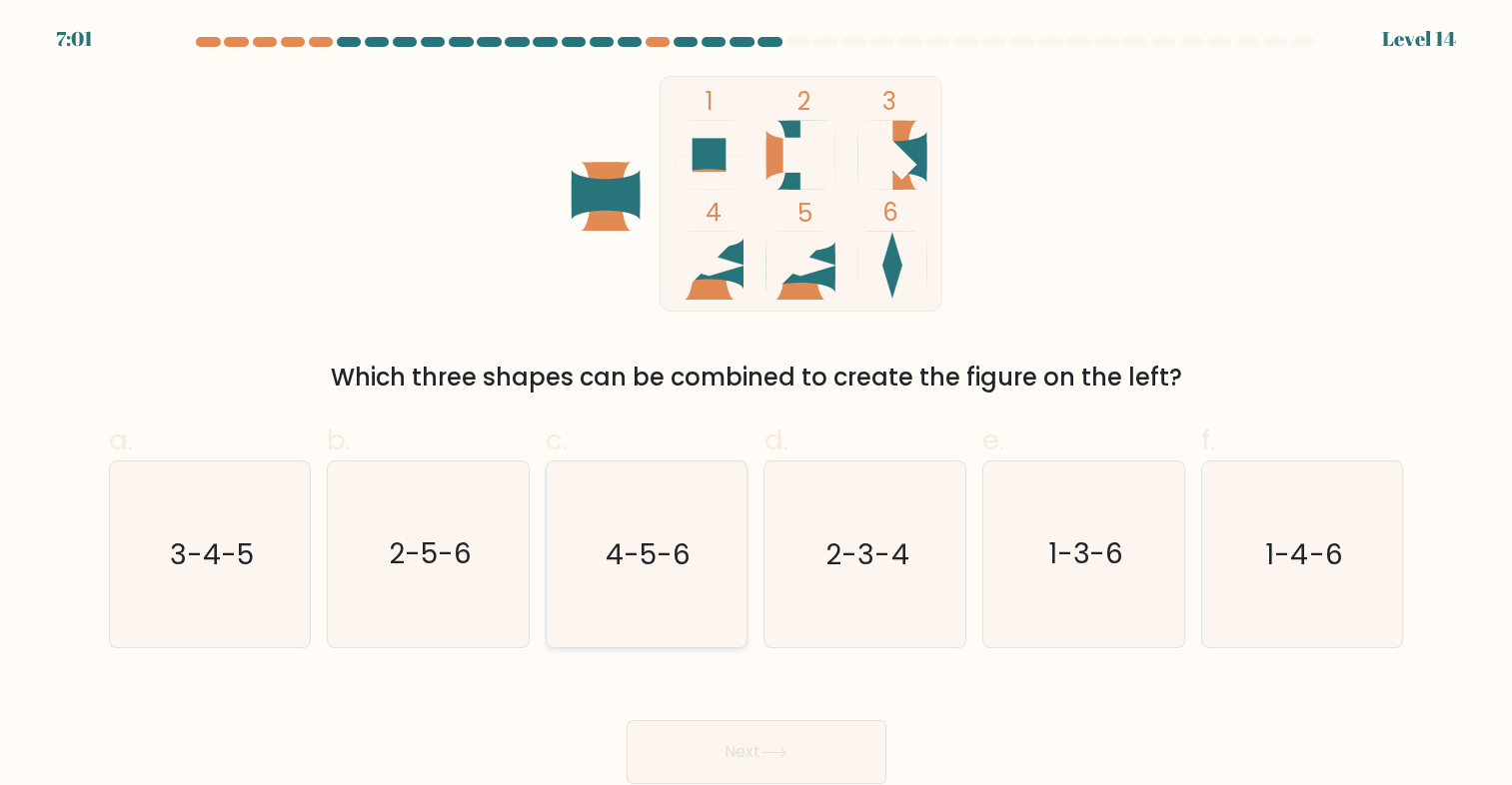 click on "4-5-6" at bounding box center [648, 553] 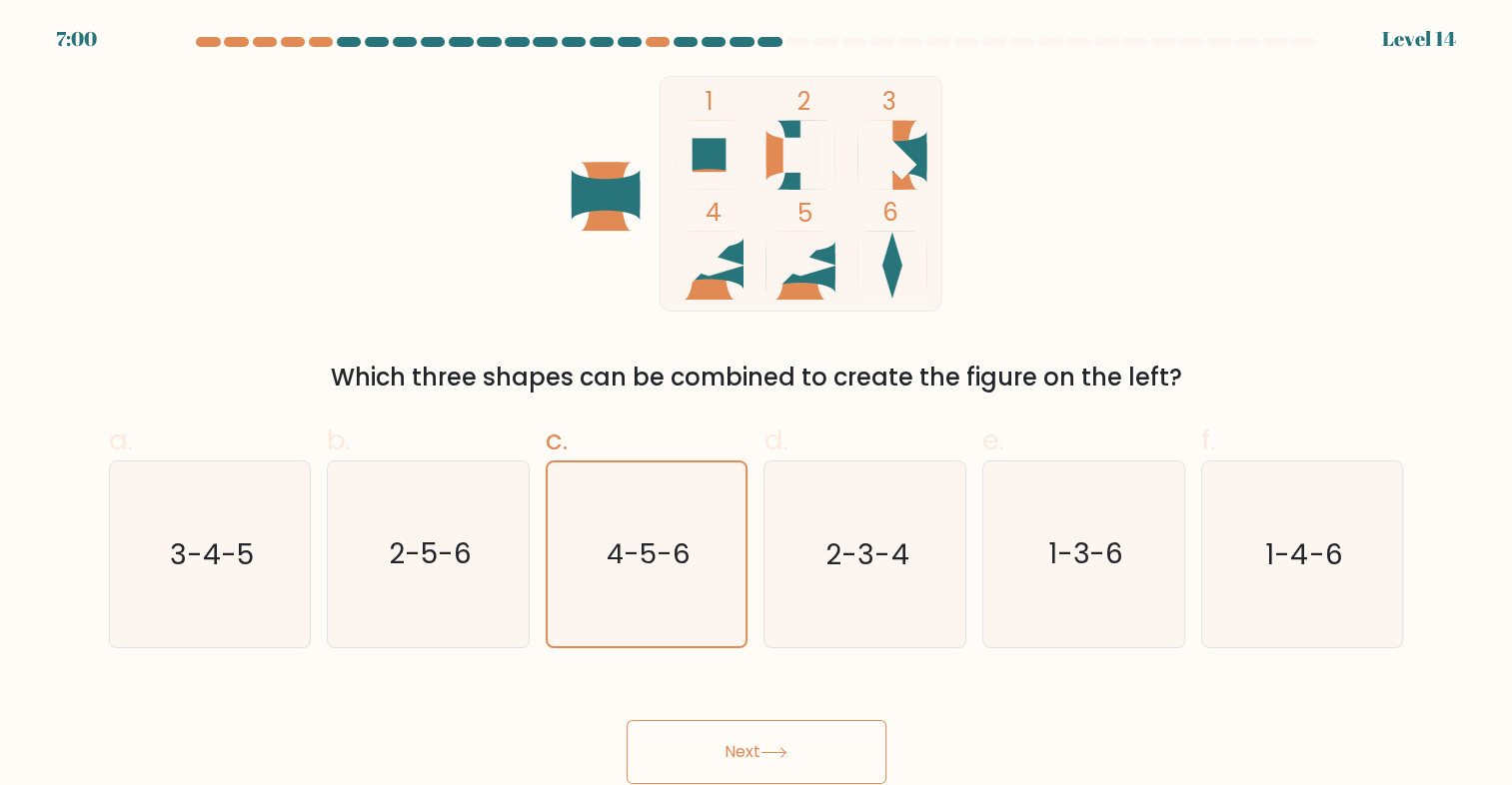 click on "Next" at bounding box center [756, 752] 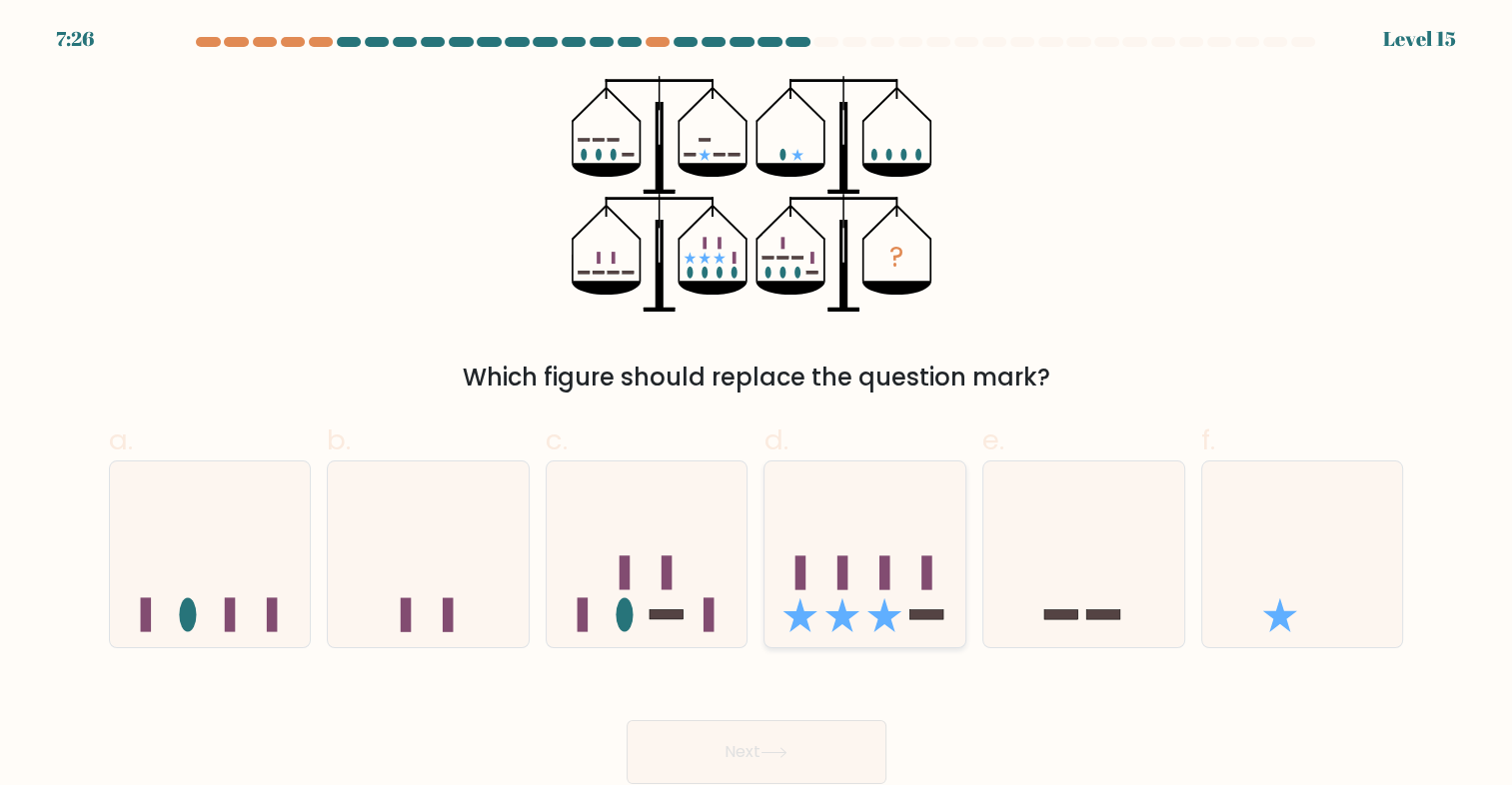 click at bounding box center [864, 554] 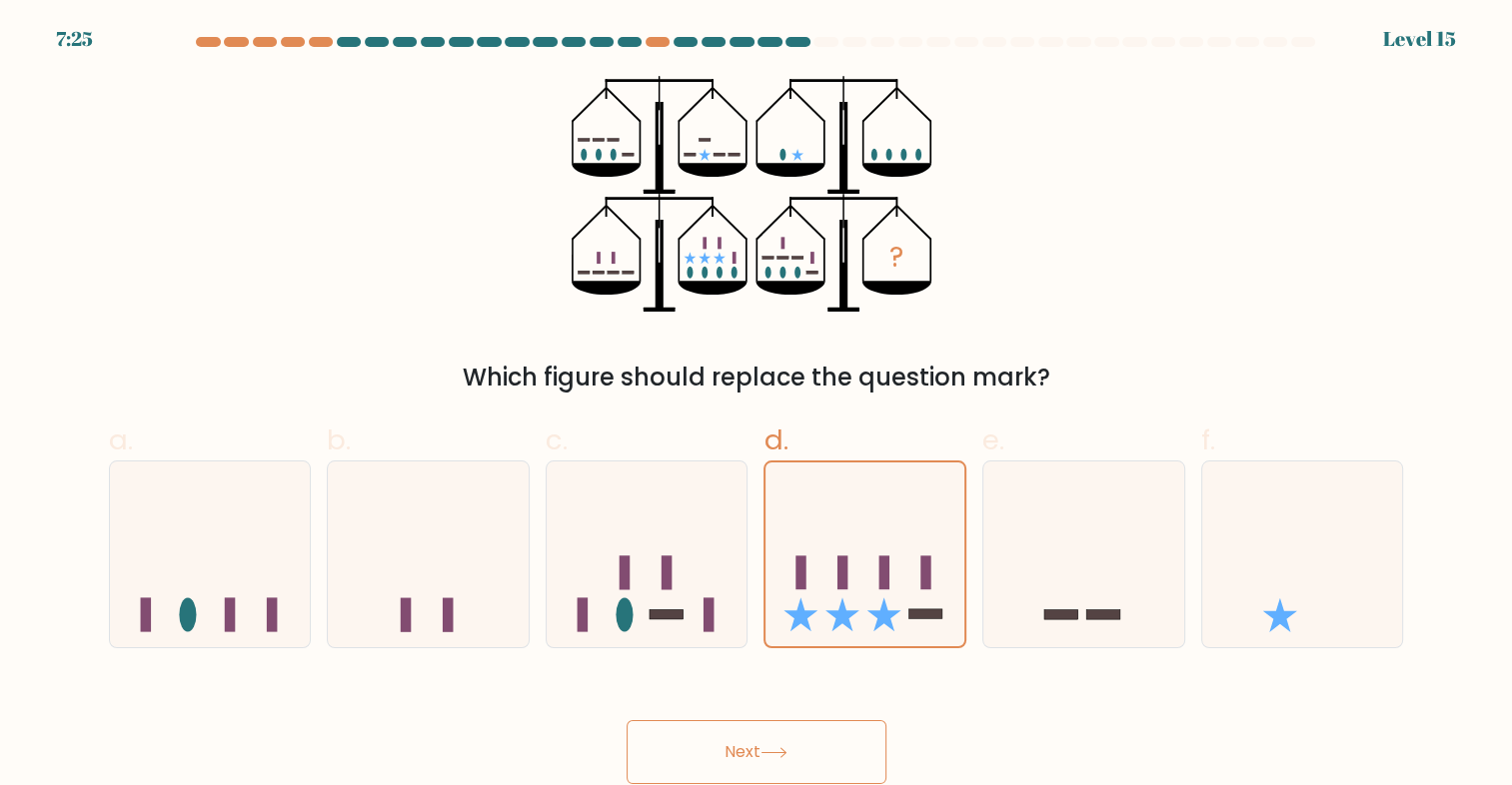 click on "Next" at bounding box center [756, 752] 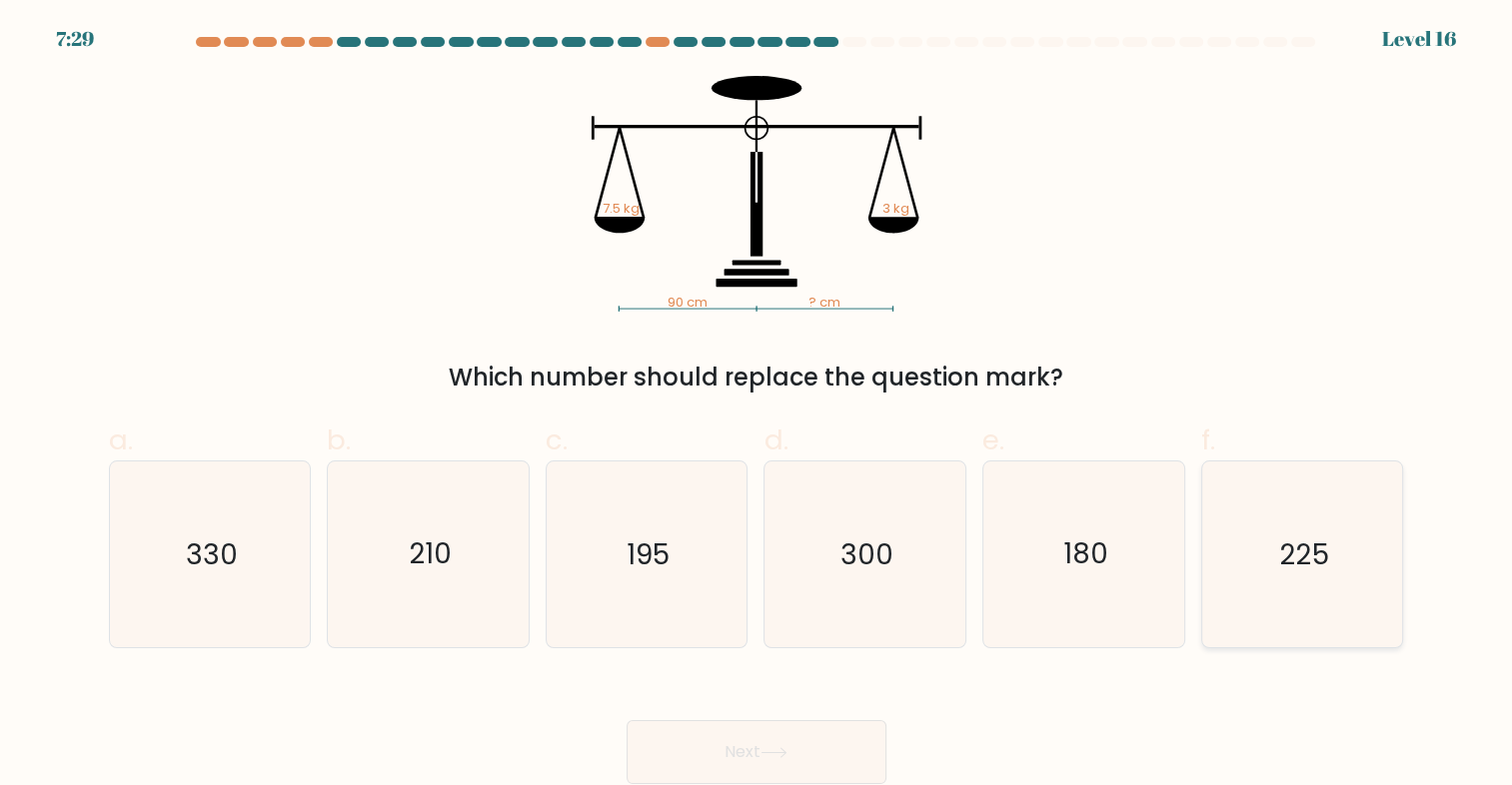 click on "225" at bounding box center (1302, 554) 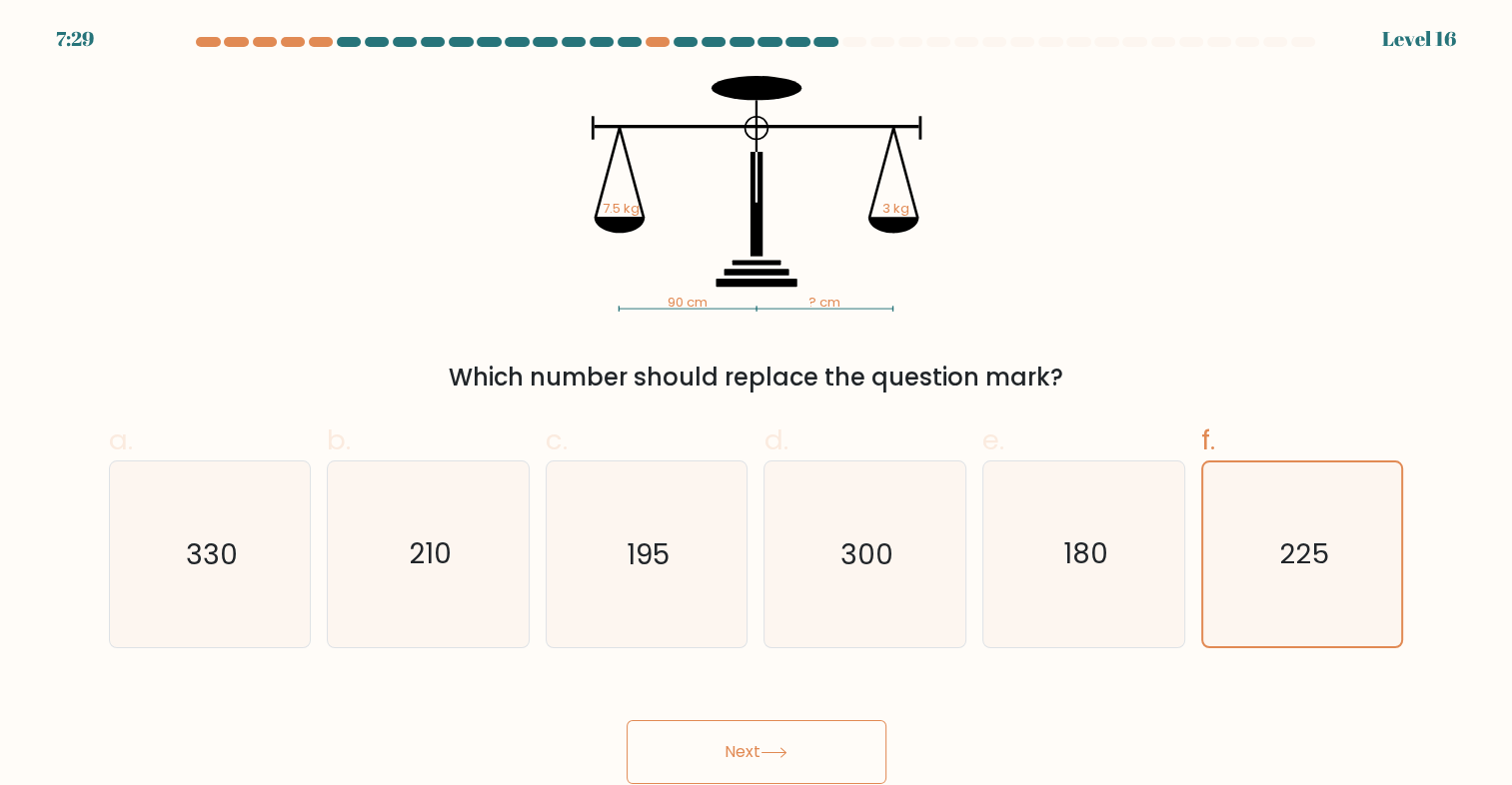 click on "Next" at bounding box center (756, 752) 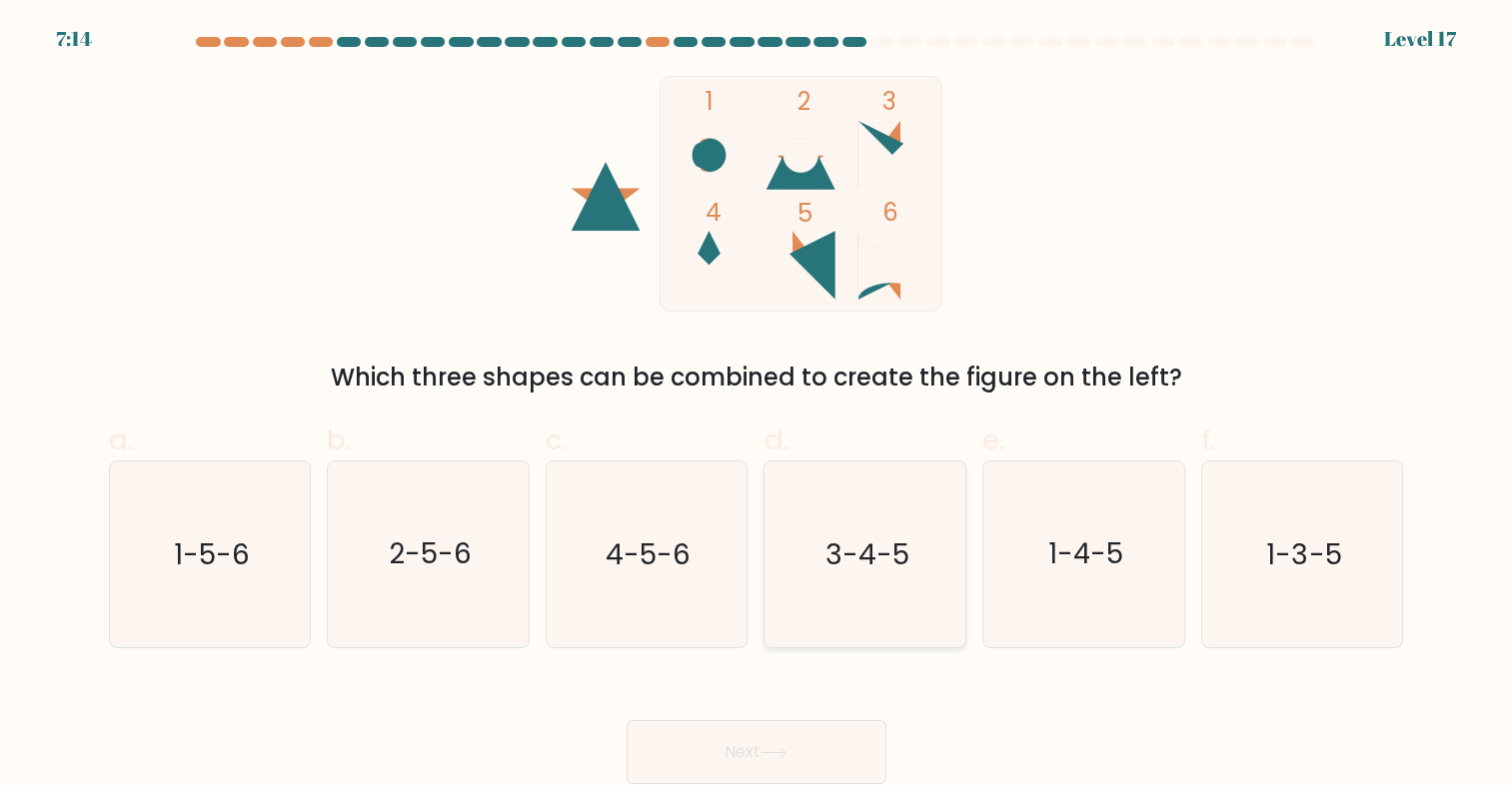 click on "3-4-5" at bounding box center [867, 553] 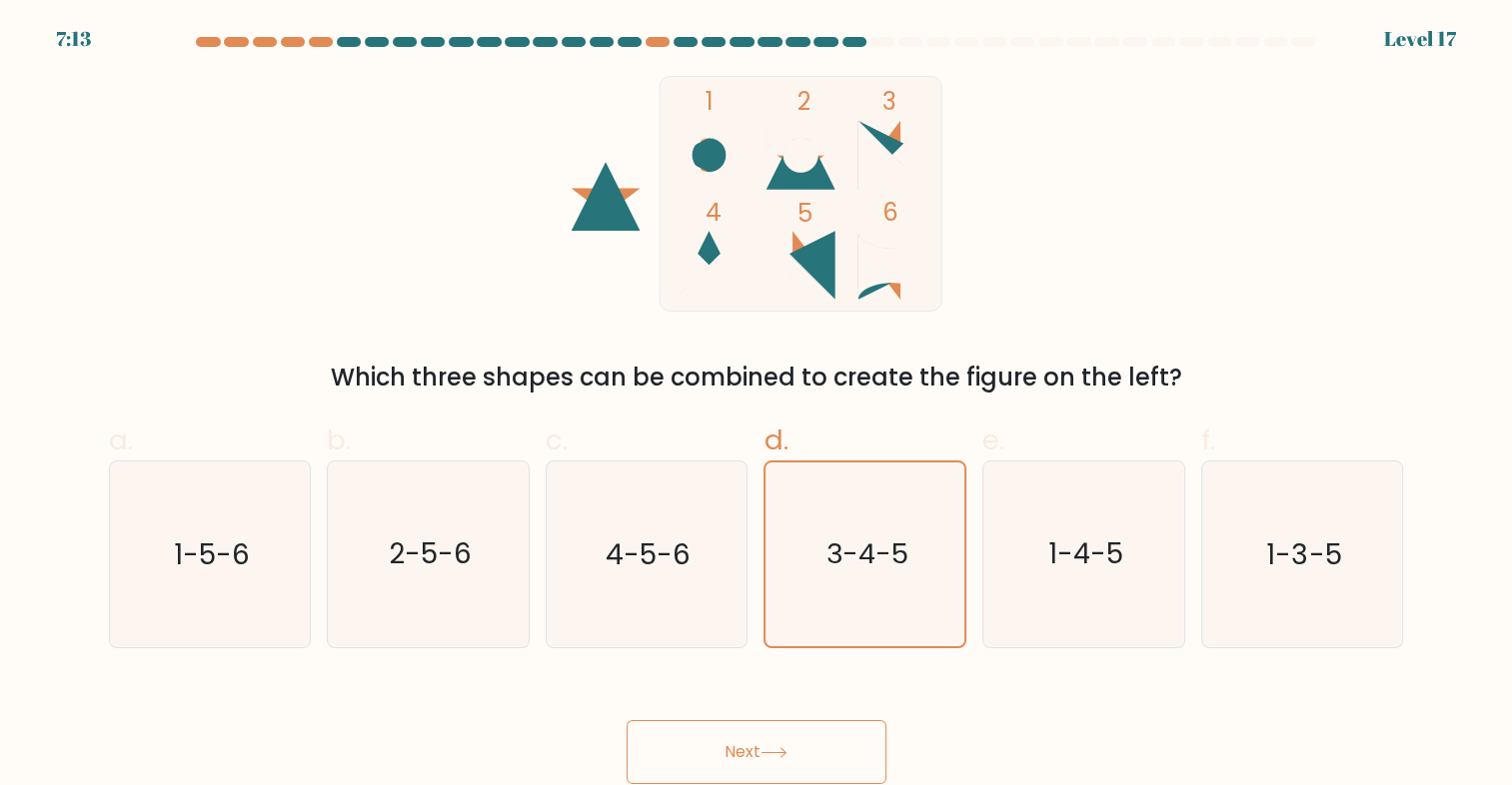 click on "Next" at bounding box center [756, 752] 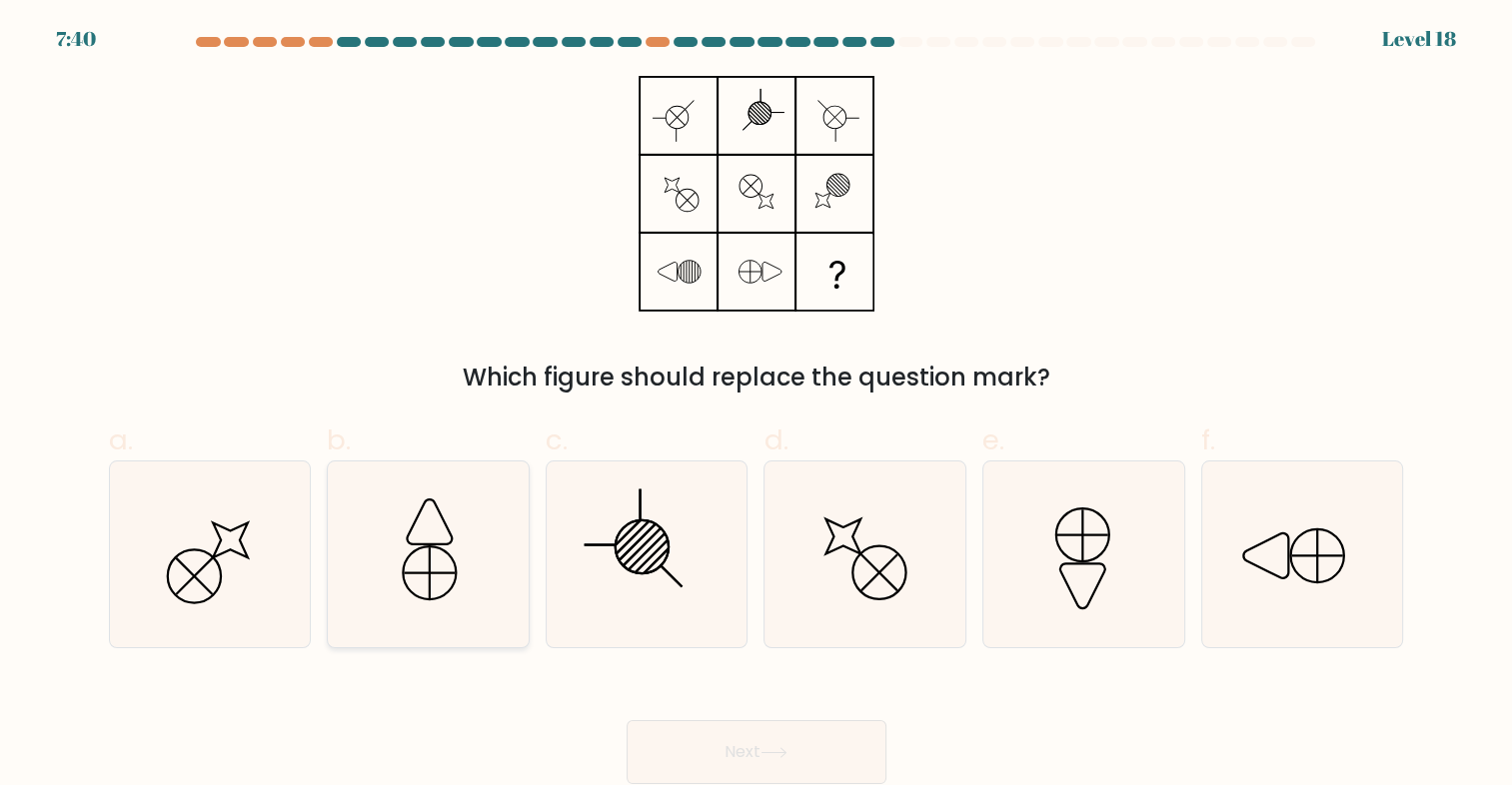 click at bounding box center (429, 554) 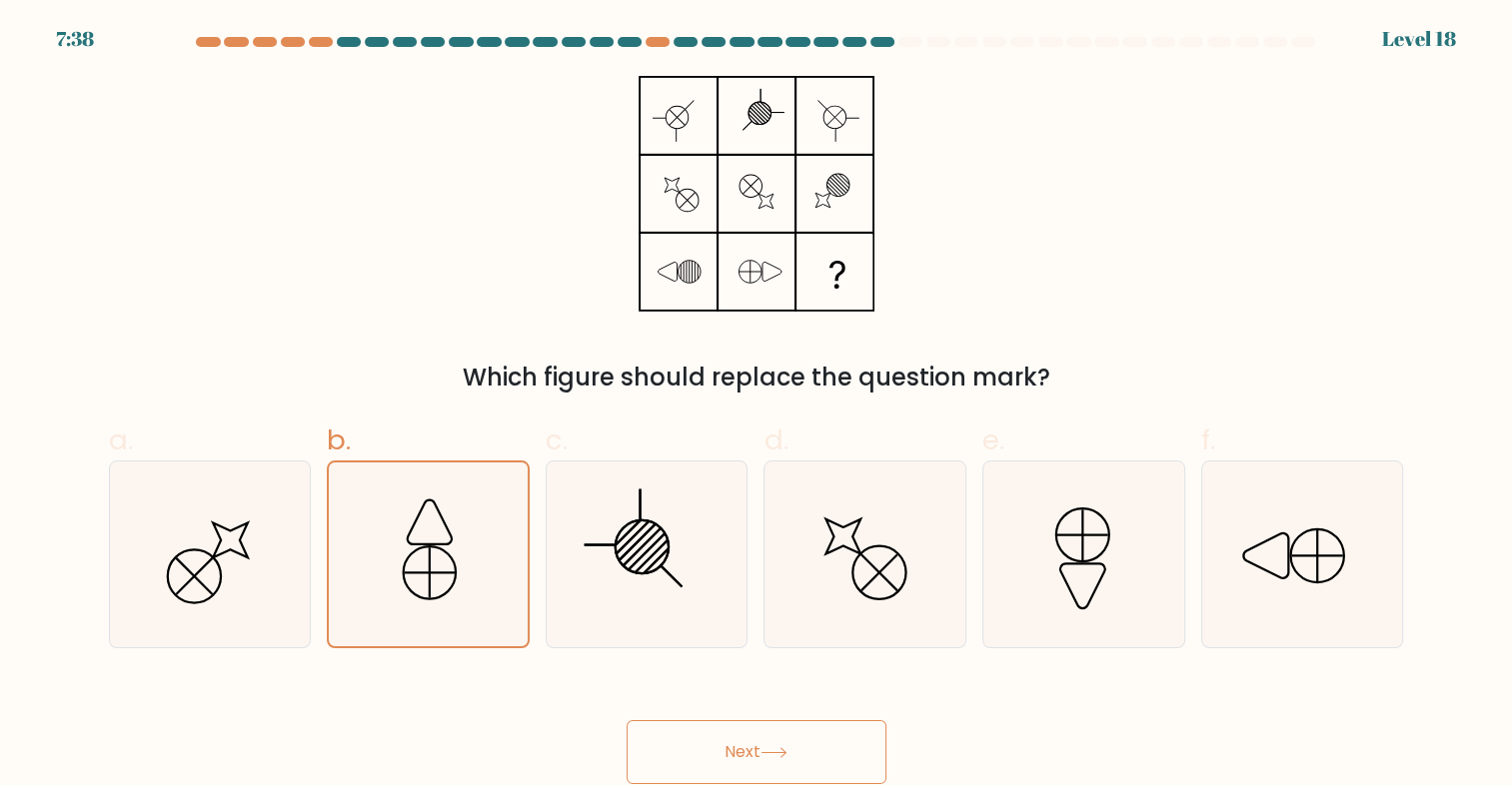 click on "Next" at bounding box center [756, 752] 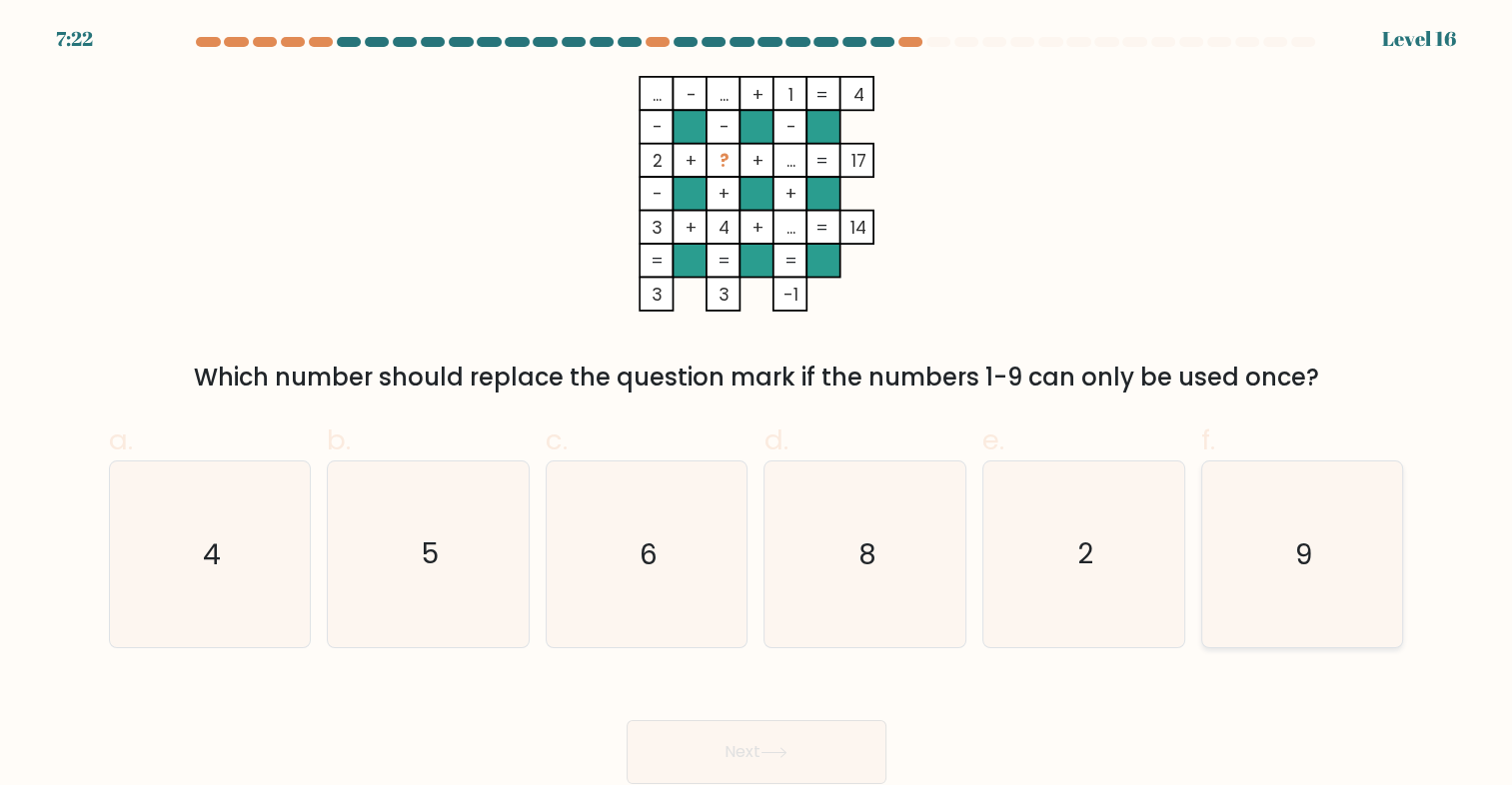 click on "9" at bounding box center [1302, 554] 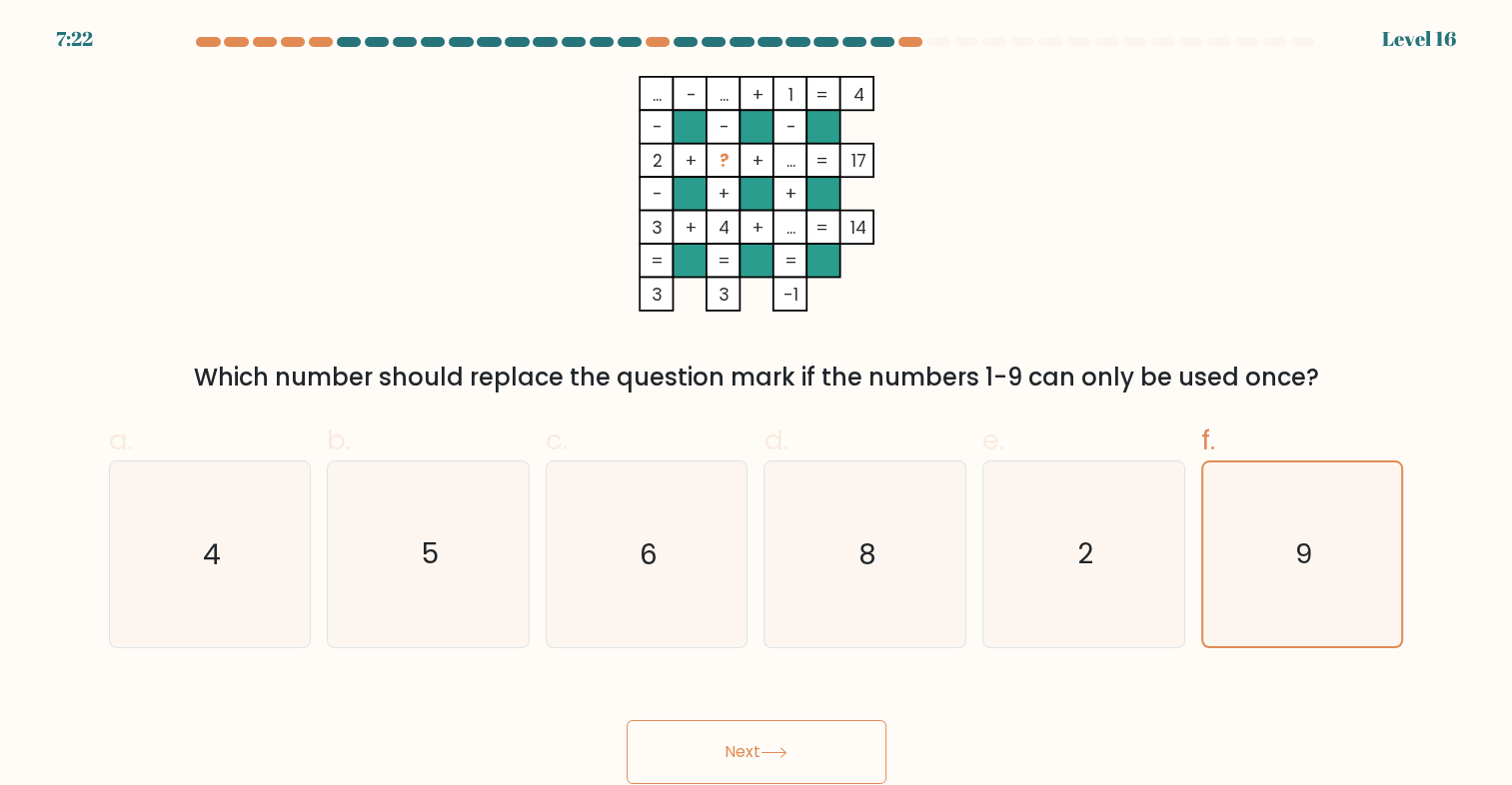 click on "Next" at bounding box center (756, 752) 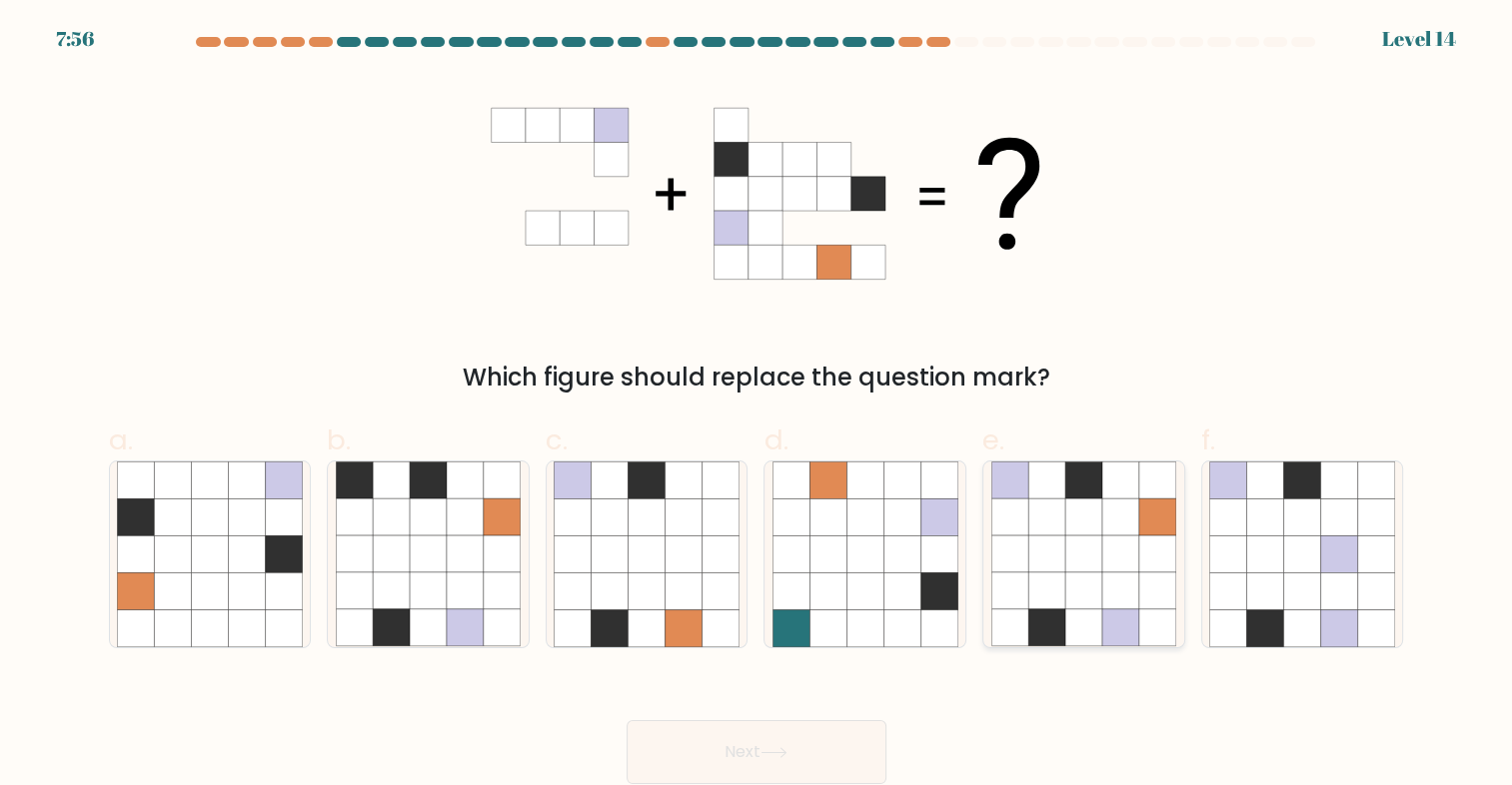 click at bounding box center [1083, 516] 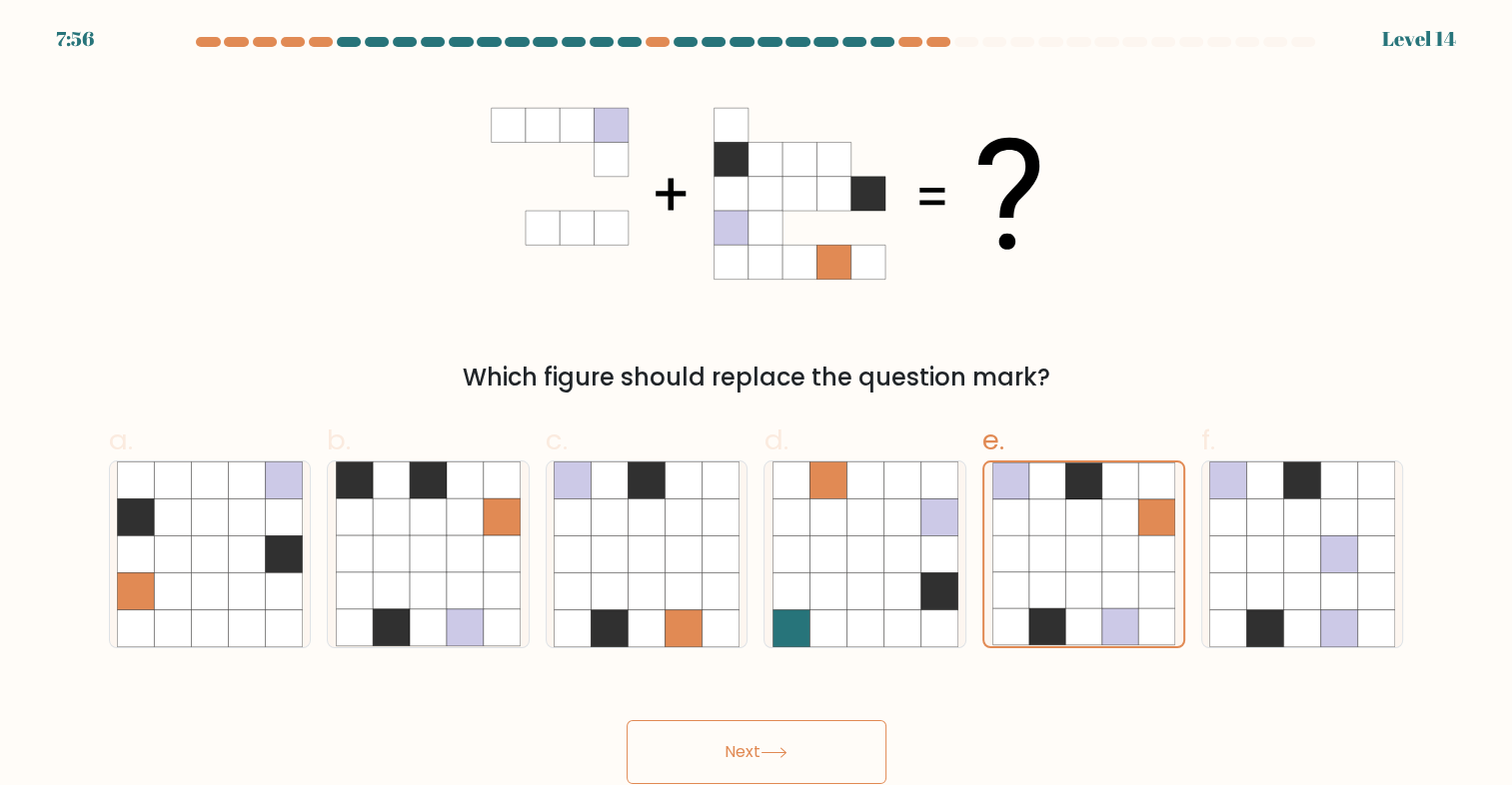 click at bounding box center (773, 752) 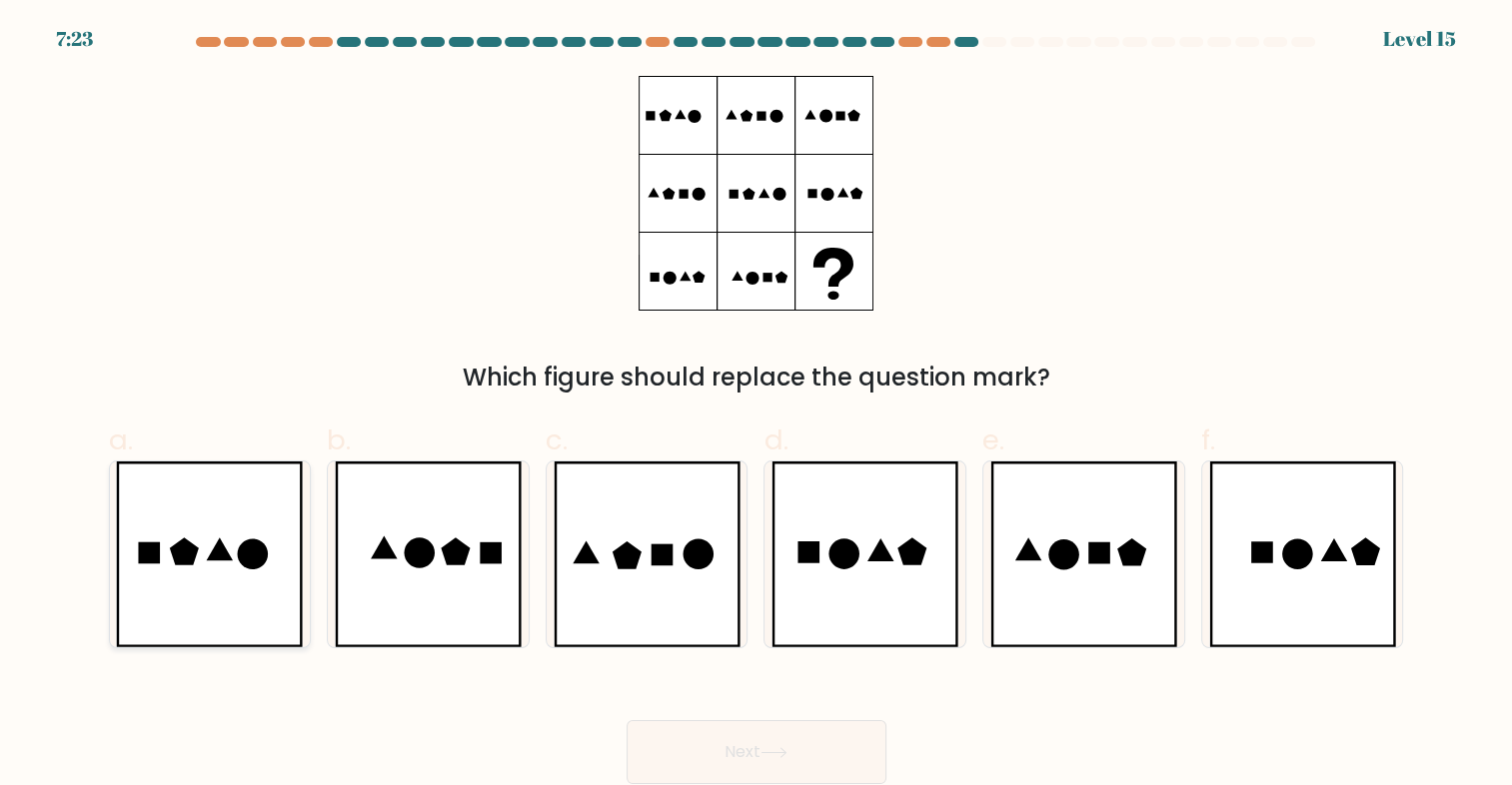 click at bounding box center [209, 554] 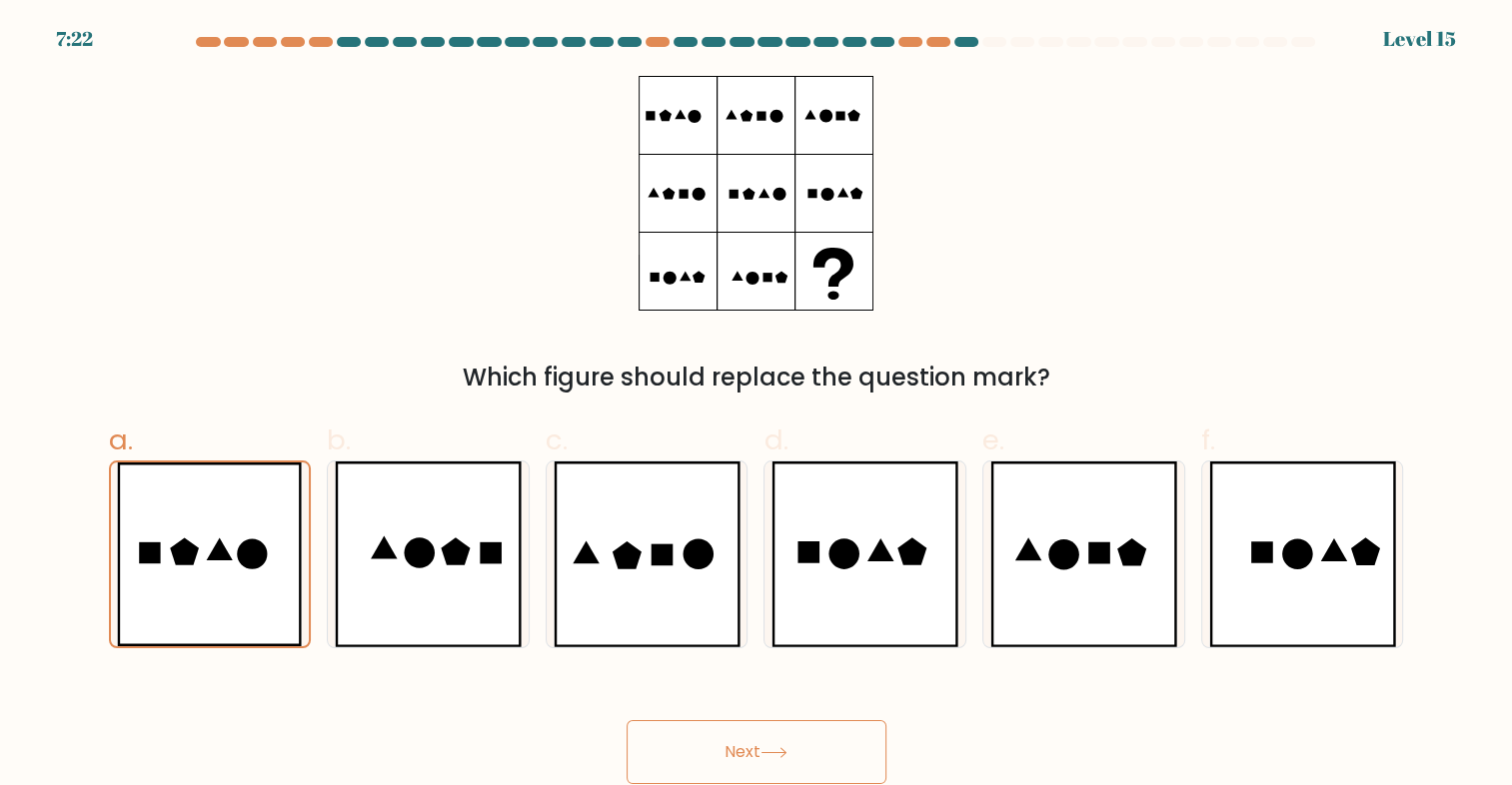 click on "Next" at bounding box center [756, 752] 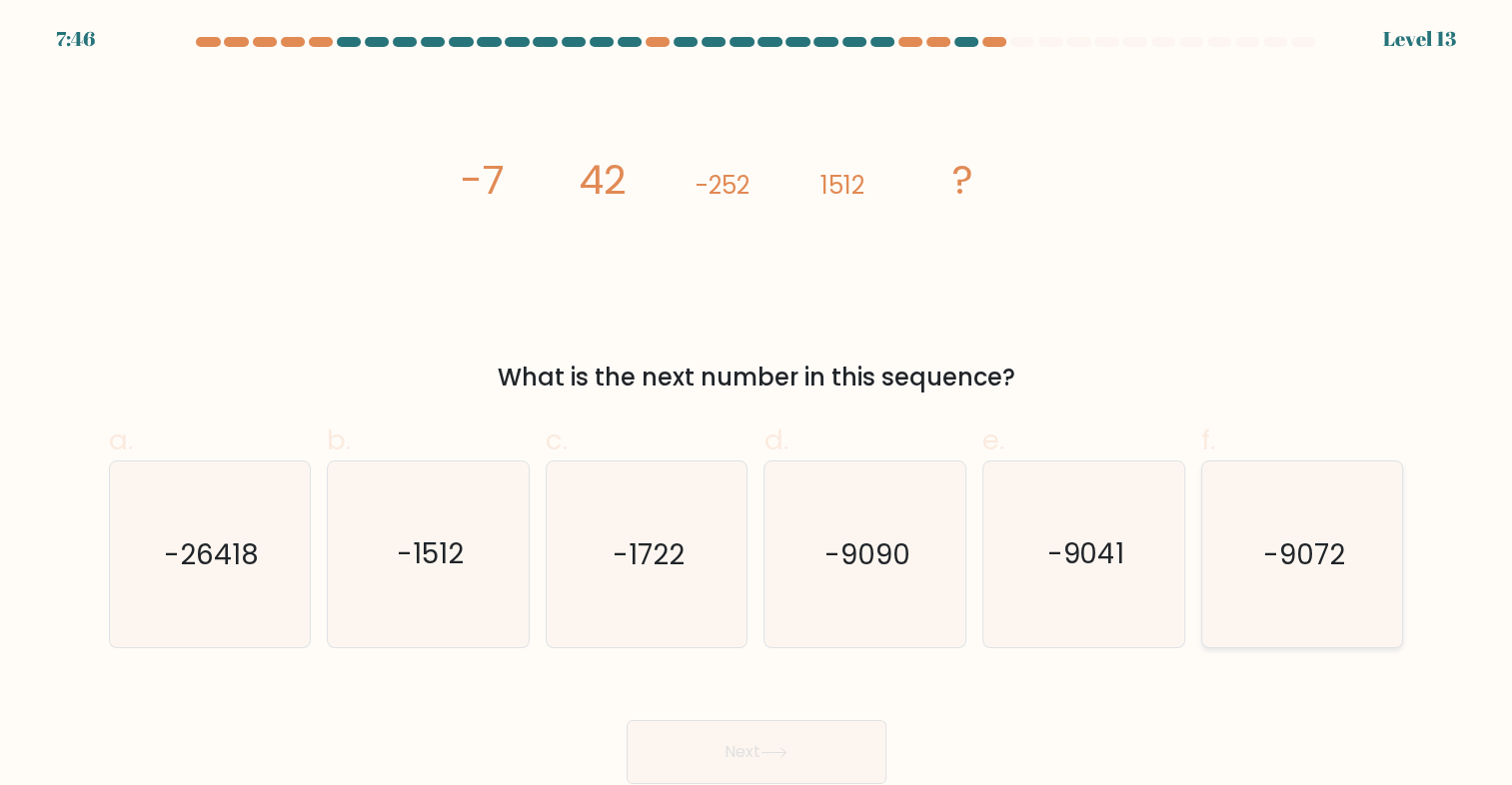 click on "f.
-9072" at bounding box center (1302, 533) 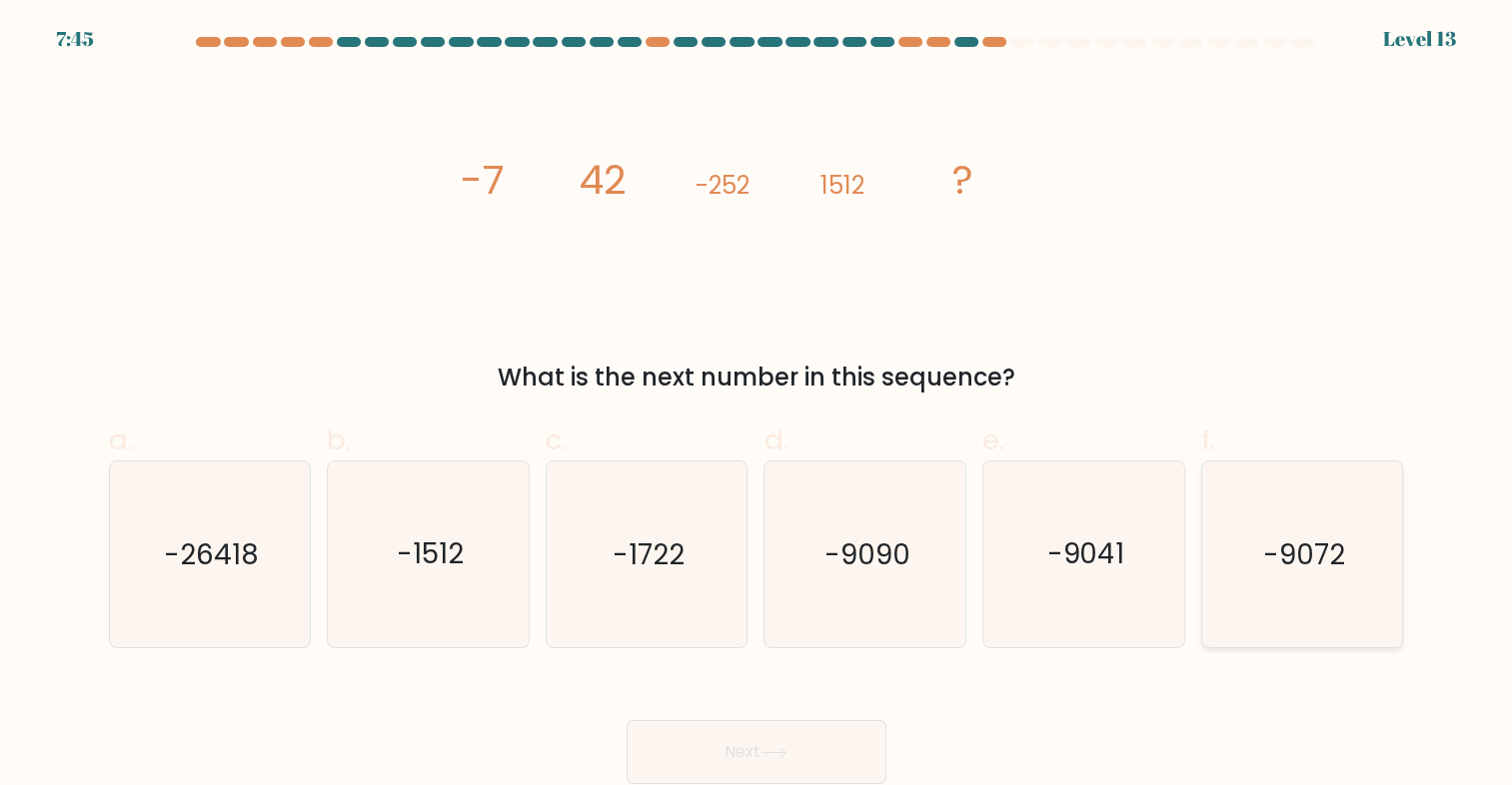 click on "-9072" at bounding box center (1302, 554) 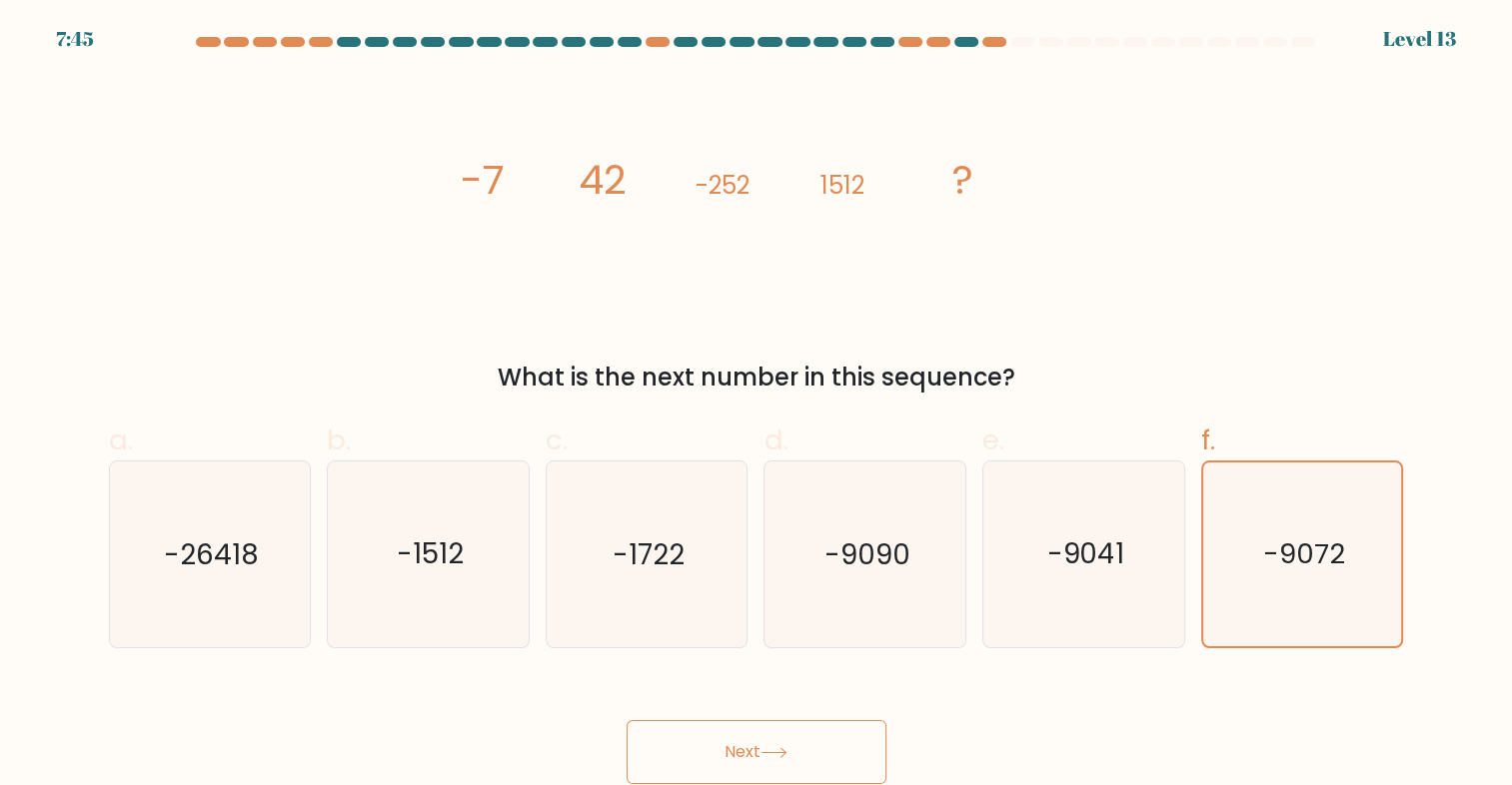 click at bounding box center (773, 752) 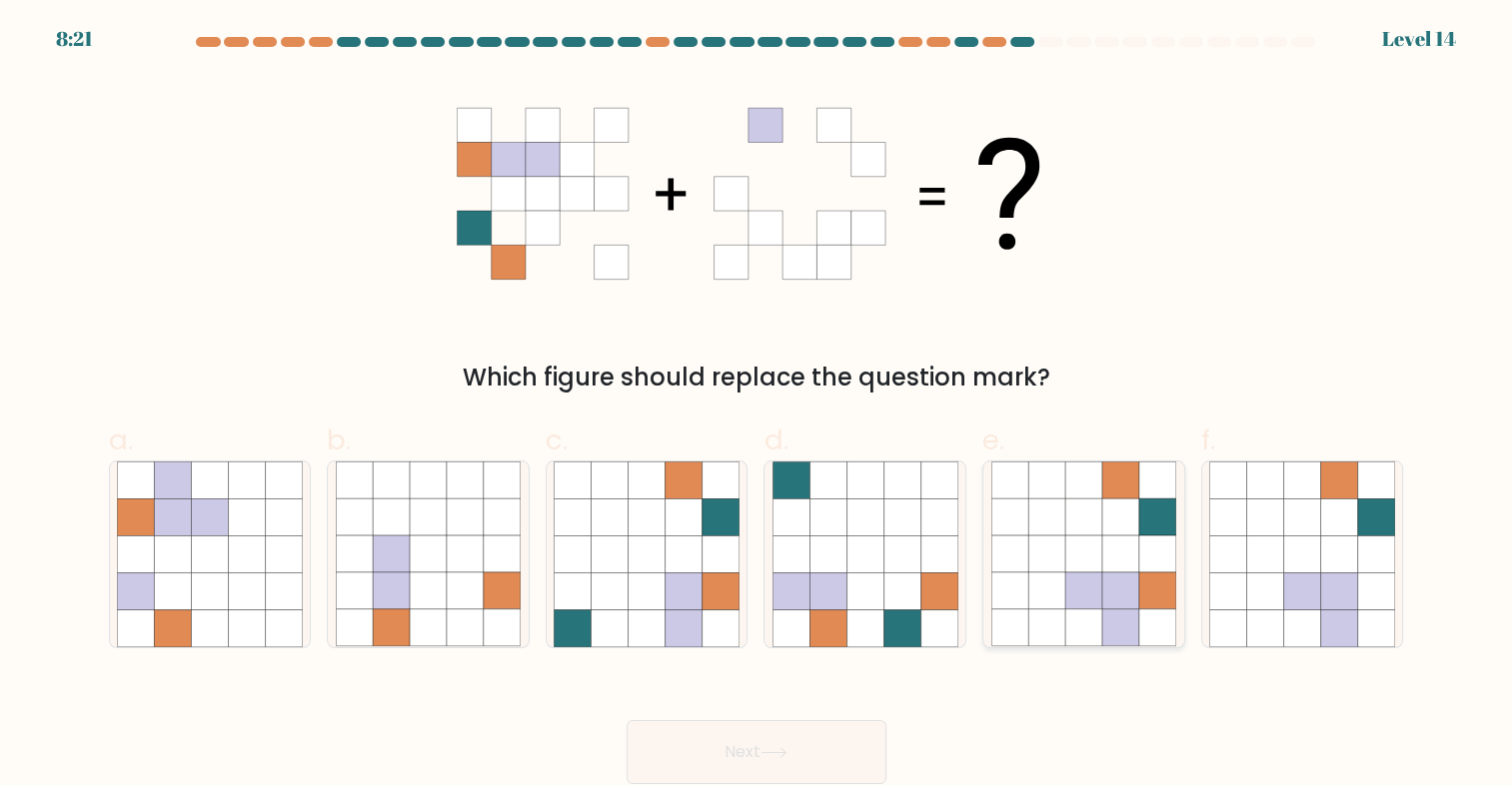 click at bounding box center (1120, 590) 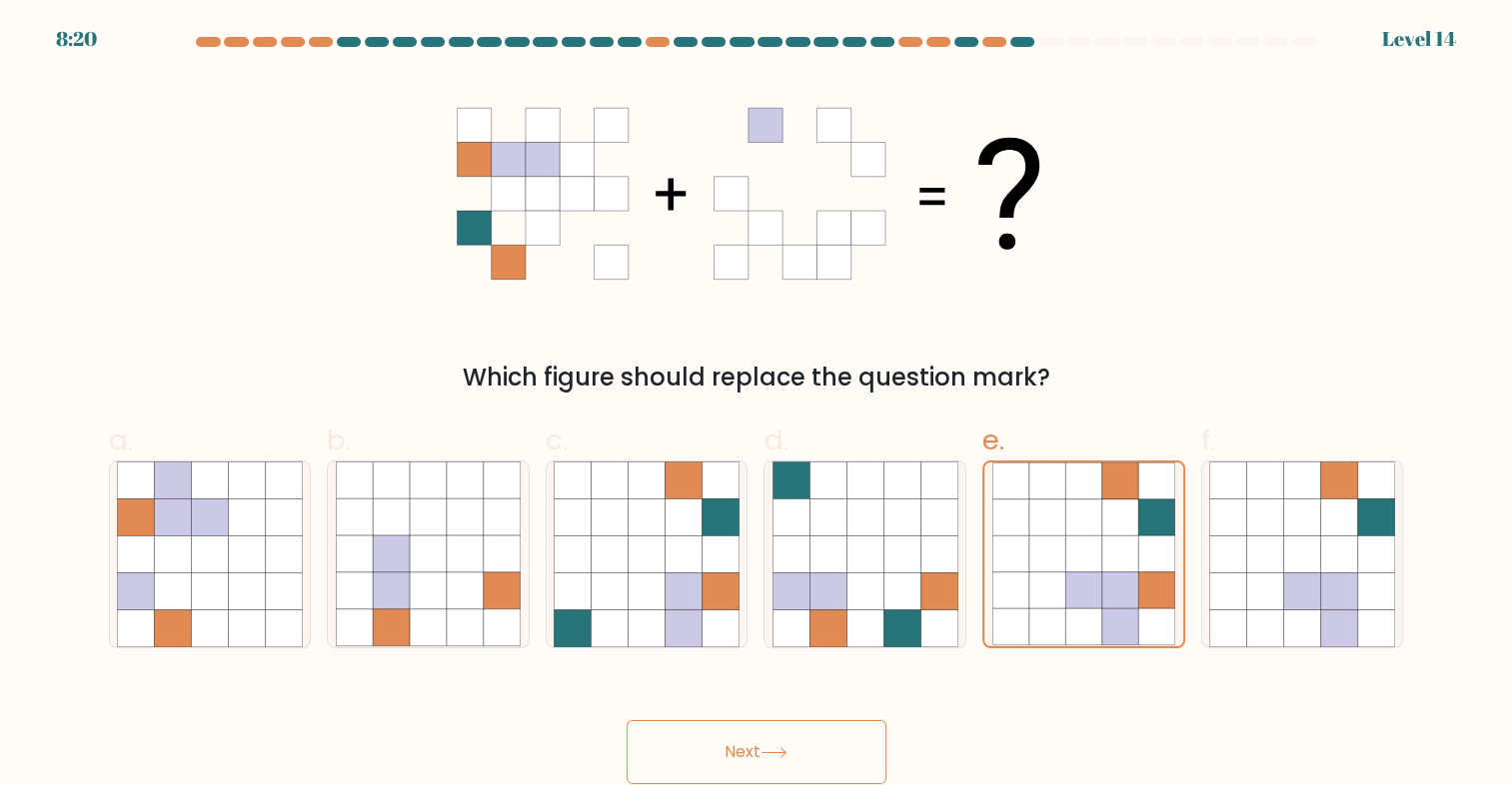 click on "Next" at bounding box center [756, 752] 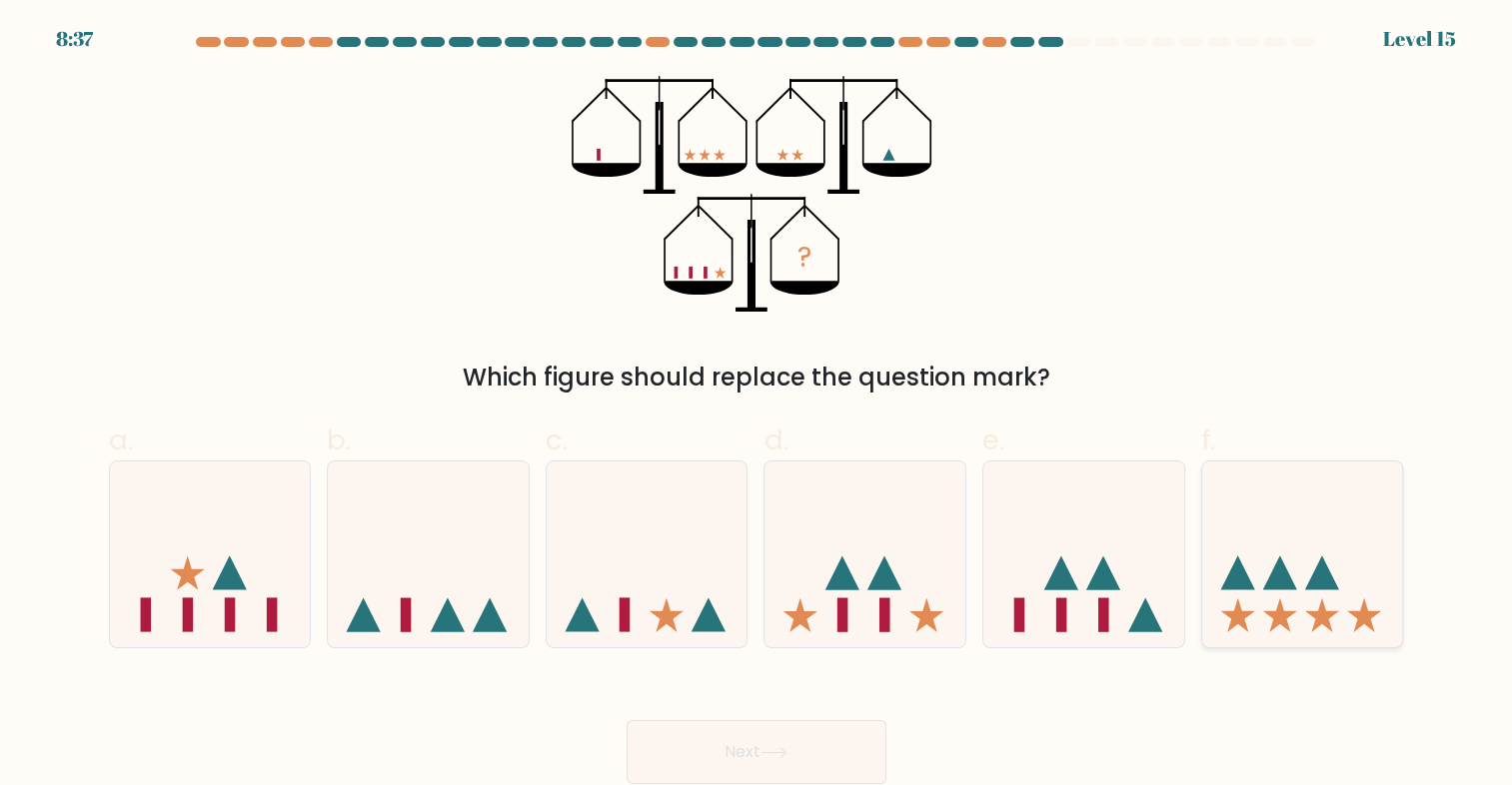 click at bounding box center [1280, 615] 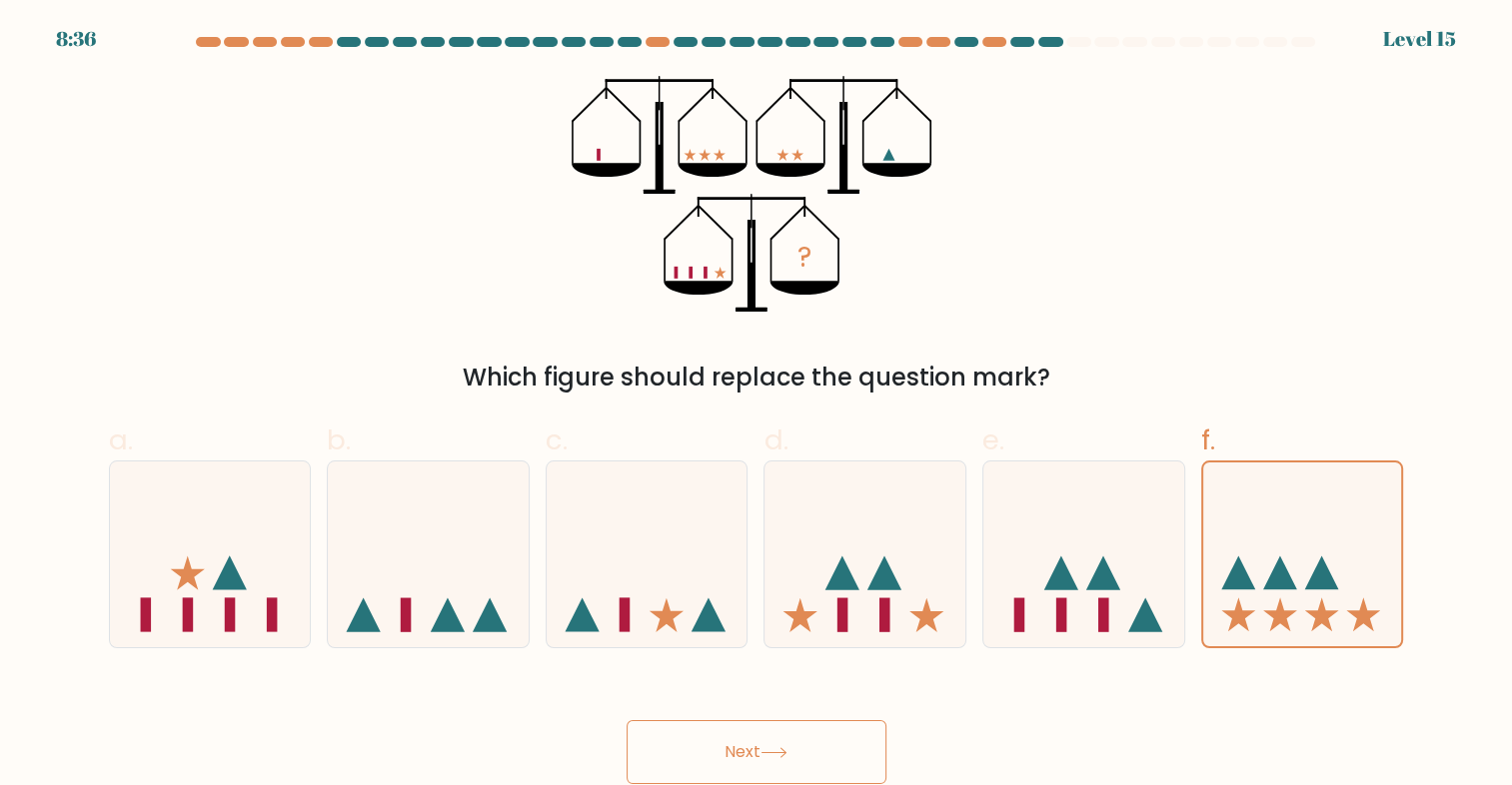 click on "Next" at bounding box center (756, 752) 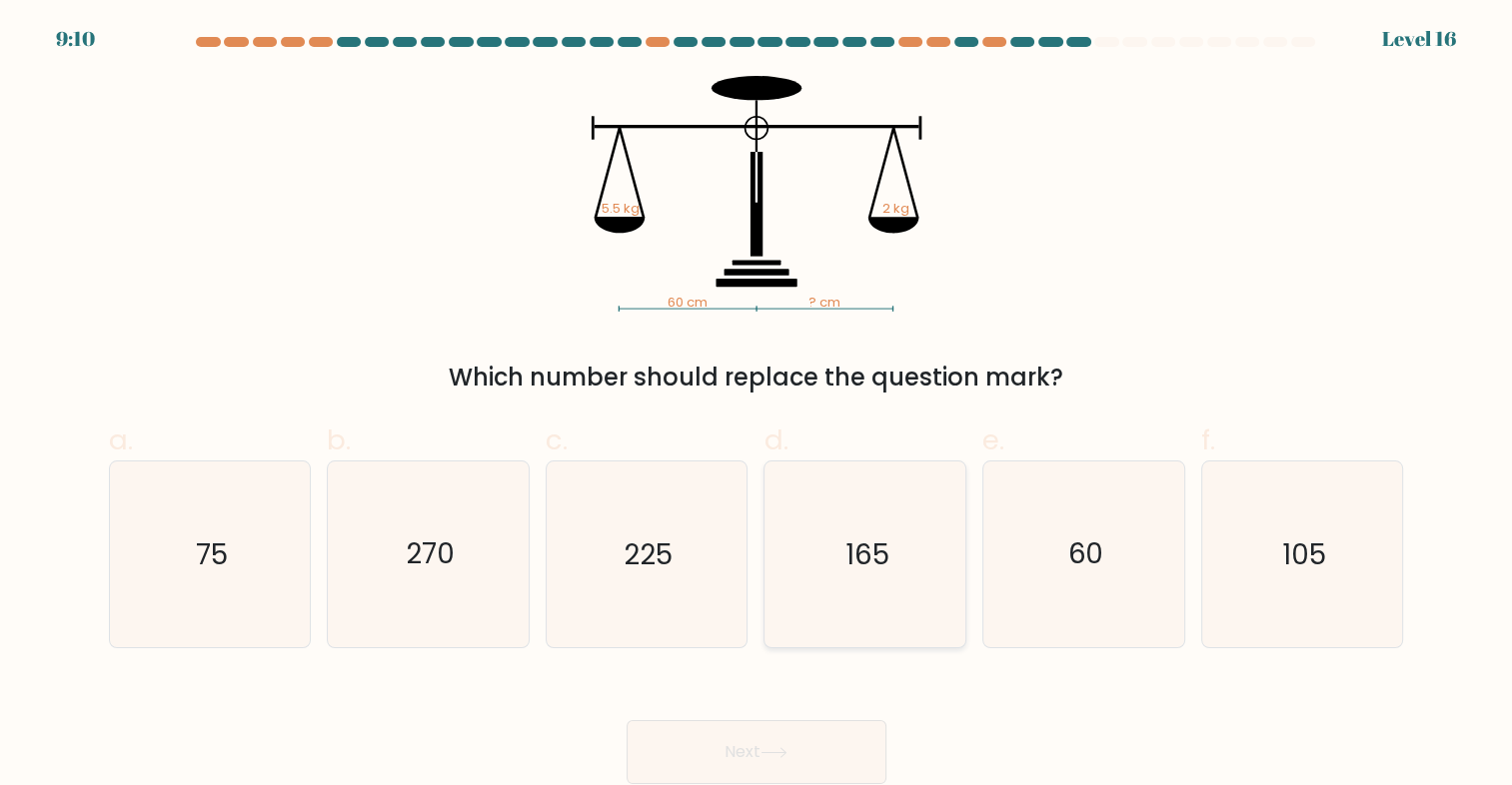 click on "165" at bounding box center [865, 554] 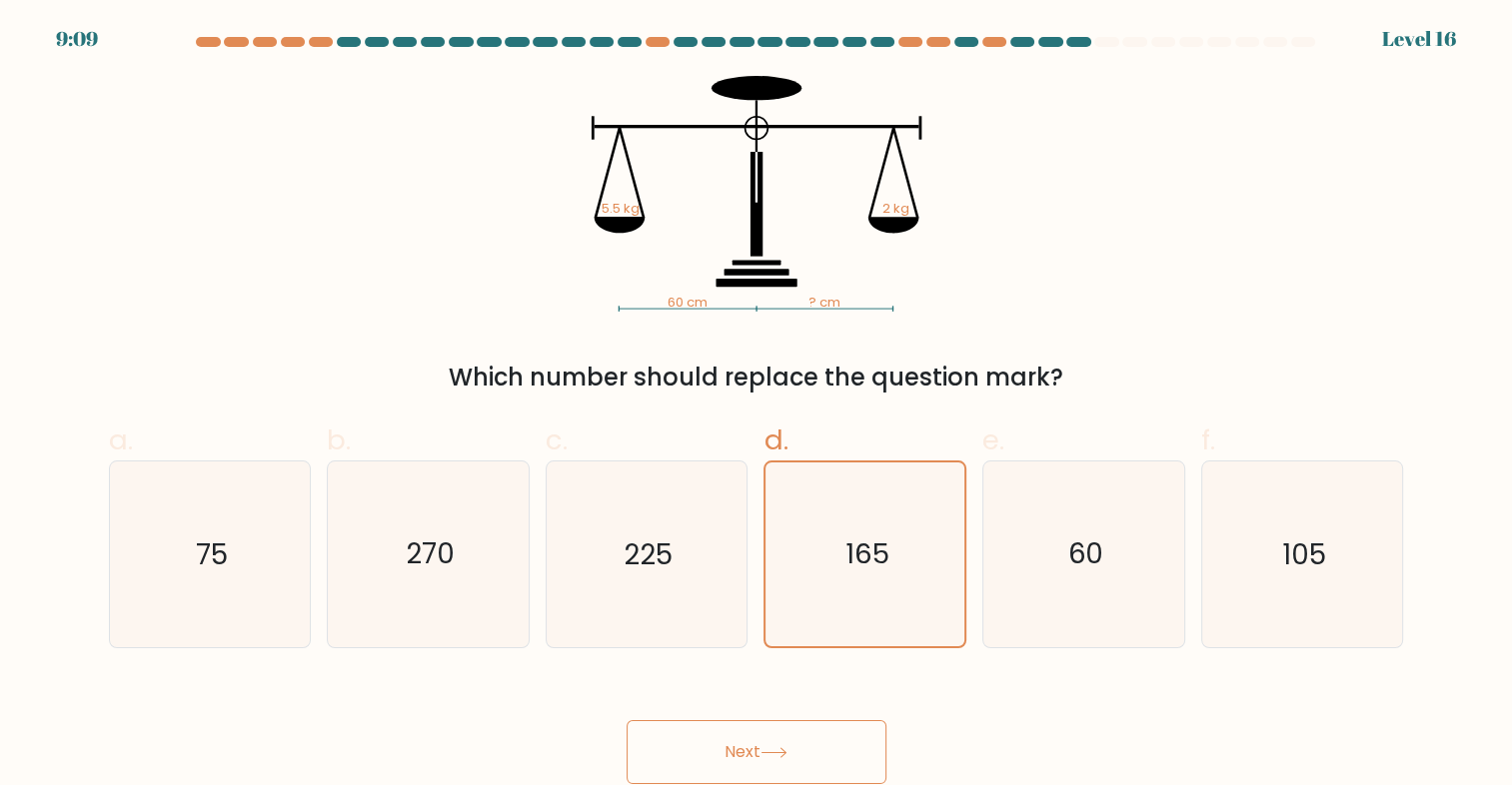 click on "Next" at bounding box center [756, 752] 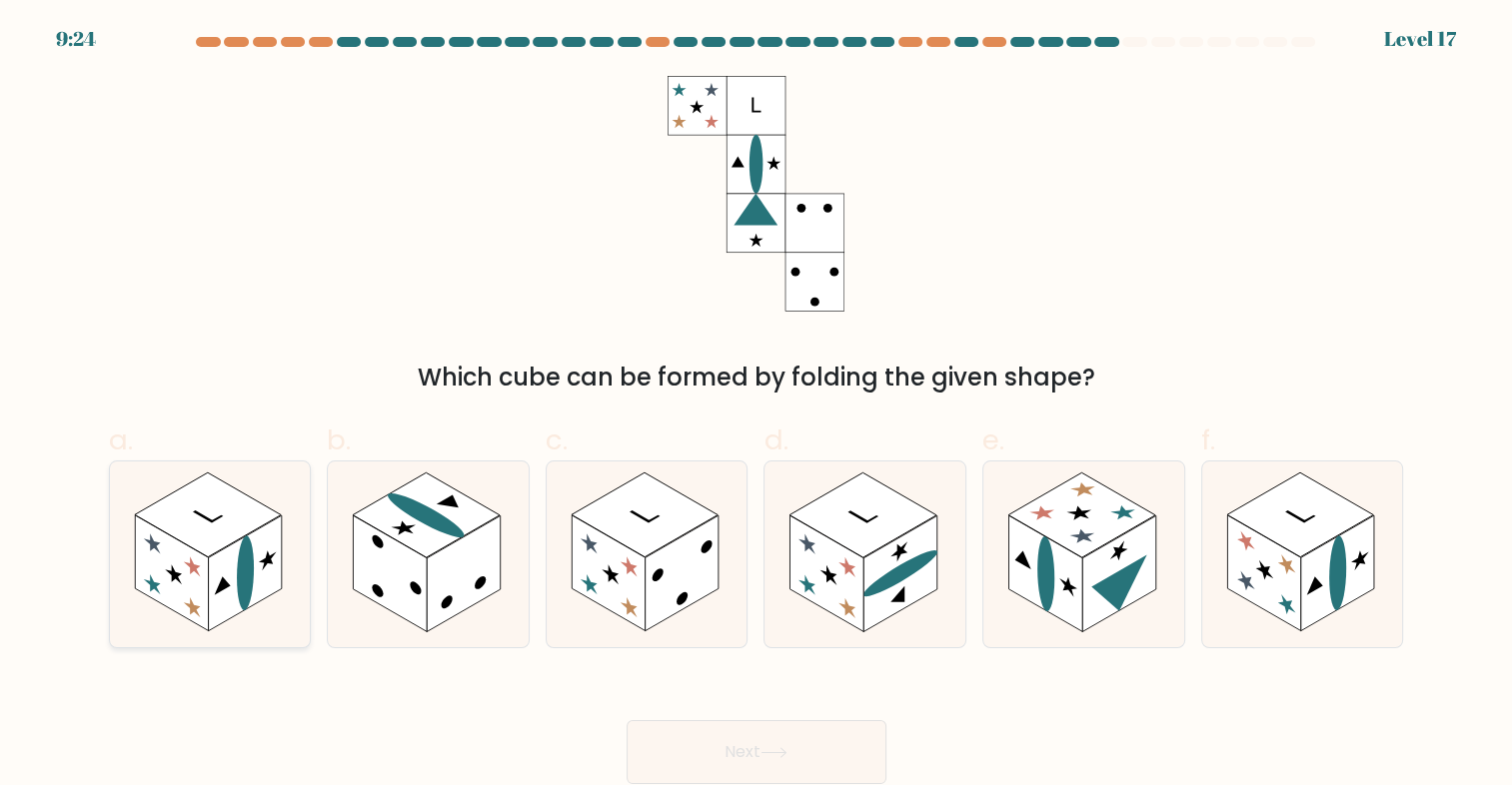 click at bounding box center (172, 573) 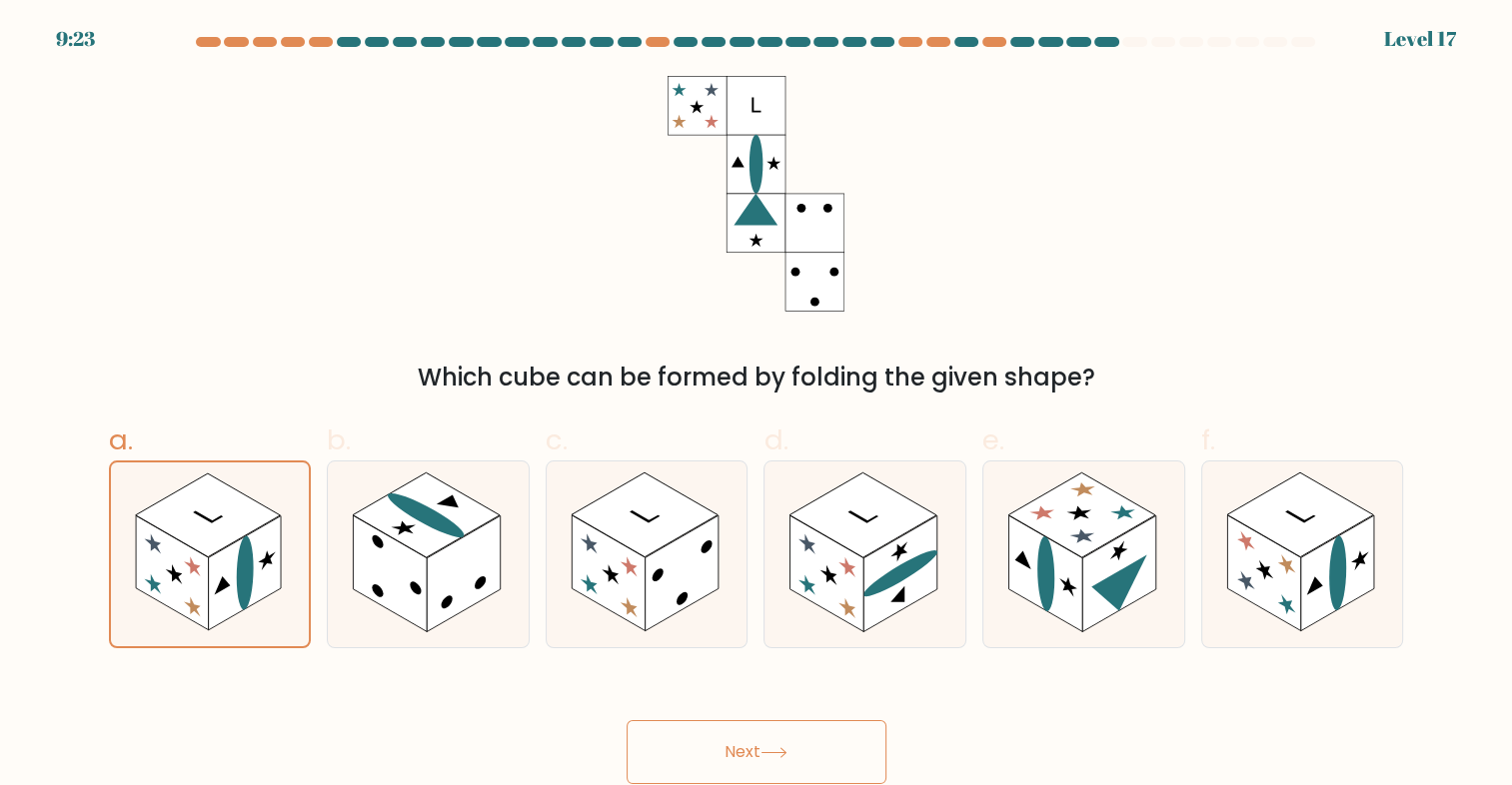 click on "Next" at bounding box center (756, 752) 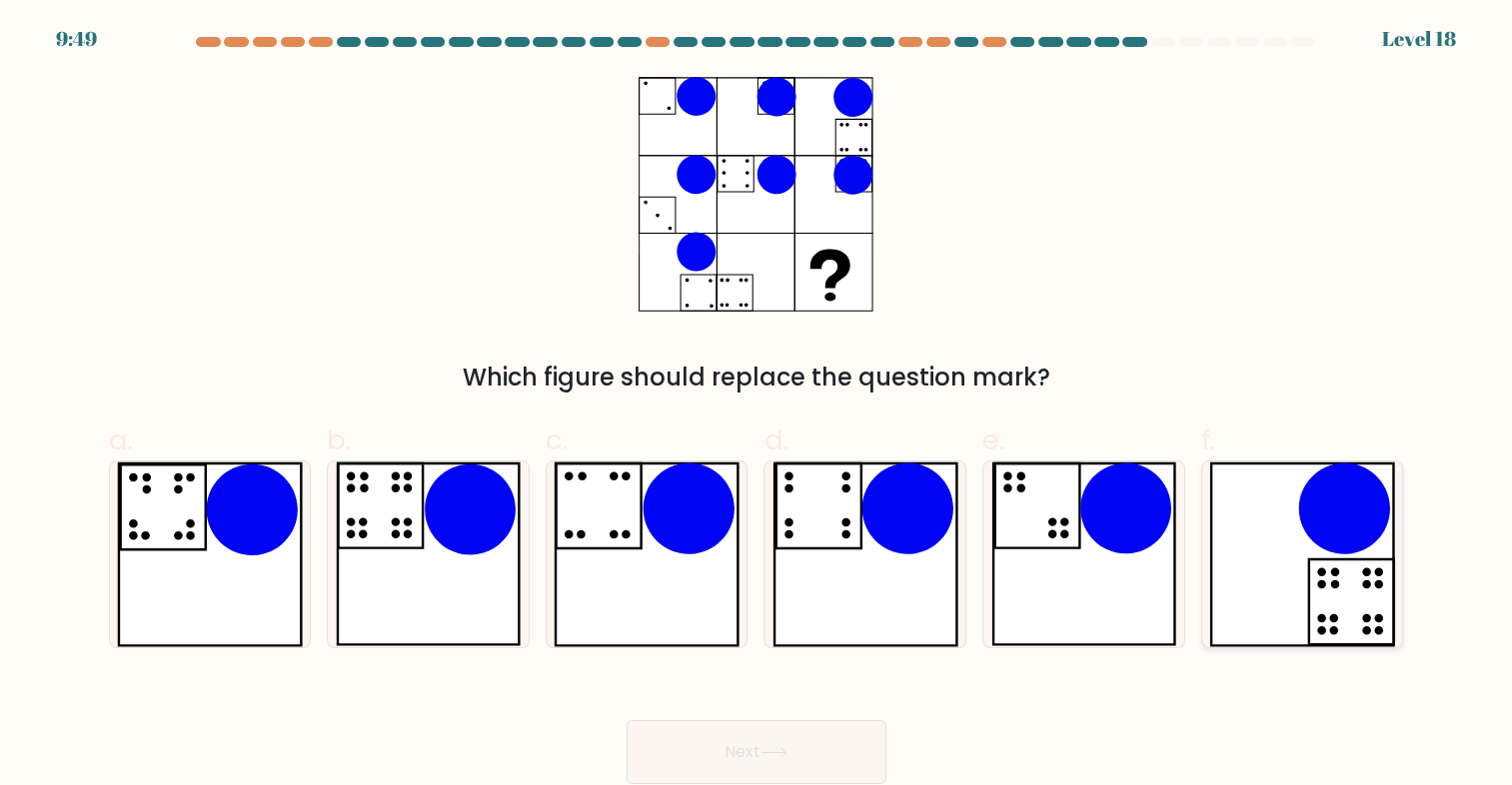 click at bounding box center (1302, 554) 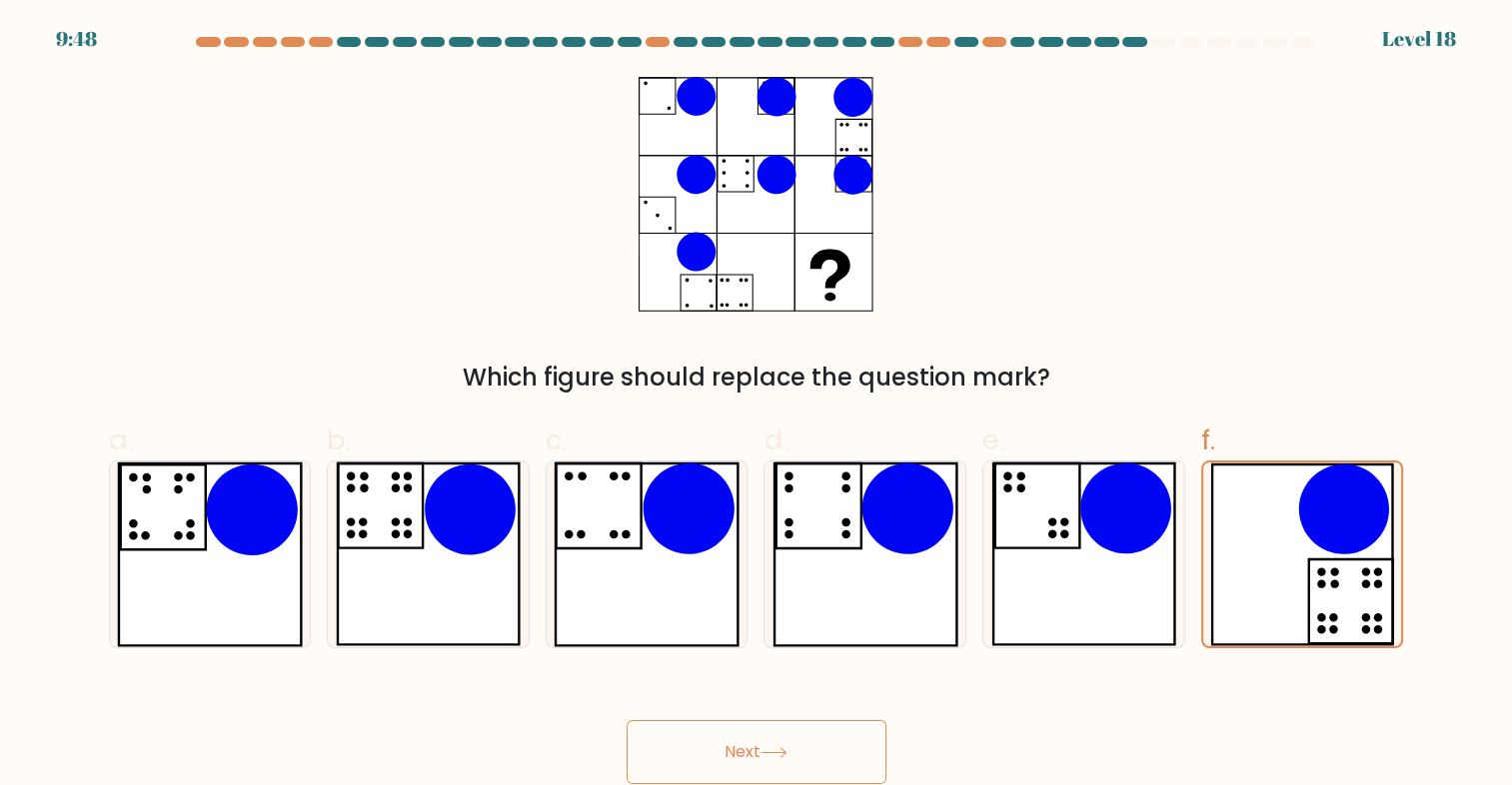 click on "Next" at bounding box center (756, 752) 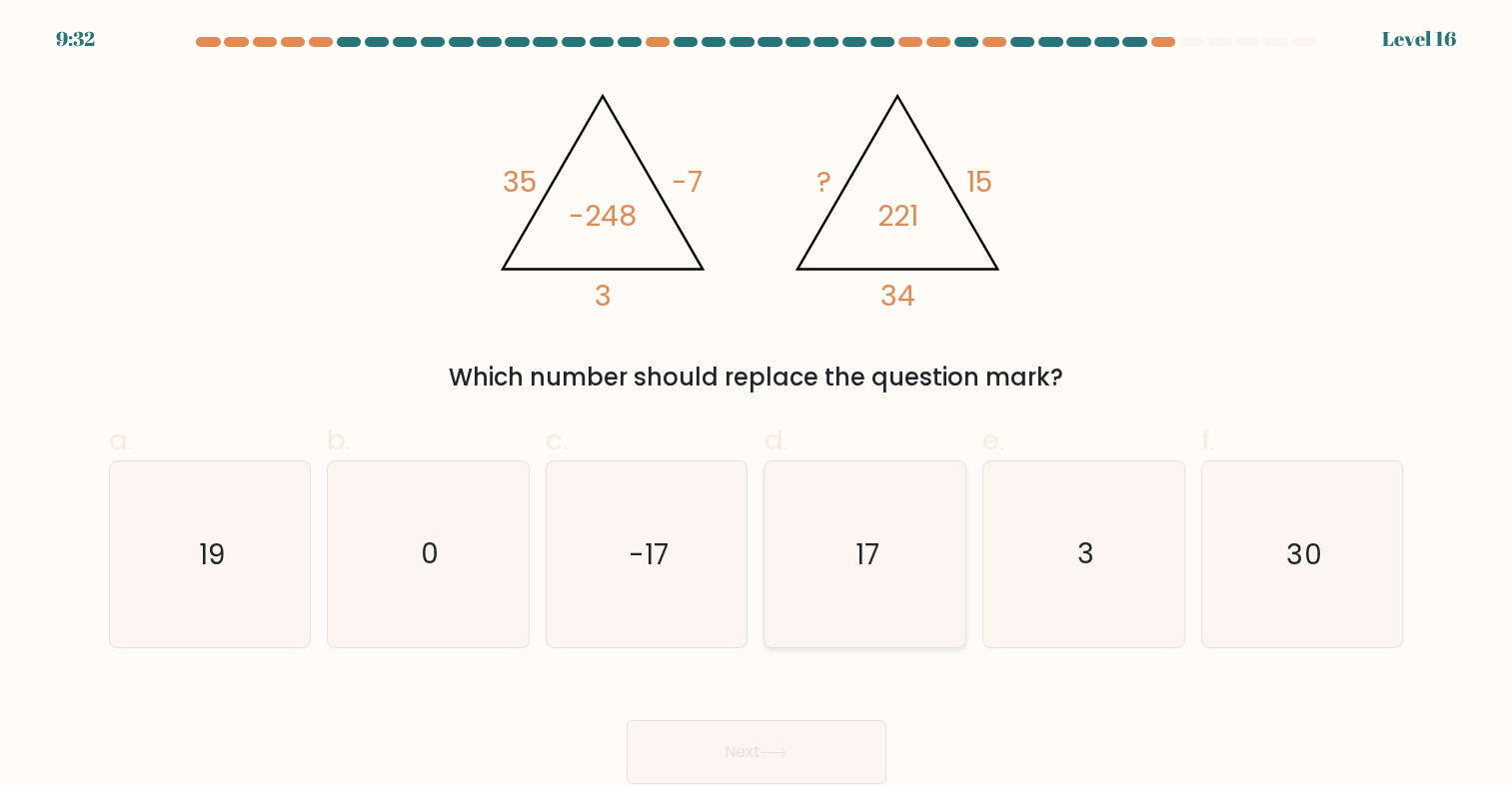 click on "17" at bounding box center [865, 554] 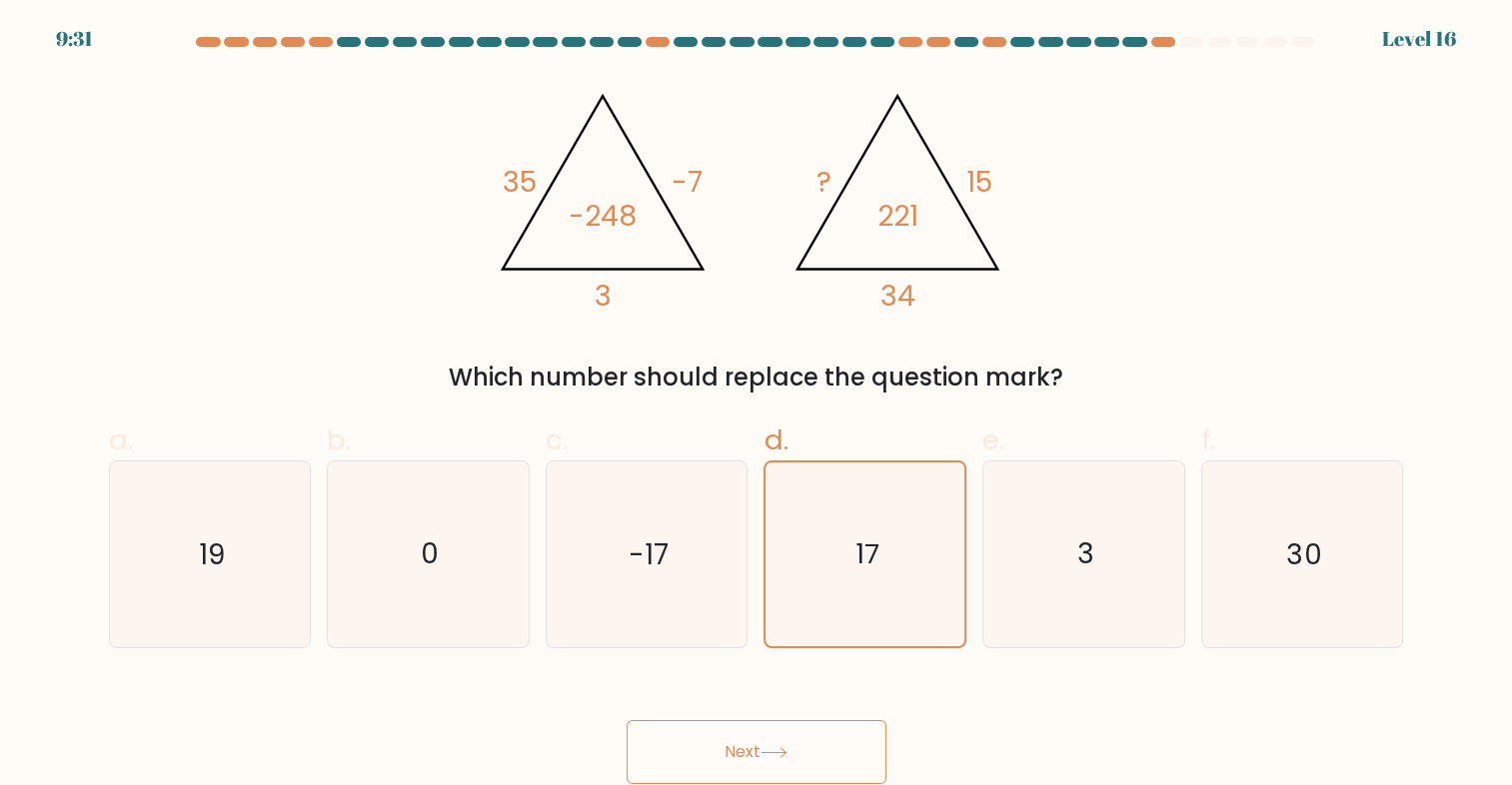 click on "Next" at bounding box center [756, 752] 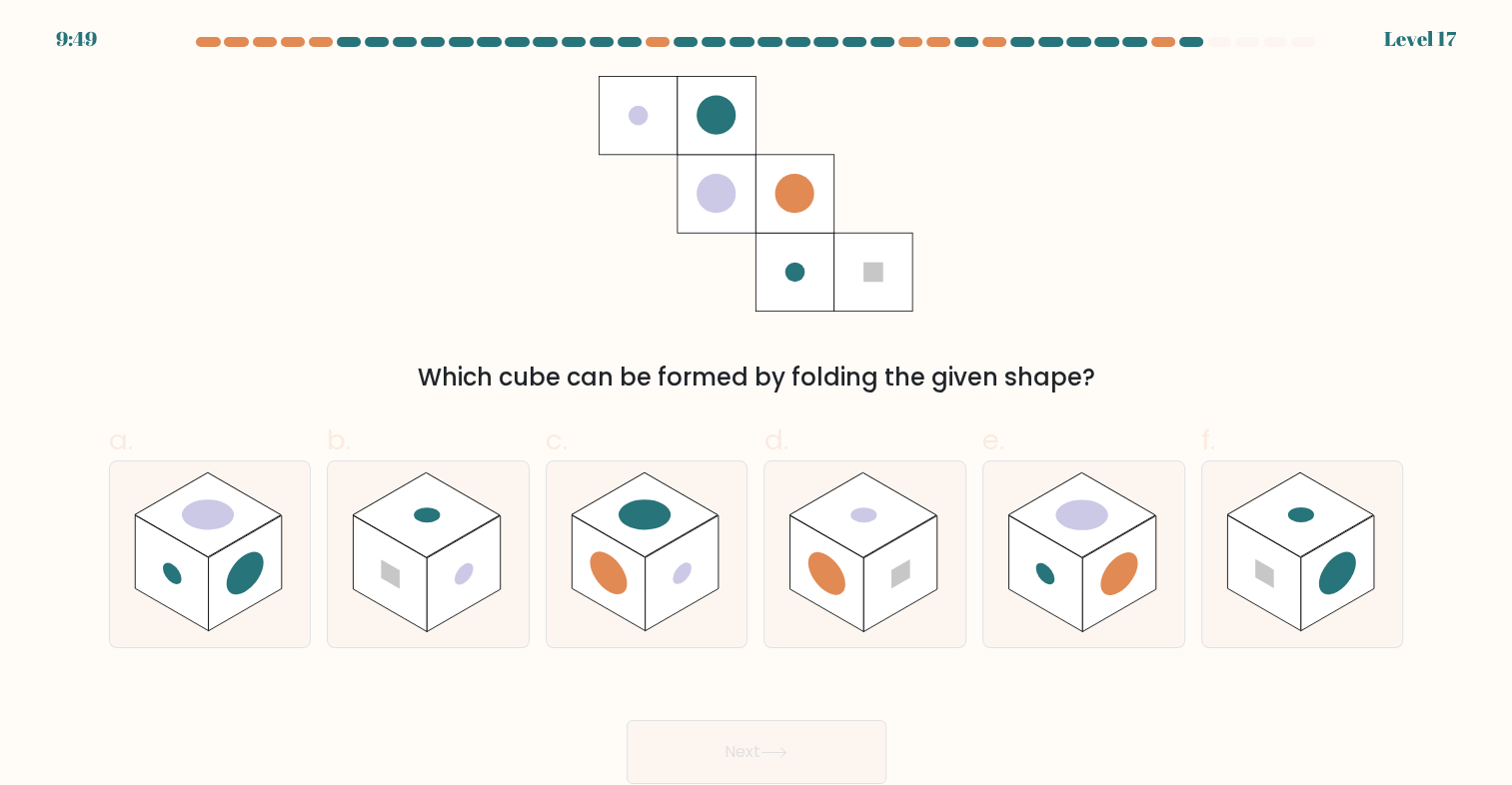 drag, startPoint x: 680, startPoint y: 496, endPoint x: 759, endPoint y: 578, distance: 113.86395 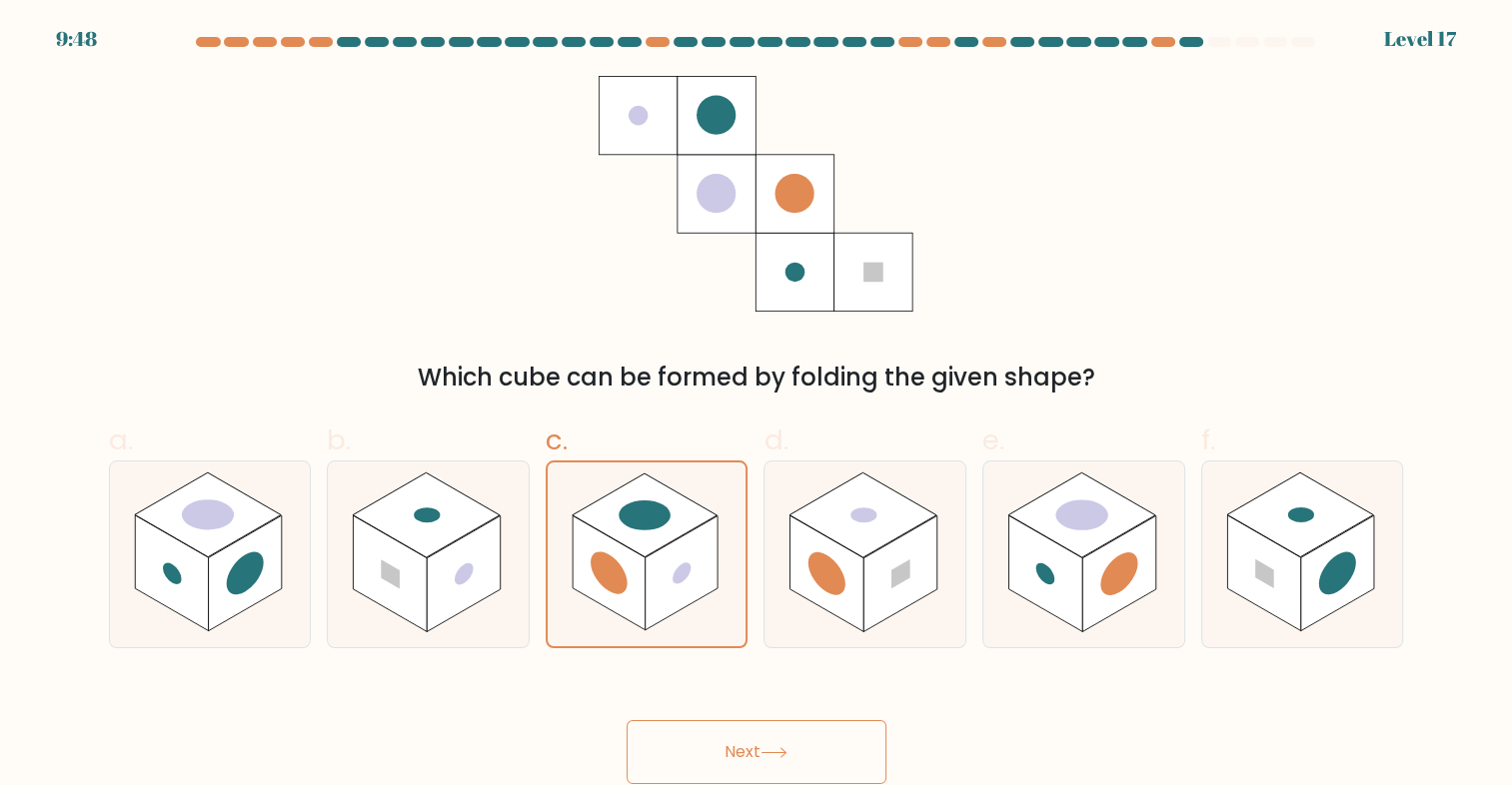 click on "Next" at bounding box center (756, 752) 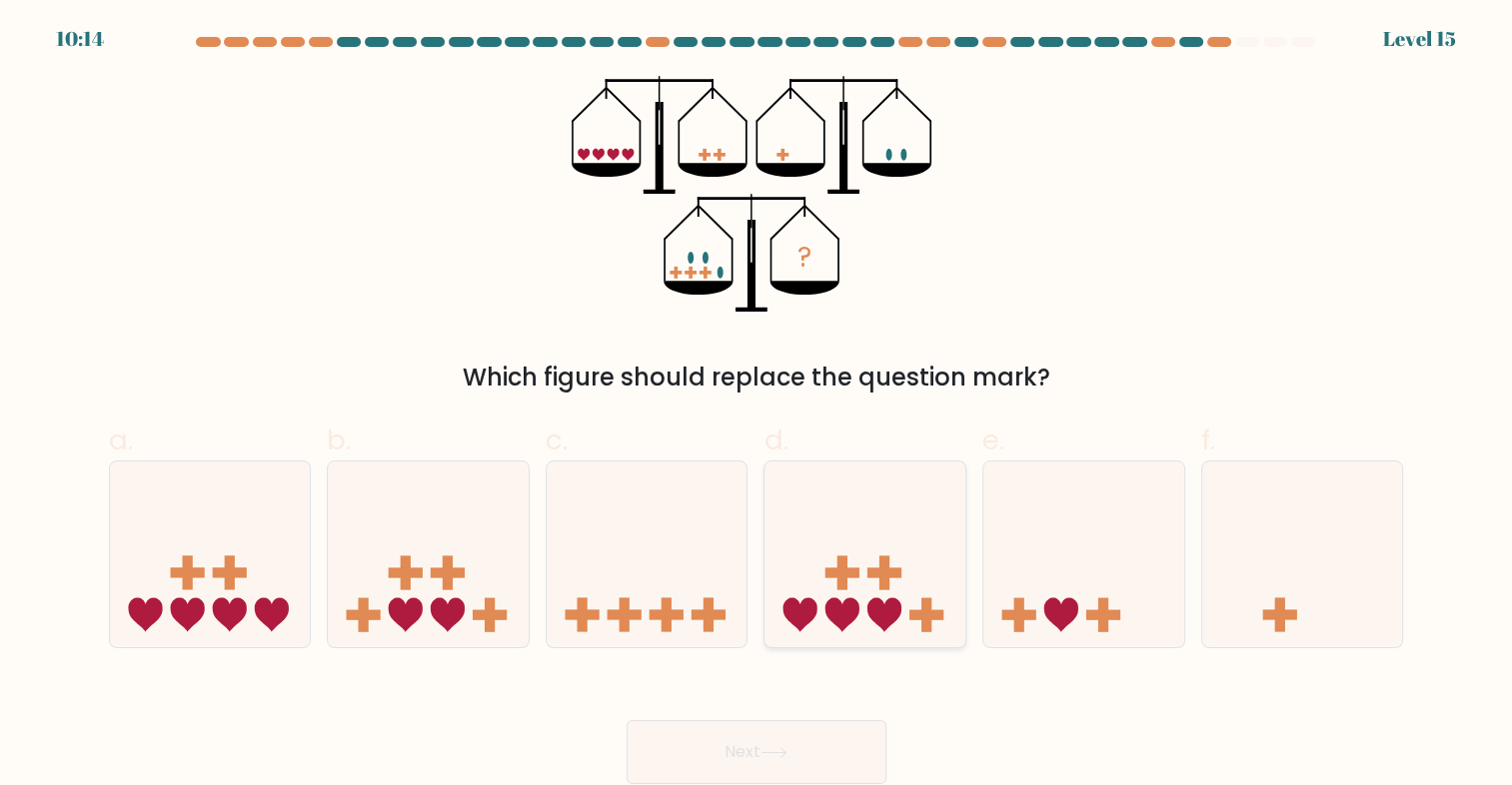 click at bounding box center [864, 554] 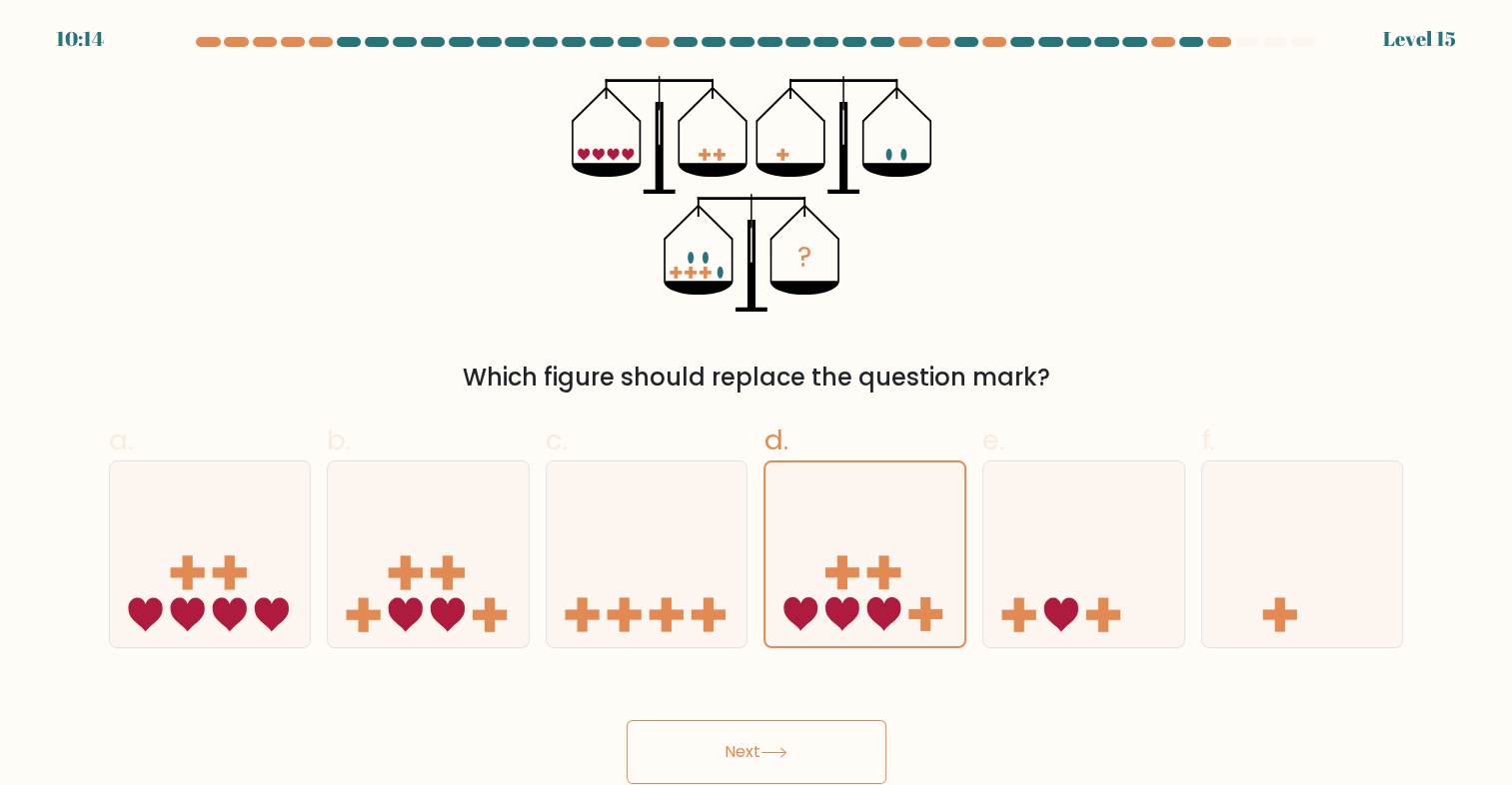 click on "Next" at bounding box center (756, 752) 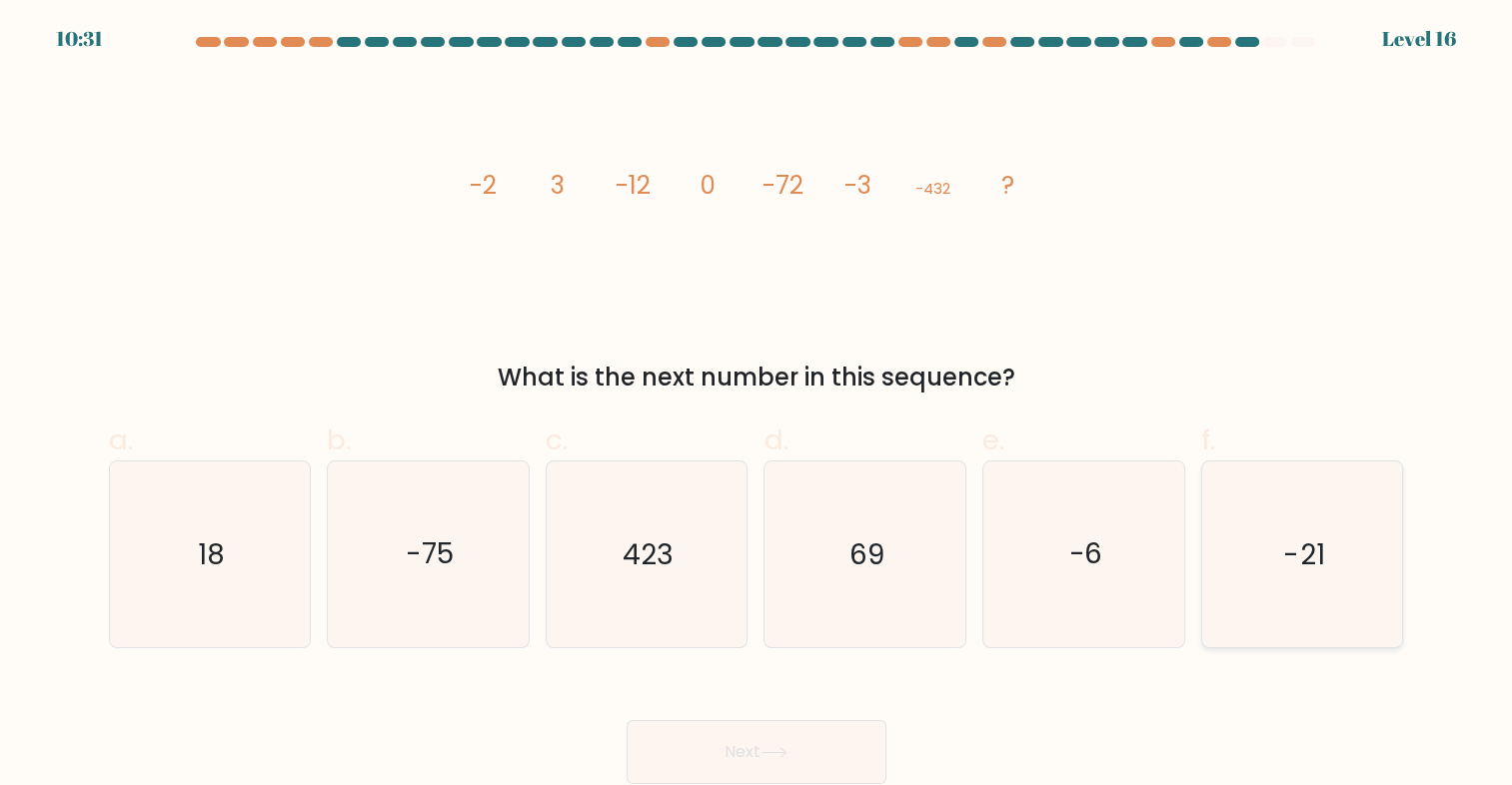 click on "-21" at bounding box center (1302, 554) 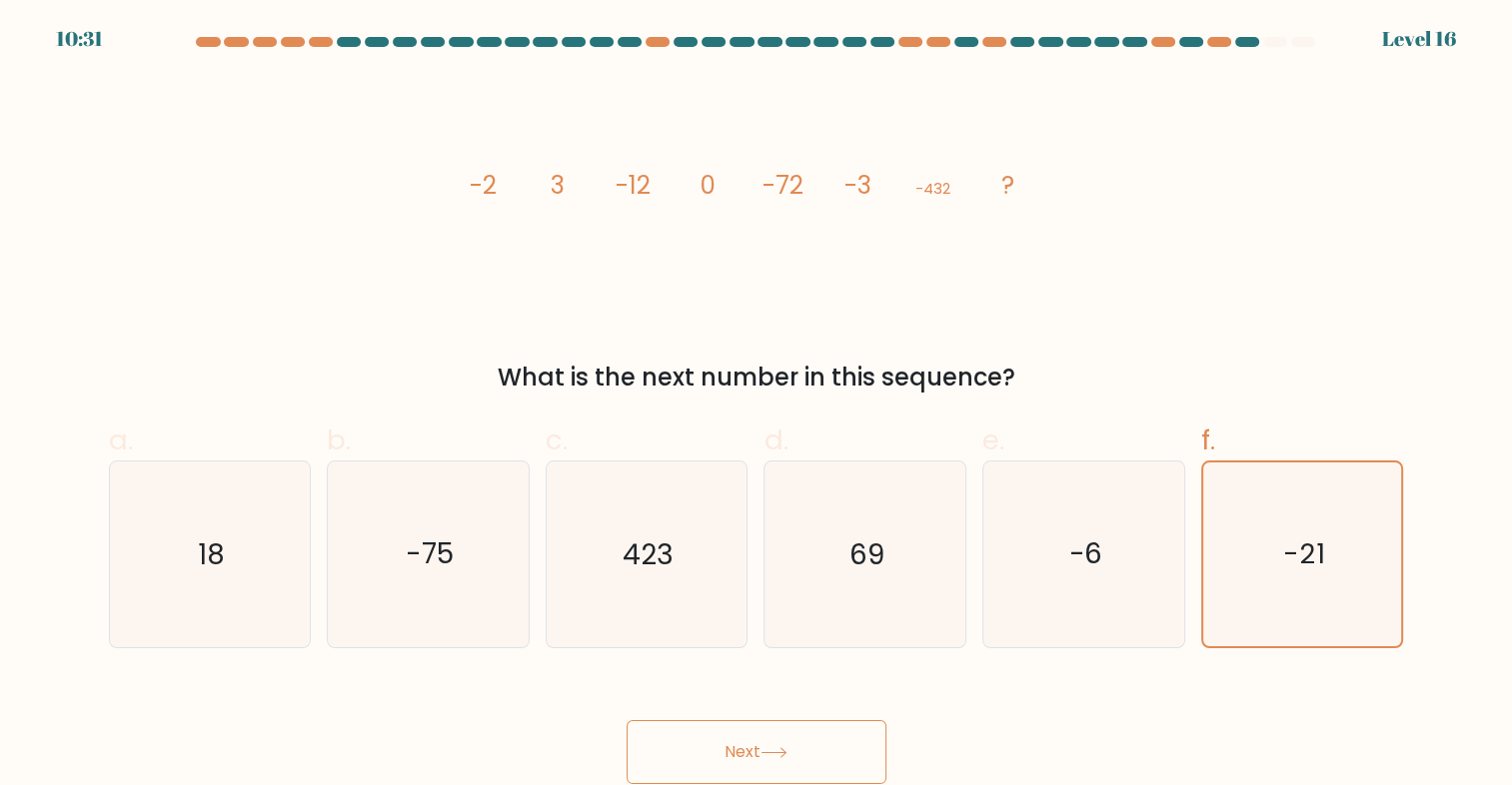 click on "Next" at bounding box center [756, 752] 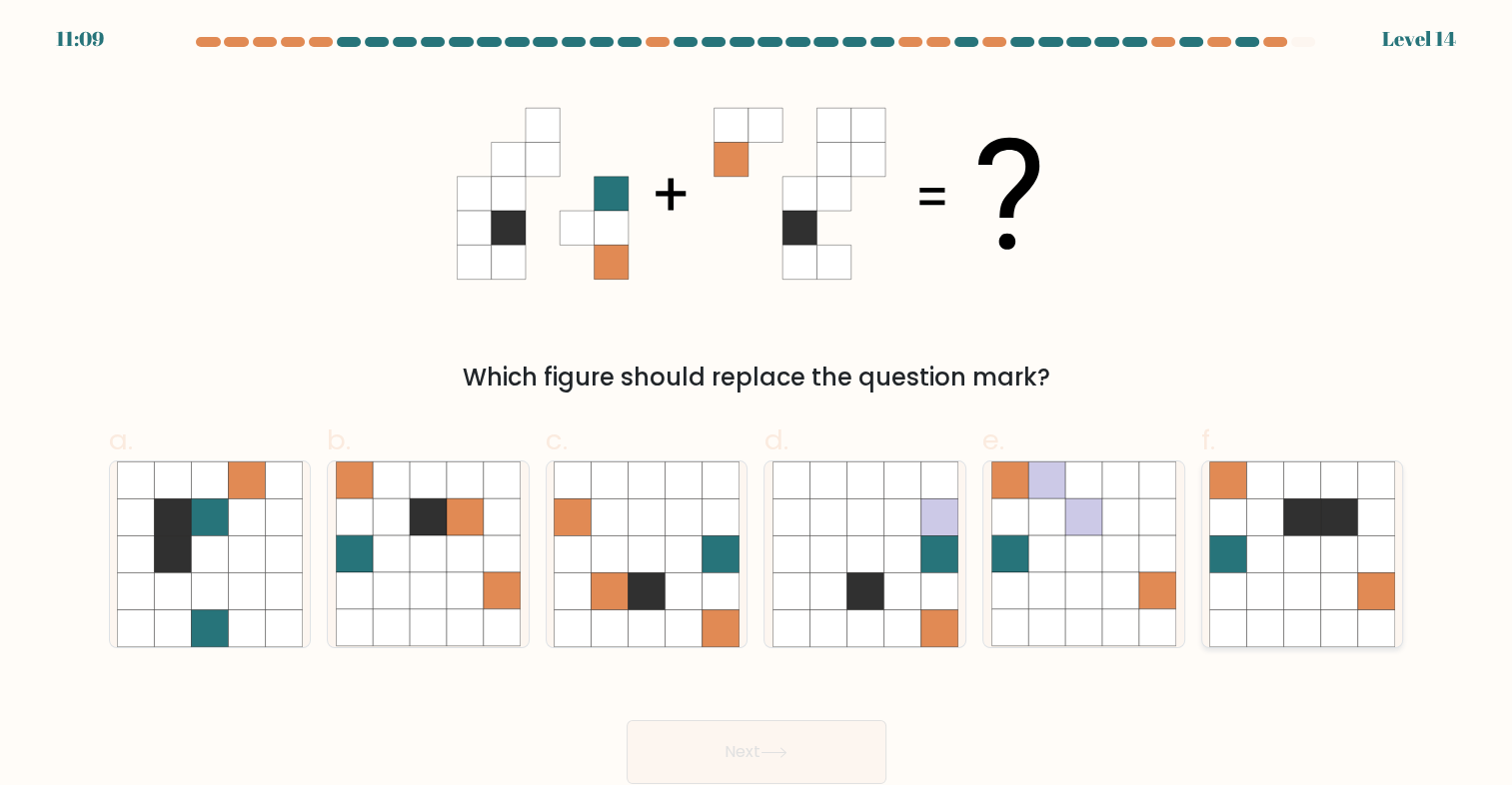 click at bounding box center [1339, 516] 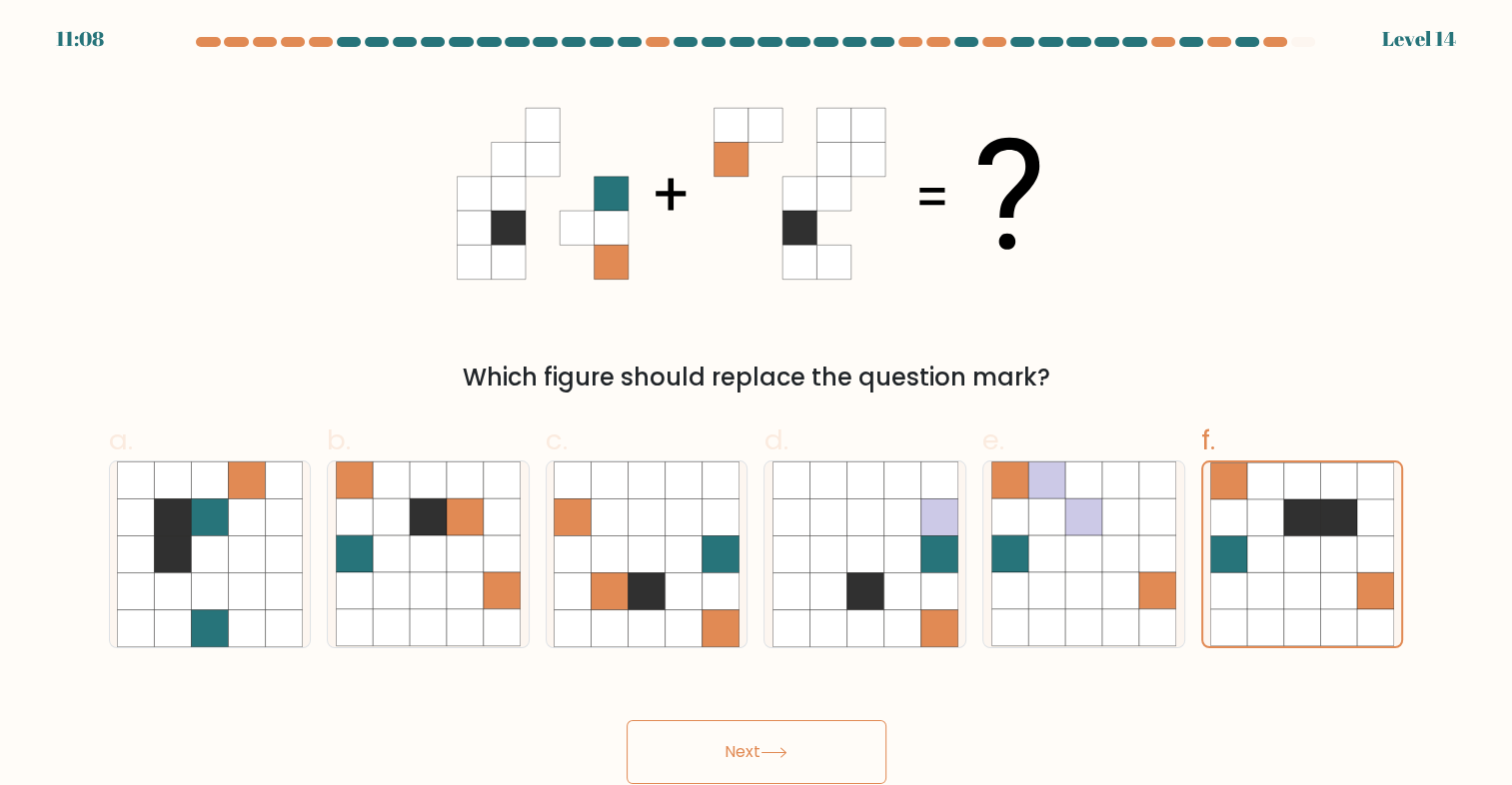 click at bounding box center [773, 752] 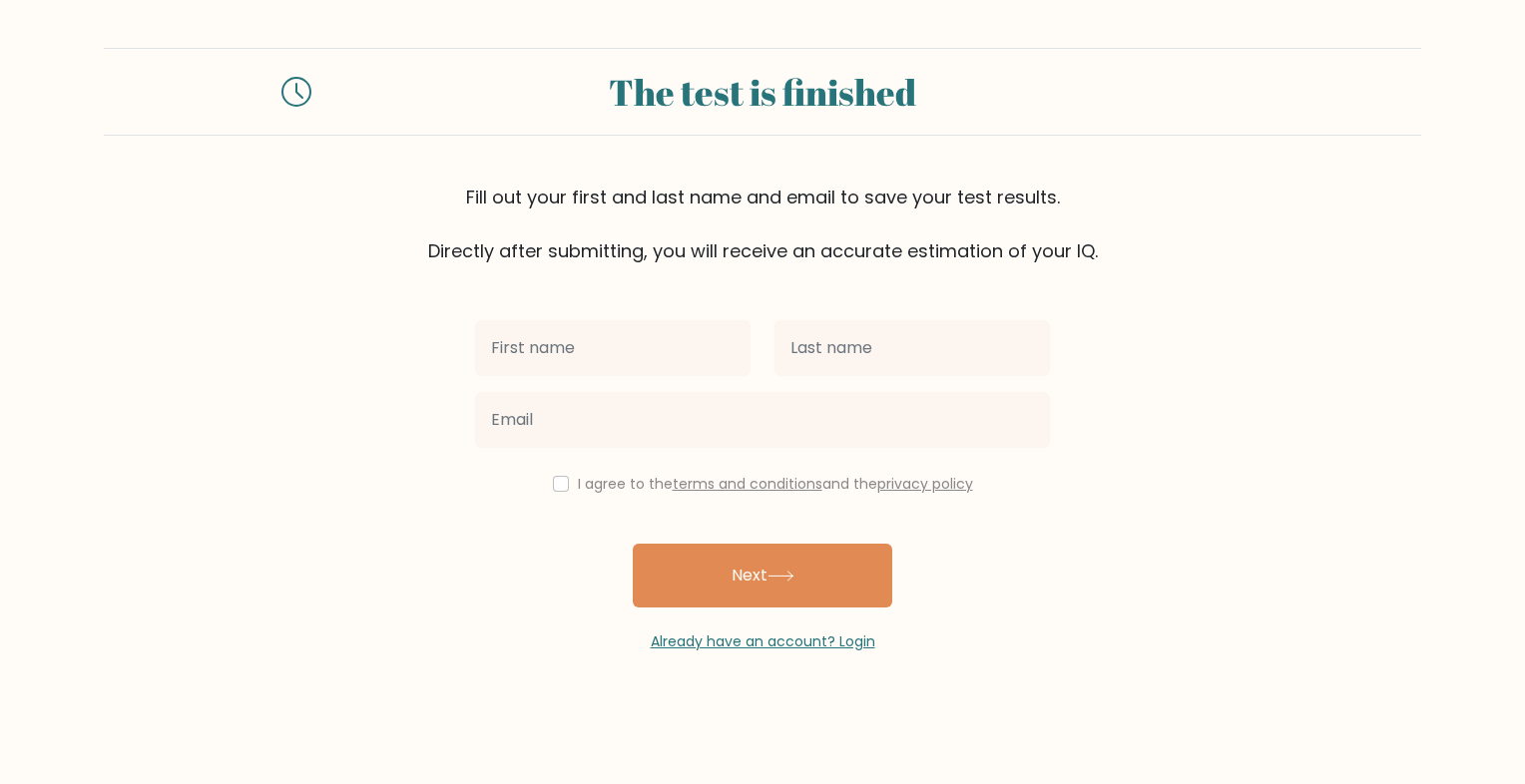 scroll, scrollTop: 0, scrollLeft: 0, axis: both 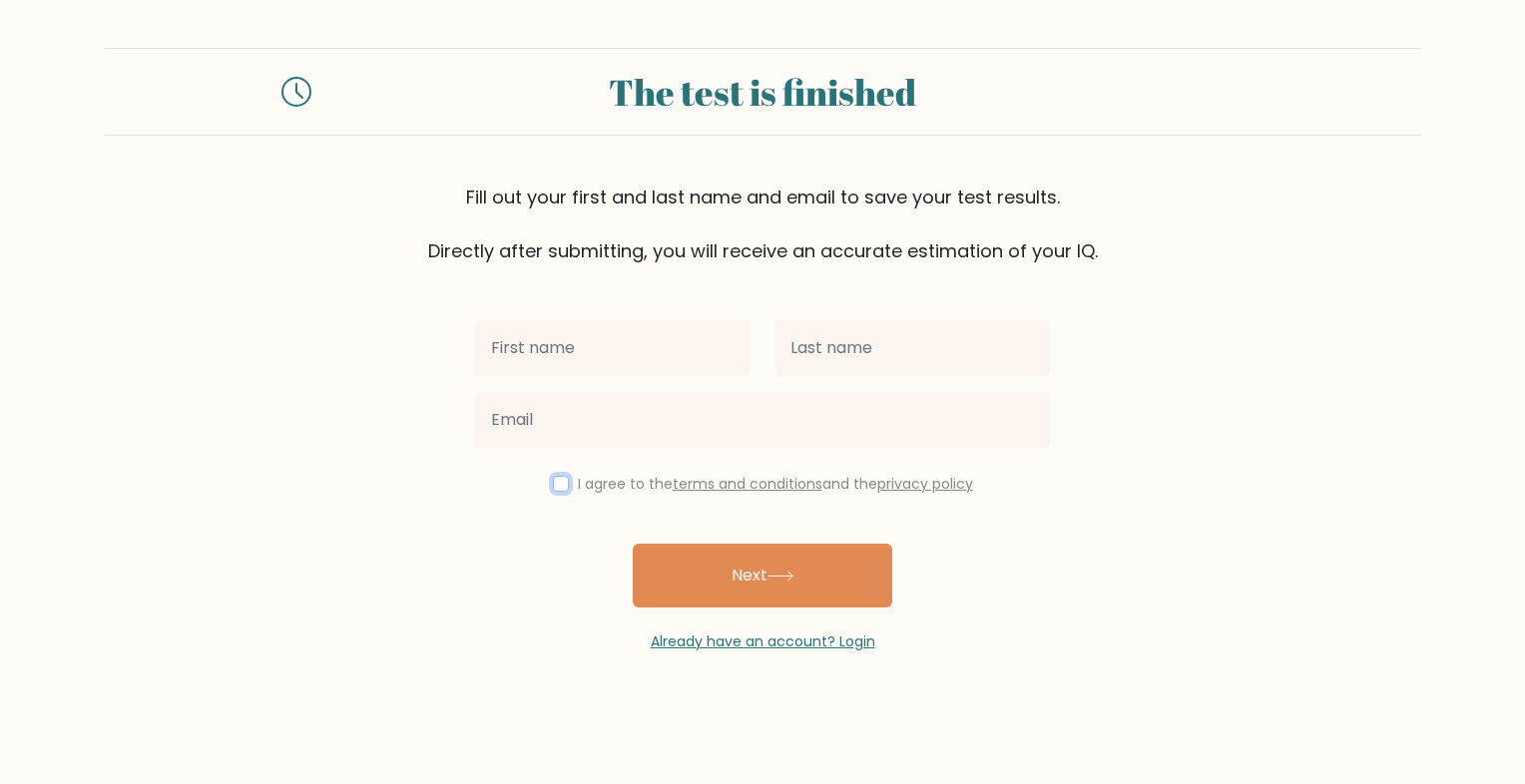 click at bounding box center [561, 484] 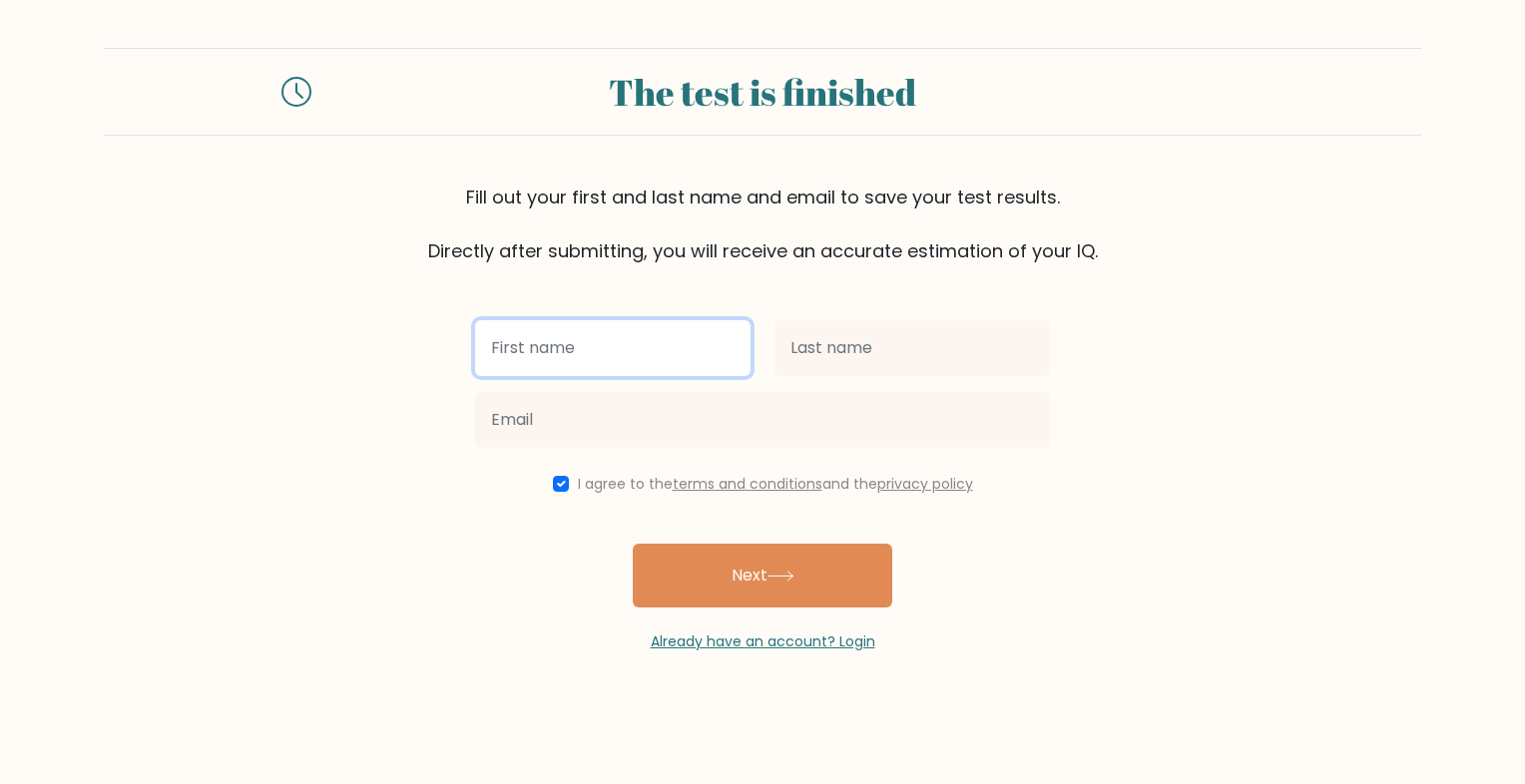 click at bounding box center (613, 348) 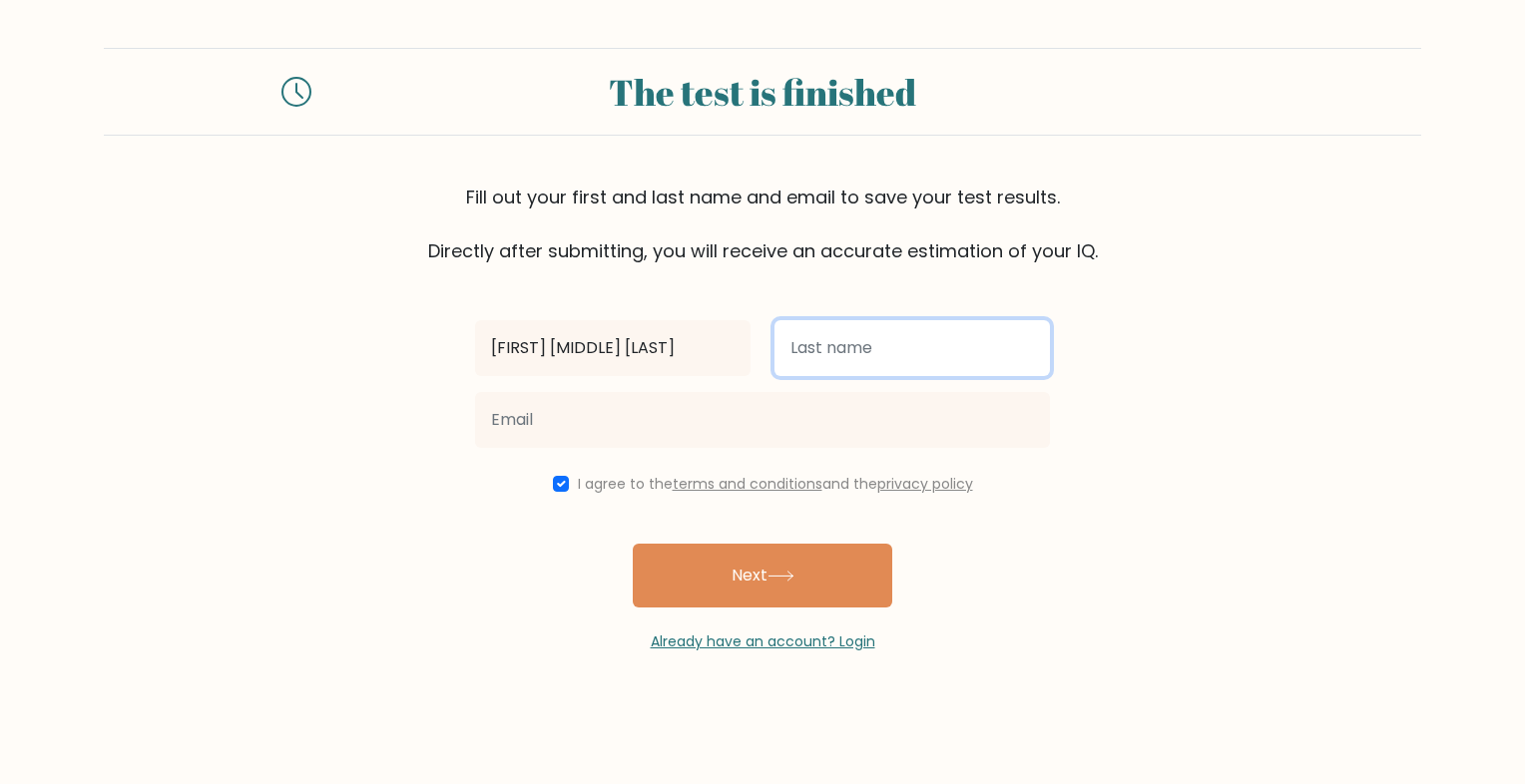 type on "[FIRST] [LAST]" 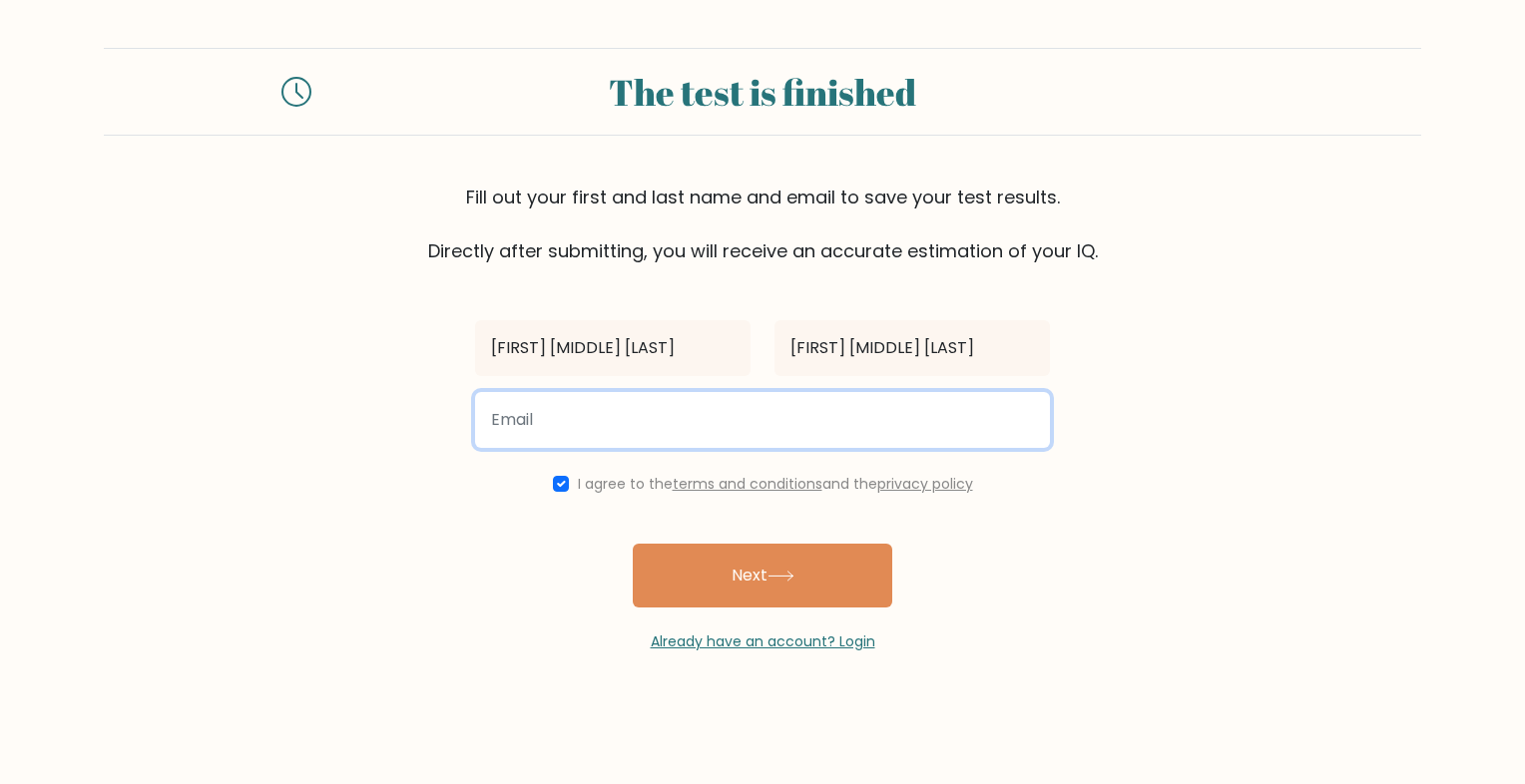 click at bounding box center [762, 420] 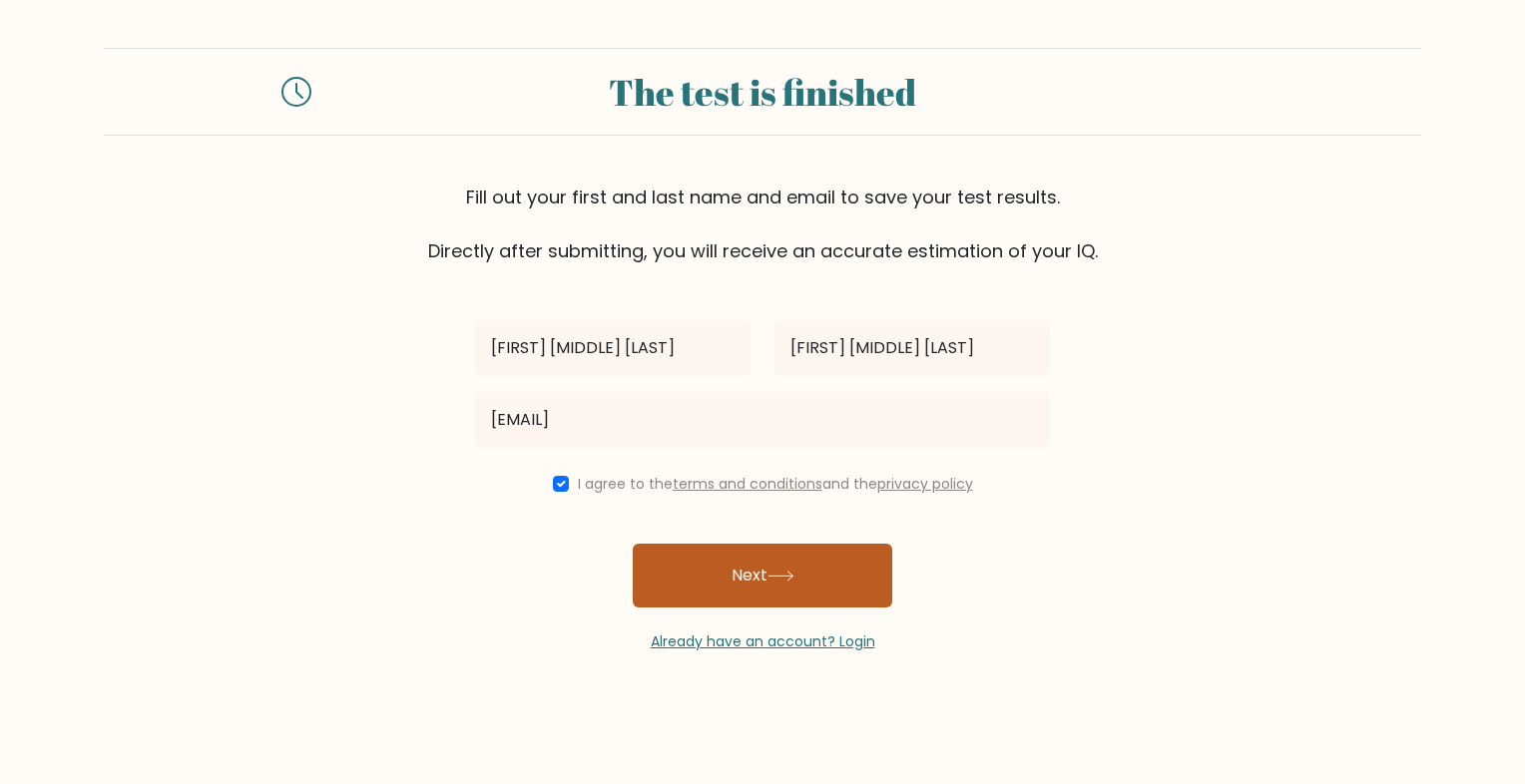 click on "Next" at bounding box center (762, 576) 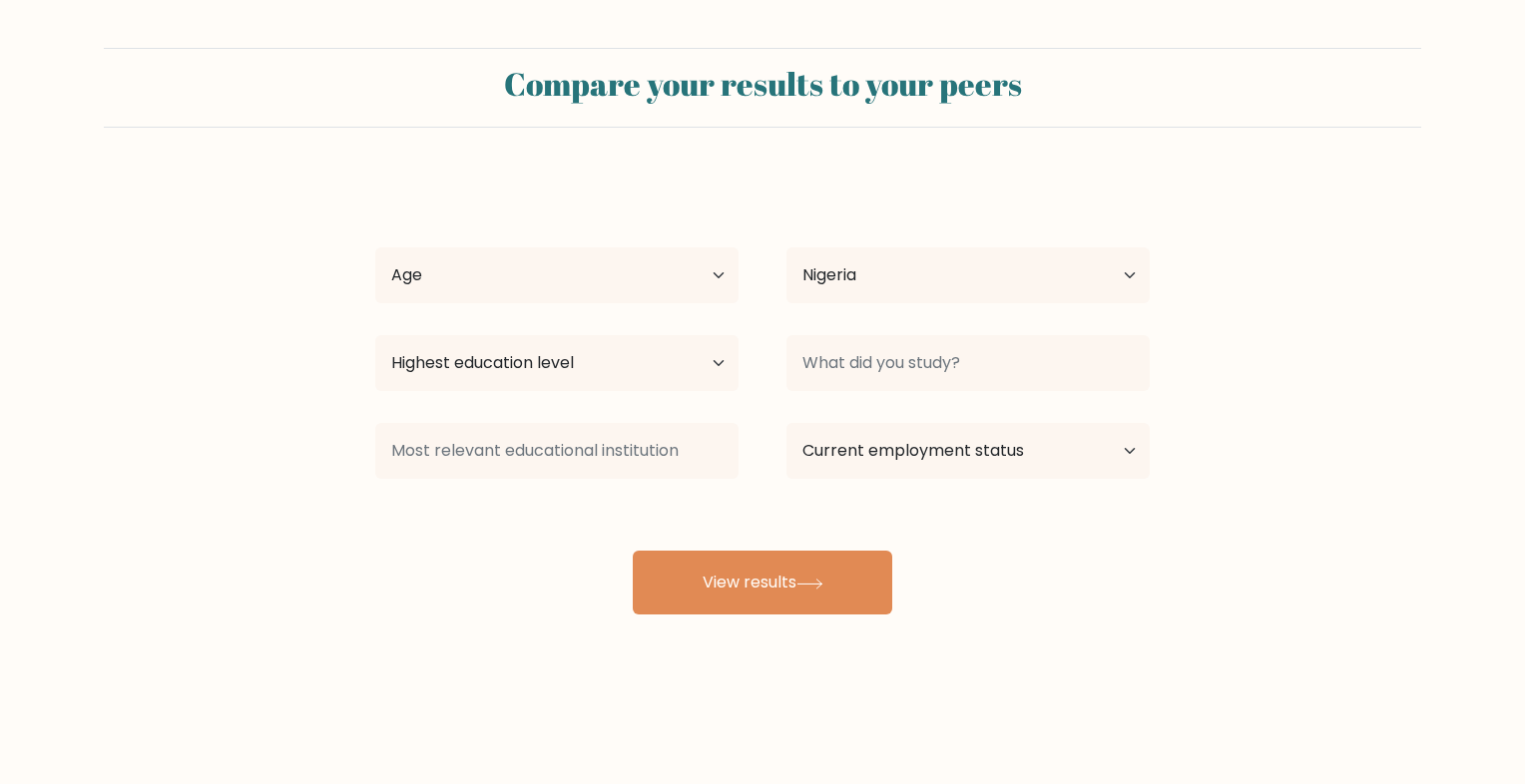 scroll, scrollTop: 0, scrollLeft: 0, axis: both 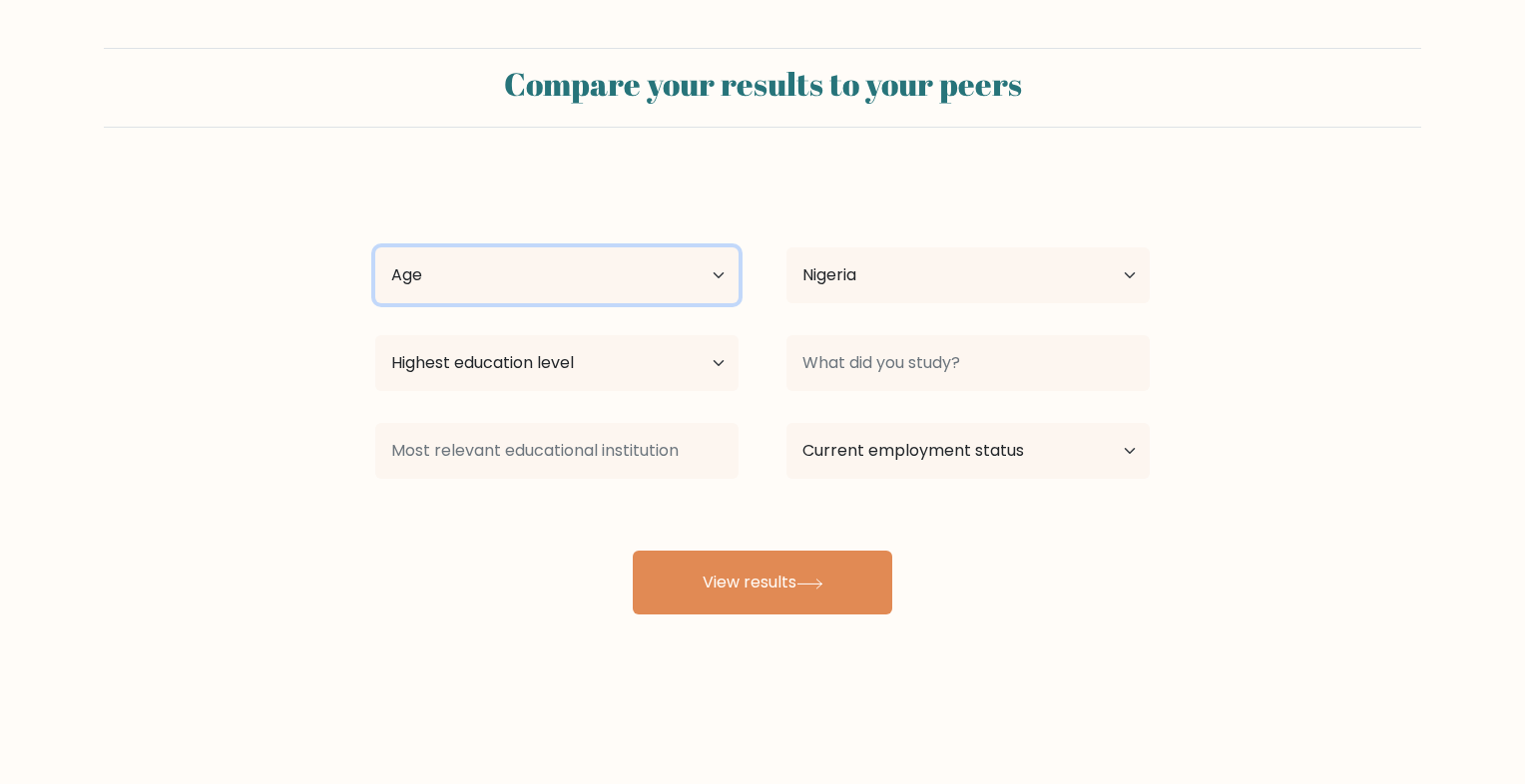 click on "Age
Under 18 years old
18-24 years old
25-34 years old
35-44 years old
45-54 years old
55-64 years old
65 years old and above" at bounding box center [557, 275] 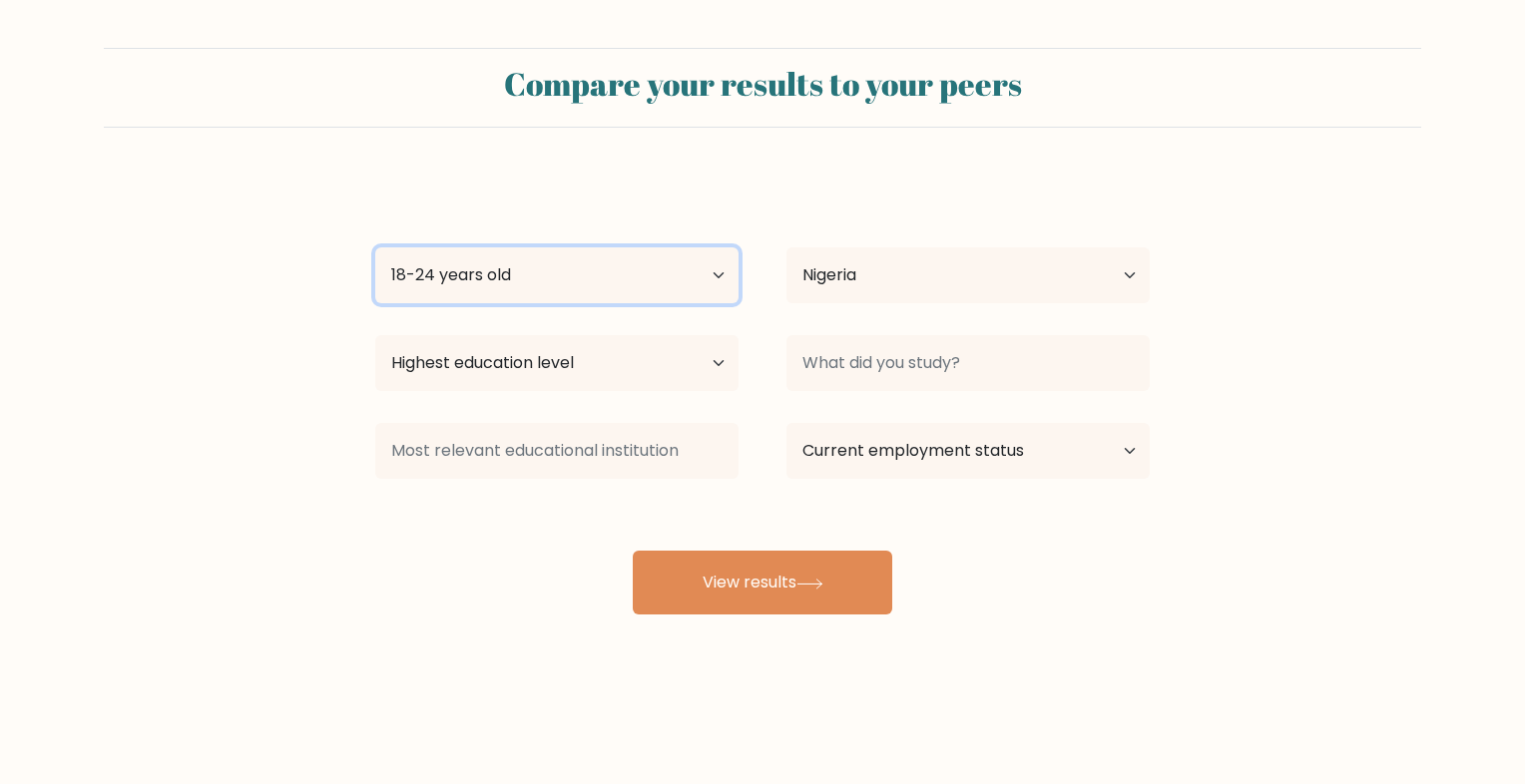 click on "Age
Under 18 years old
18-24 years old
25-34 years old
35-44 years old
45-54 years old
55-64 years old
65 years old and above" at bounding box center (557, 275) 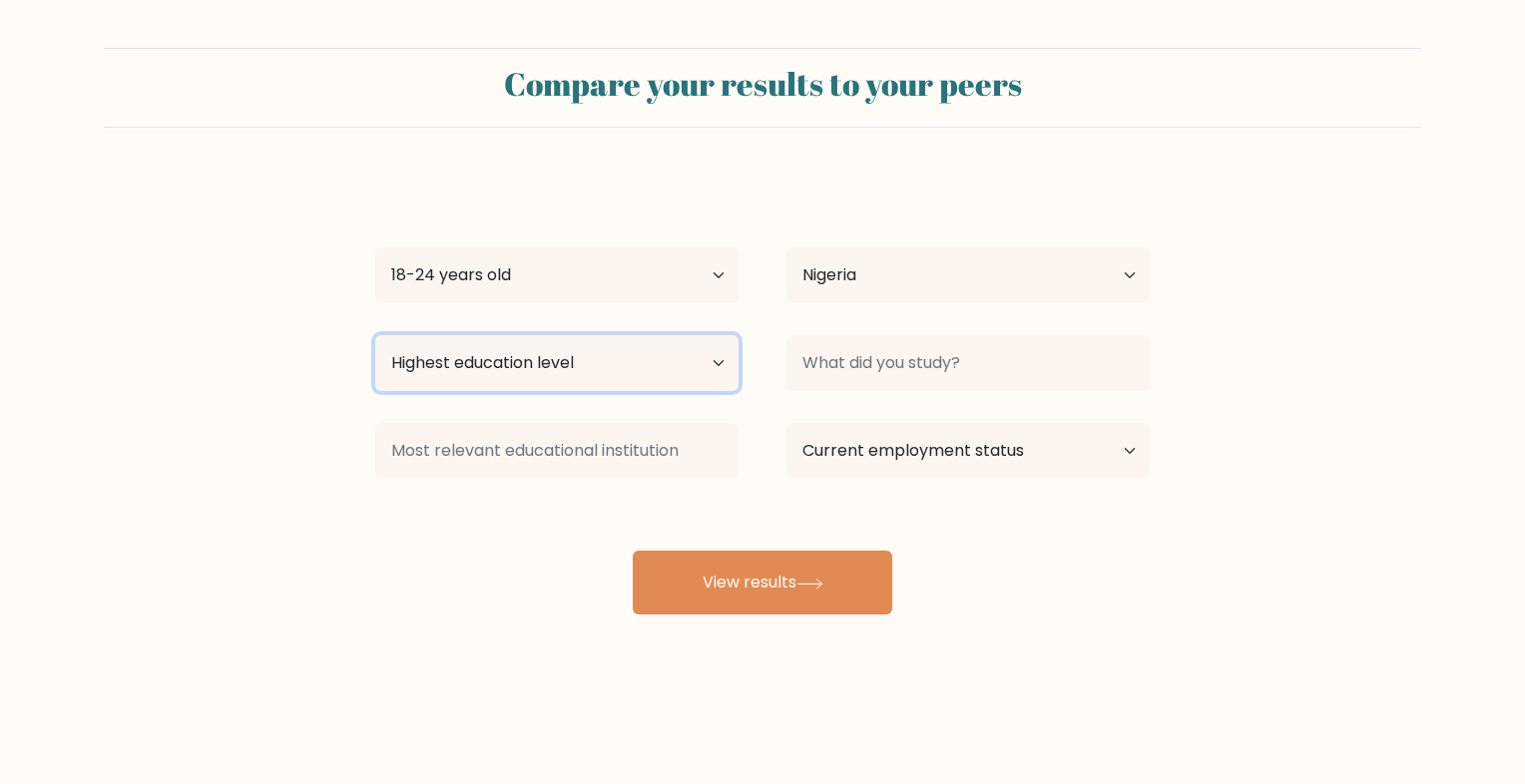 click on "Highest education level
No schooling
Primary
Lower Secondary
Upper Secondary
Occupation Specific
Bachelor's degree
Master's degree
Doctoral degree" at bounding box center (557, 363) 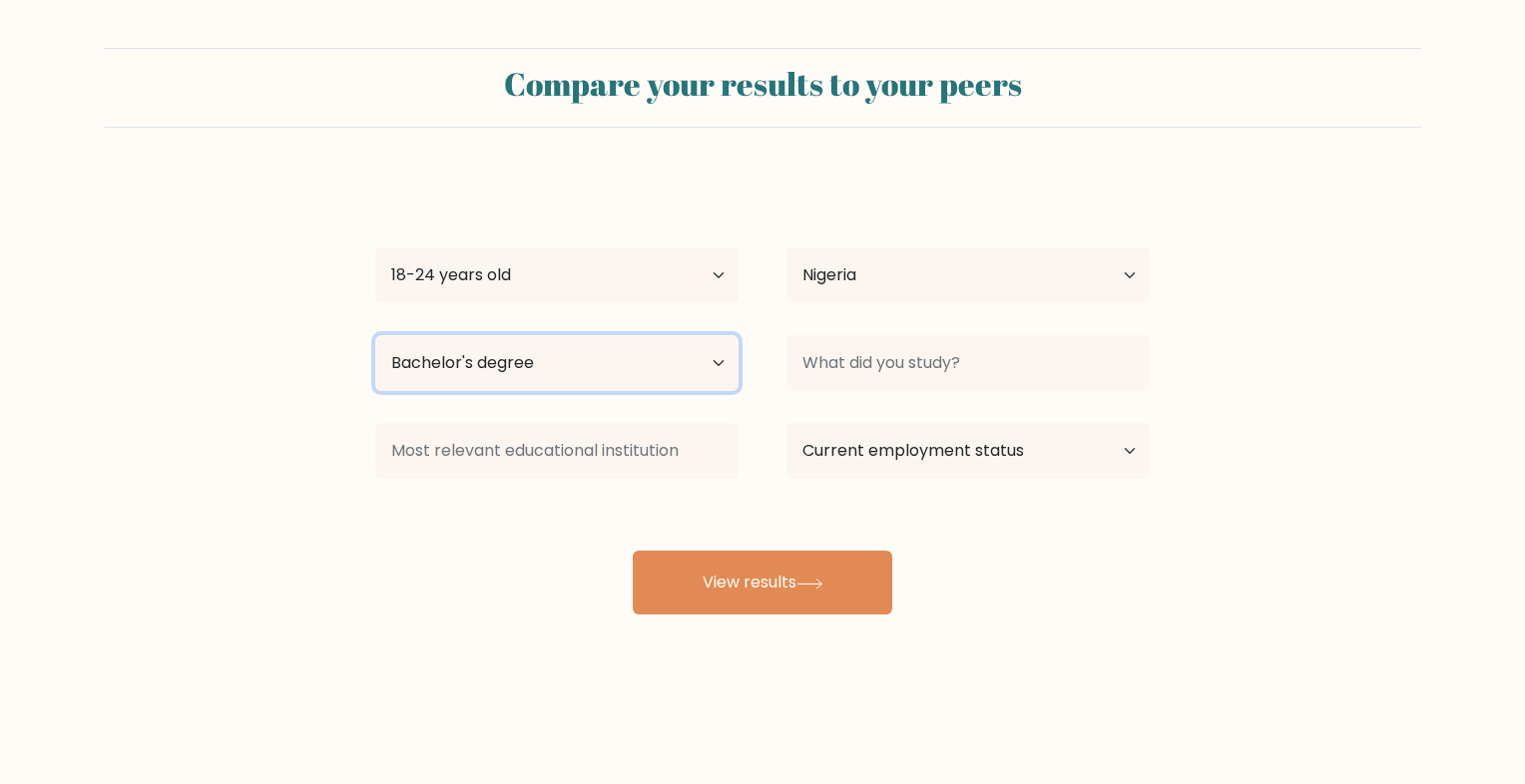 click on "Highest education level
No schooling
Primary
Lower Secondary
Upper Secondary
Occupation Specific
Bachelor's degree
Master's degree
Doctoral degree" at bounding box center [557, 363] 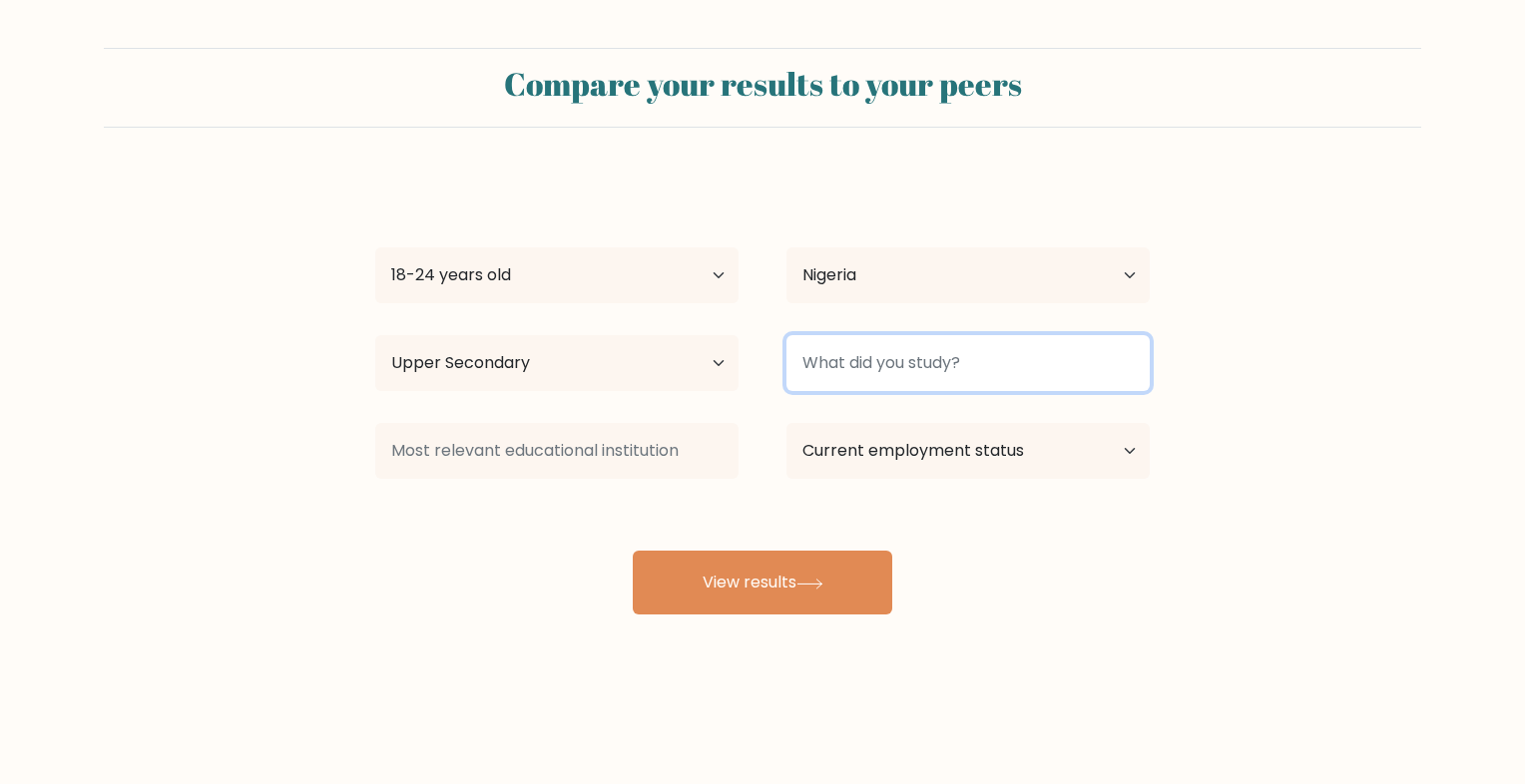 click at bounding box center [968, 363] 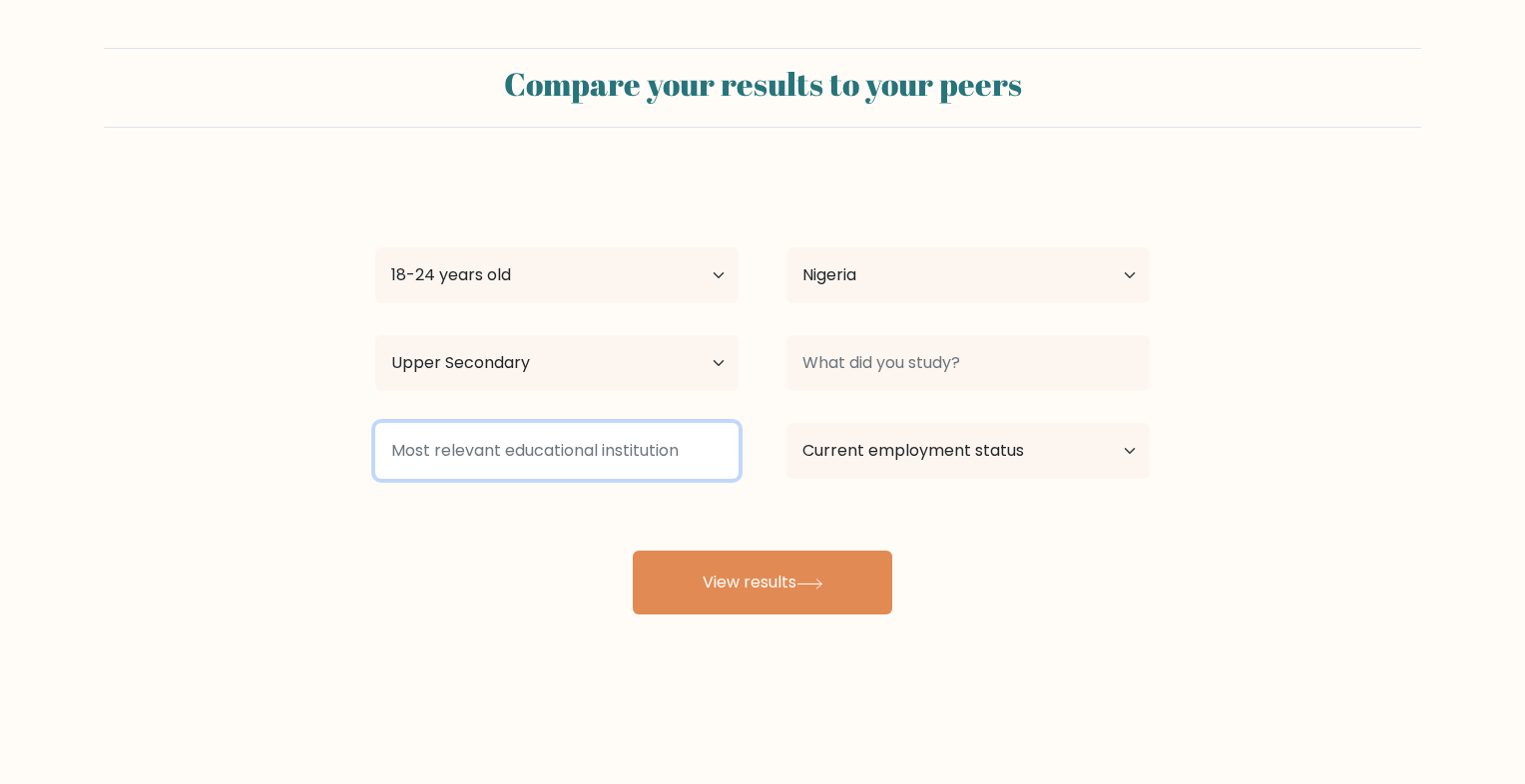 click at bounding box center (557, 451) 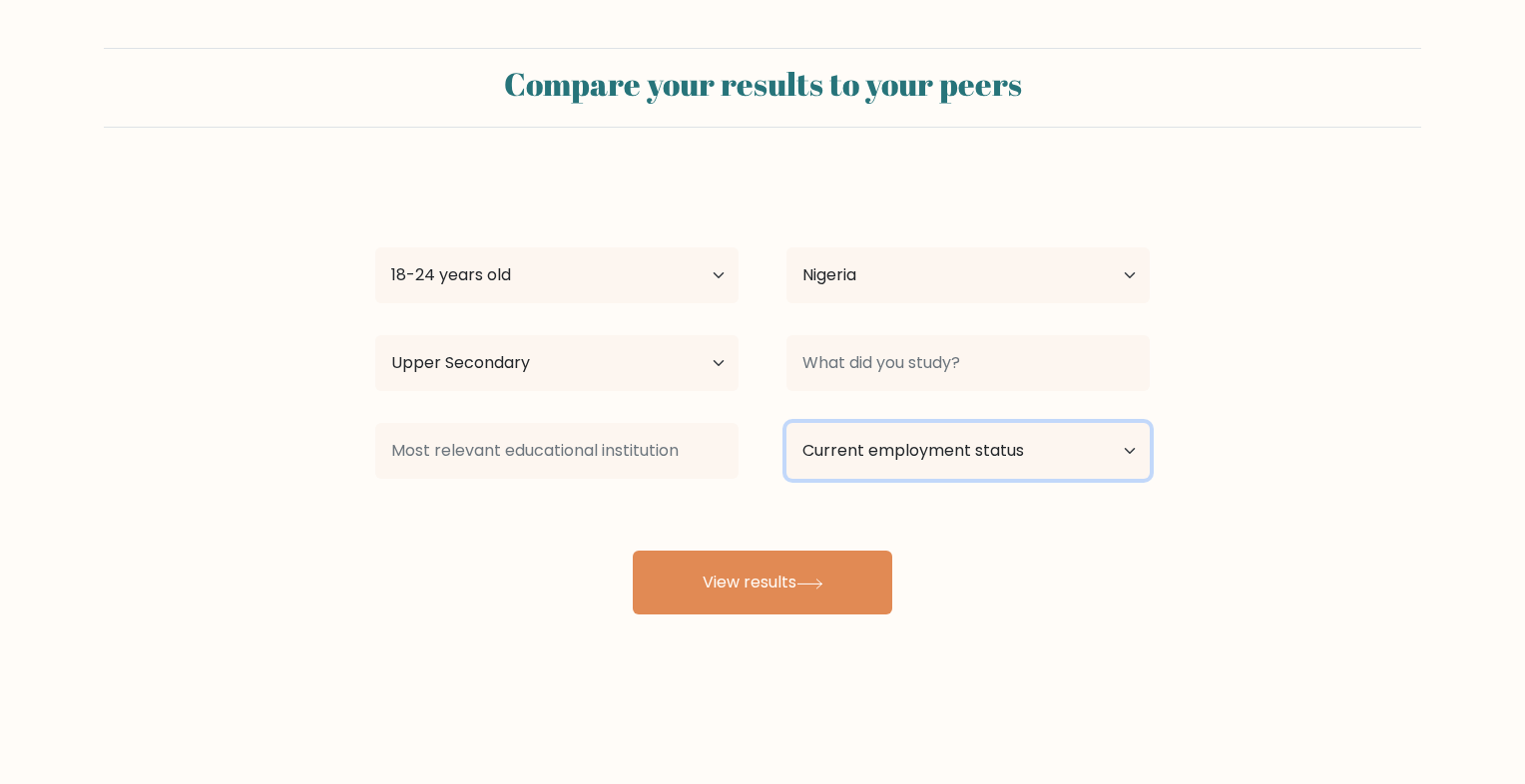 click on "Current employment status
Employed
Student
Retired
Other / prefer not to answer" at bounding box center [968, 451] 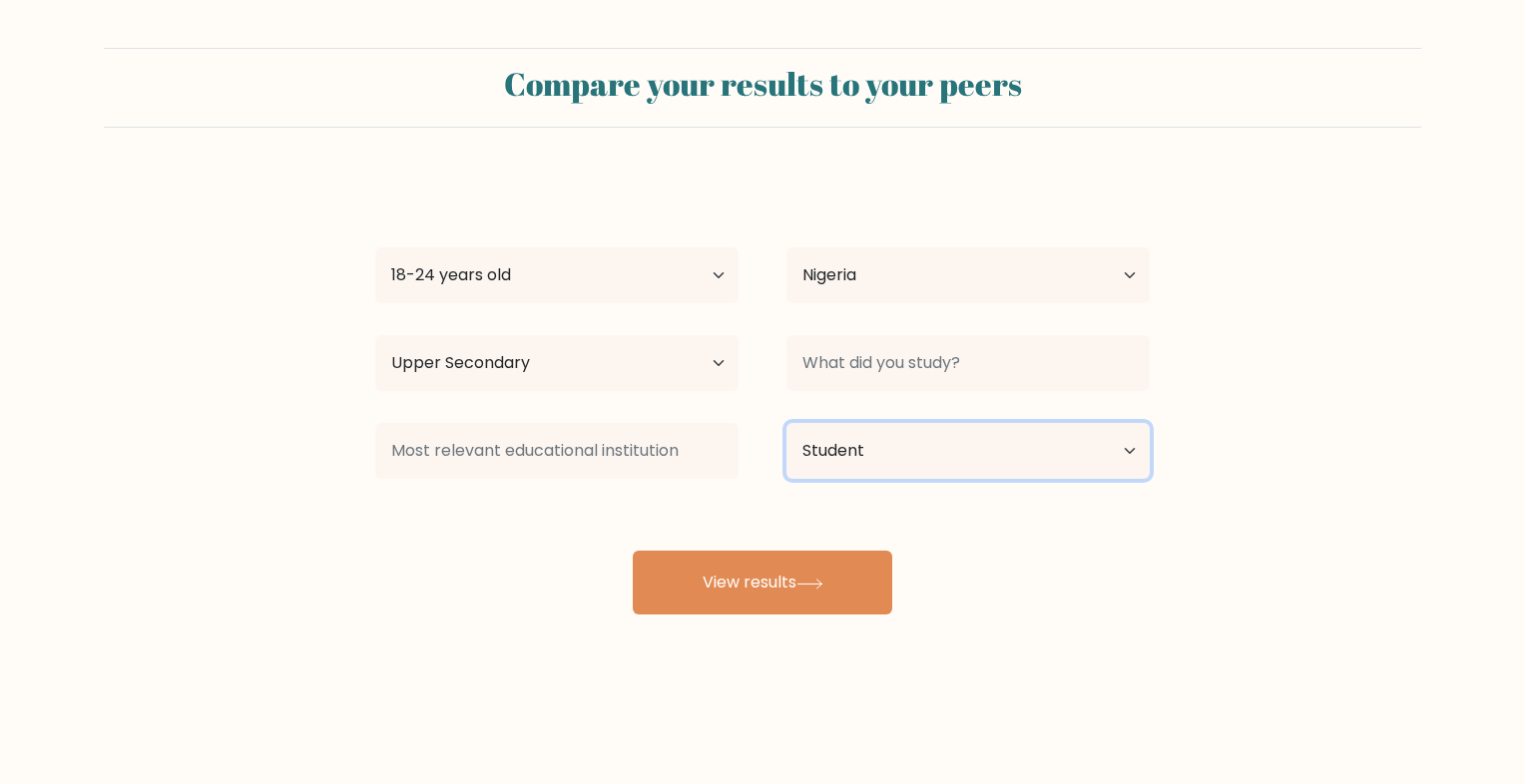 click on "Current employment status
Employed
Student
Retired
Other / prefer not to answer" at bounding box center [968, 451] 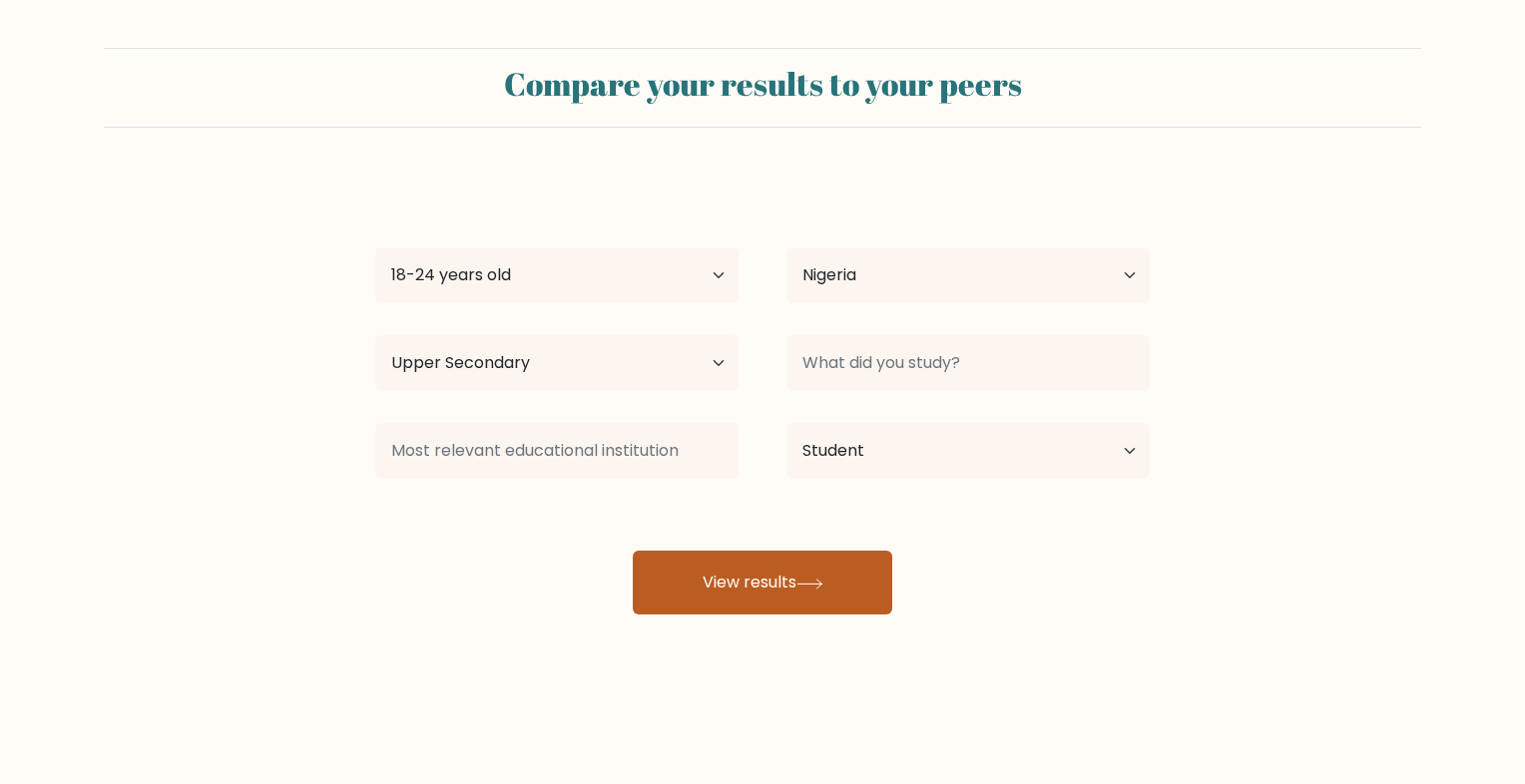 click on "View results" at bounding box center [762, 583] 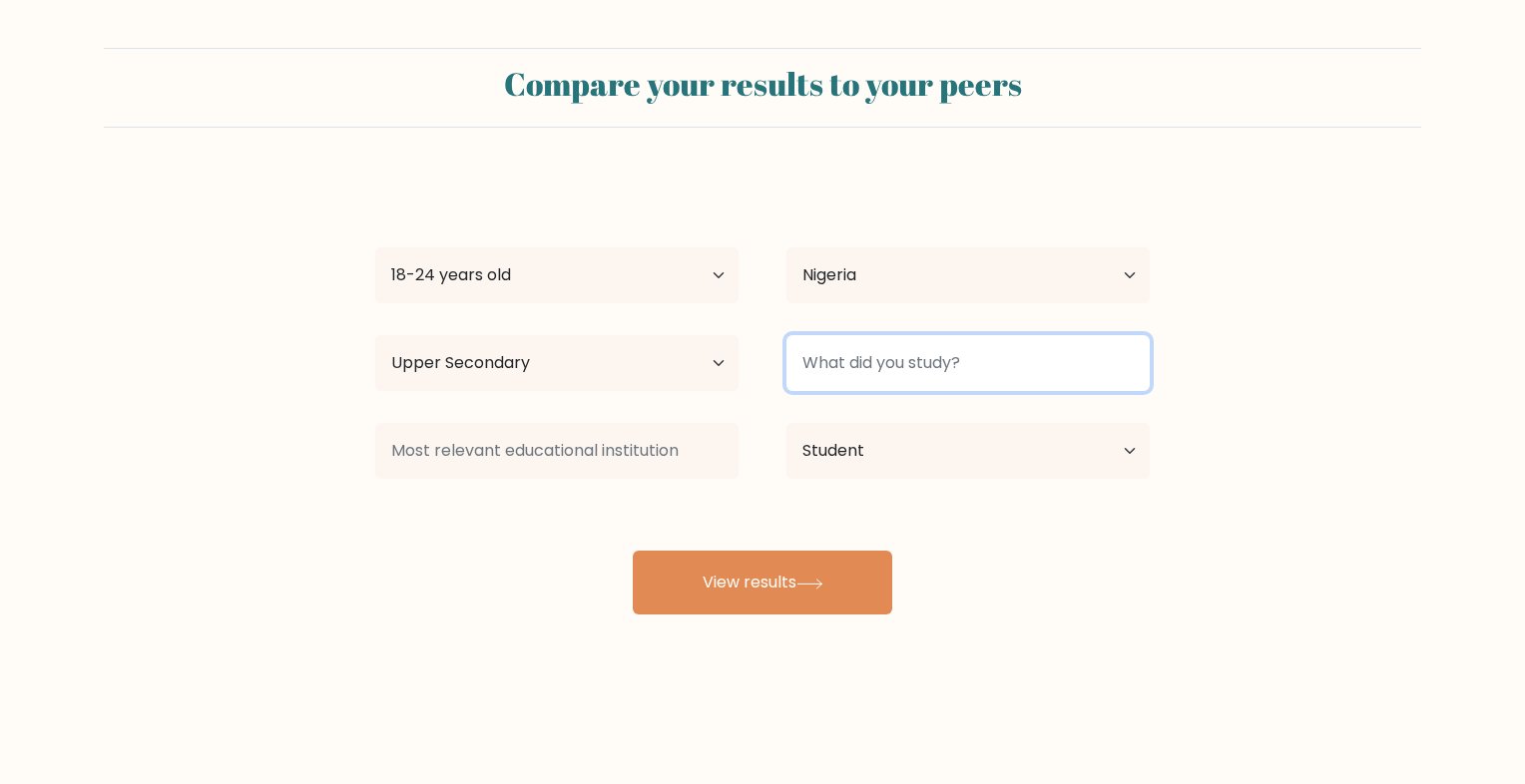 click at bounding box center [968, 363] 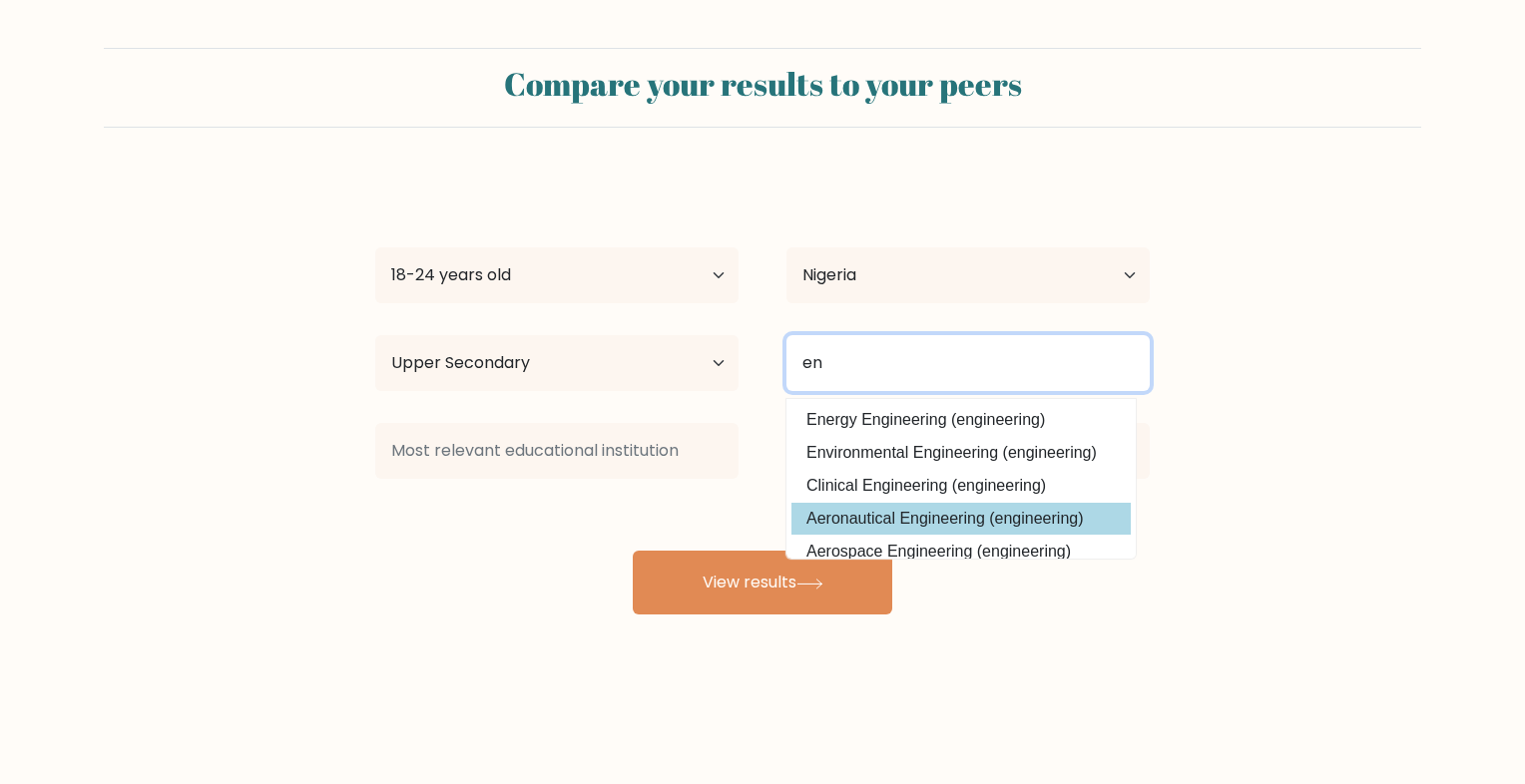 type on "en" 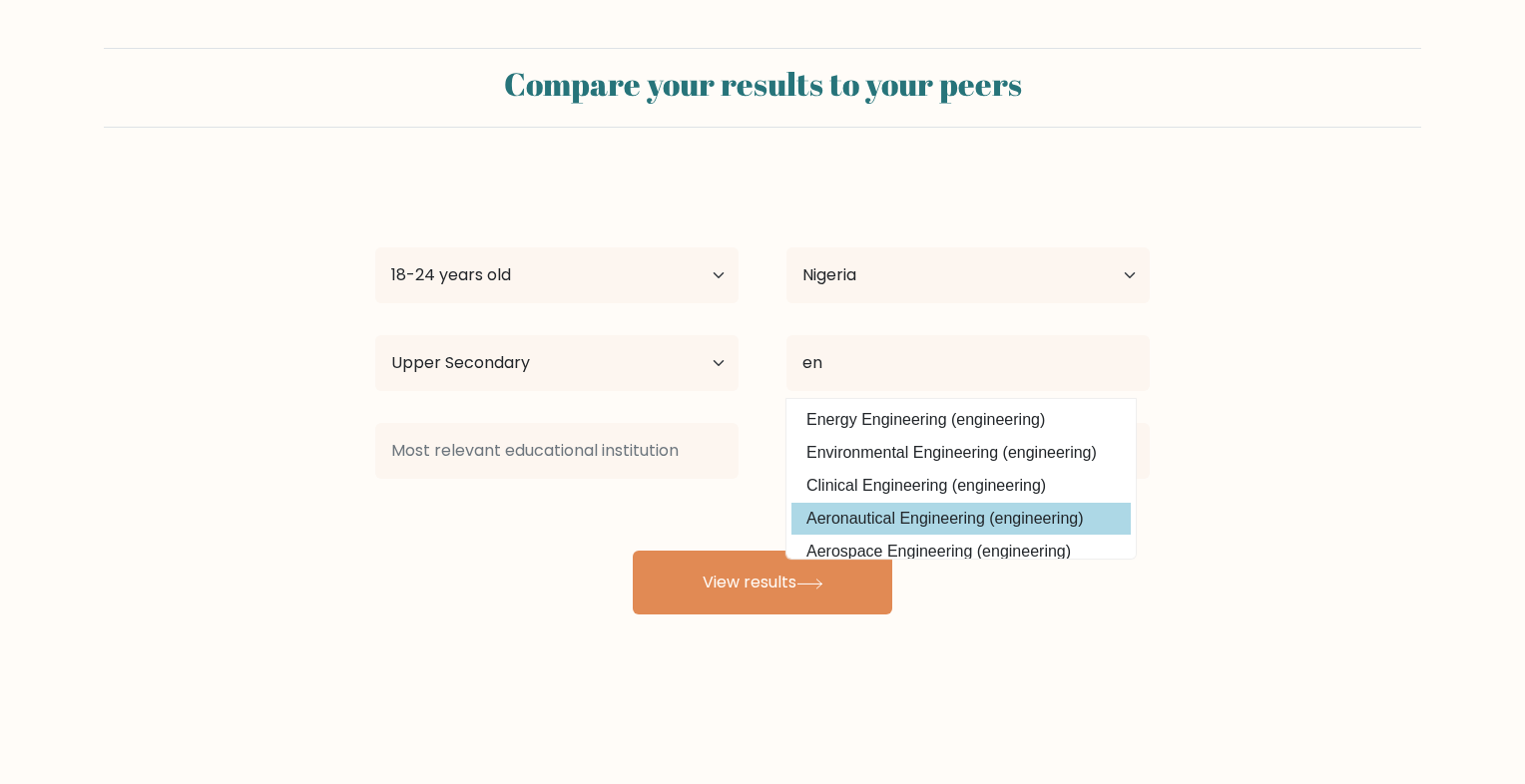 click on "Aeronautical Engineering (engineering)" at bounding box center [961, 519] 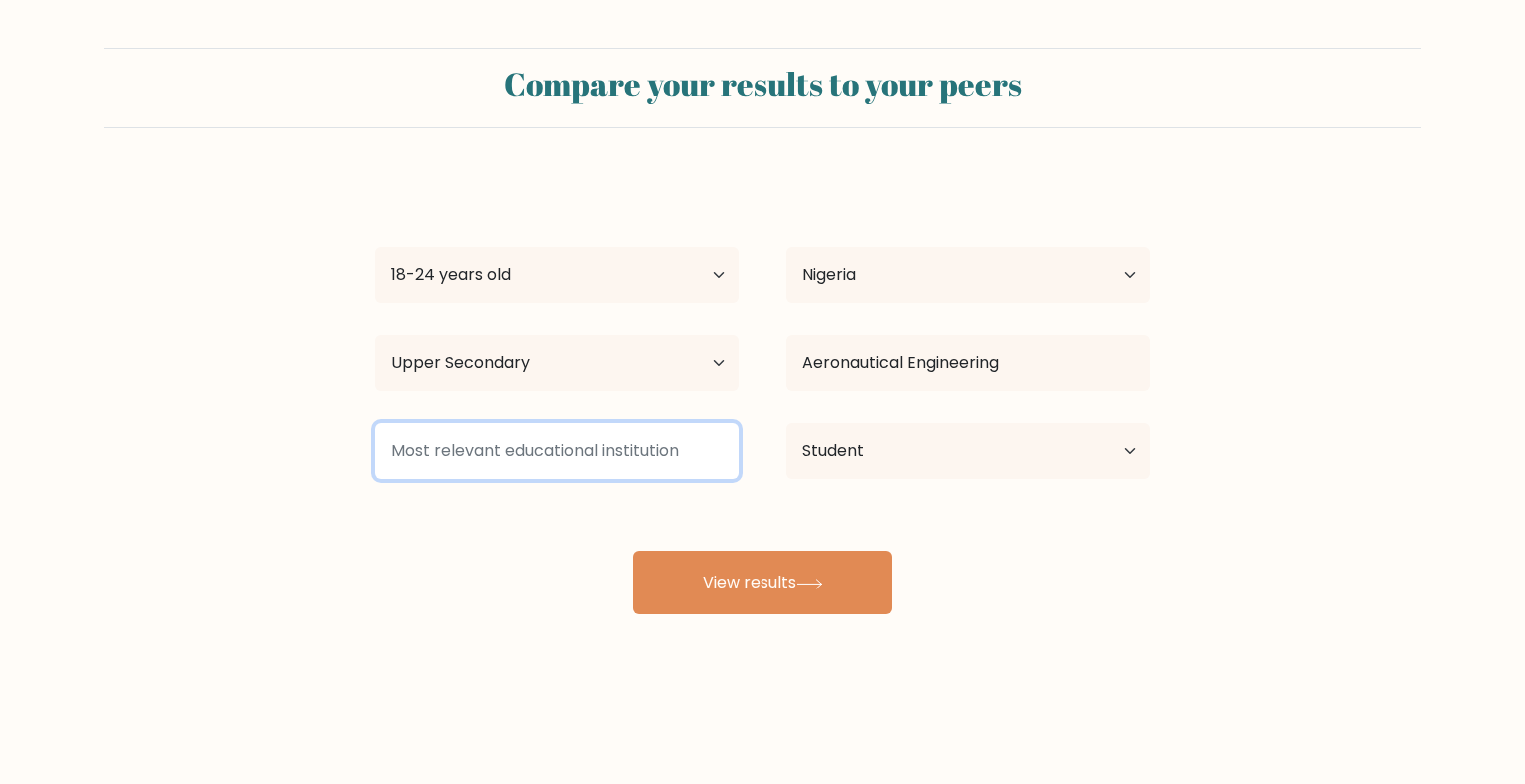 click at bounding box center (557, 451) 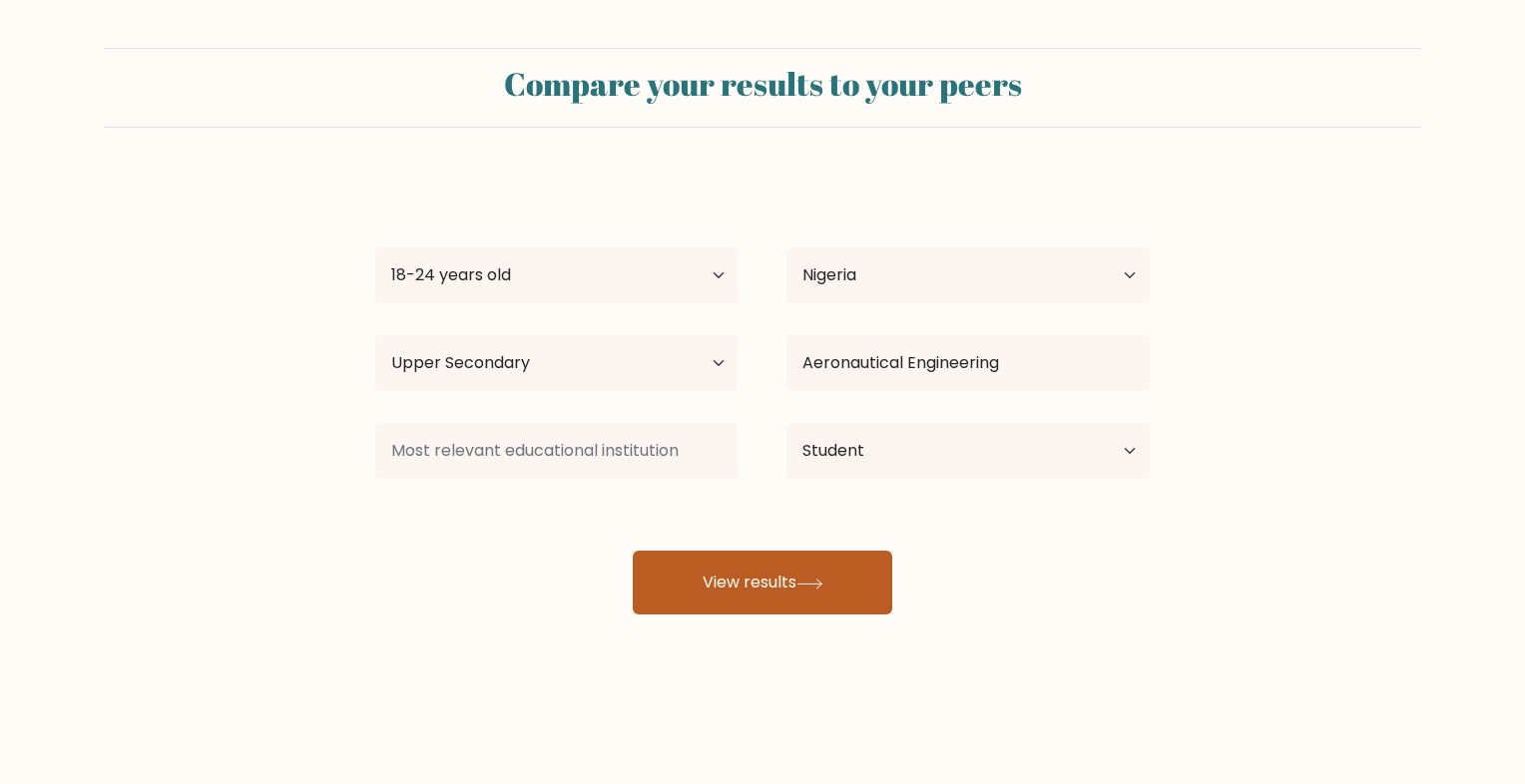 click on "View results" at bounding box center (762, 583) 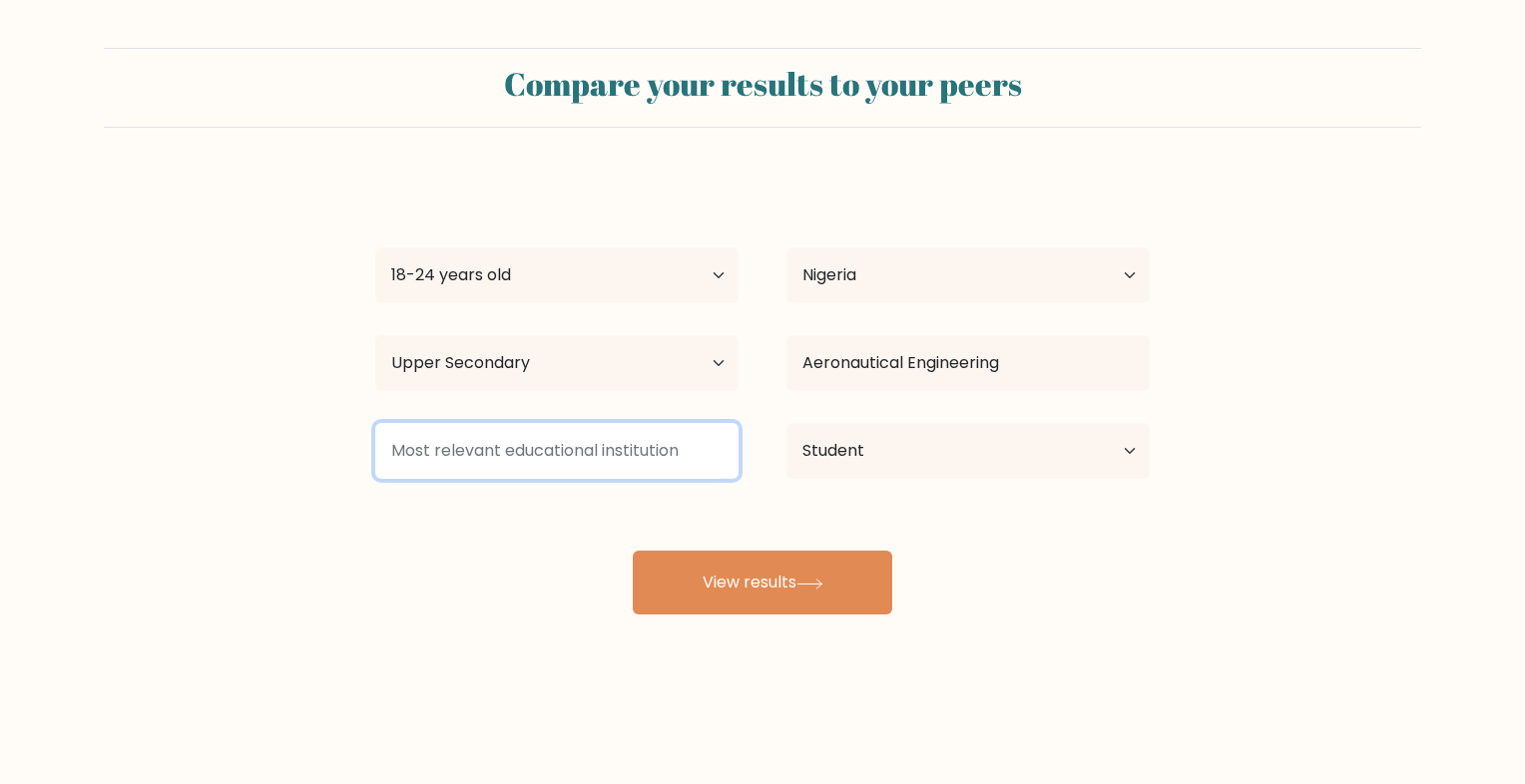 click at bounding box center [557, 451] 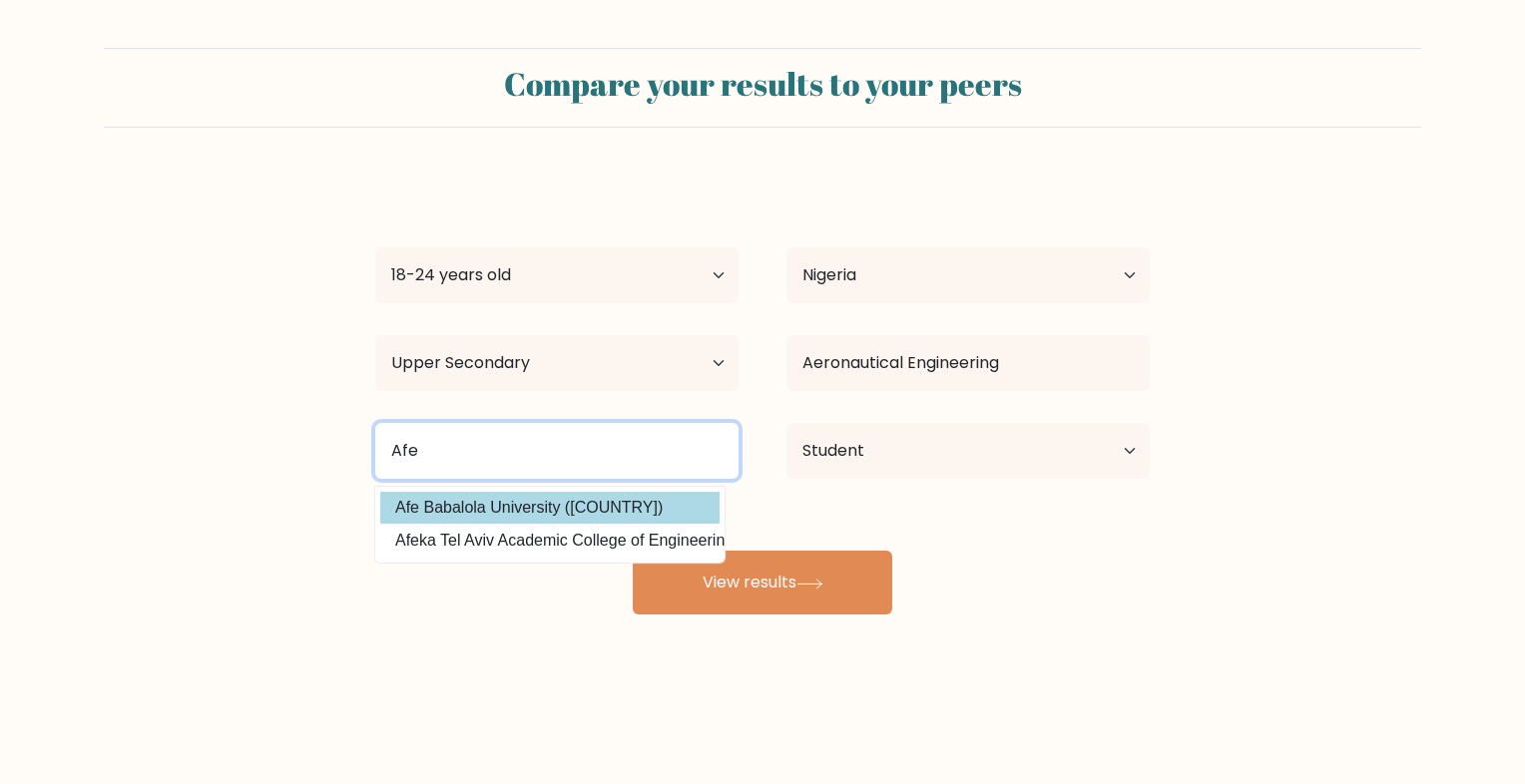 type on "Afe" 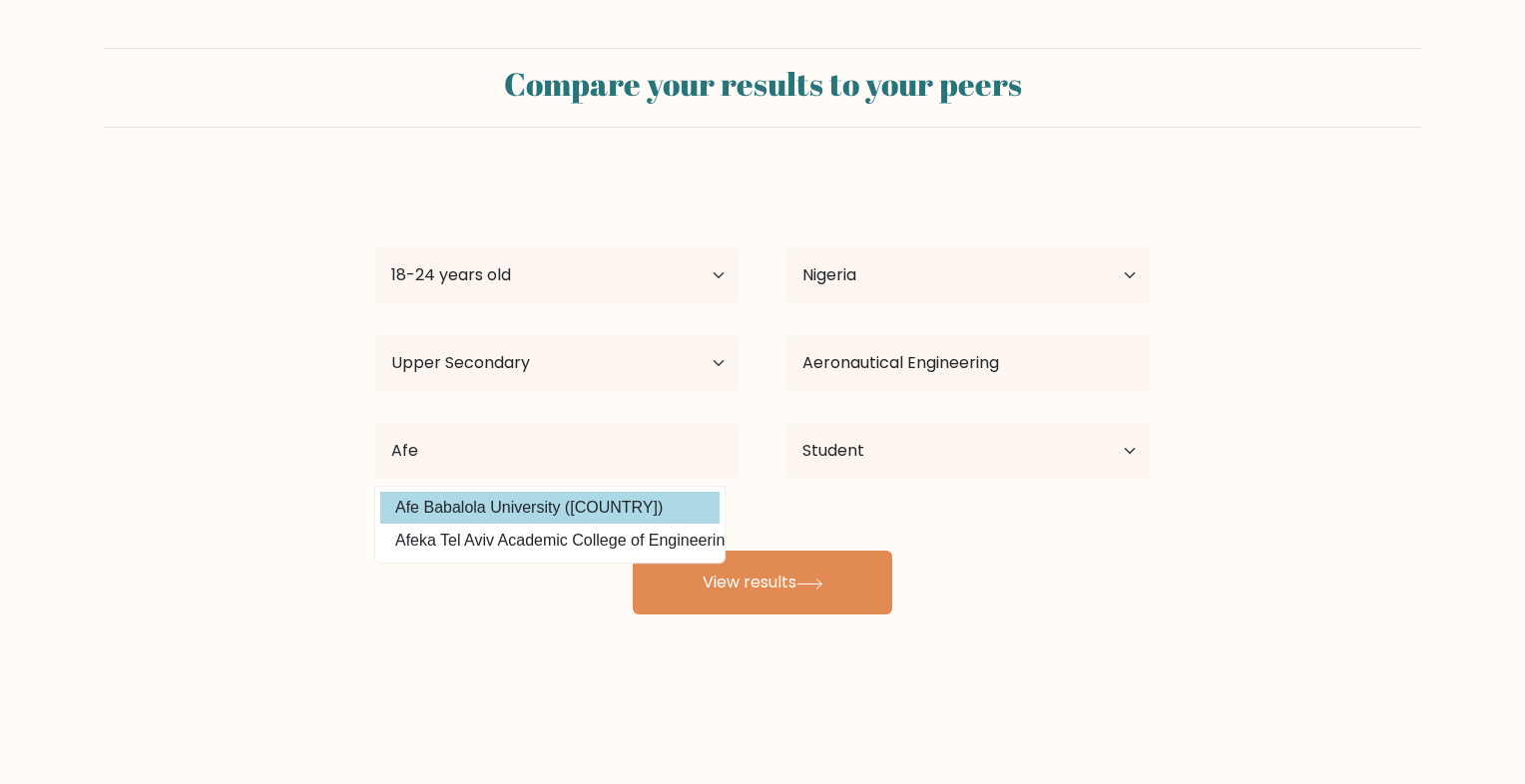 click on "Afe Babalola University (Nigeria)" at bounding box center (550, 508) 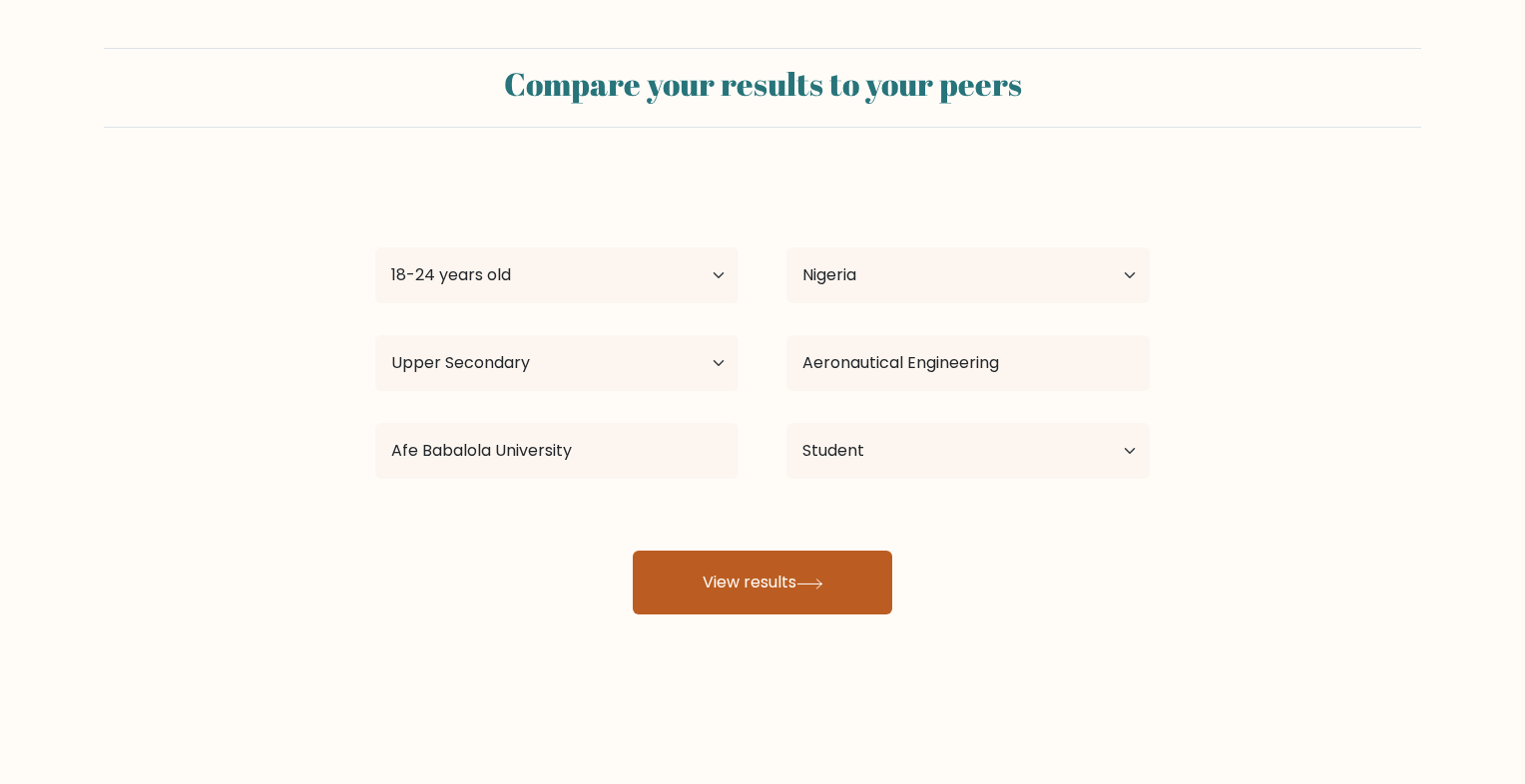 click on "View results" at bounding box center (762, 583) 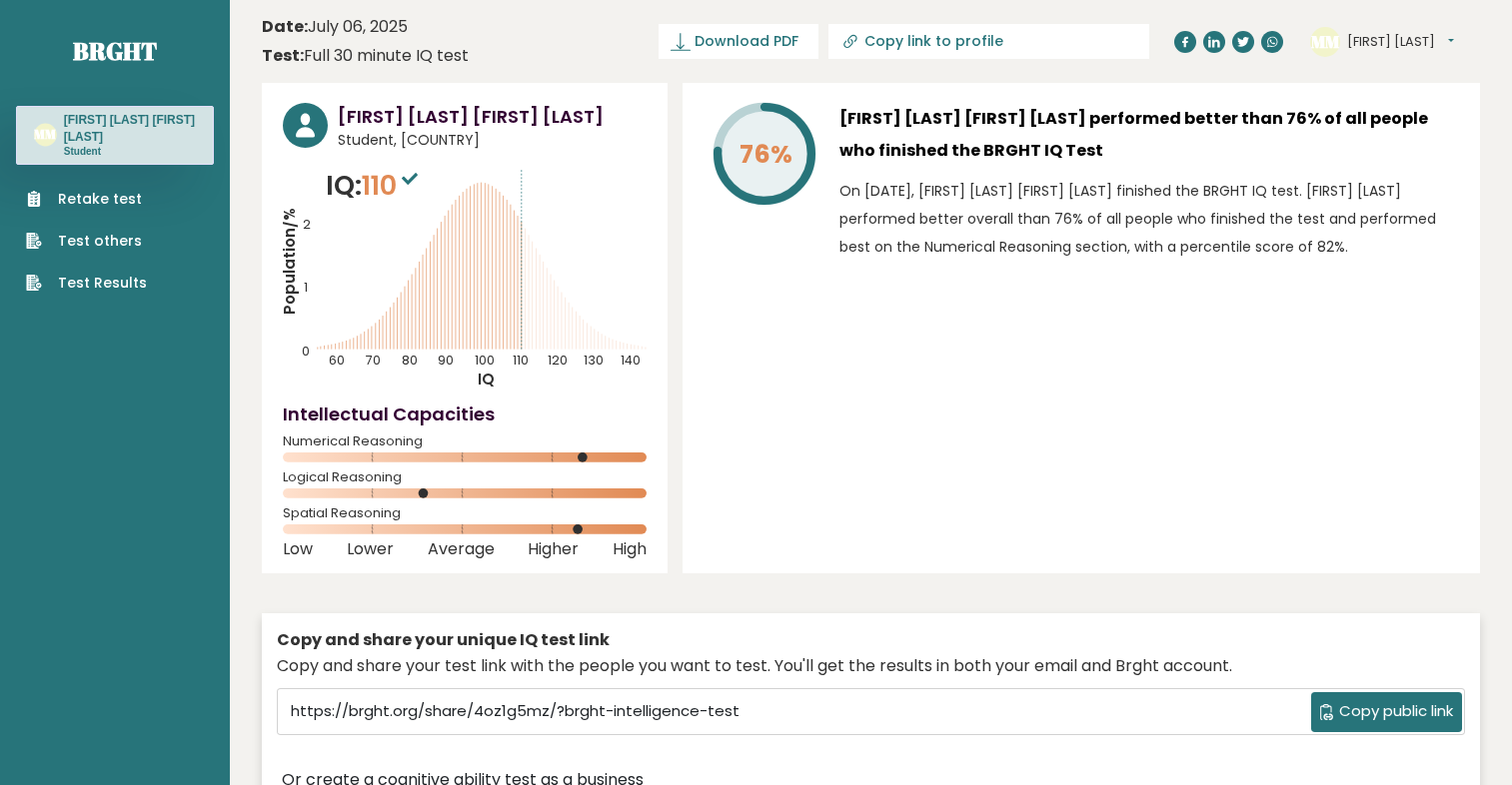 scroll, scrollTop: 0, scrollLeft: 0, axis: both 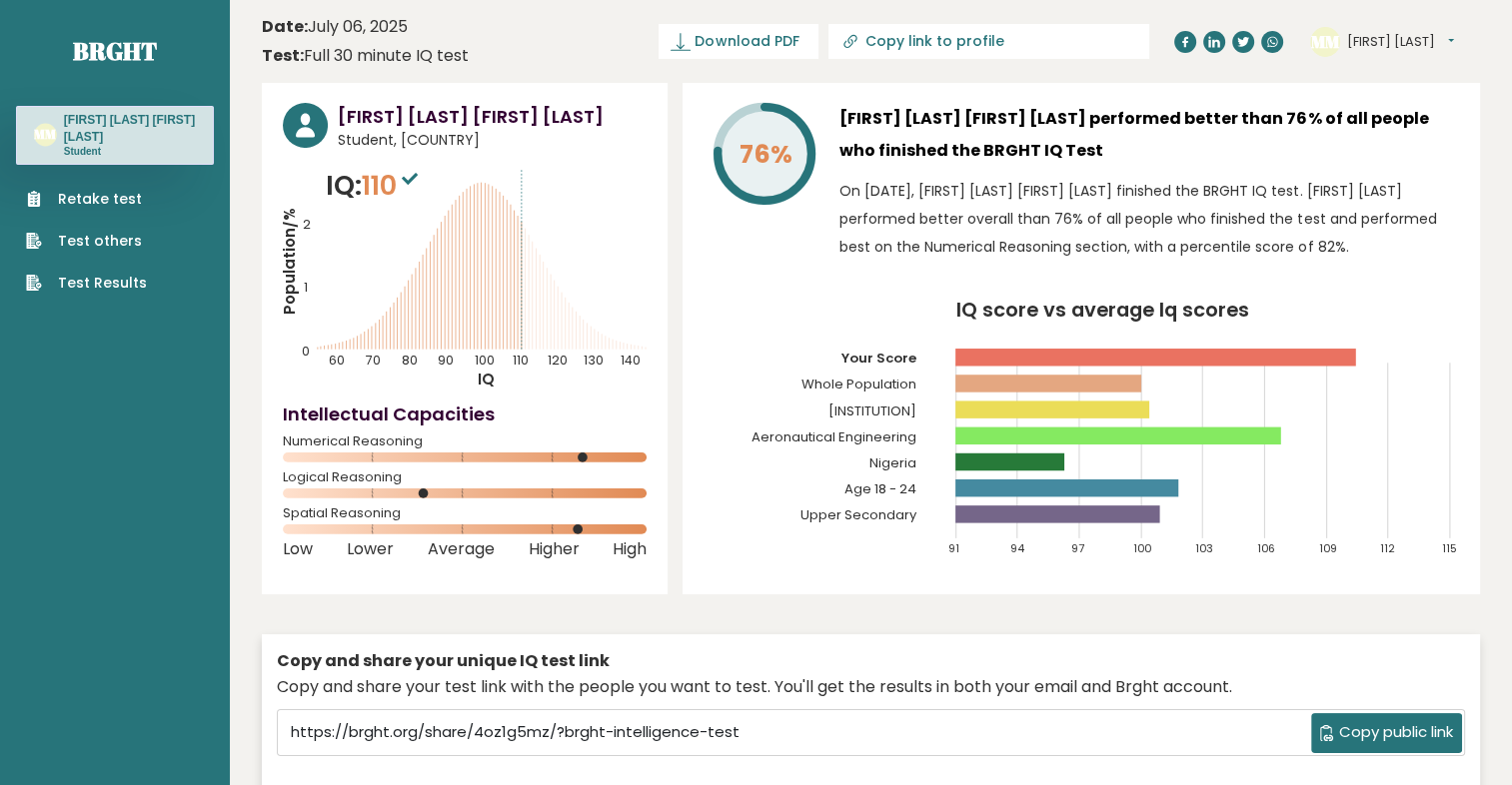 click on "Retake test" at bounding box center (86, 199) 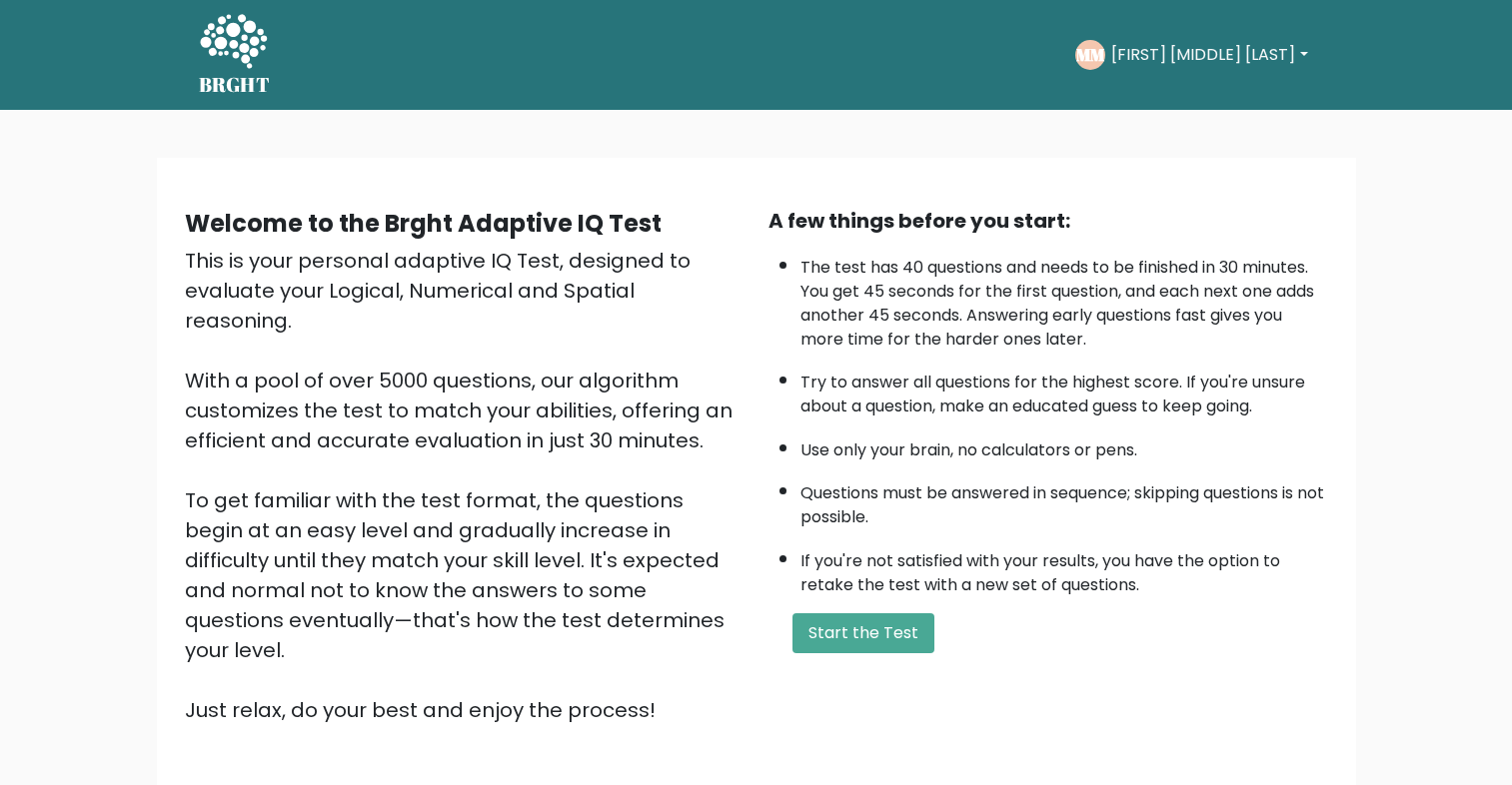 scroll, scrollTop: 0, scrollLeft: 0, axis: both 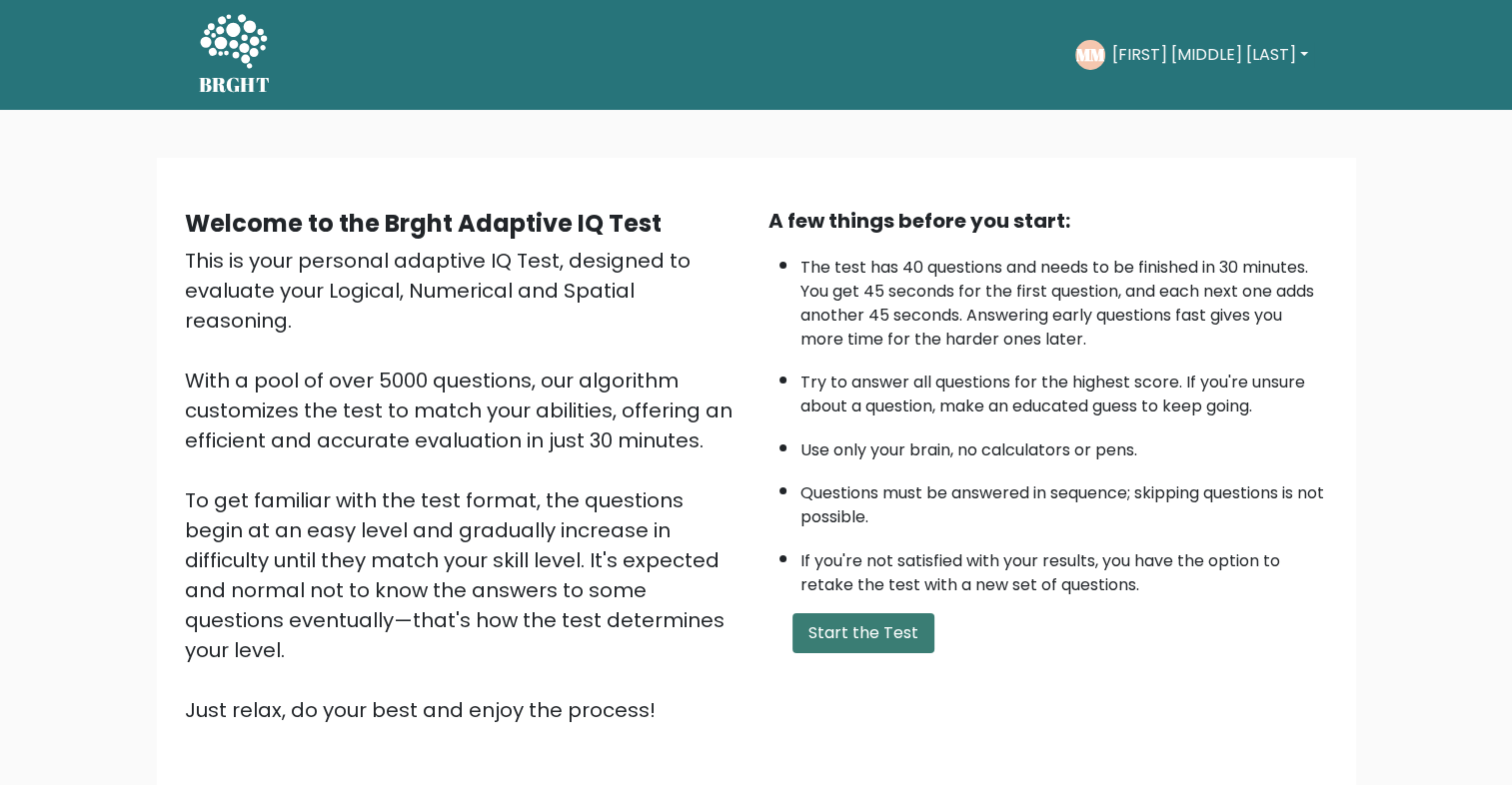 click on "Start the Test" at bounding box center (863, 633) 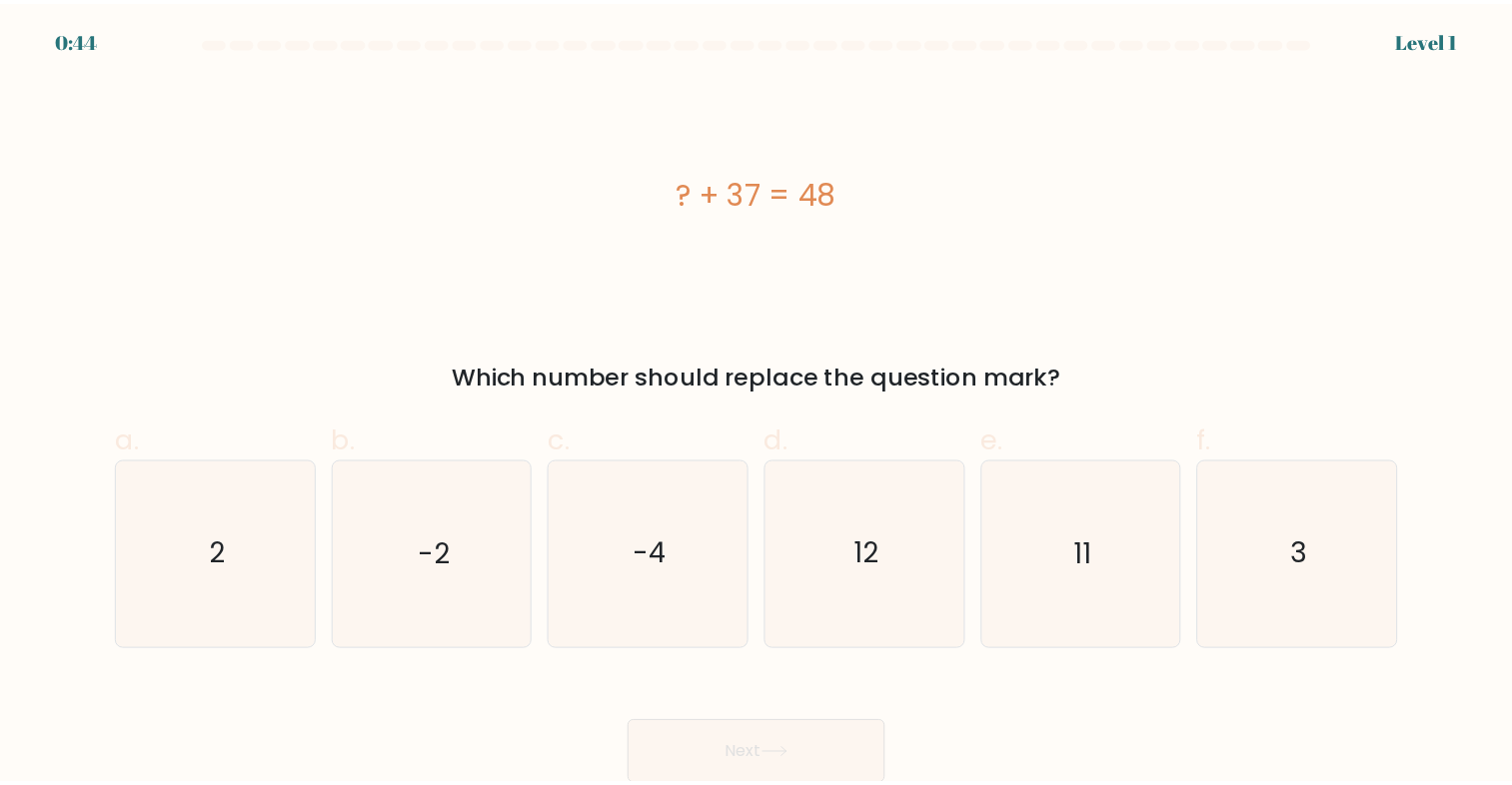 scroll, scrollTop: 0, scrollLeft: 0, axis: both 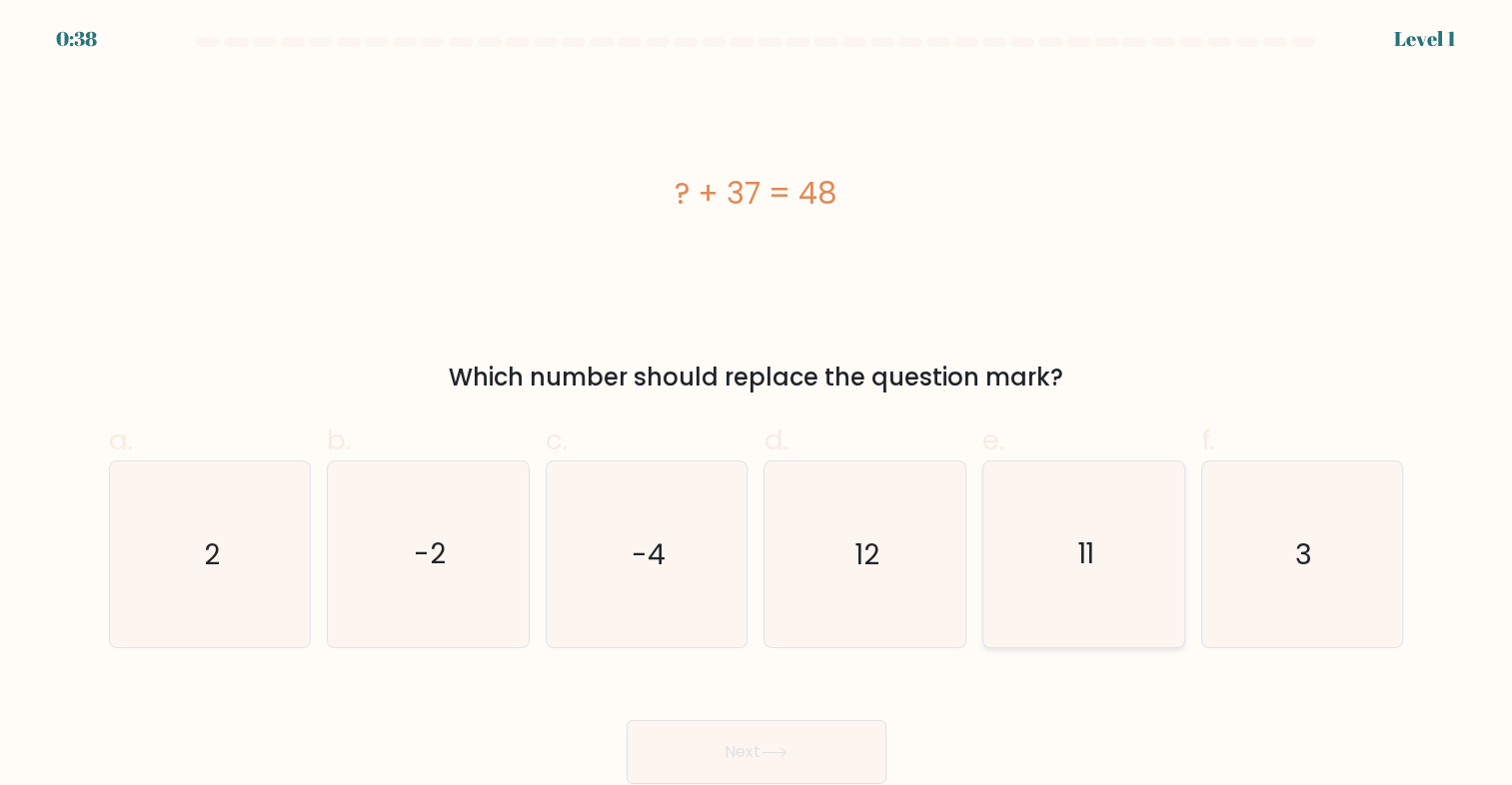 click on "11" at bounding box center (1084, 554) 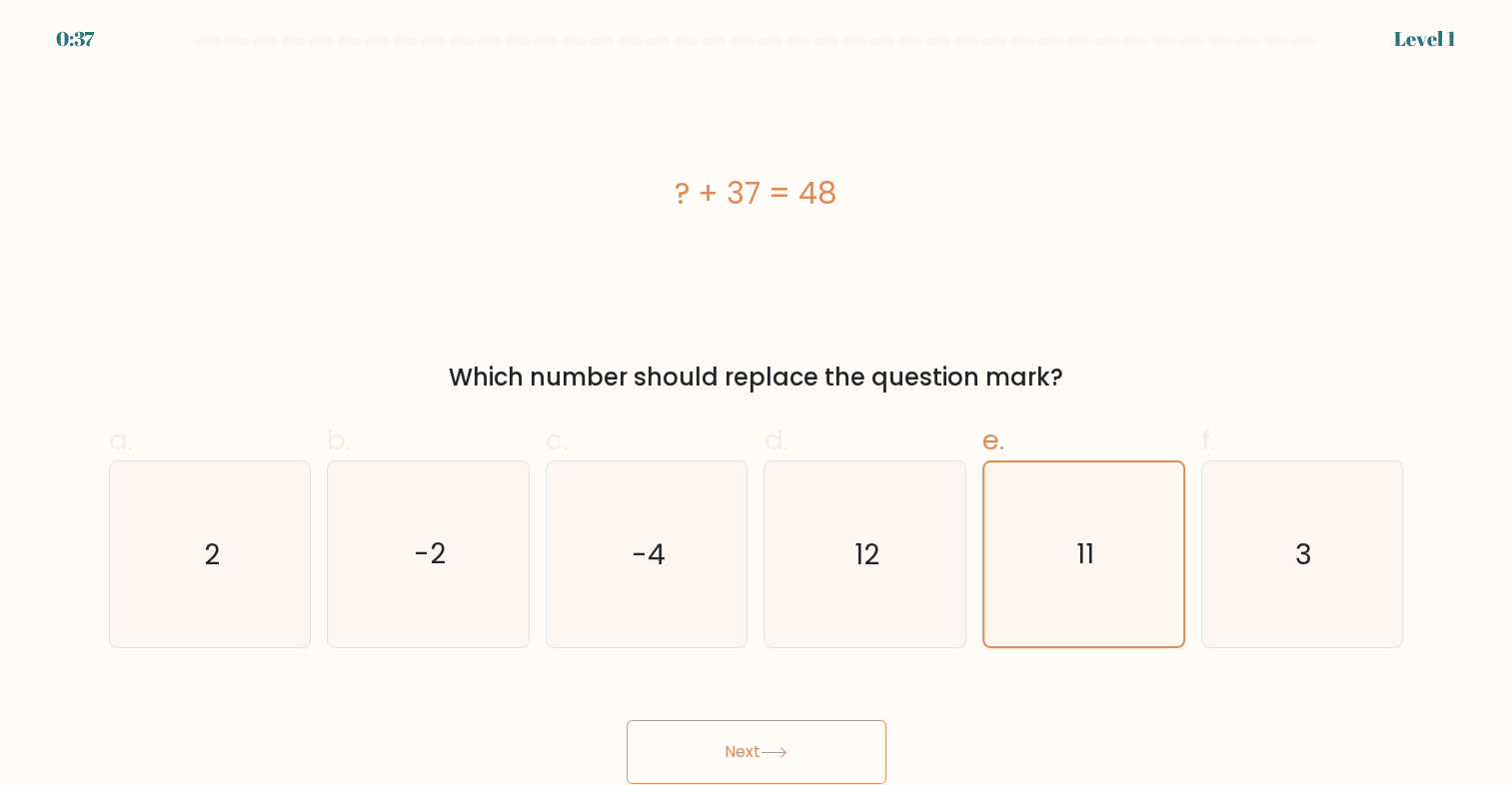 click on "Next" at bounding box center [756, 752] 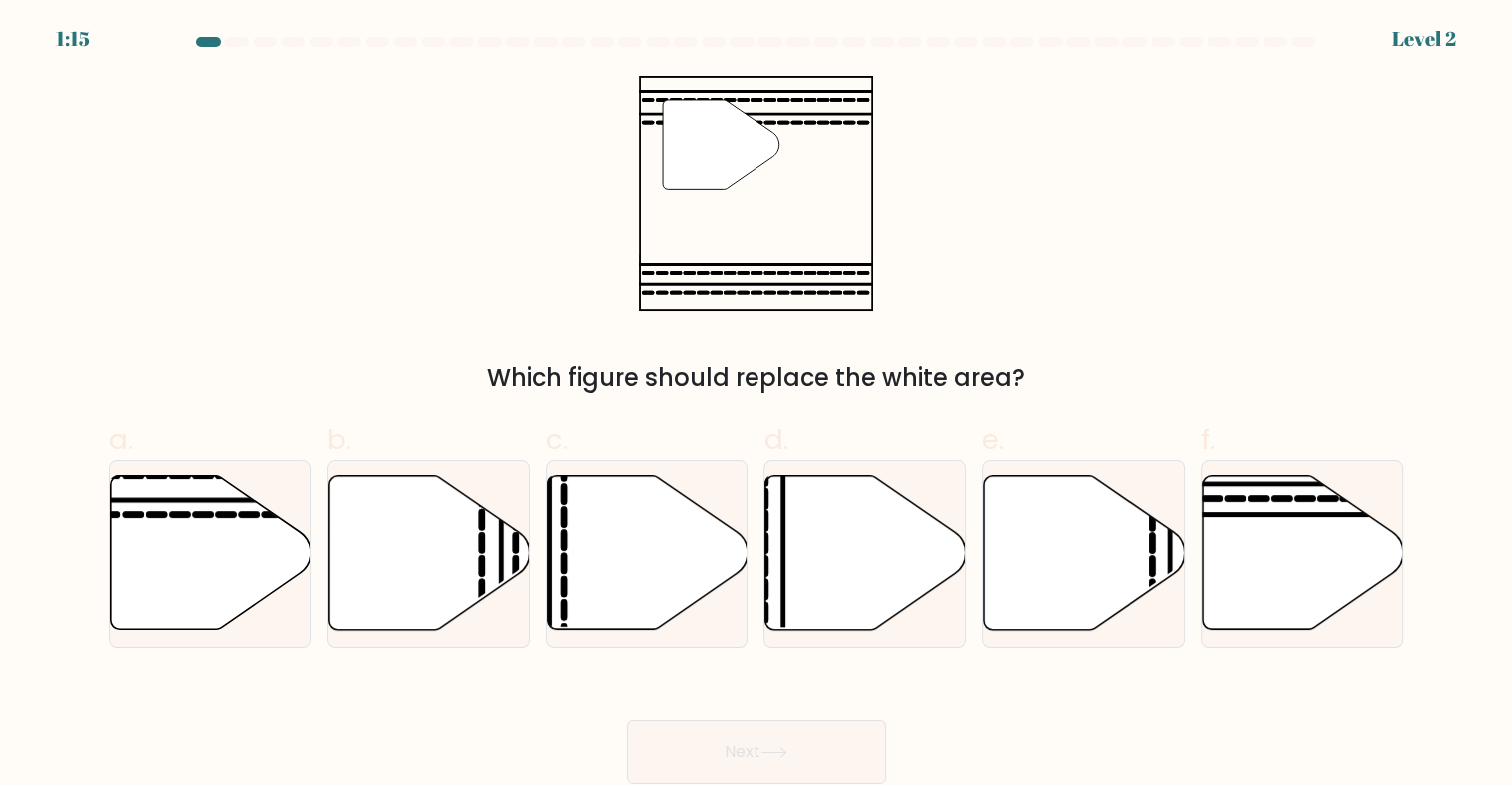 click at bounding box center [756, 410] 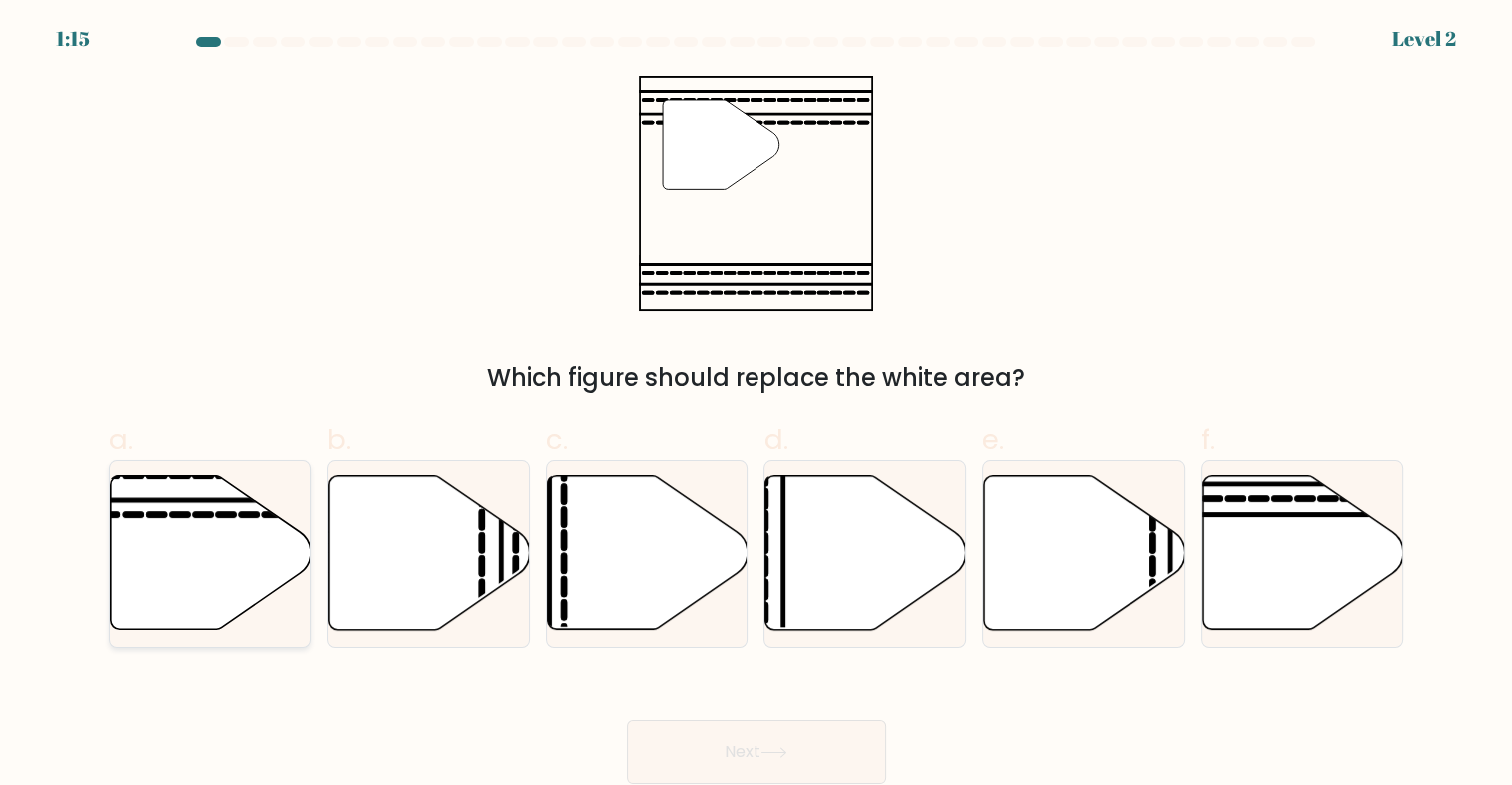 click at bounding box center (210, 553) 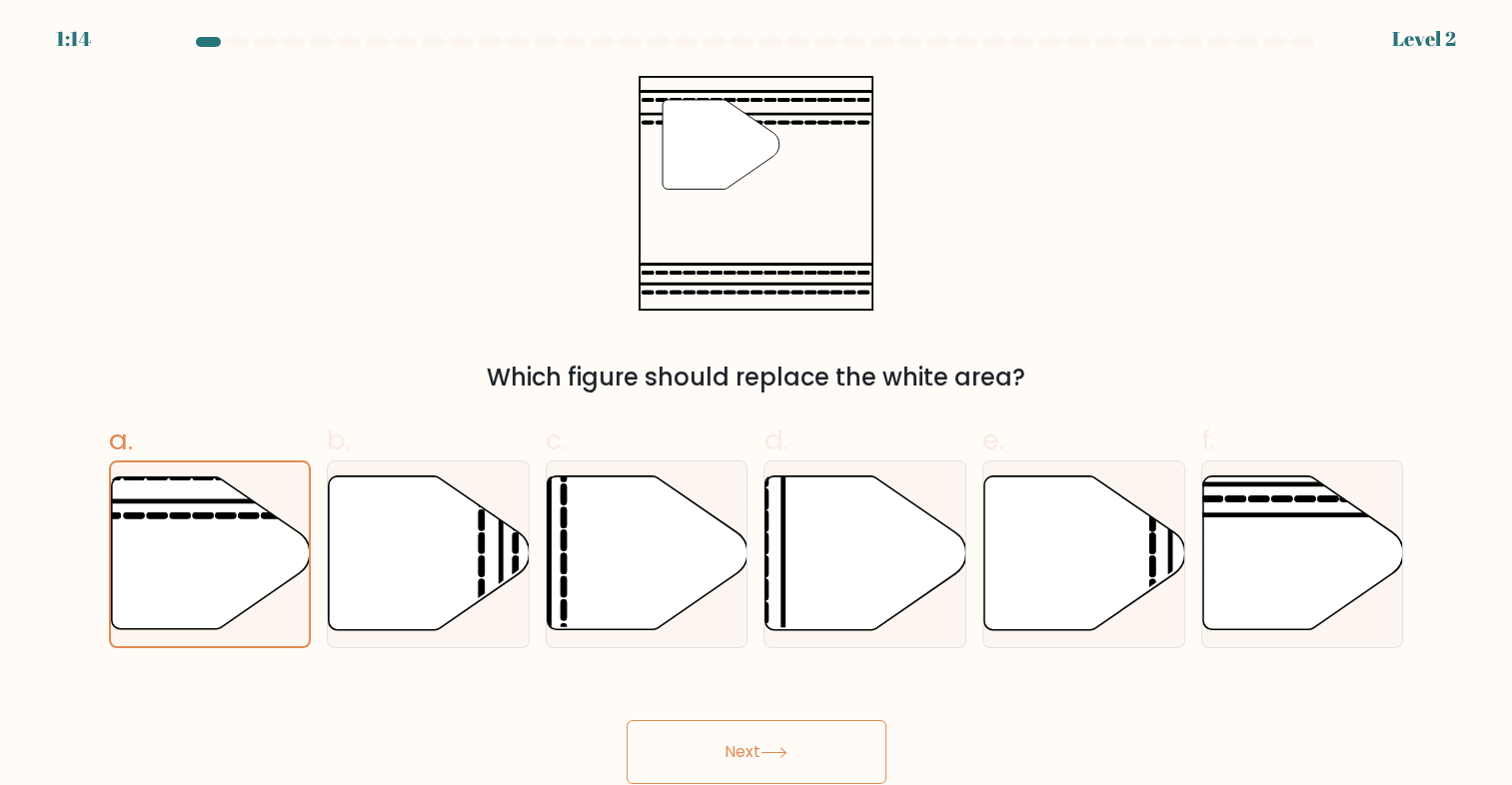 click on "Next" at bounding box center (756, 752) 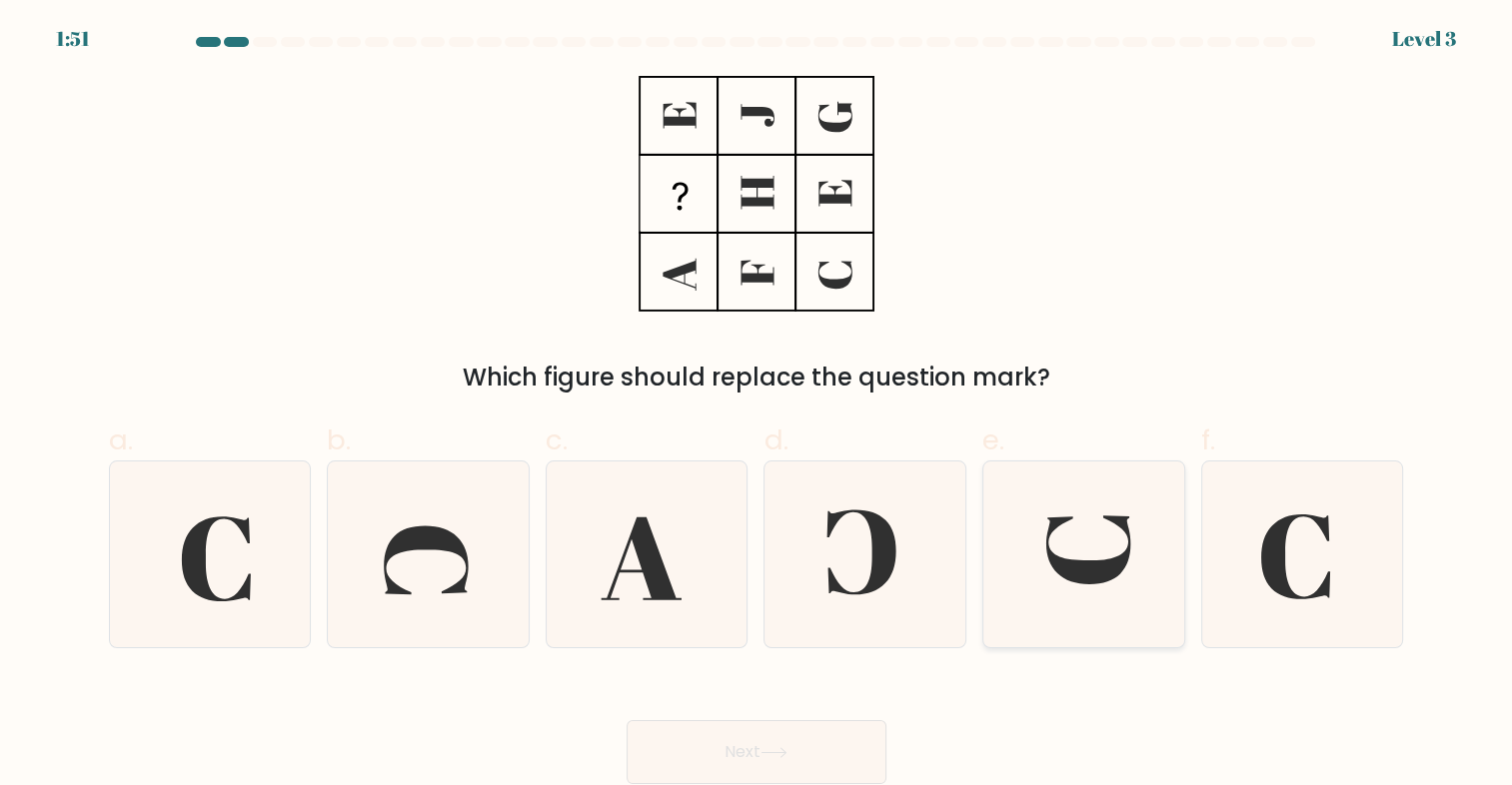 click at bounding box center [1084, 554] 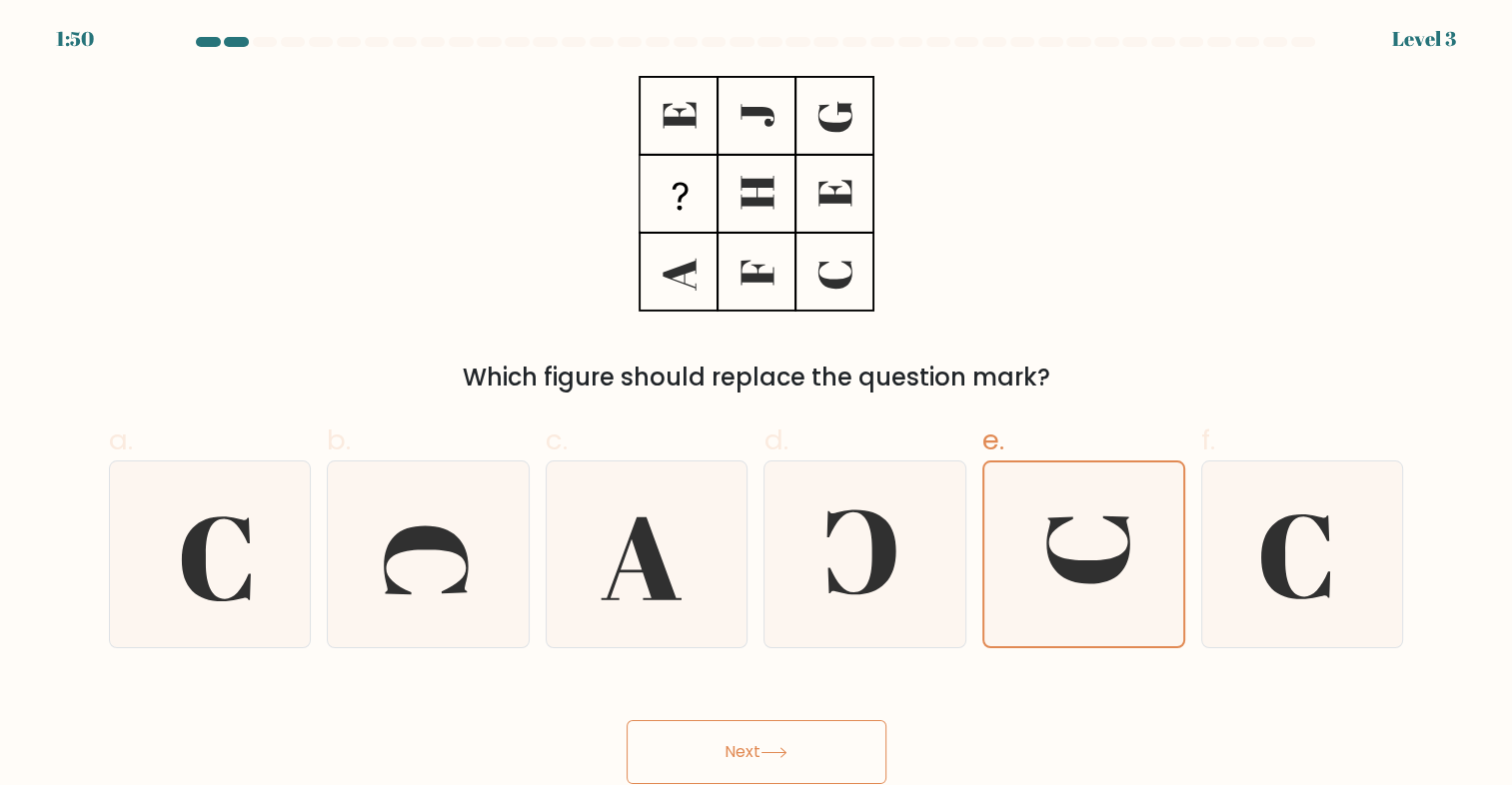 click on "Next" at bounding box center [756, 752] 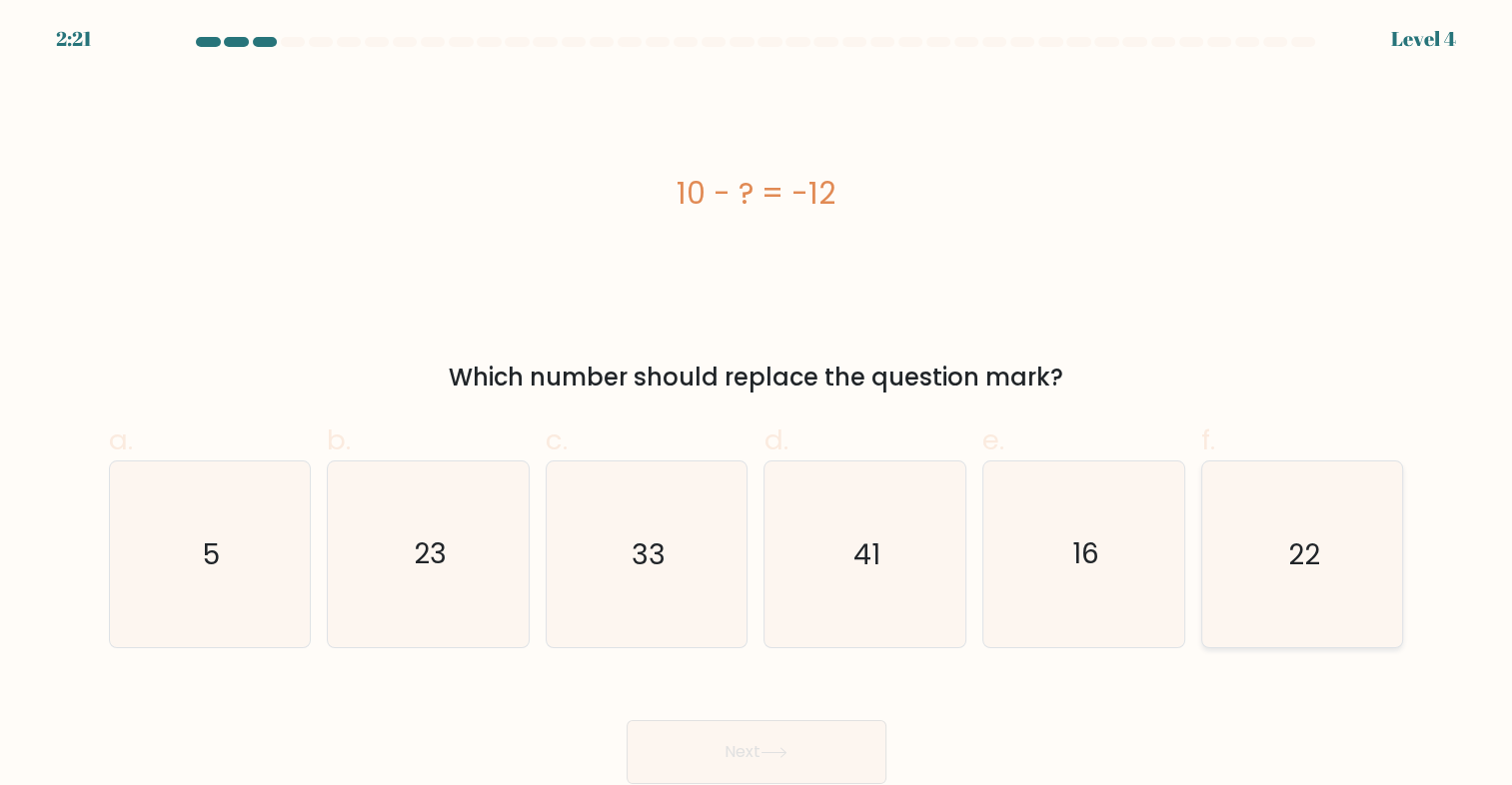 click on "22" at bounding box center (1302, 554) 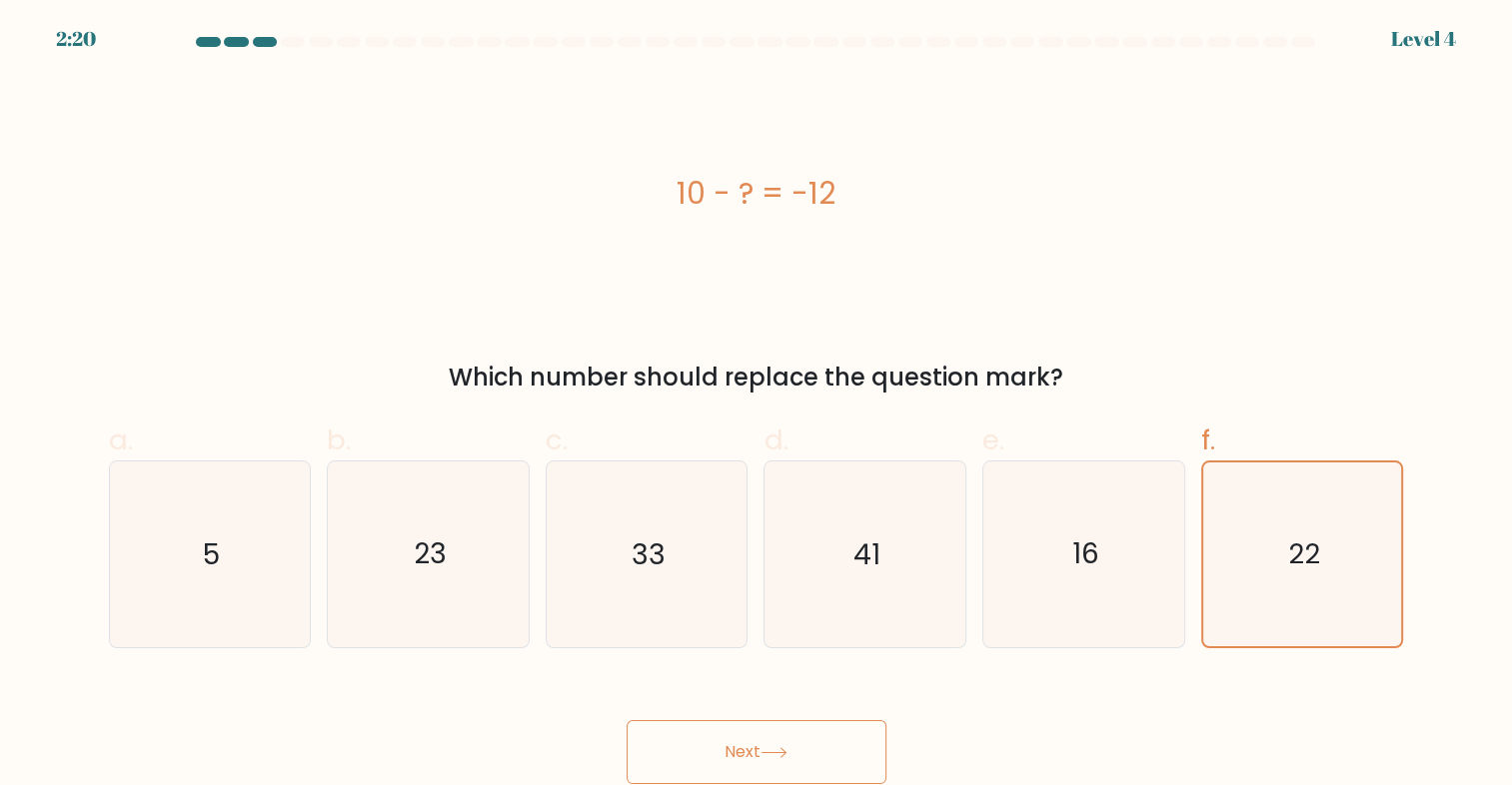 click on "Next" at bounding box center (756, 752) 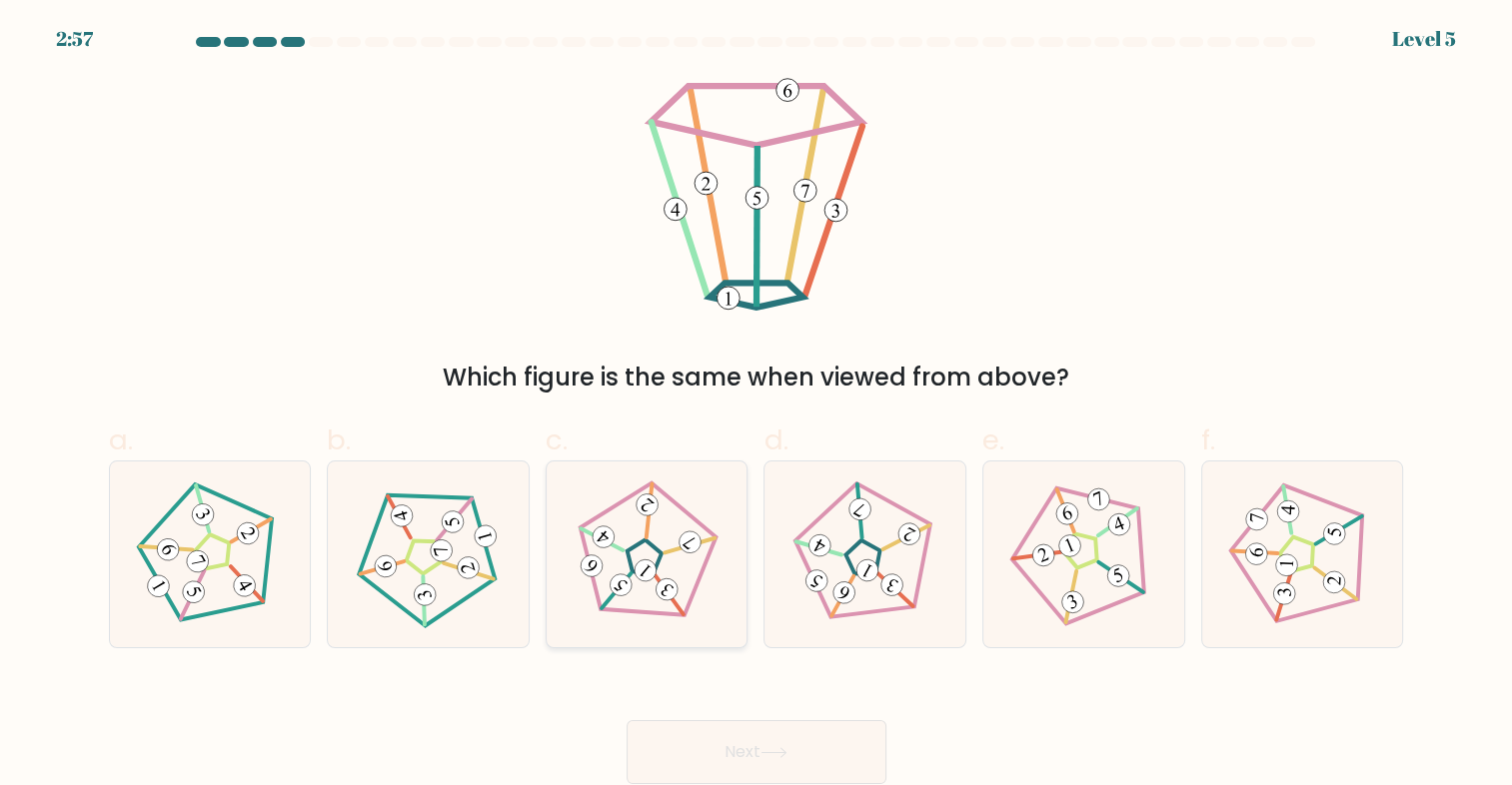 click at bounding box center (647, 554) 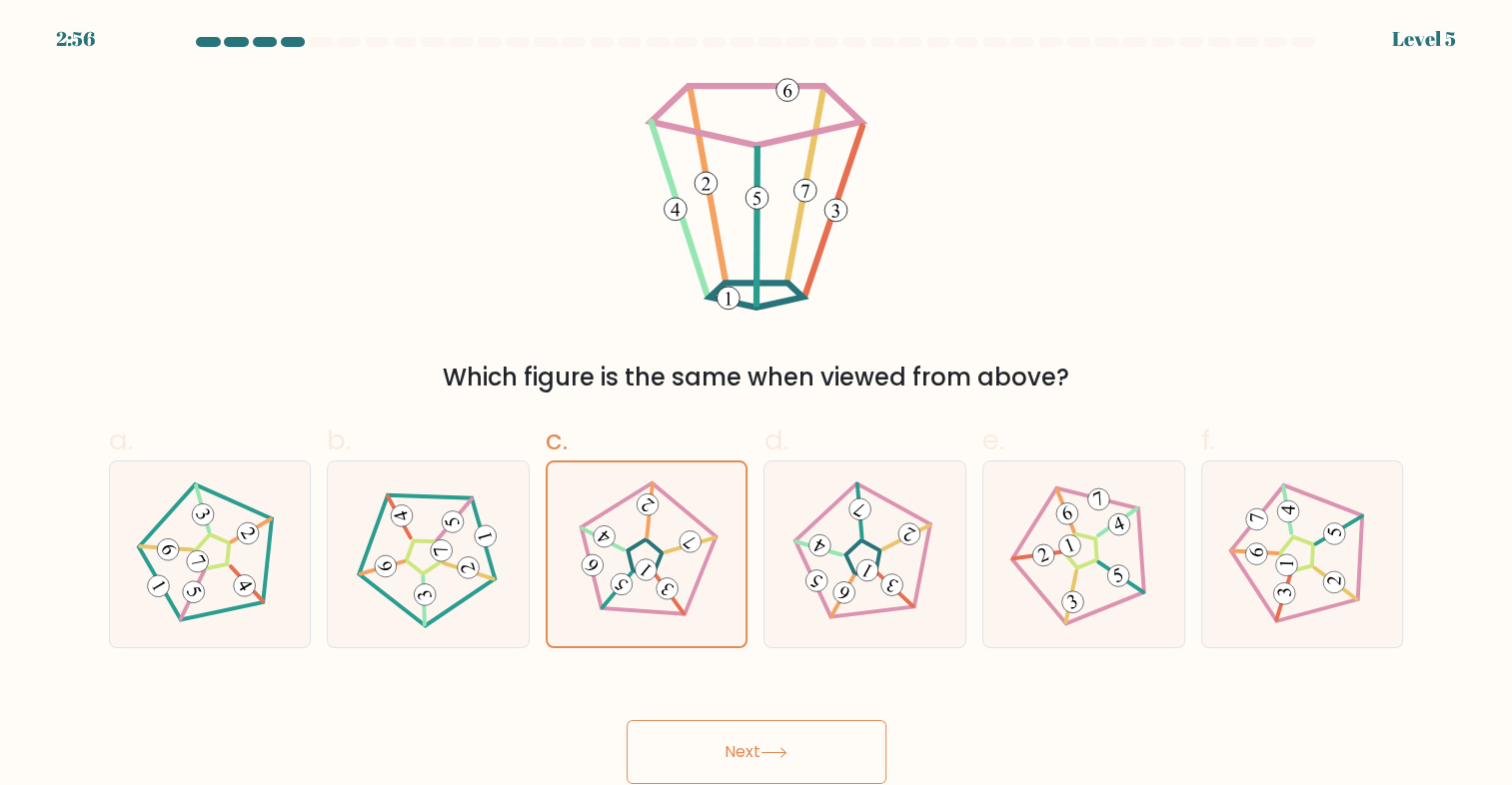 click on "Next" at bounding box center (756, 752) 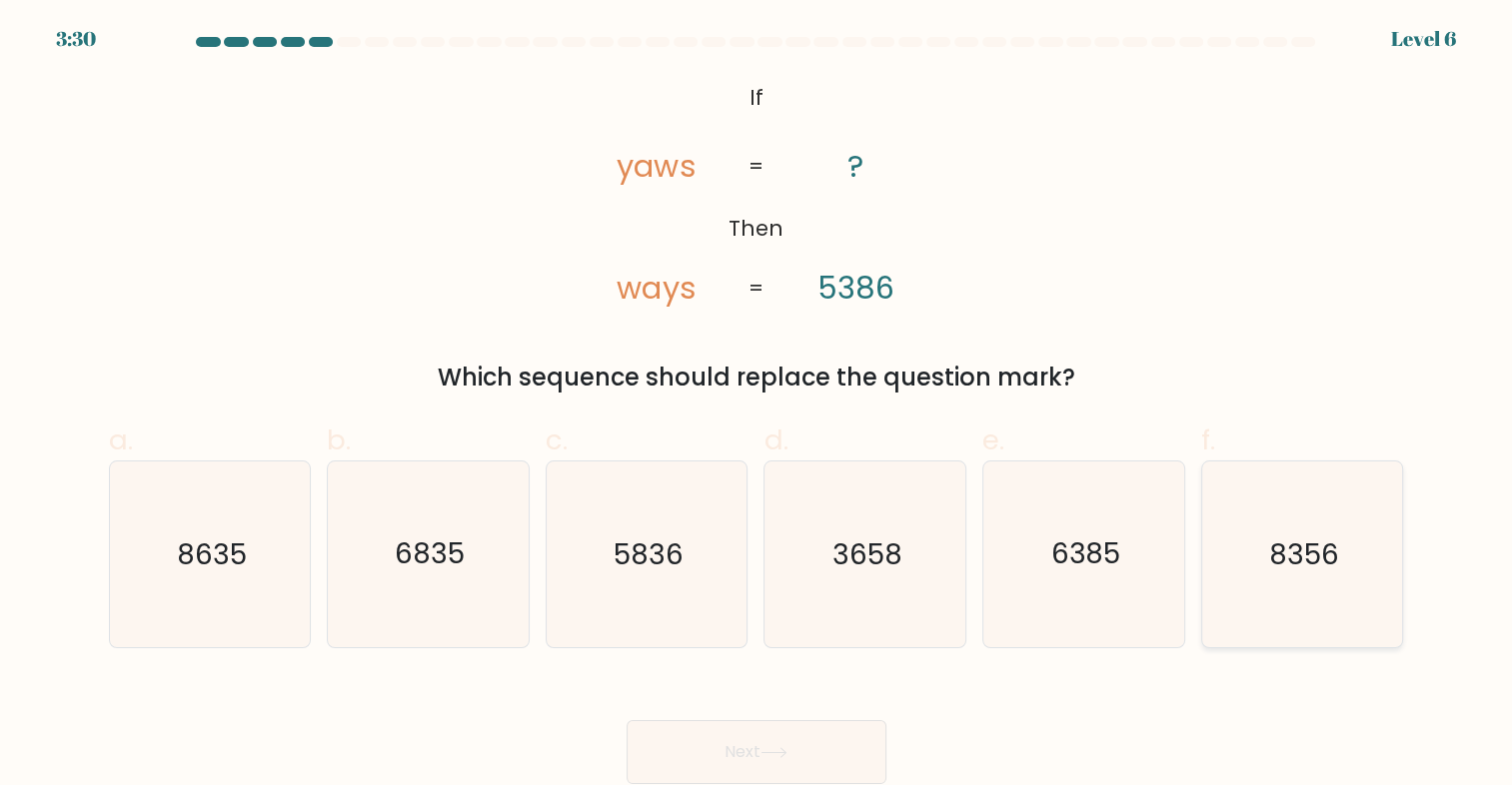 click on "8356" at bounding box center [1302, 554] 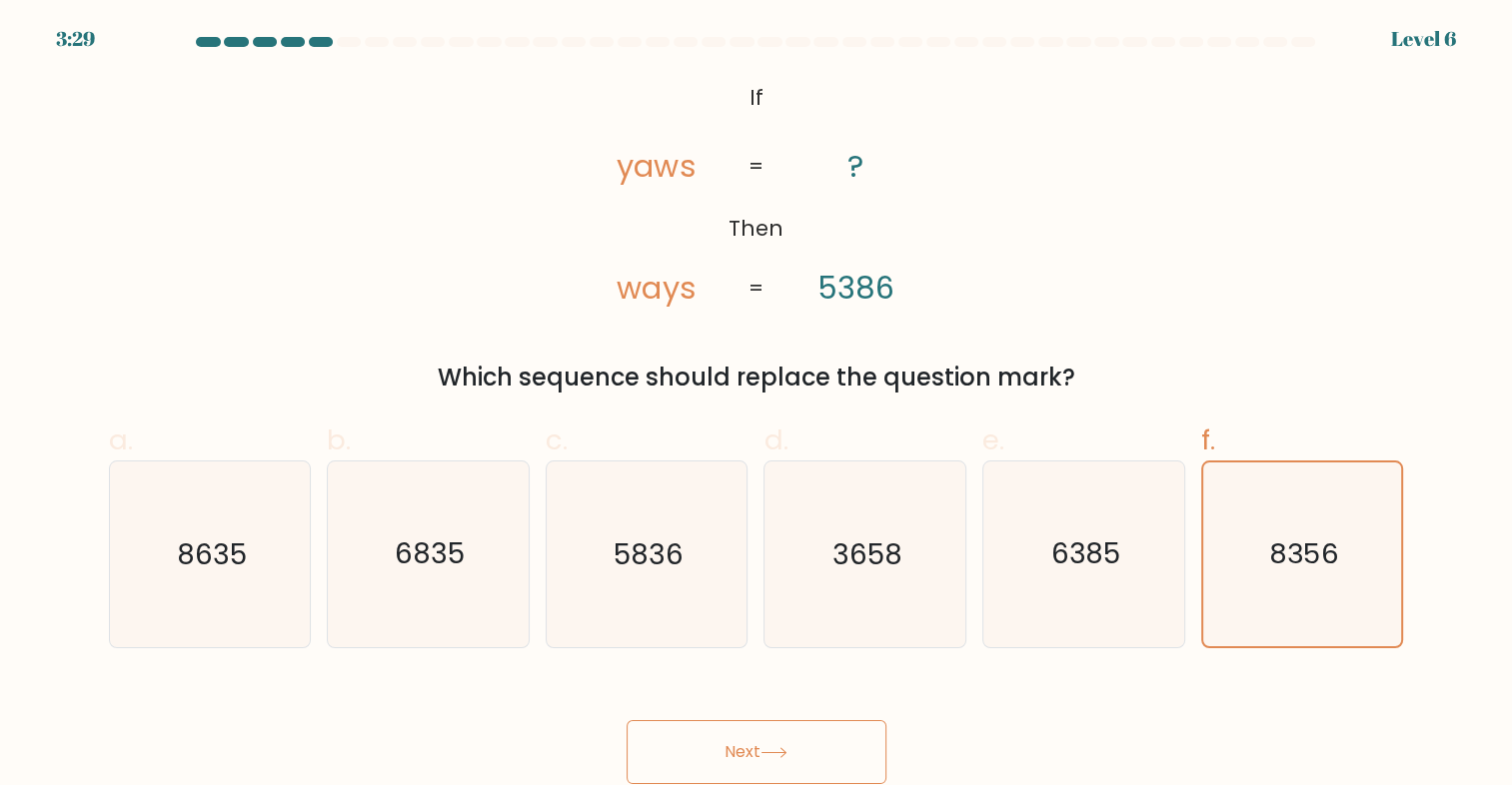 click on "Next" at bounding box center [756, 752] 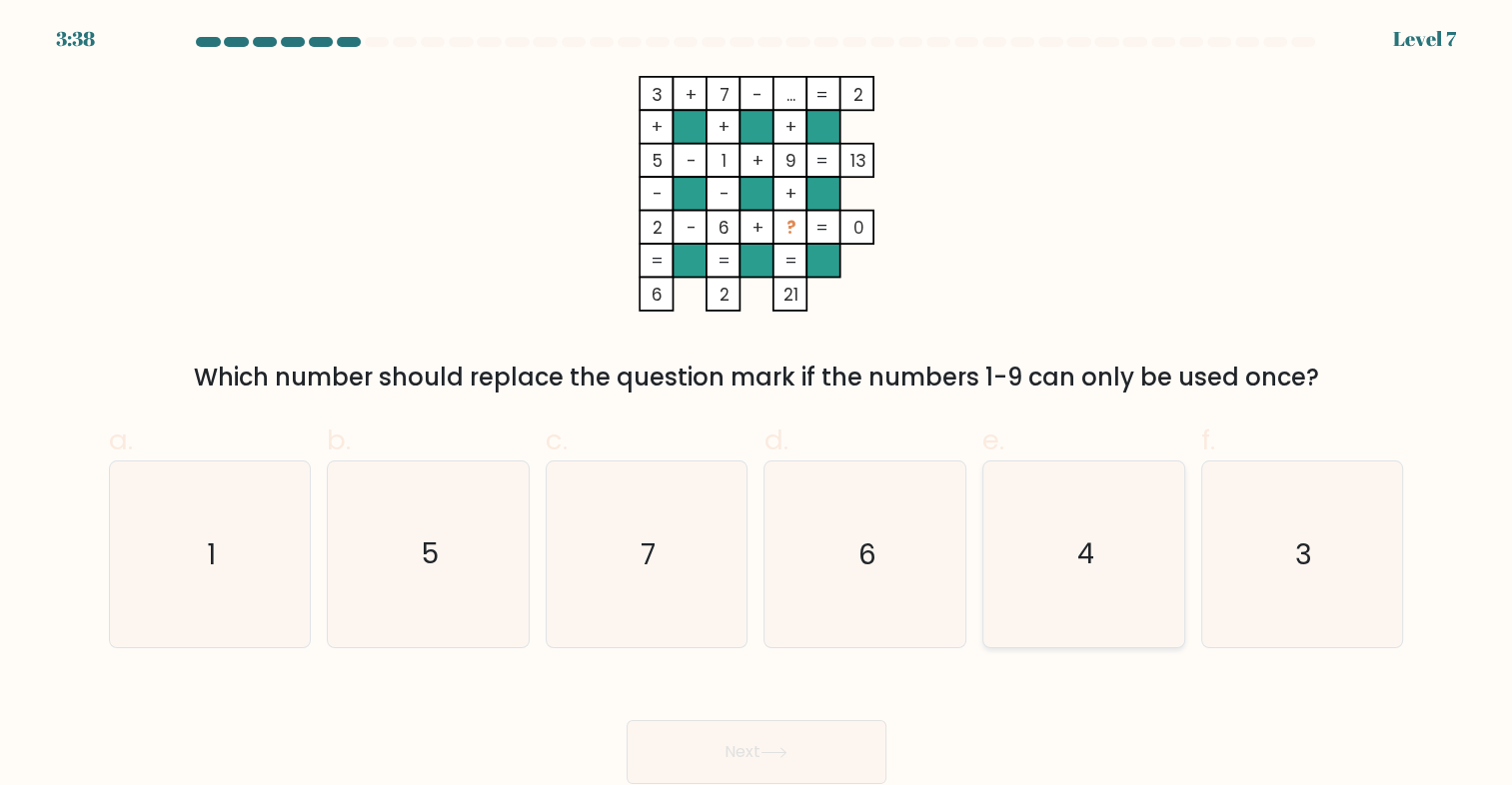 click on "4" at bounding box center (1084, 554) 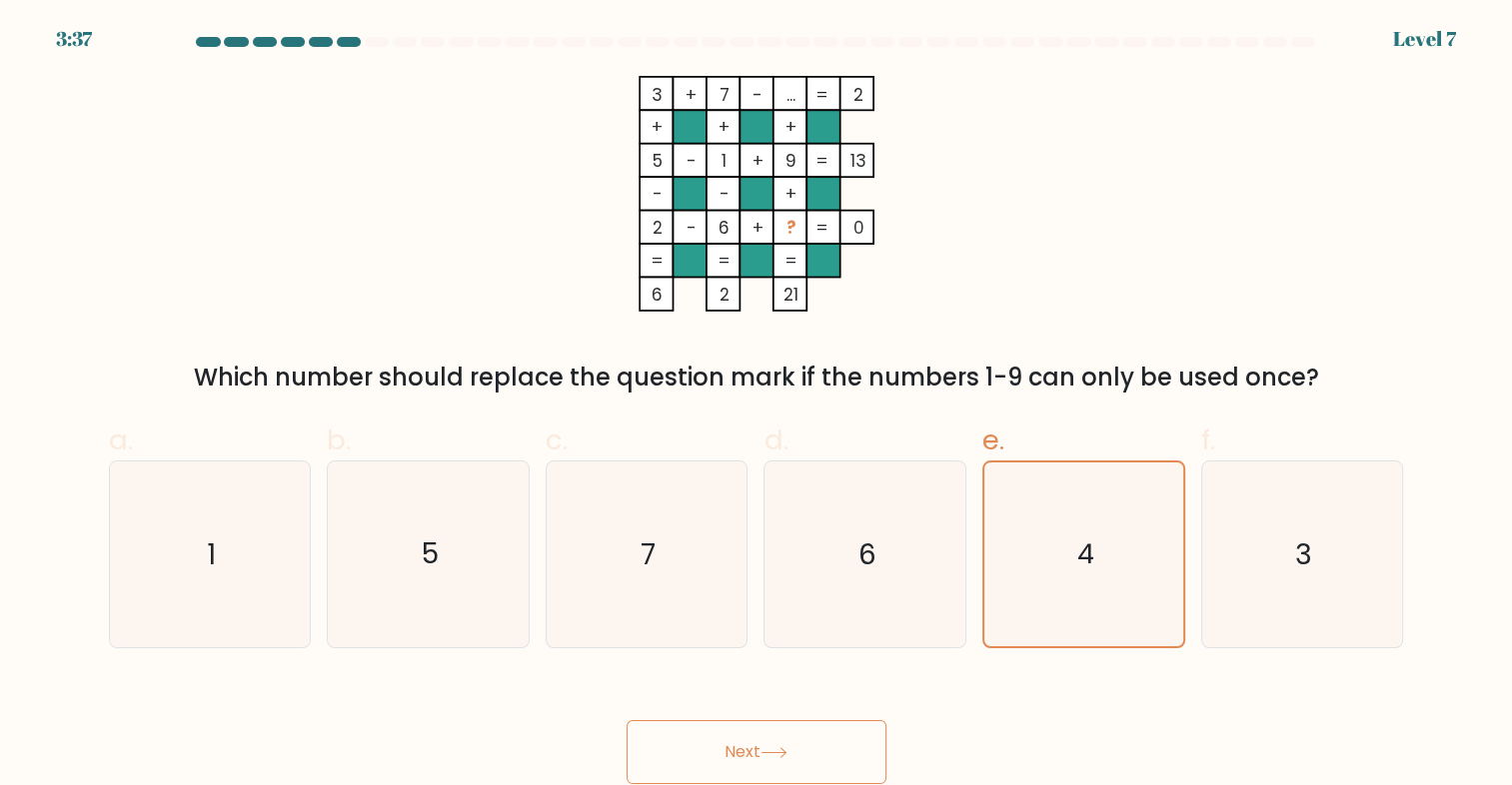 drag, startPoint x: 806, startPoint y: 754, endPoint x: 809, endPoint y: 740, distance: 14.3178211 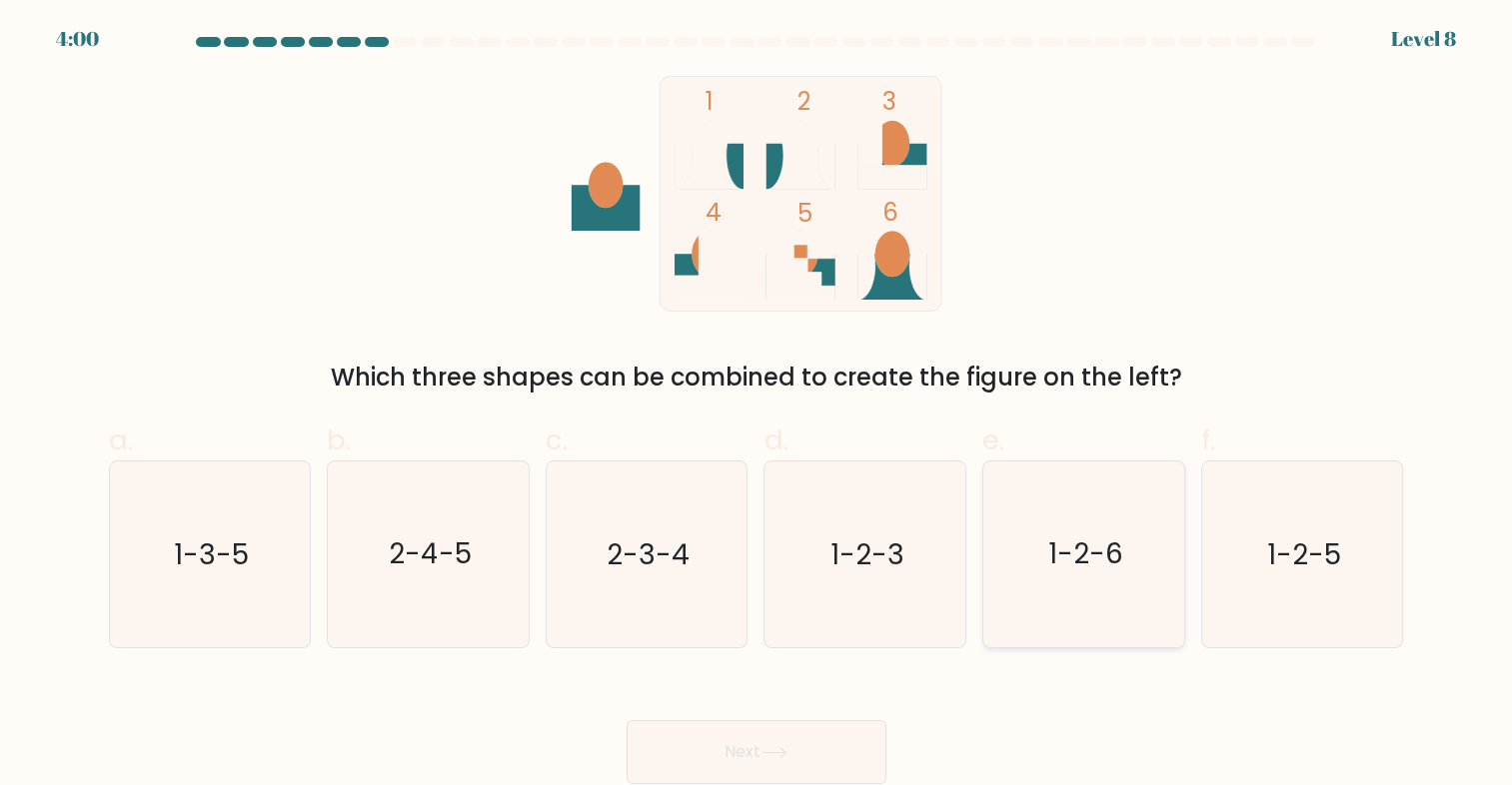 click on "1-2-6" at bounding box center [1084, 554] 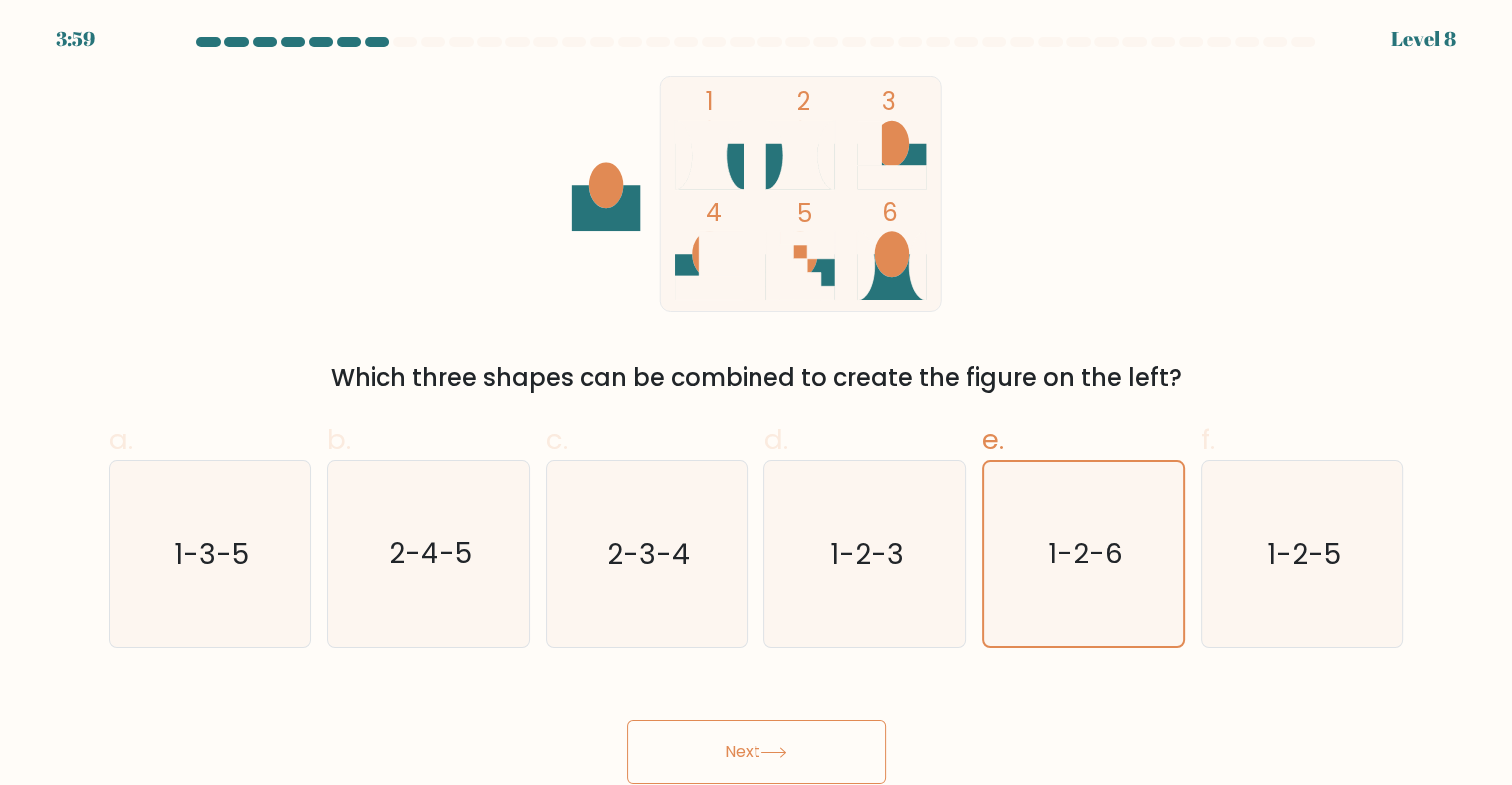 click on "Next" at bounding box center (756, 752) 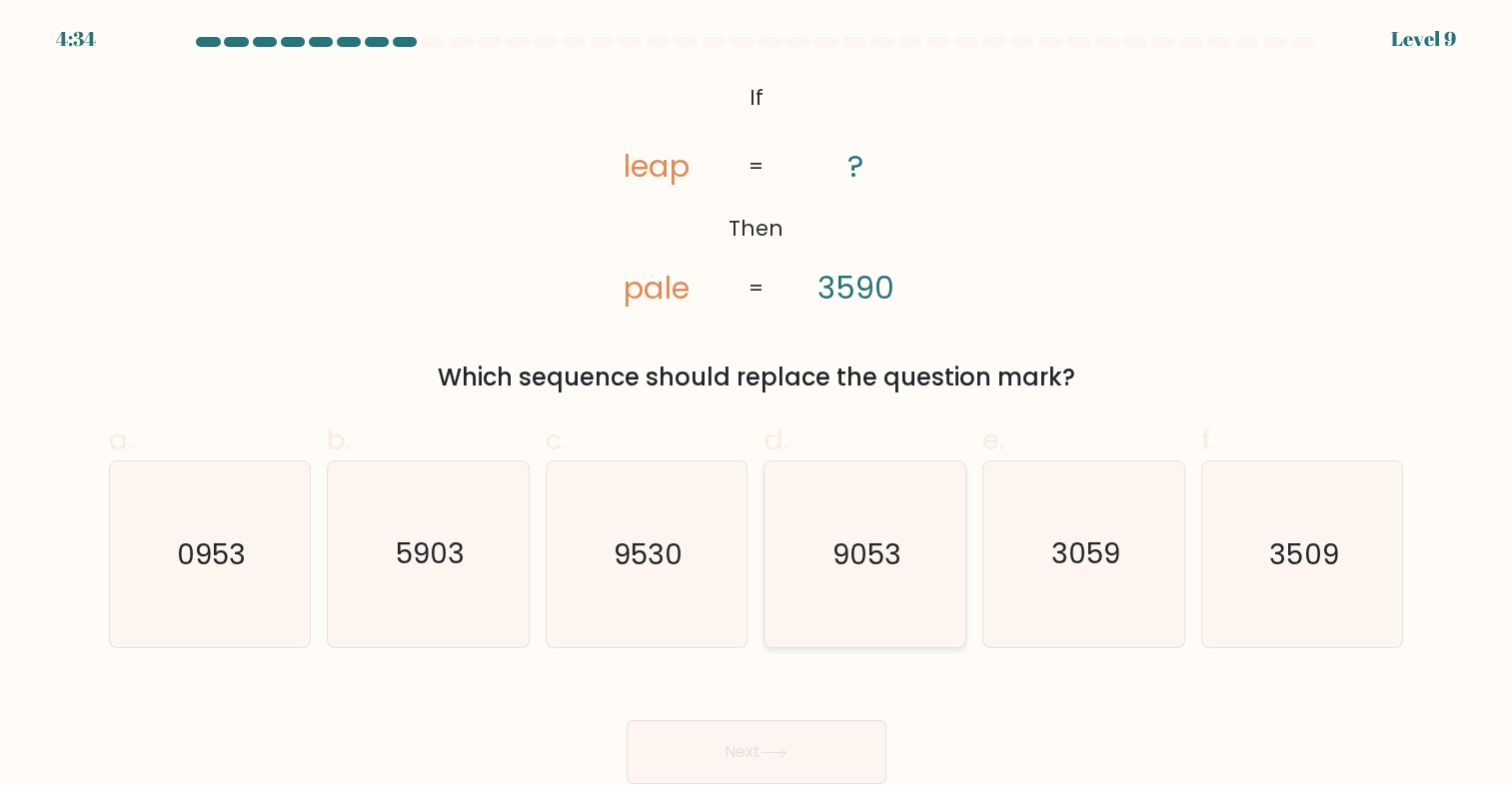 click on "9053" at bounding box center [865, 554] 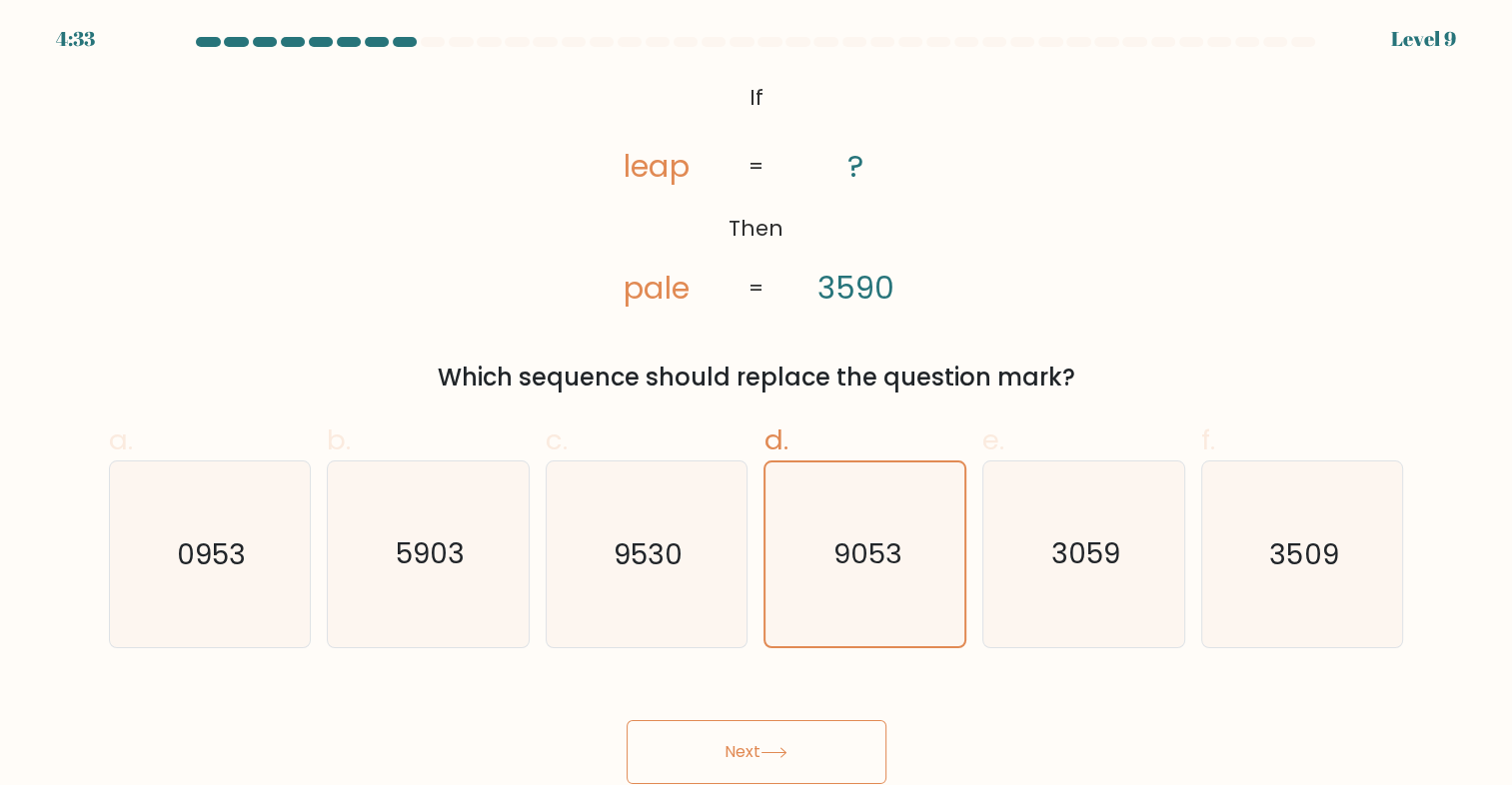 click on "Next" at bounding box center [756, 752] 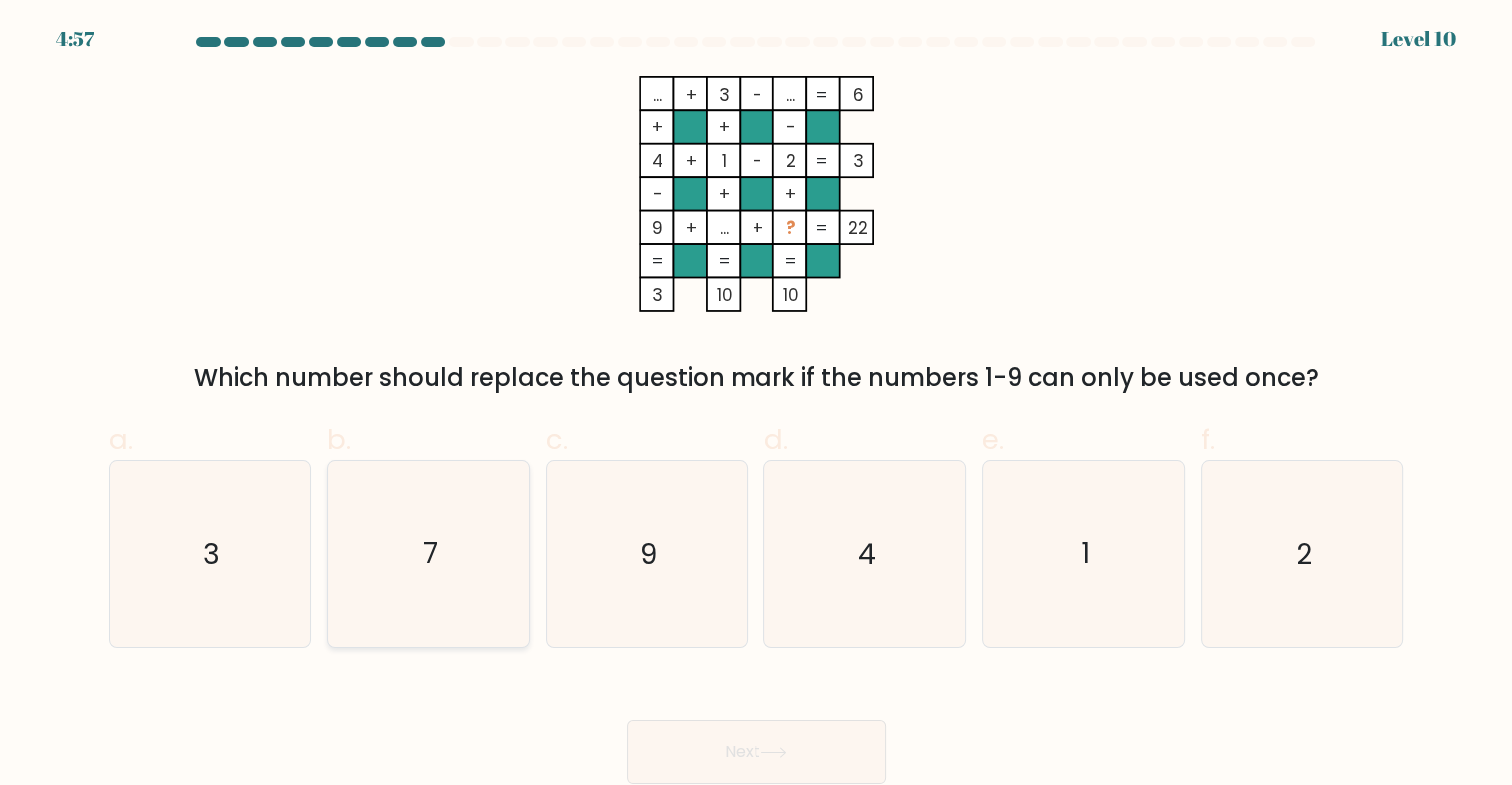 click on "7" at bounding box center [429, 554] 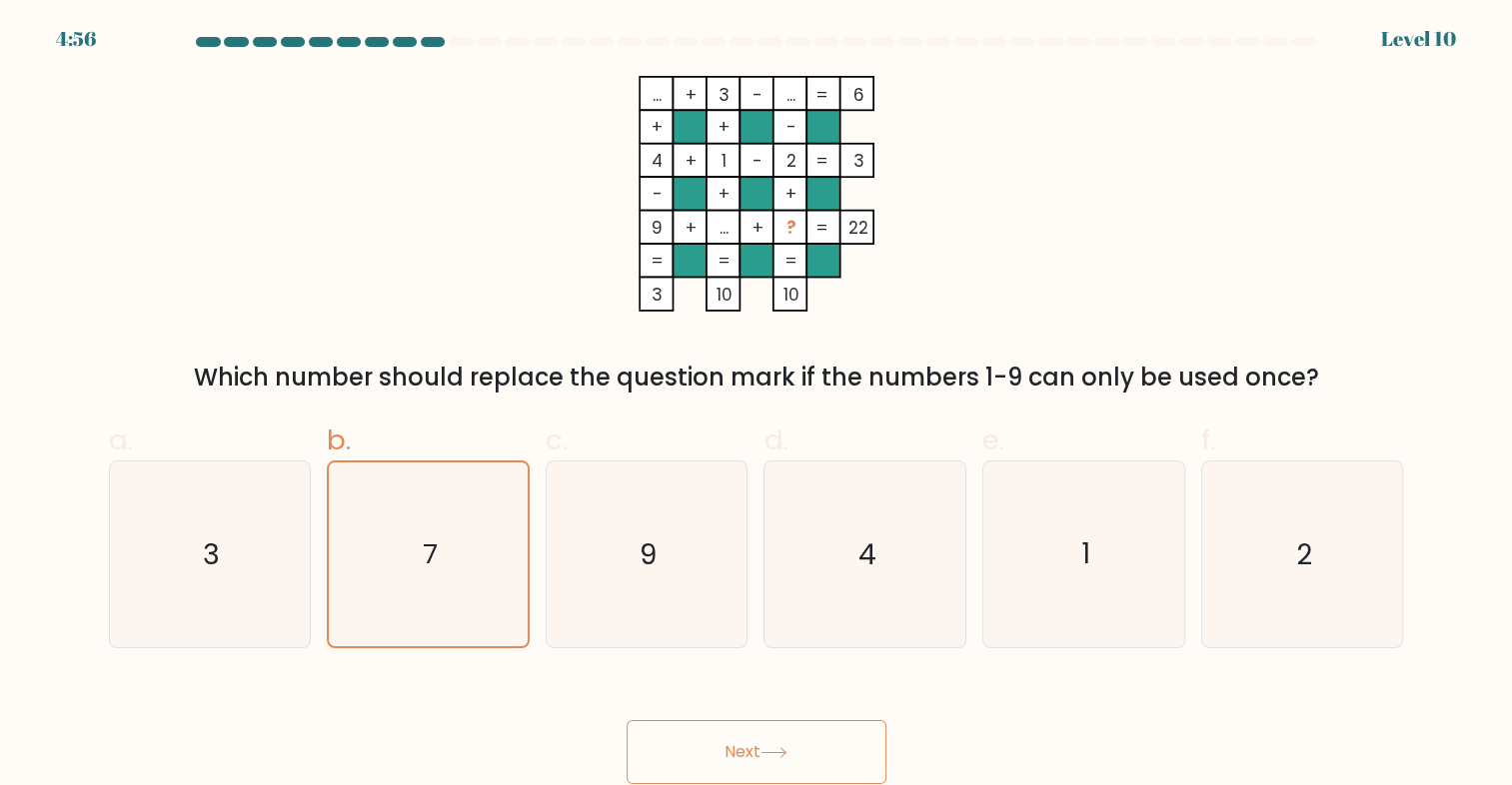 click on "Next" at bounding box center [756, 752] 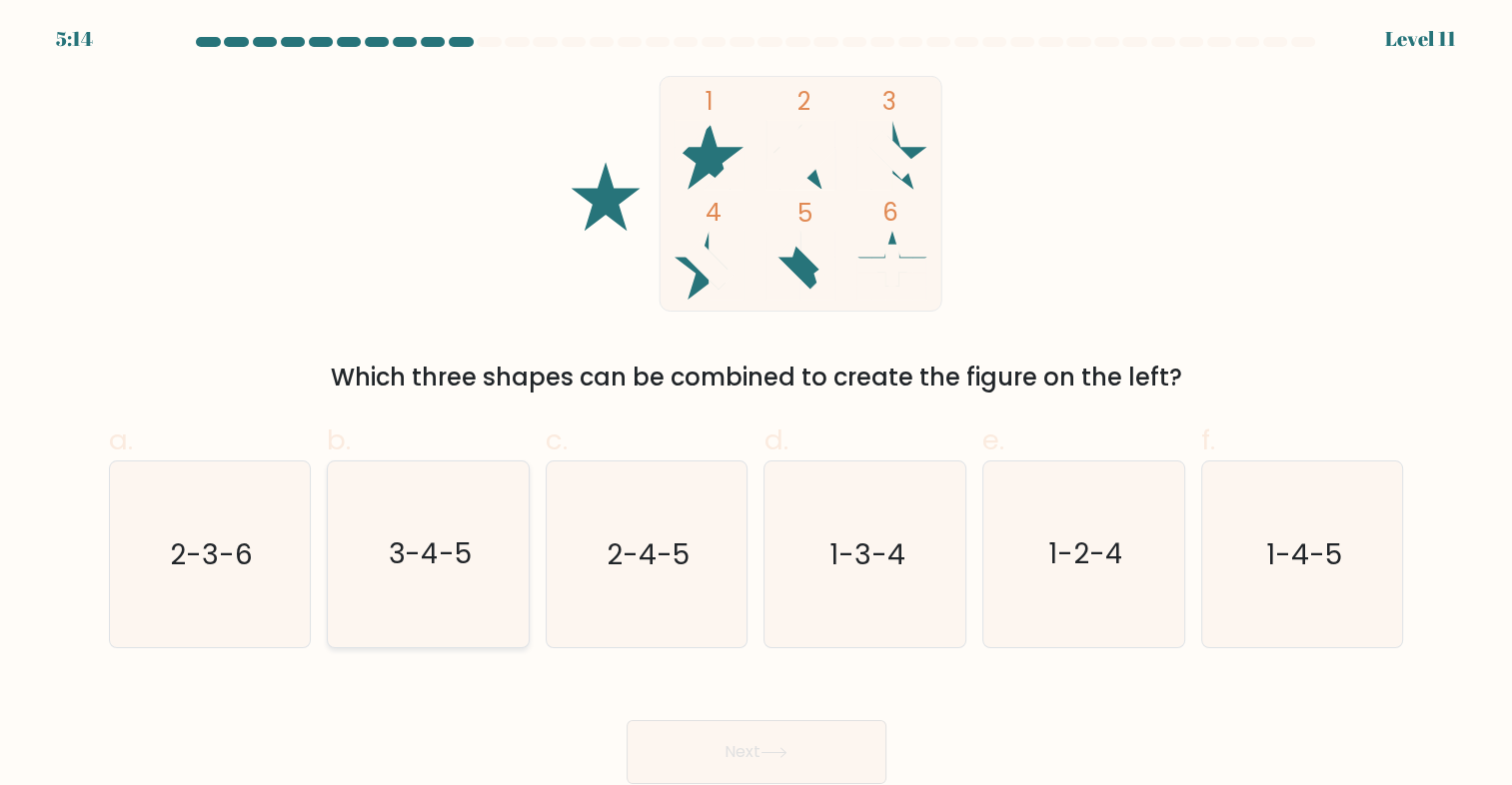 click on "3-4-5" at bounding box center [430, 553] 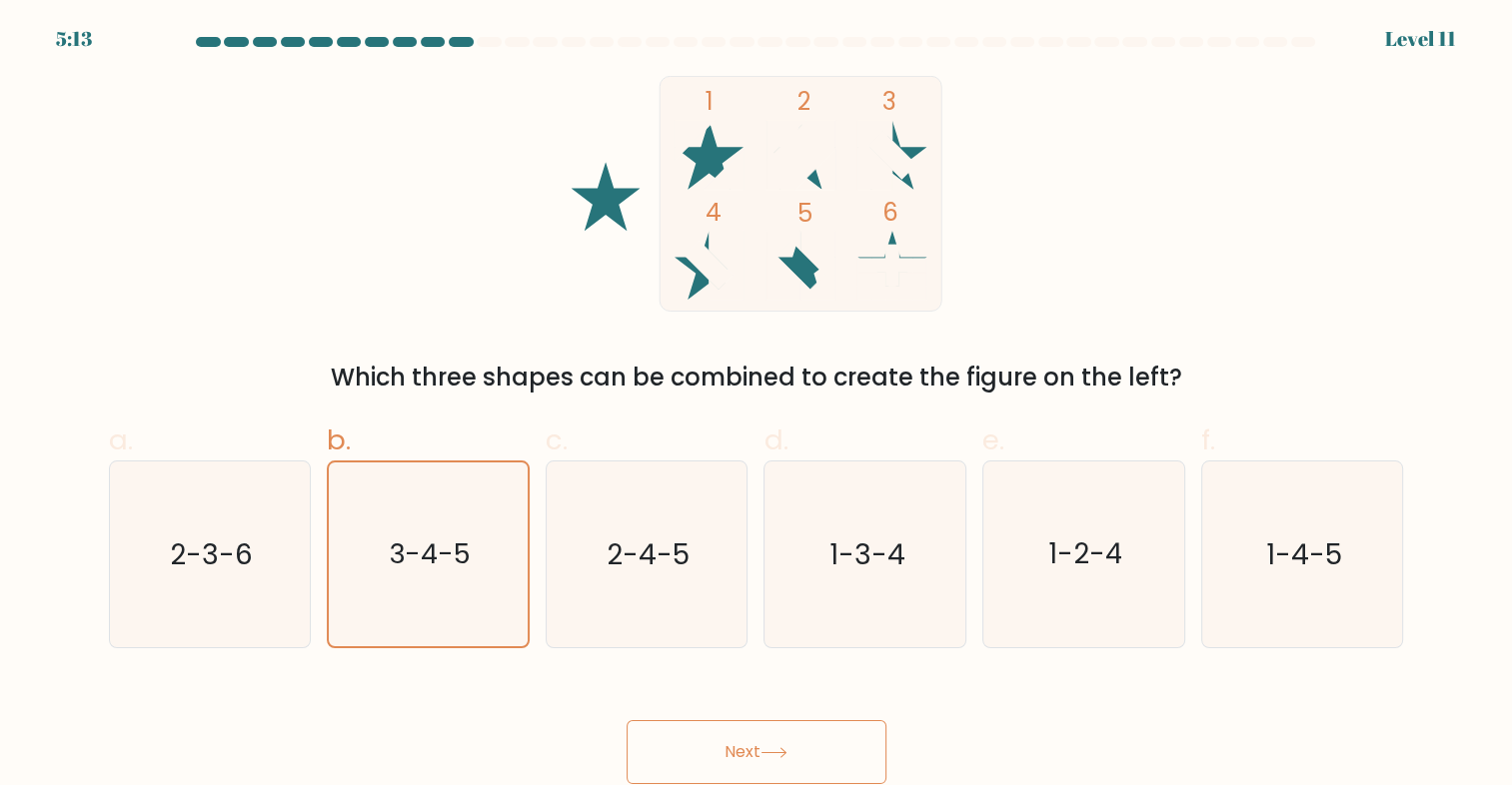 click on "Next" at bounding box center (756, 752) 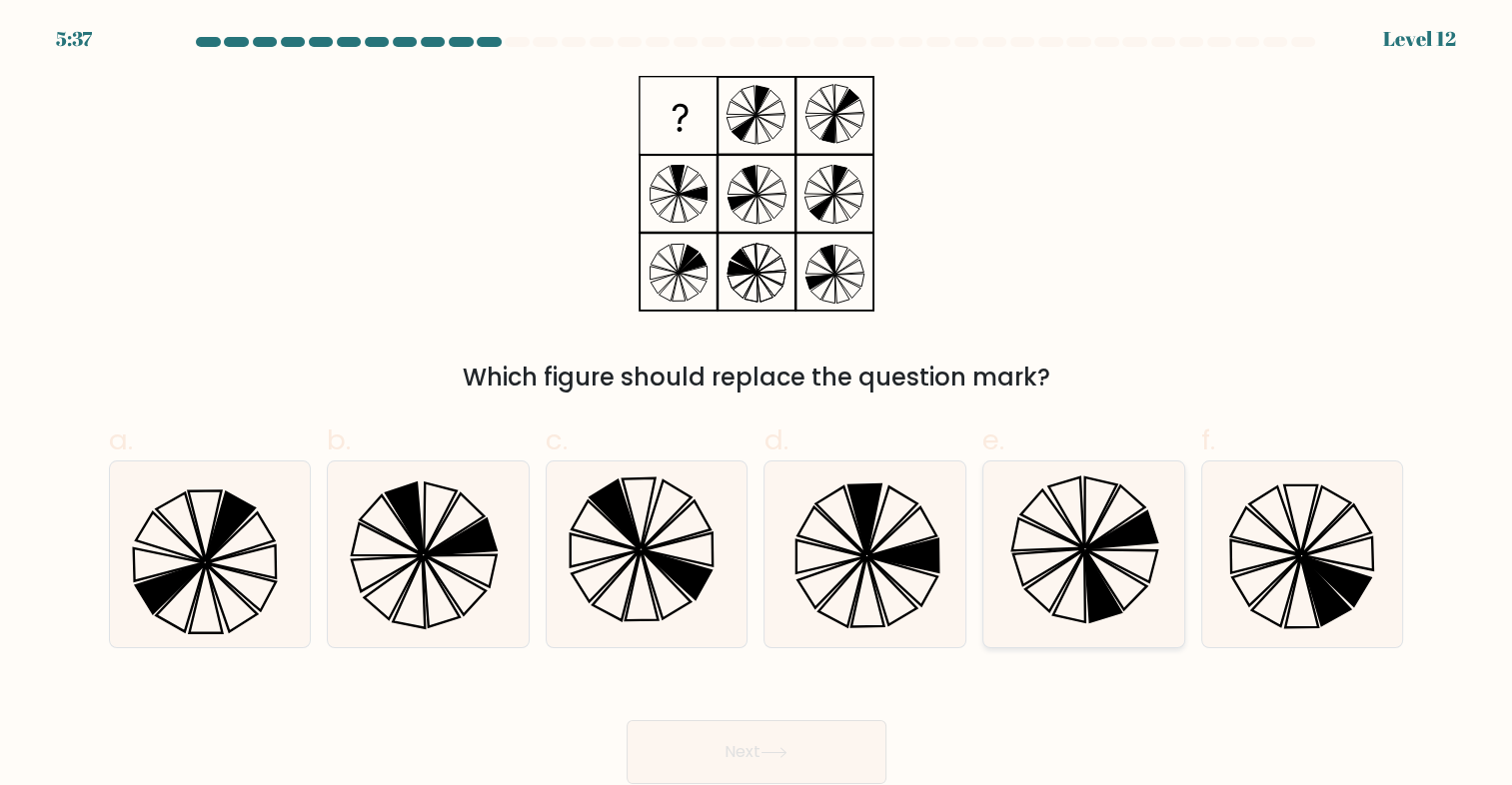 click at bounding box center [1084, 554] 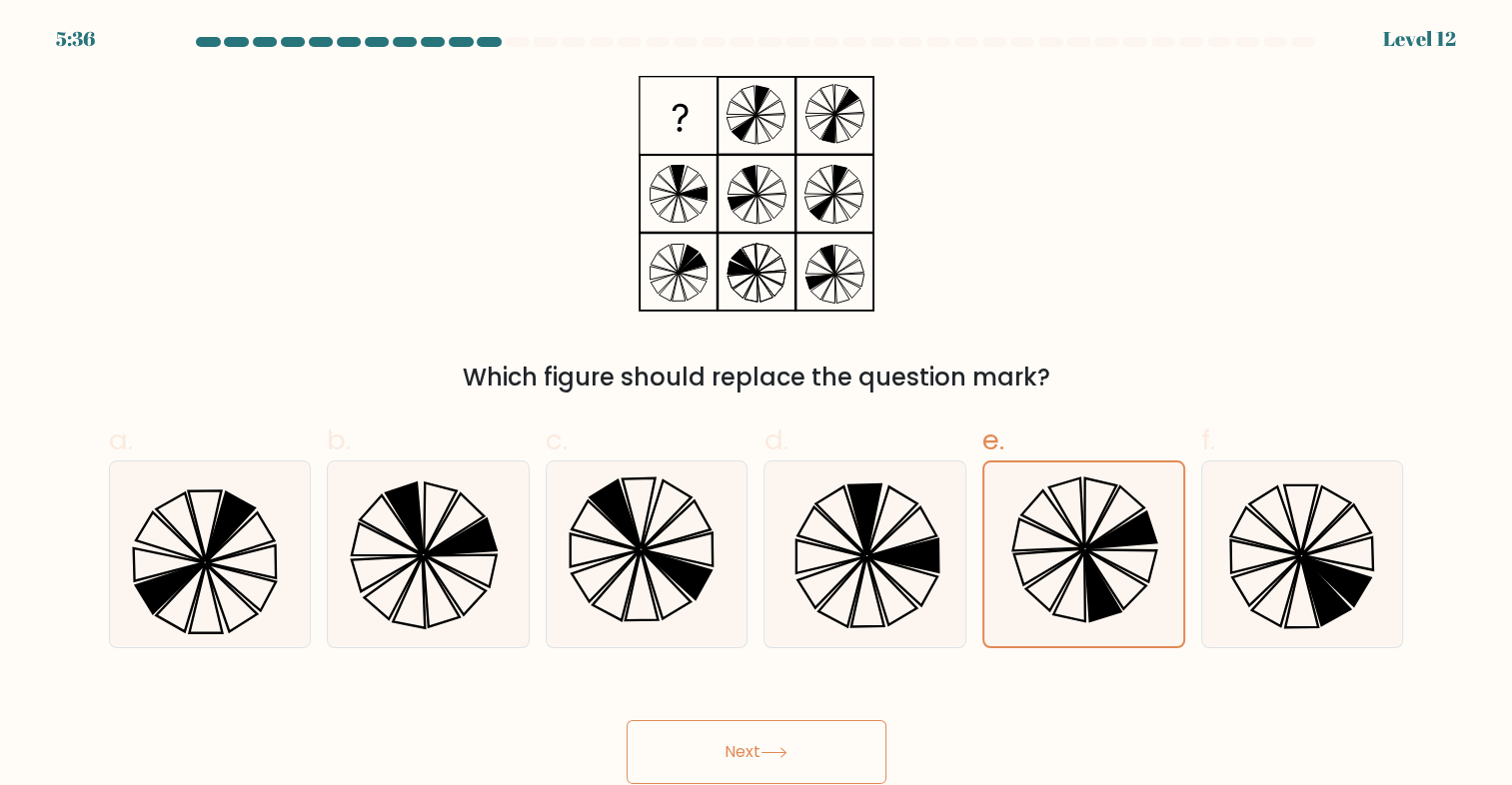 click on "Next" at bounding box center (756, 728) 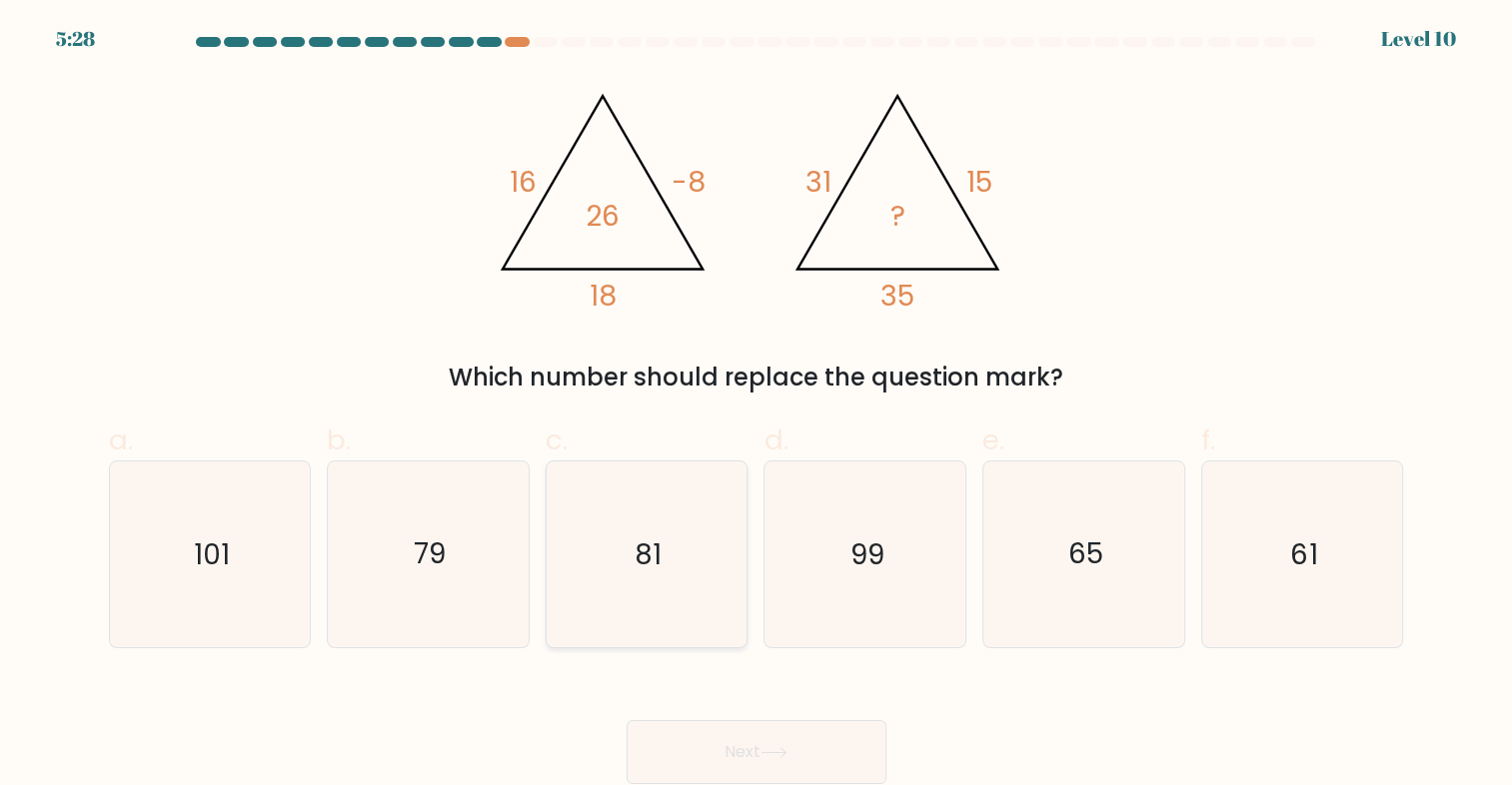 click on "81" at bounding box center [647, 554] 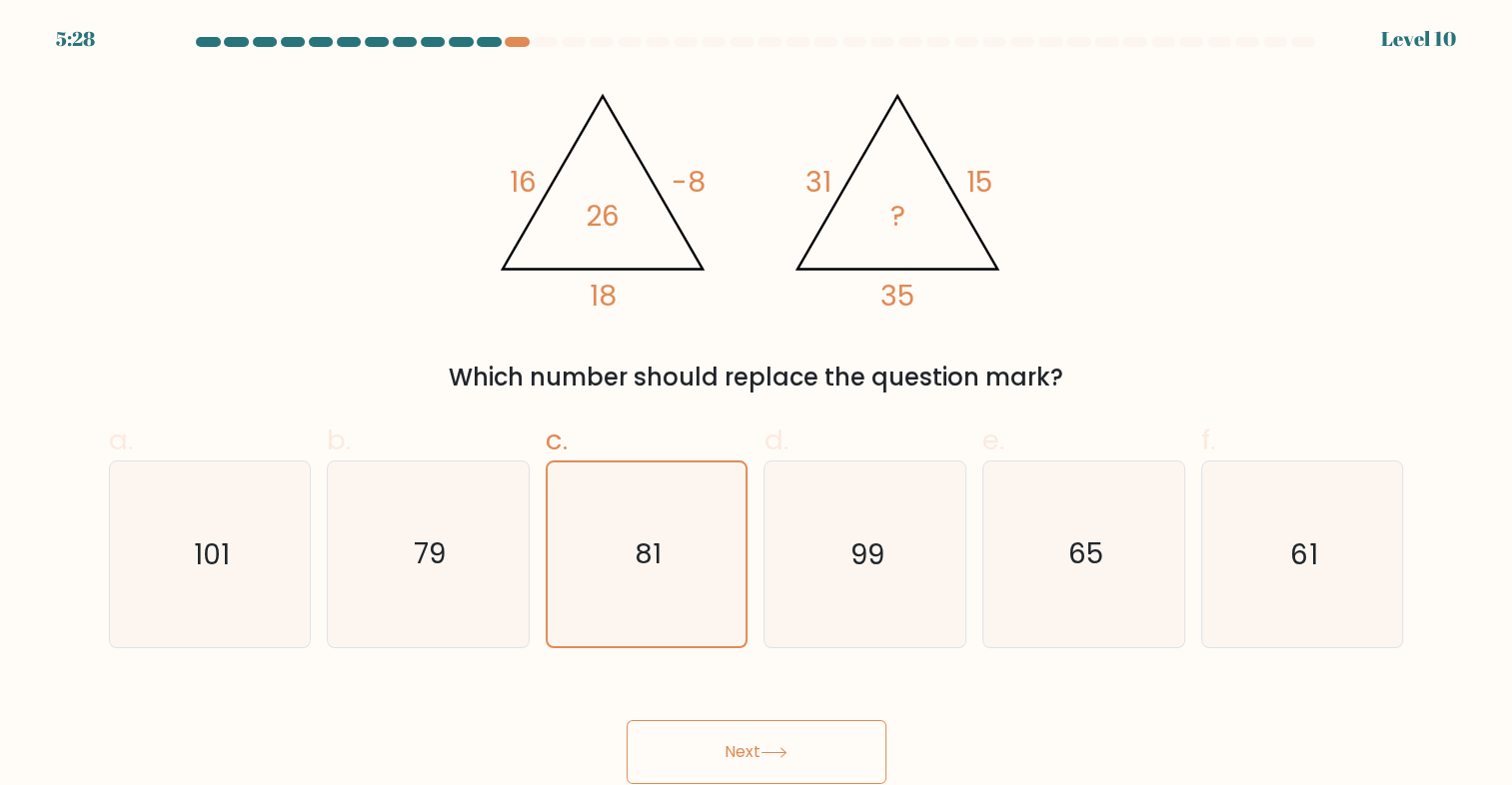 click on "Next" at bounding box center (756, 752) 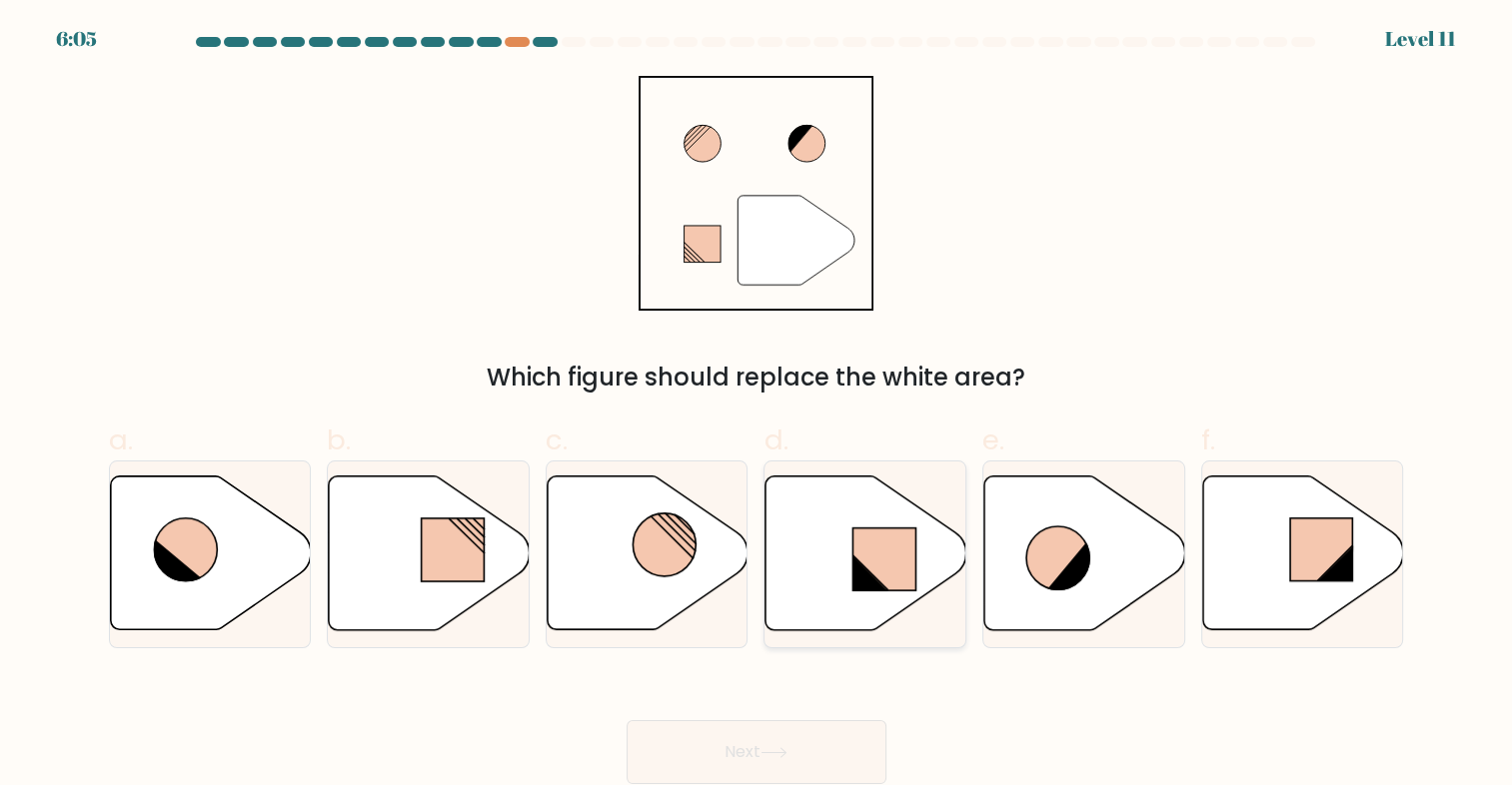 click at bounding box center (865, 553) 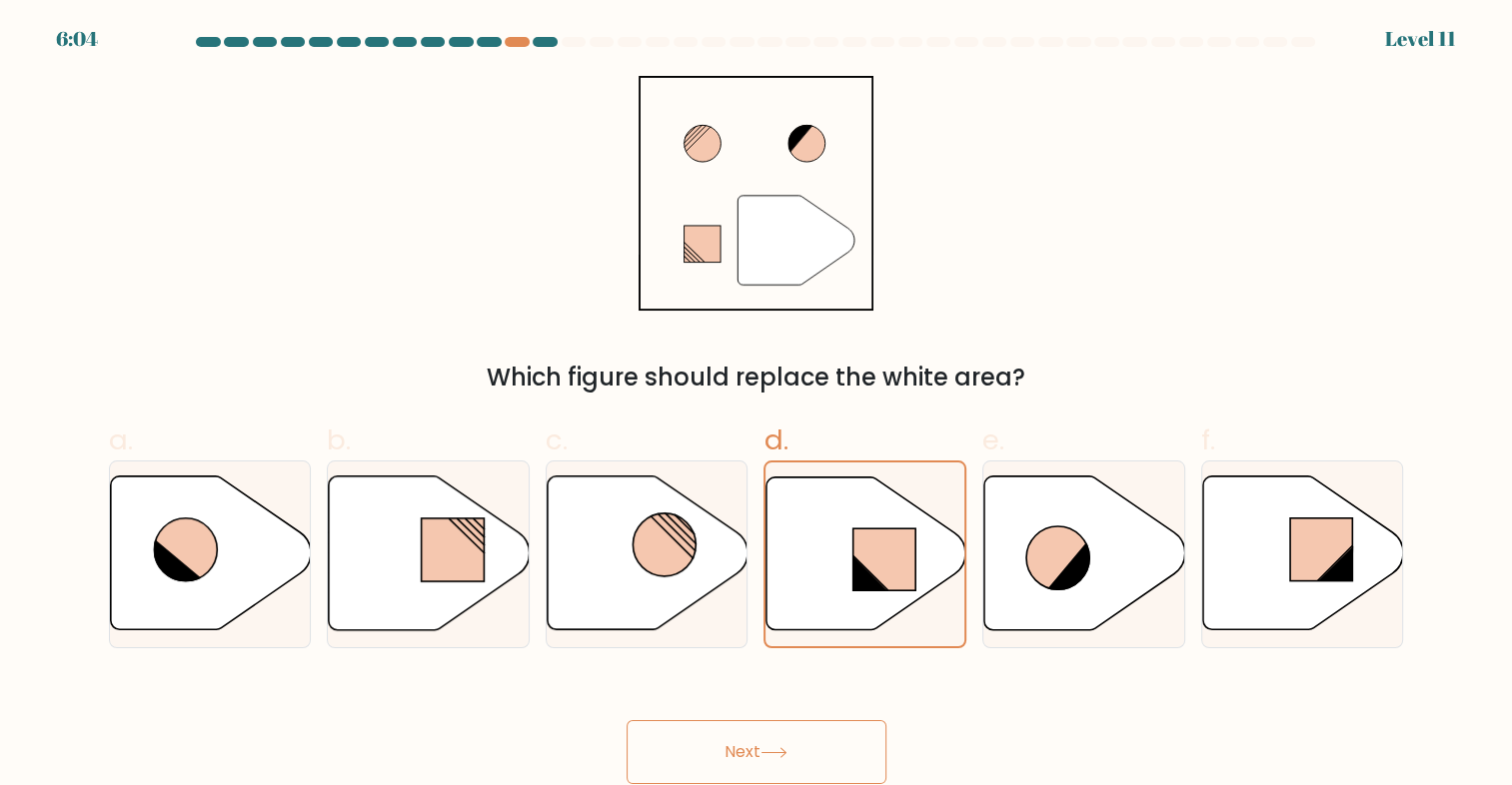 click on "Next" at bounding box center (756, 752) 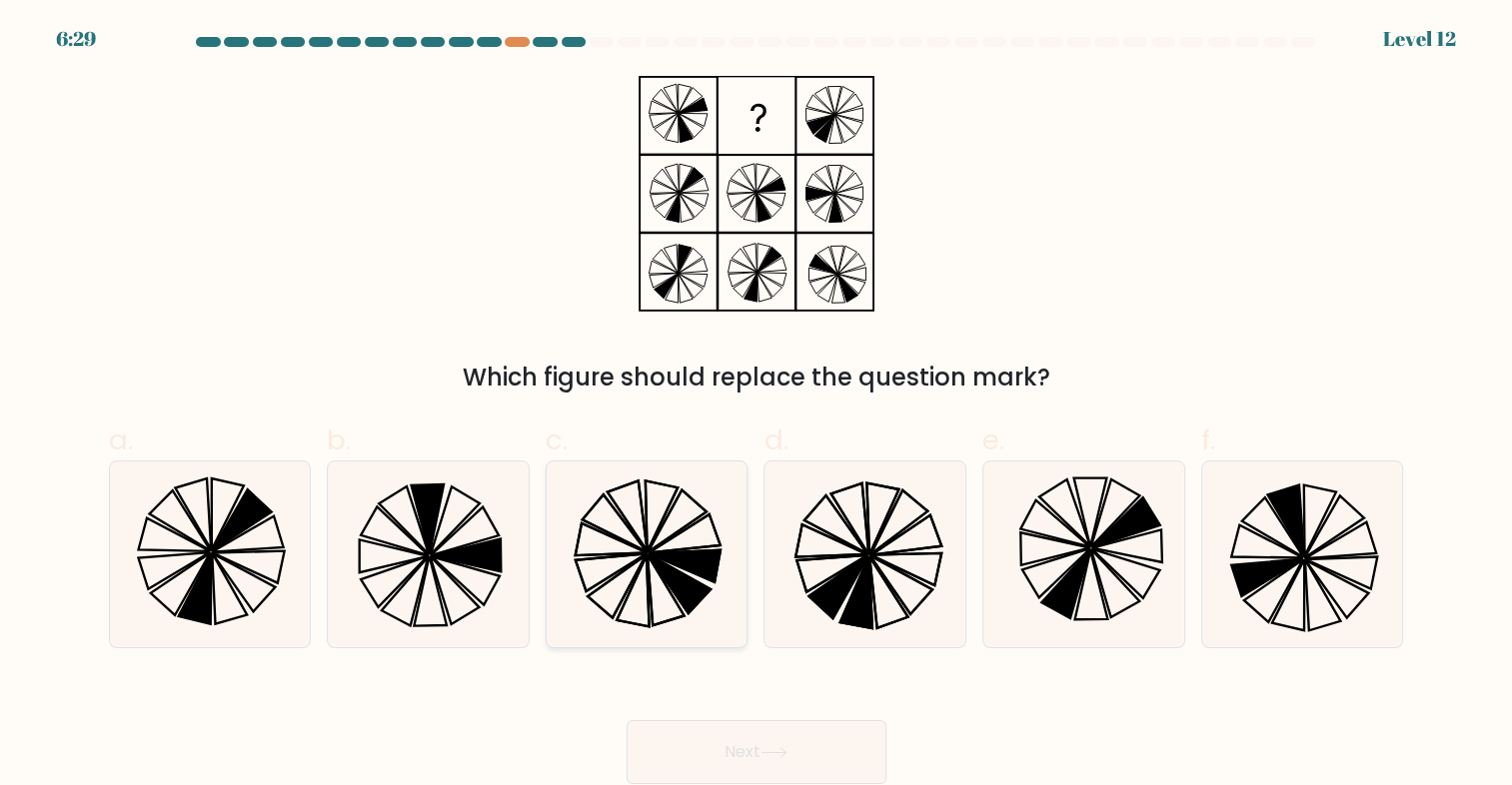 drag, startPoint x: 628, startPoint y: 585, endPoint x: 677, endPoint y: 638, distance: 72.18033 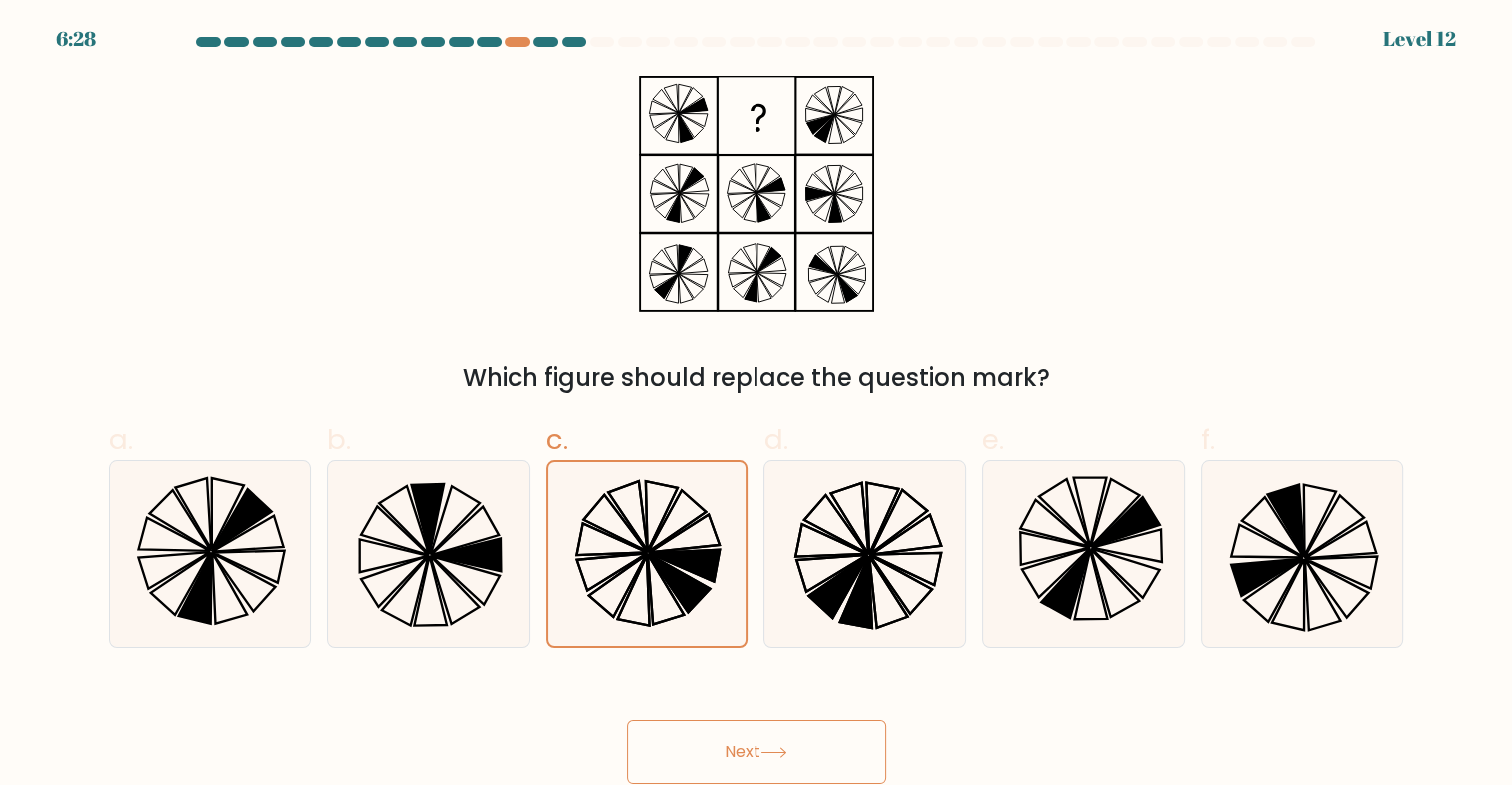 click on "Next" at bounding box center (756, 752) 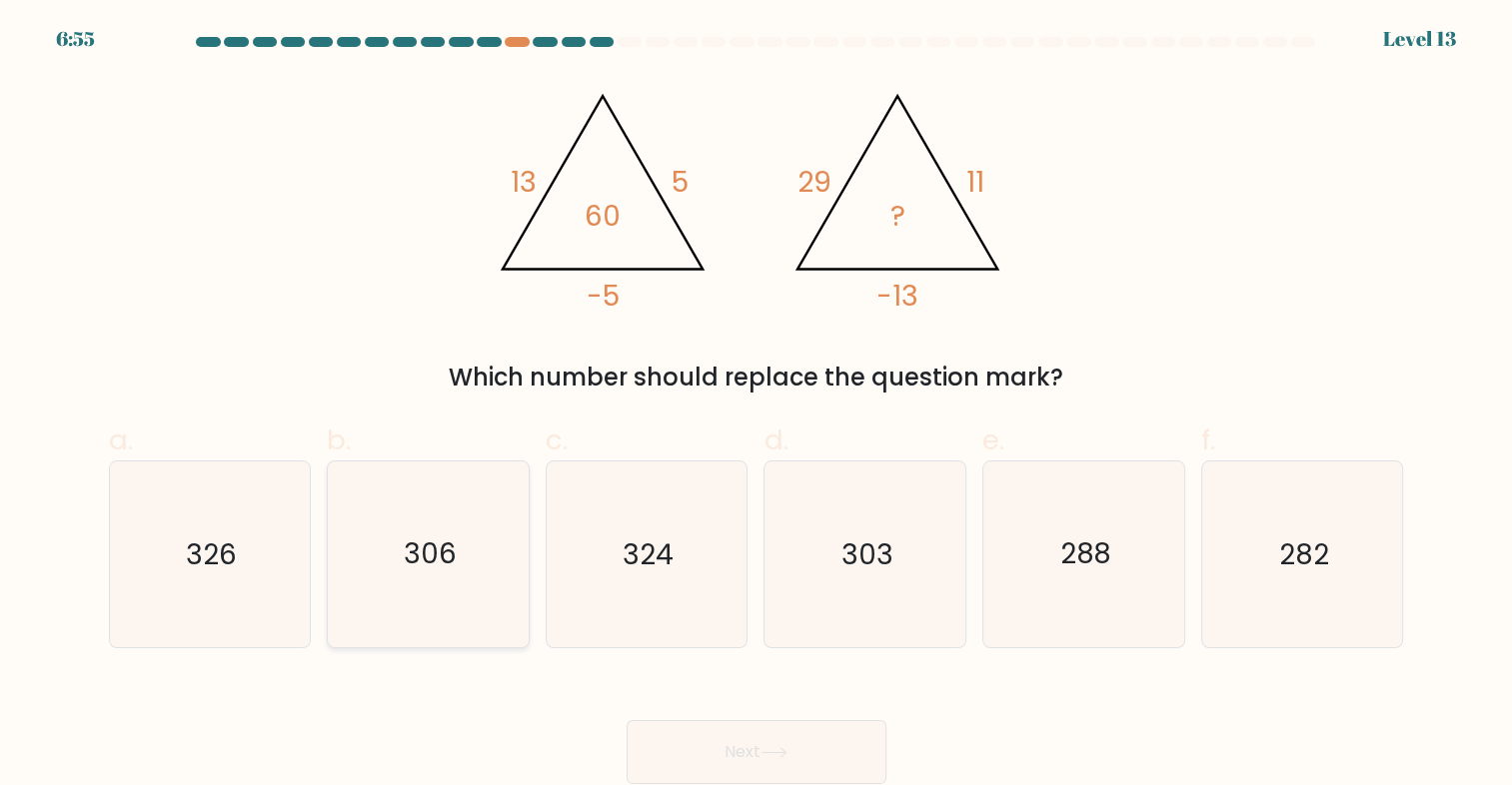 click on "306" at bounding box center [430, 553] 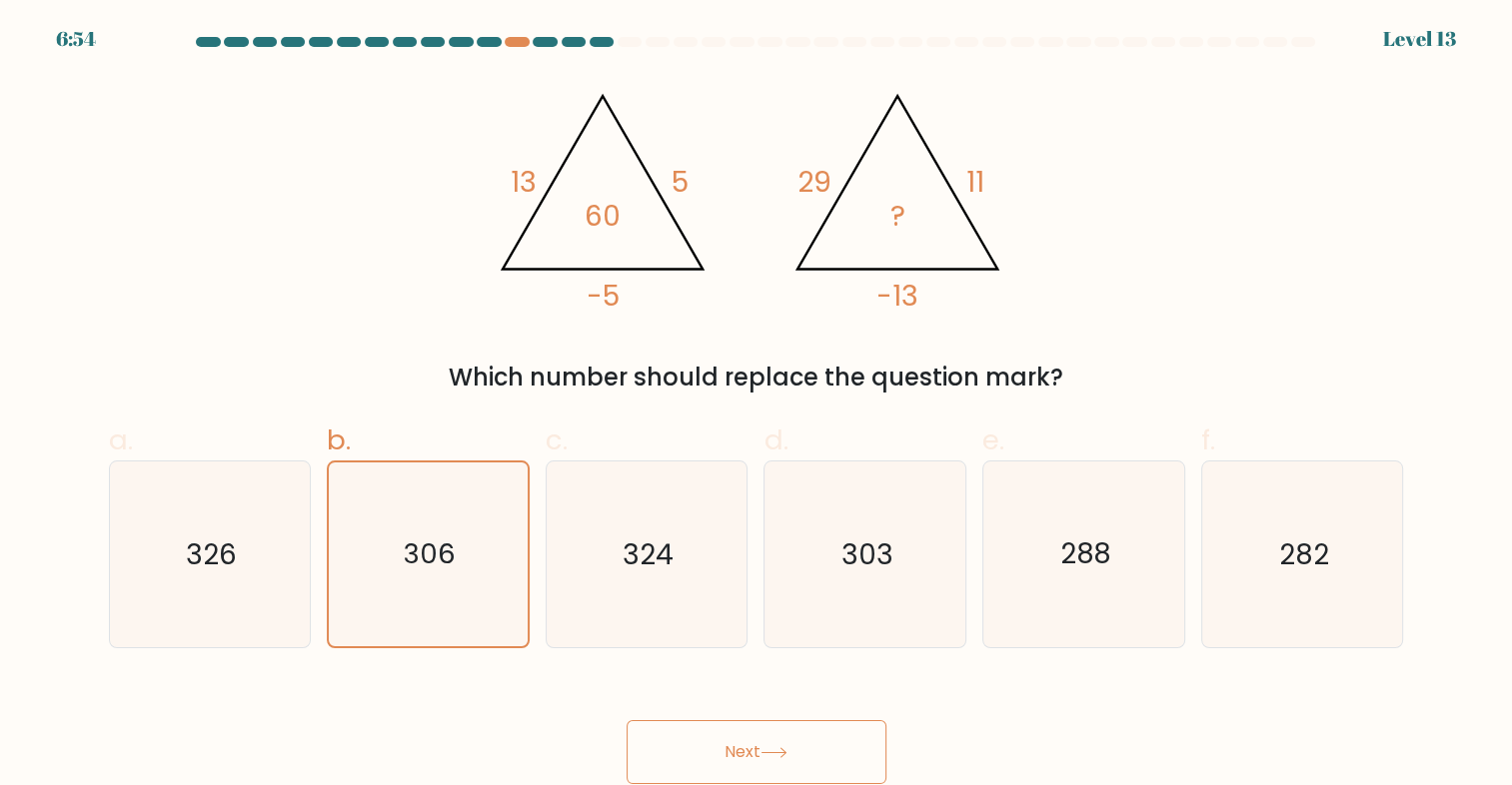 click on "Next" at bounding box center [756, 752] 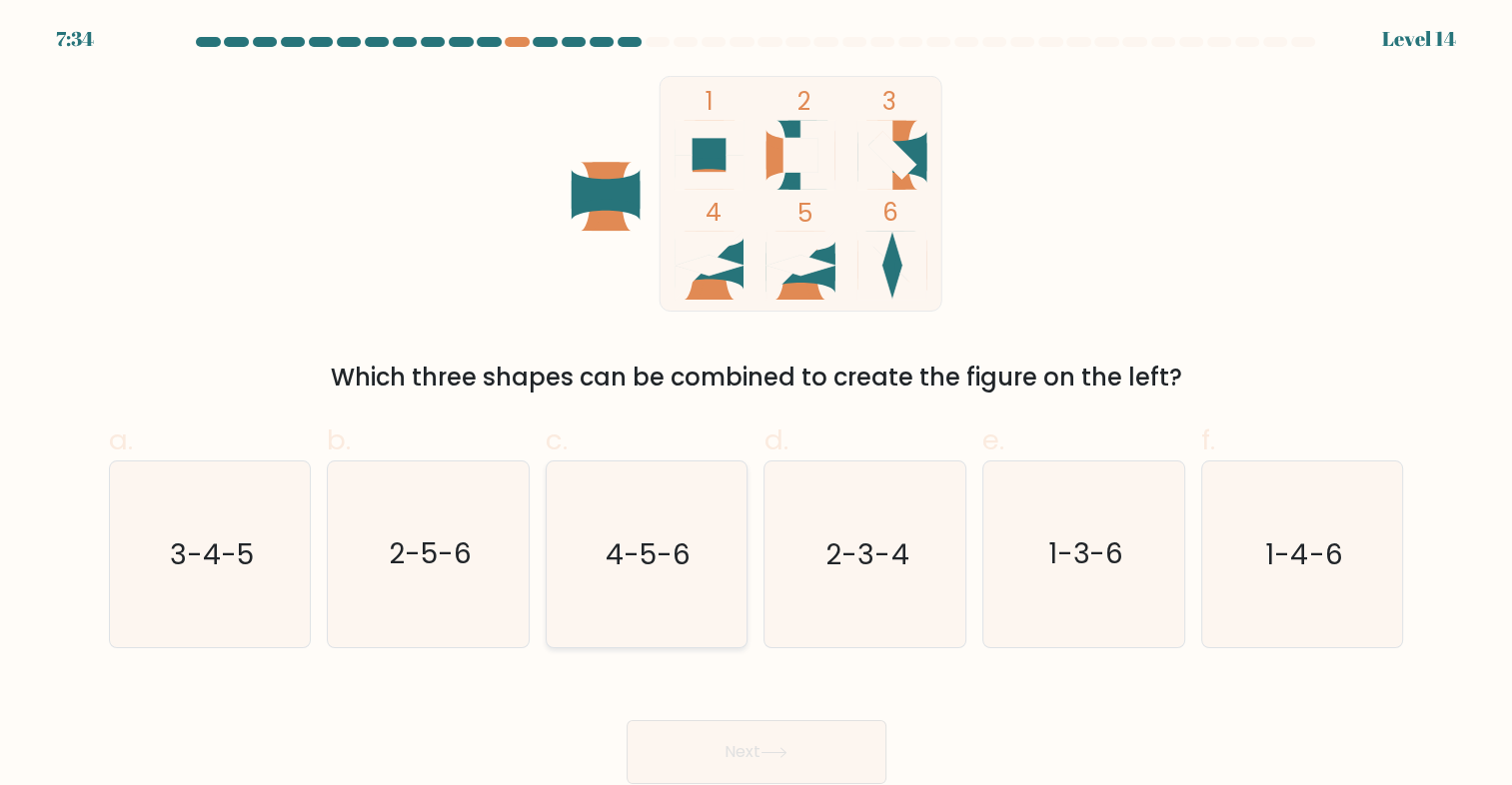 click on "4-5-6" at bounding box center [648, 553] 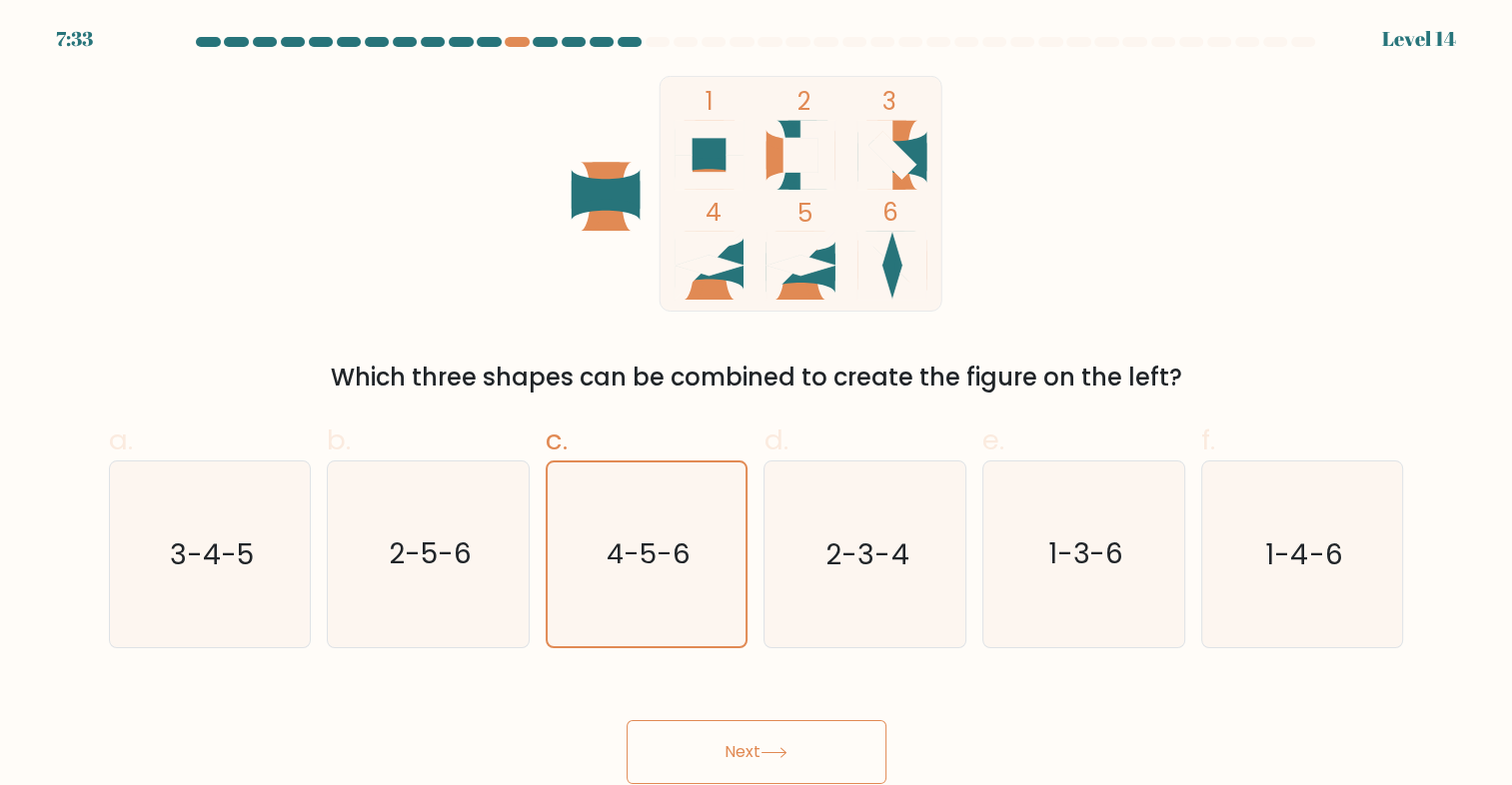 click on "Next" at bounding box center (756, 752) 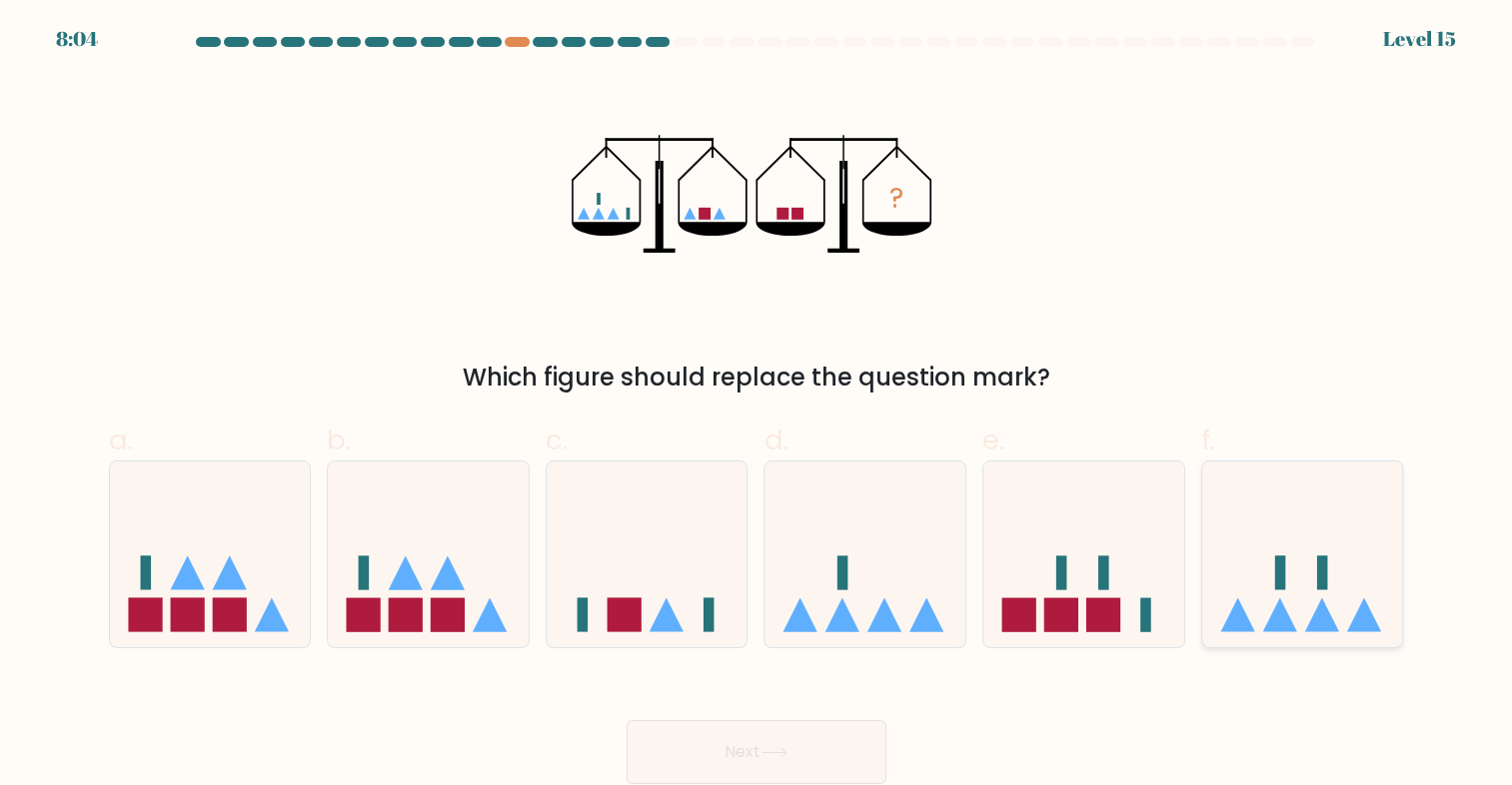 click at bounding box center (1302, 554) 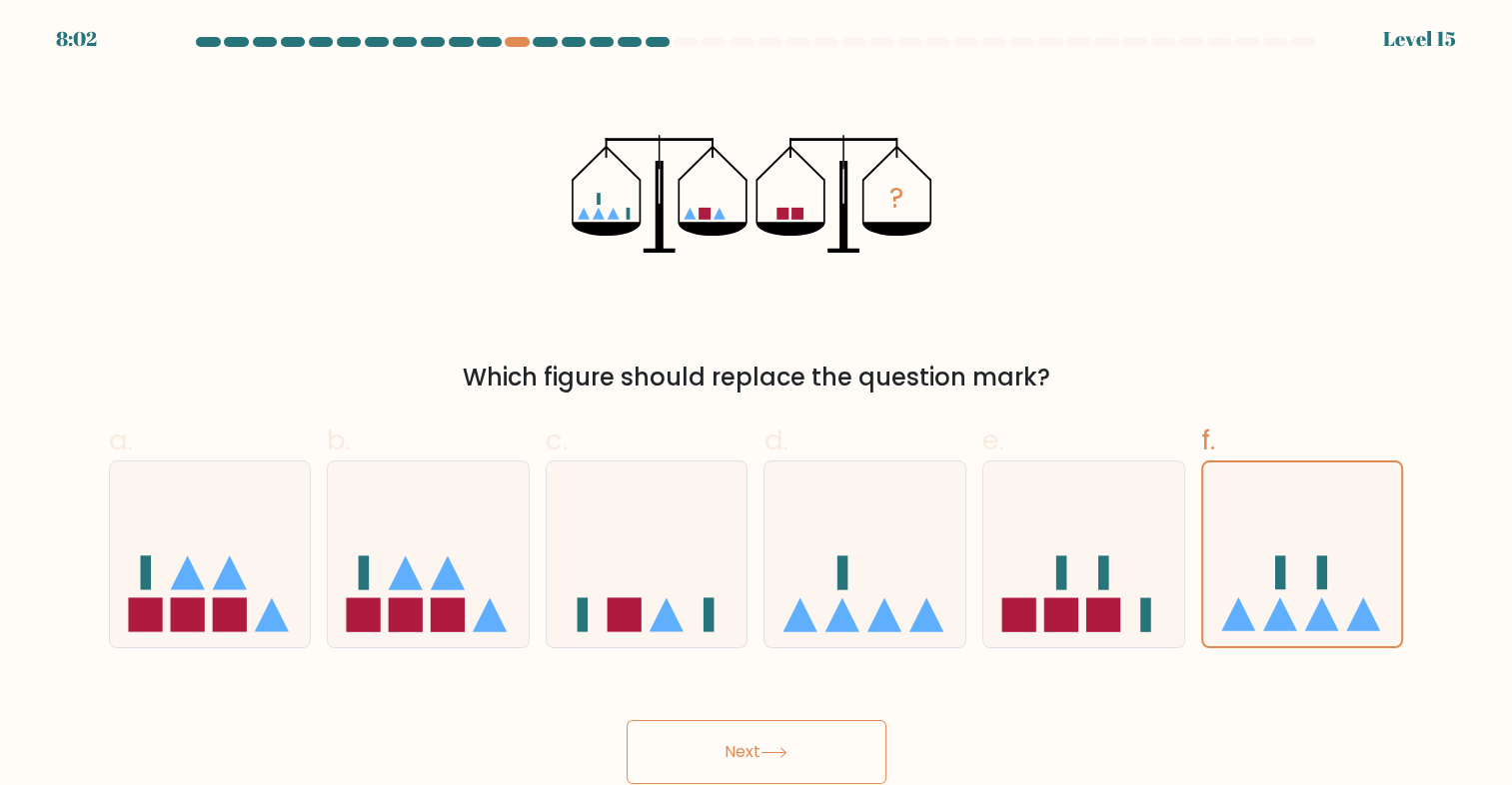 click on "Next" at bounding box center (756, 752) 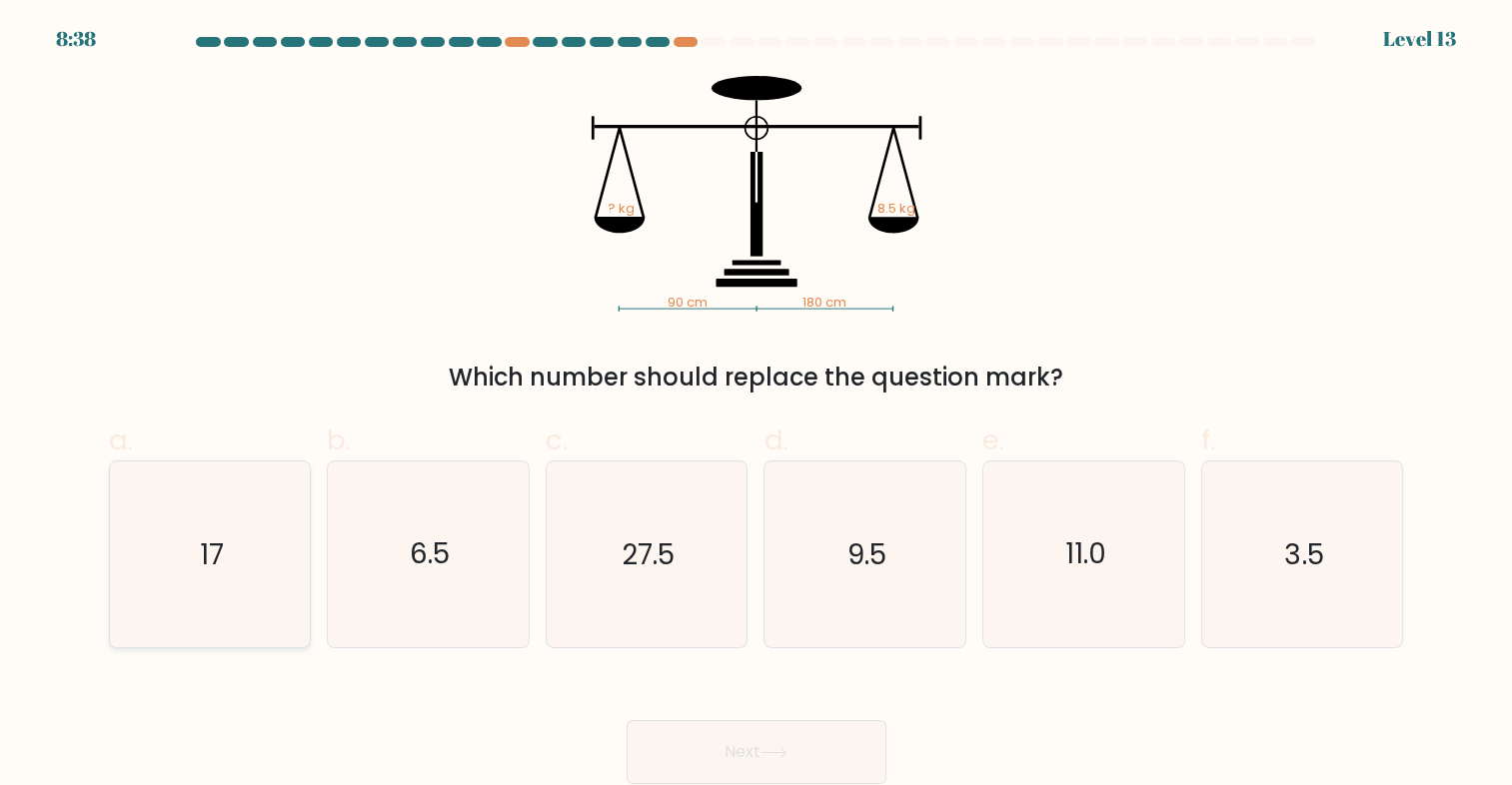 click on "17" at bounding box center (210, 554) 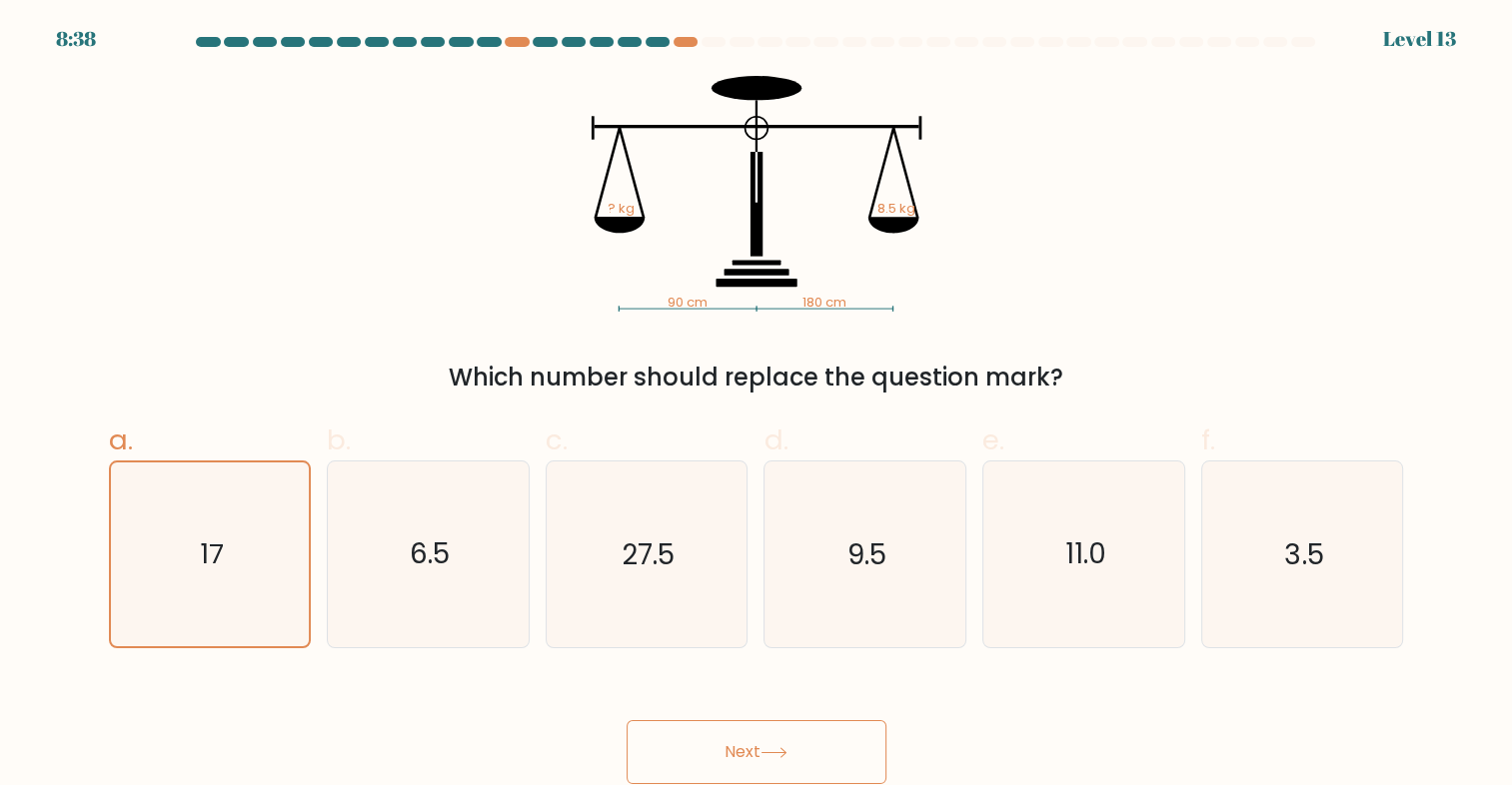 click on "Next" at bounding box center (756, 752) 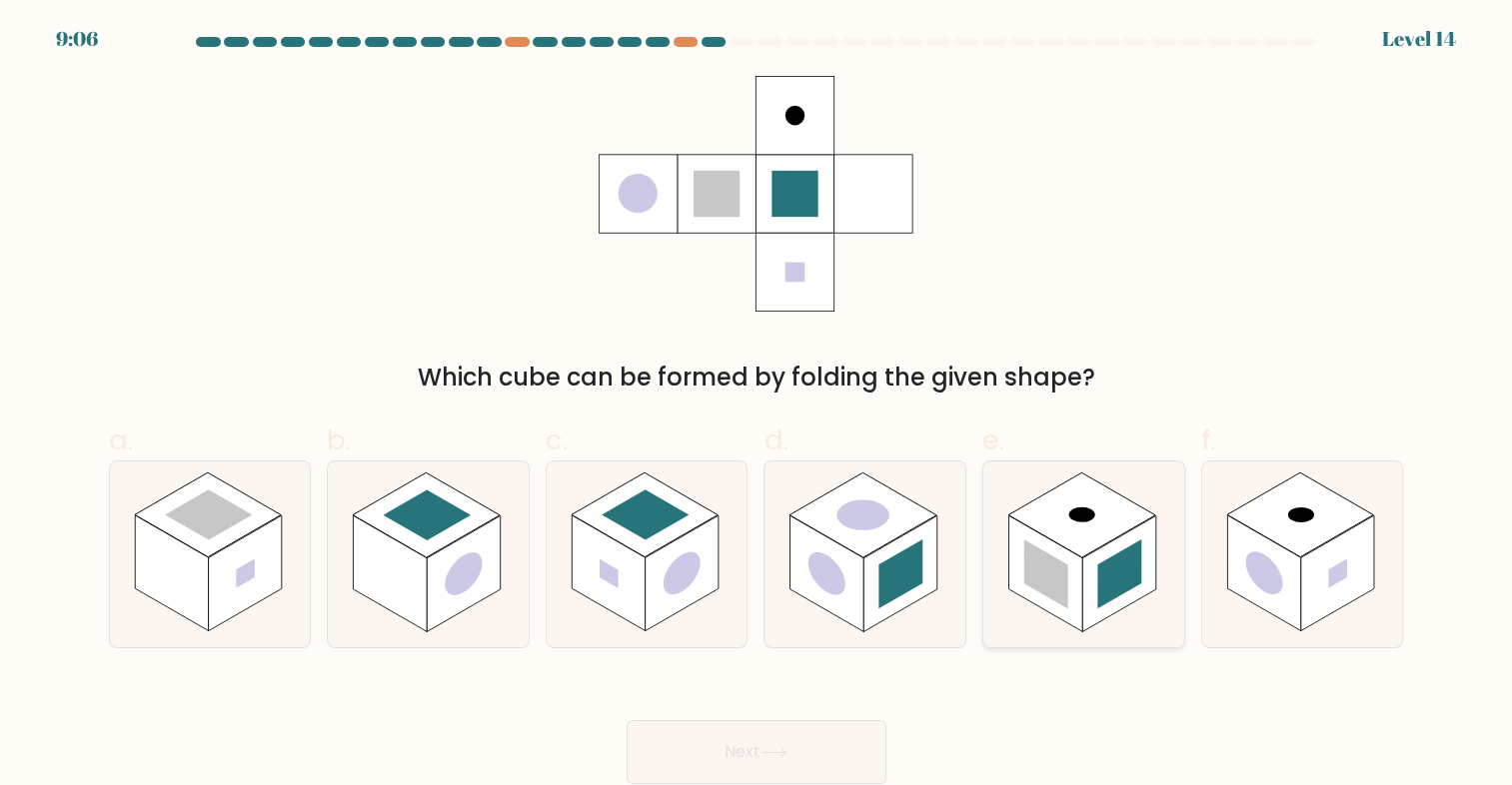 click at bounding box center [1081, 514] 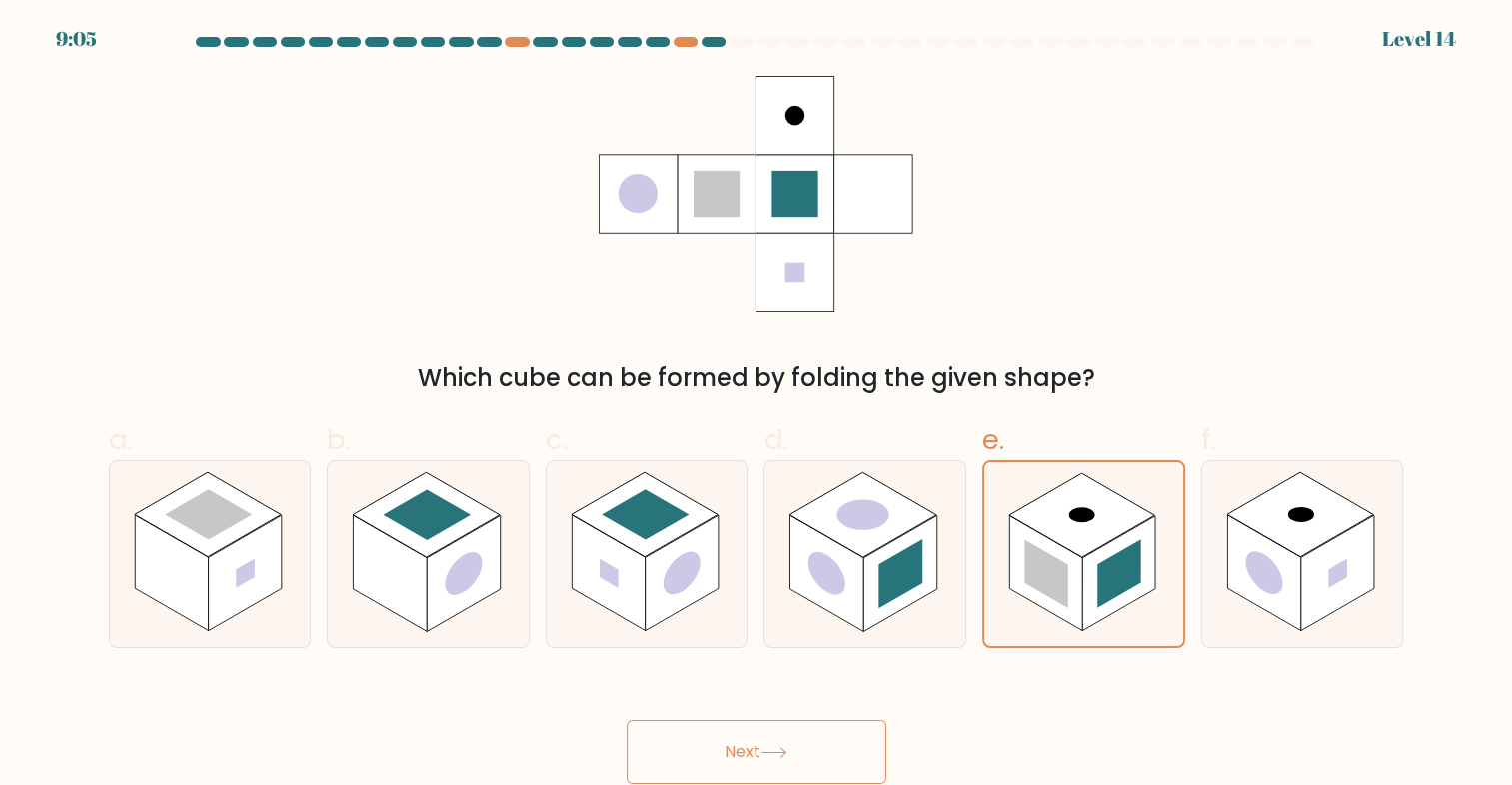 click on "Next" at bounding box center [756, 752] 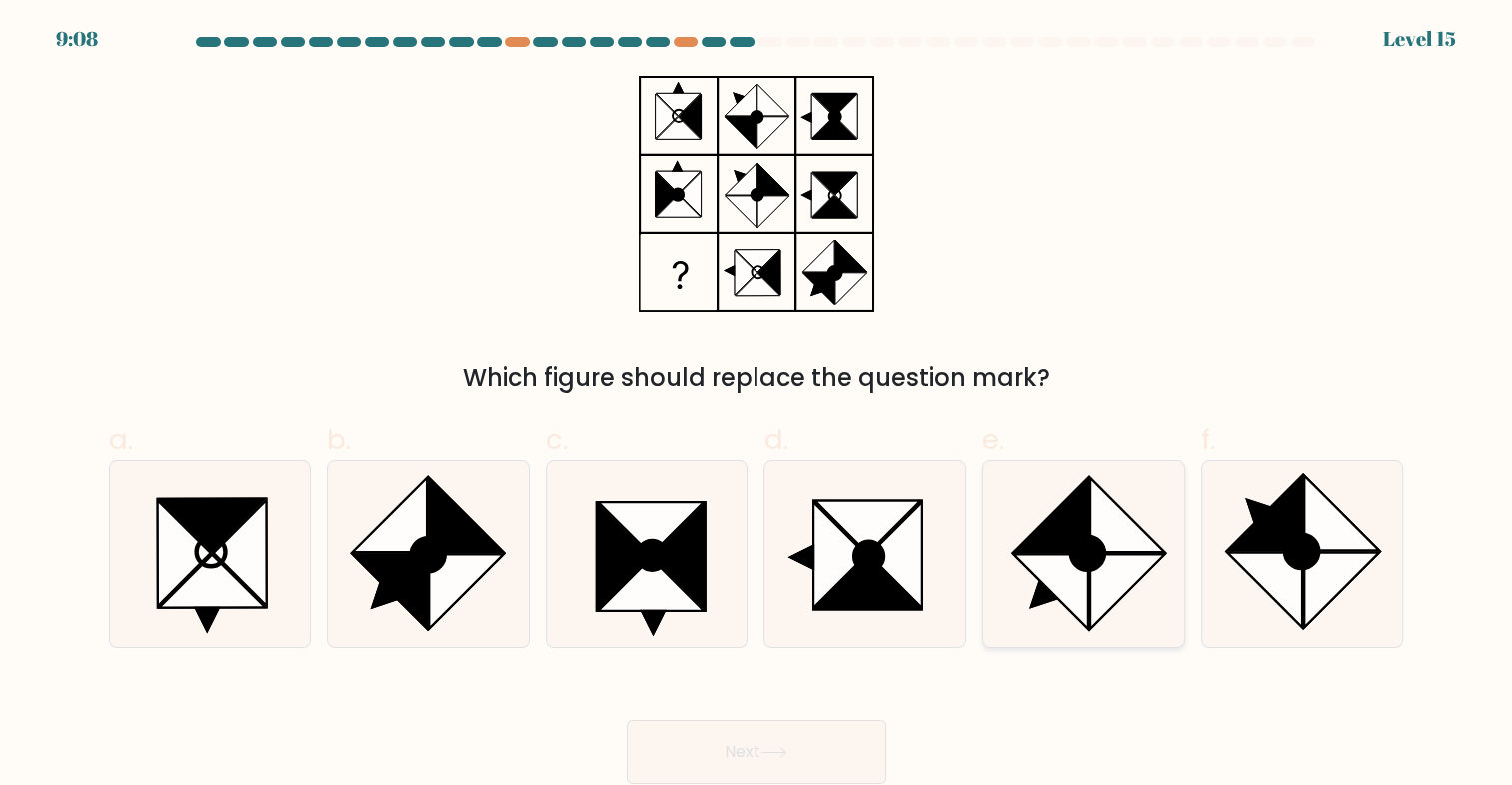 click at bounding box center [1050, 515] 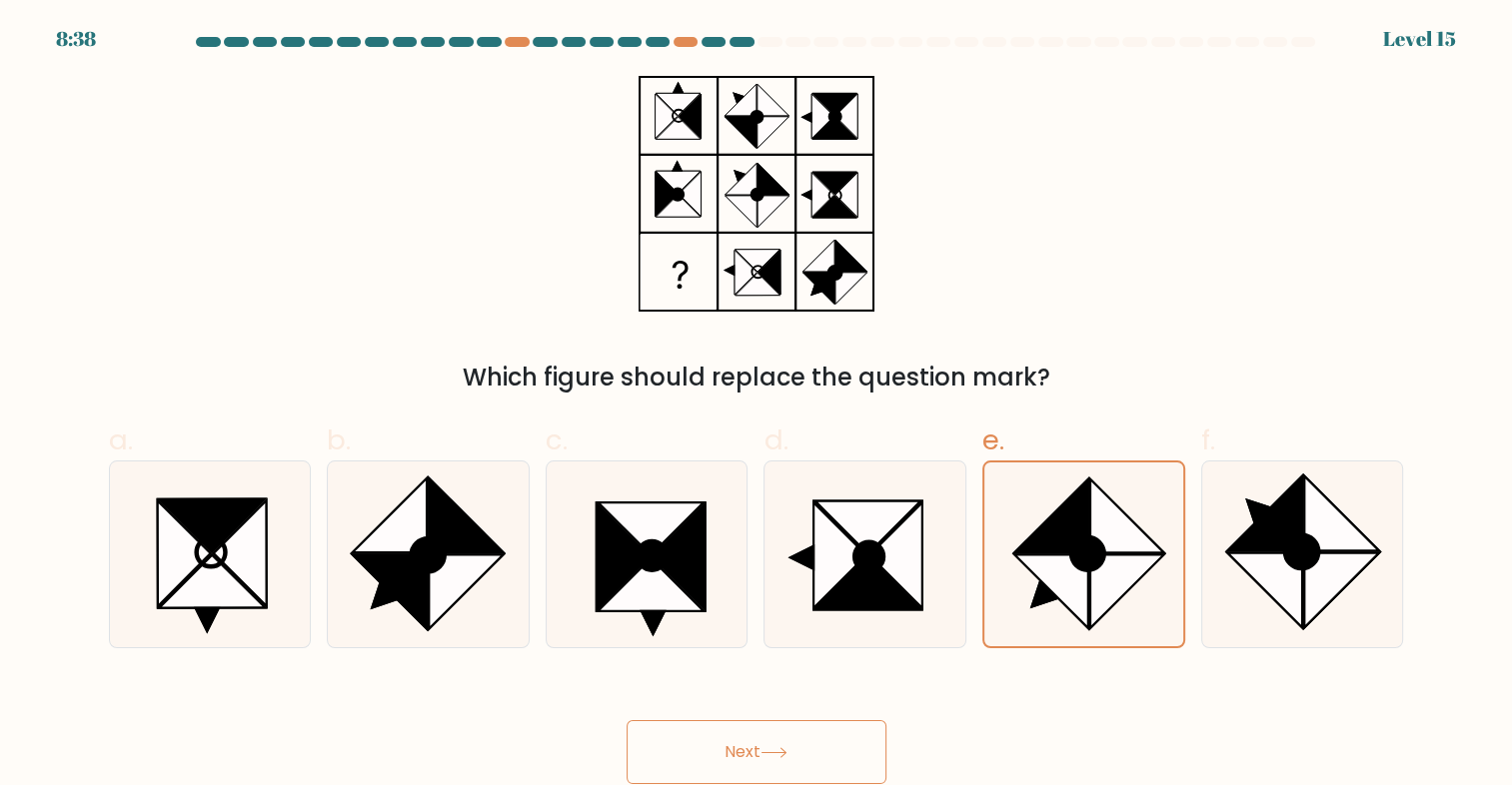 click on "Next" at bounding box center (756, 752) 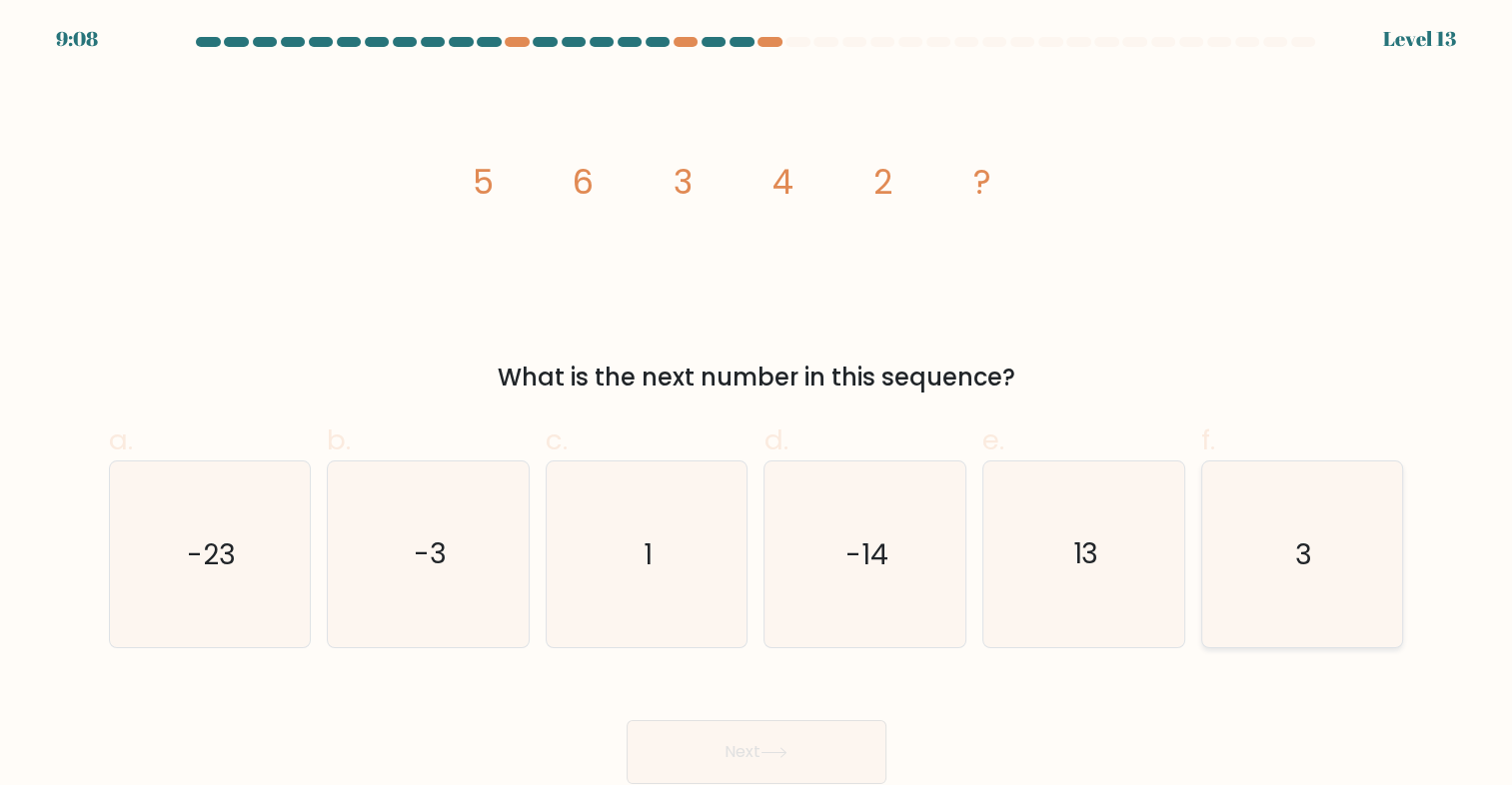 click on "3" at bounding box center (1302, 554) 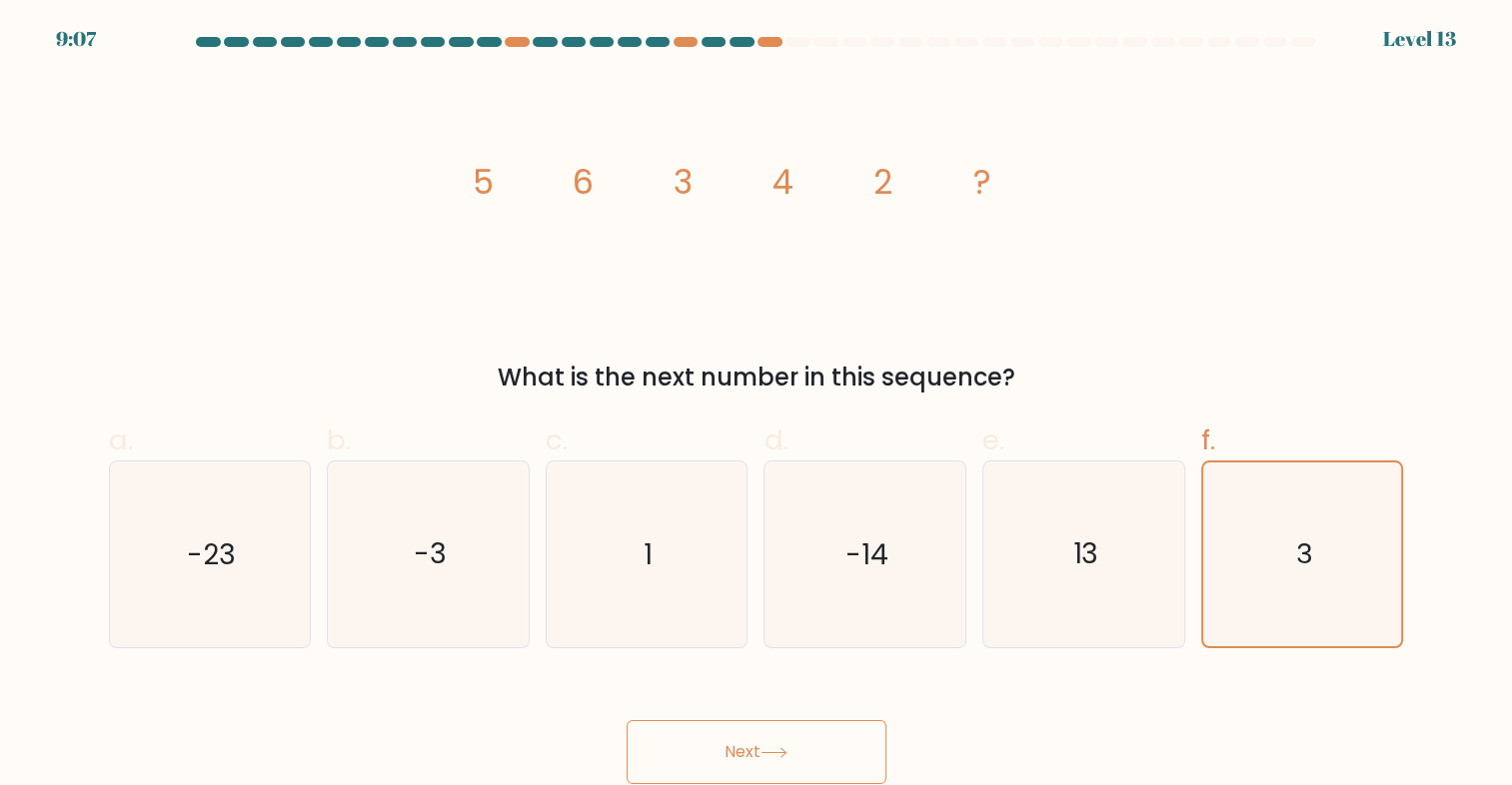 click on "Next" at bounding box center [756, 752] 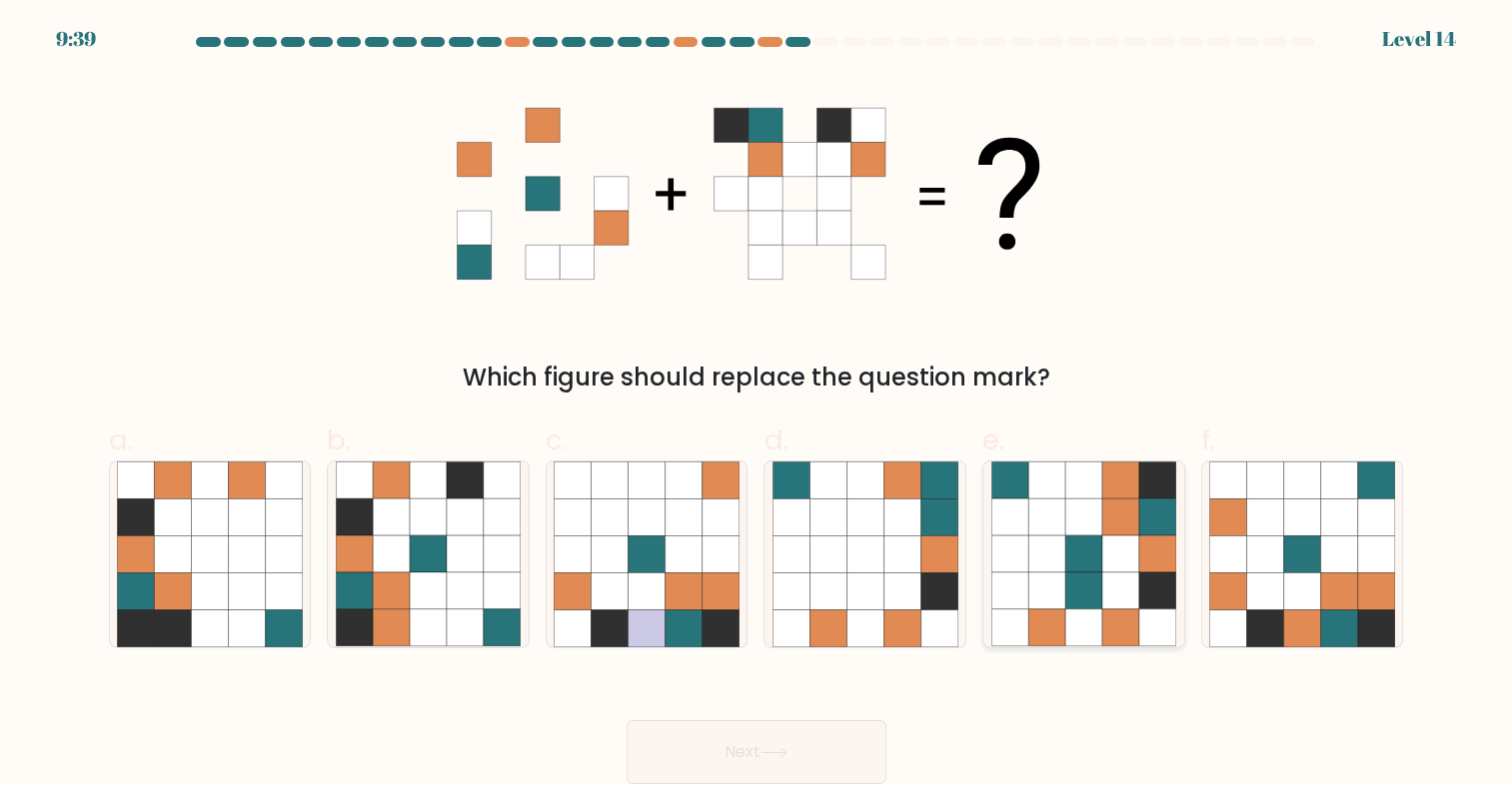 click at bounding box center [1046, 516] 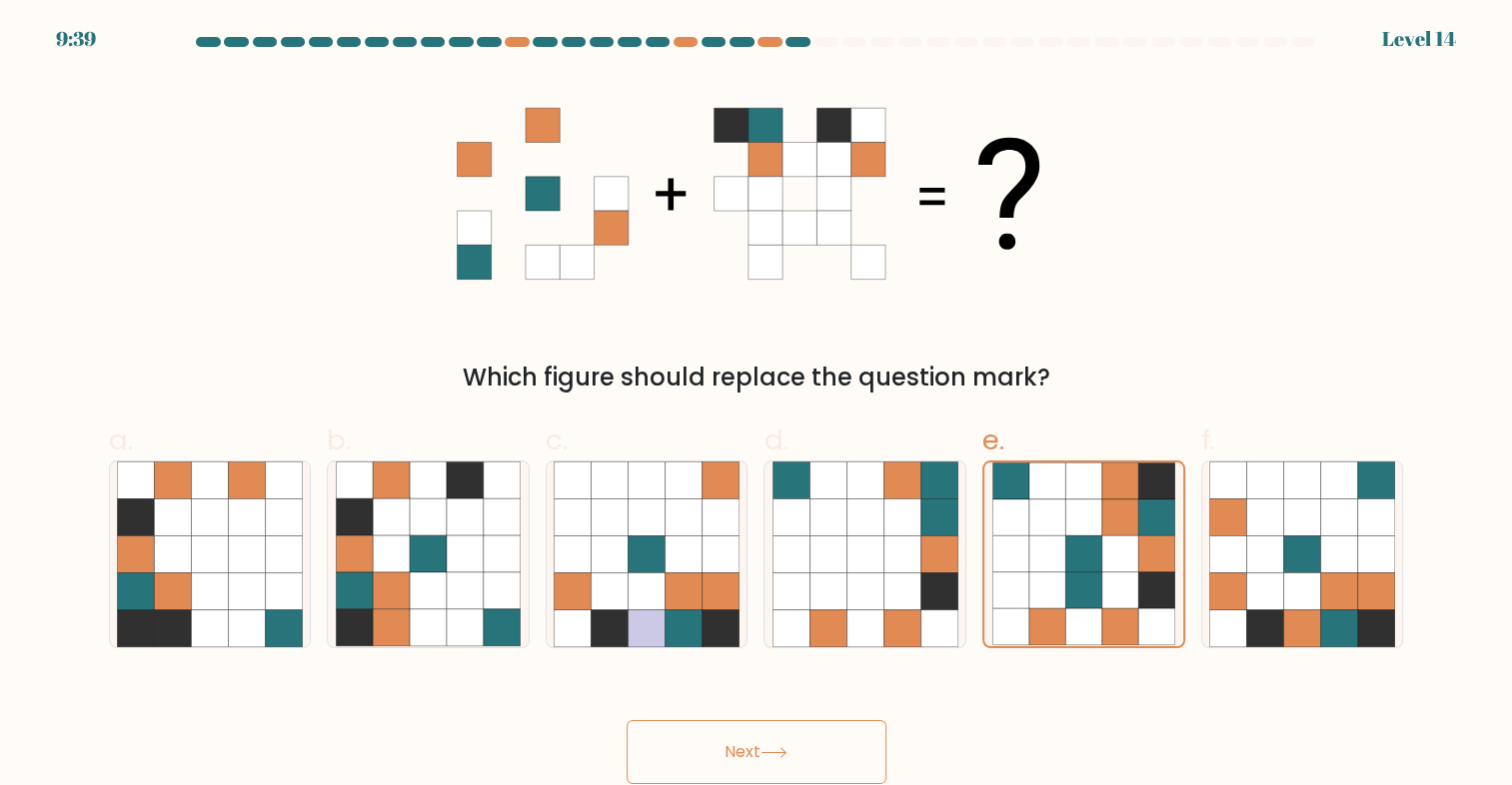click on "Next" at bounding box center (756, 752) 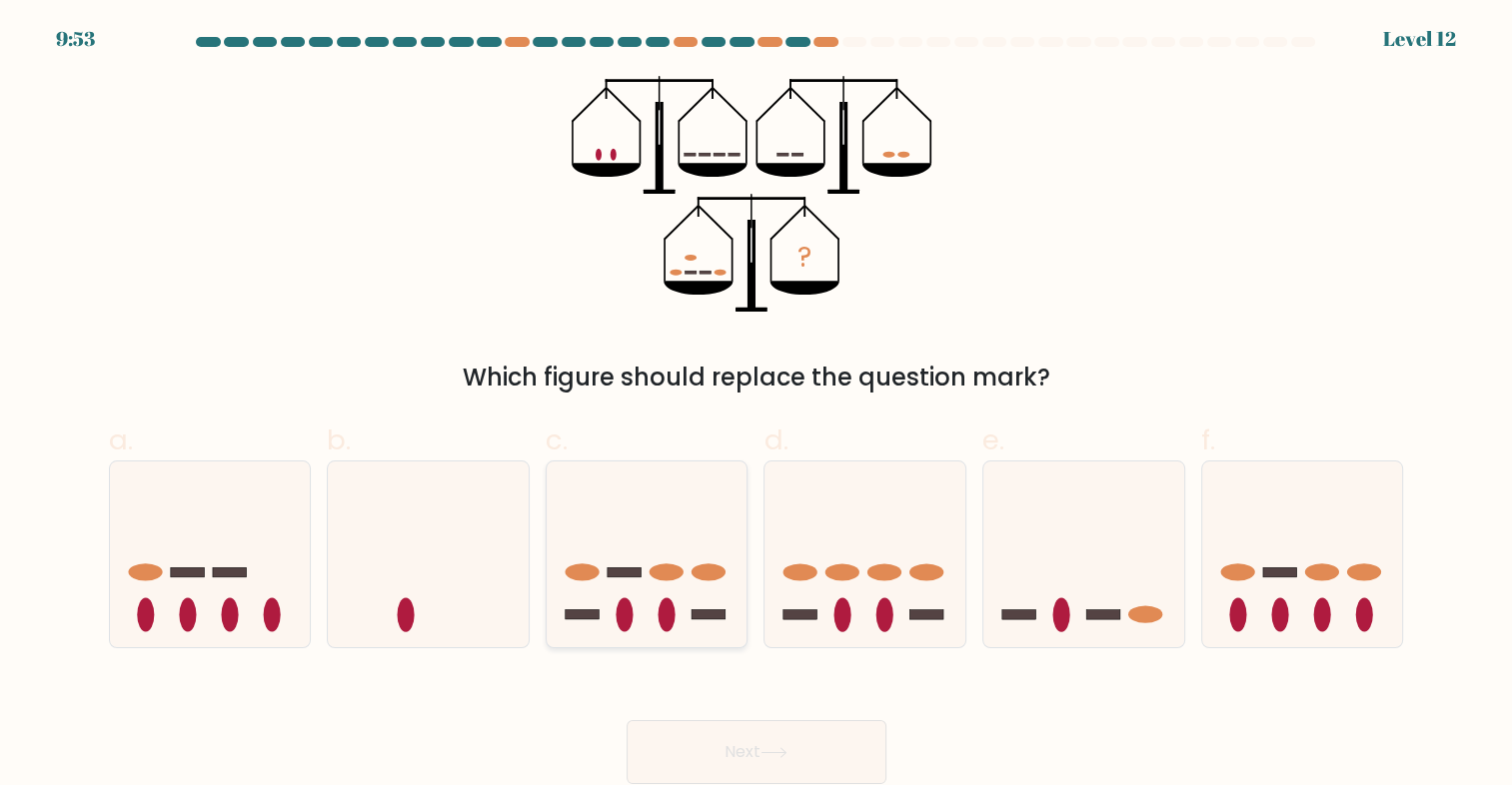 click at bounding box center (647, 554) 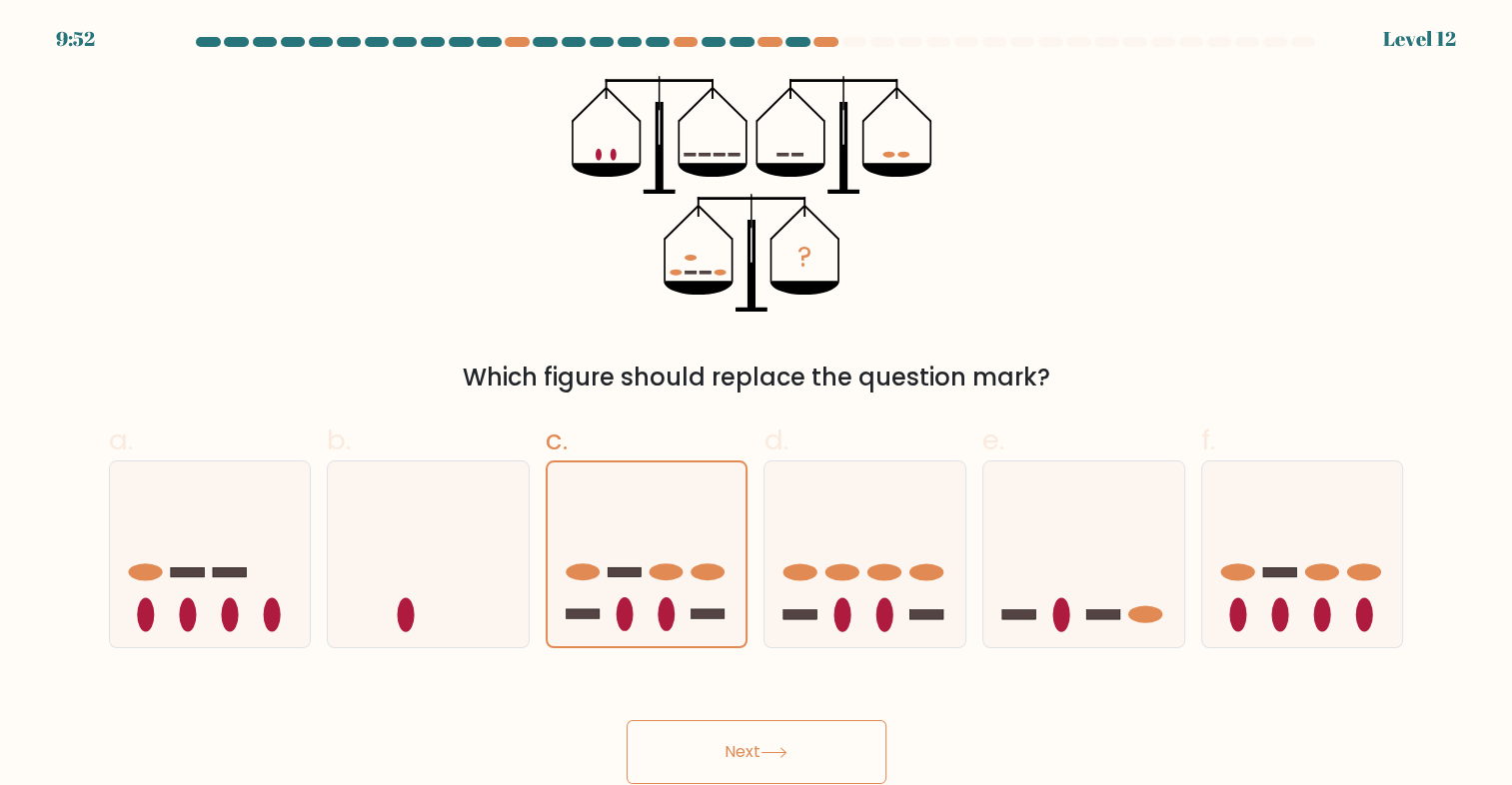 click on "Next" at bounding box center (756, 752) 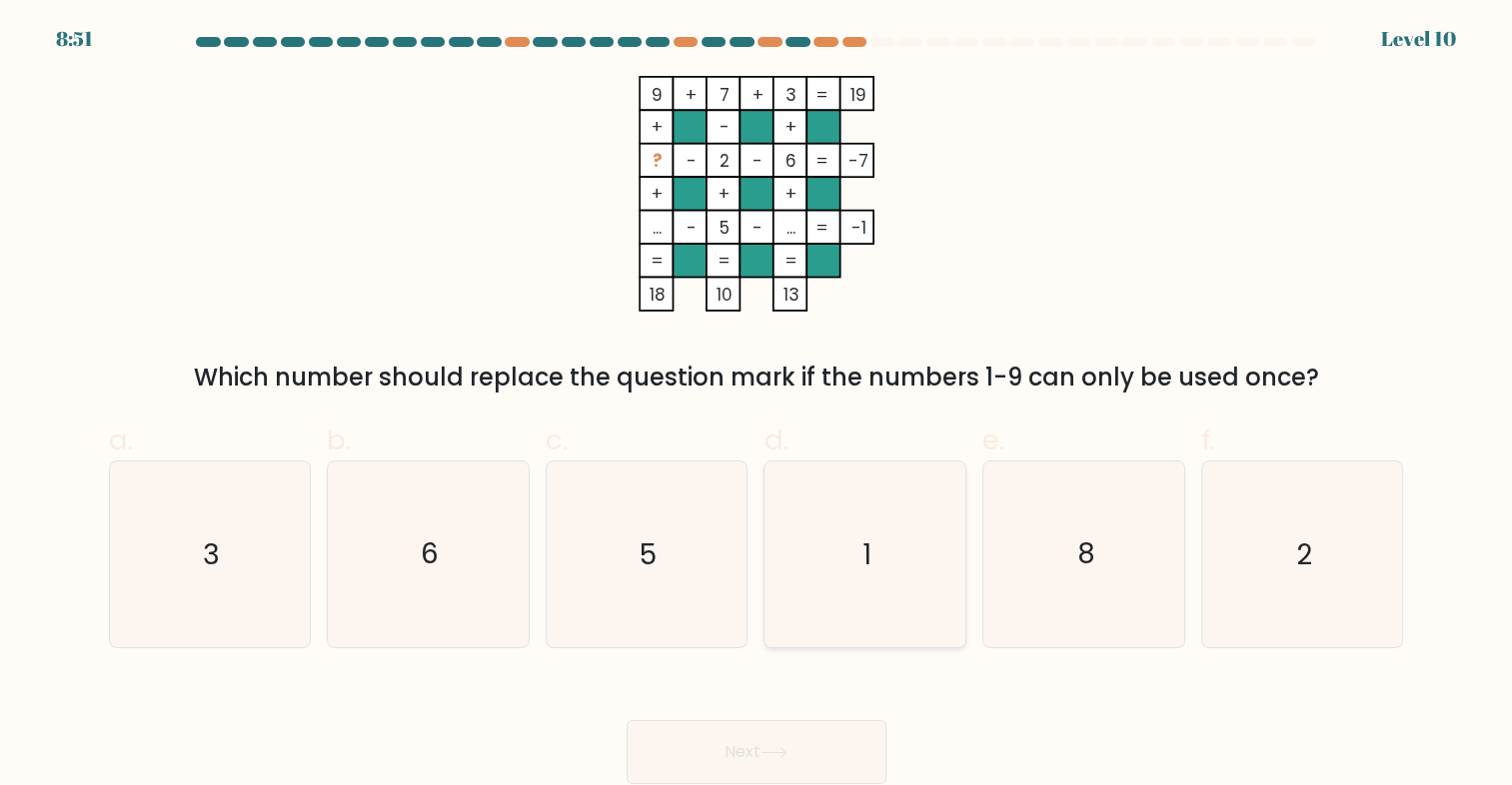 click on "1" at bounding box center (865, 554) 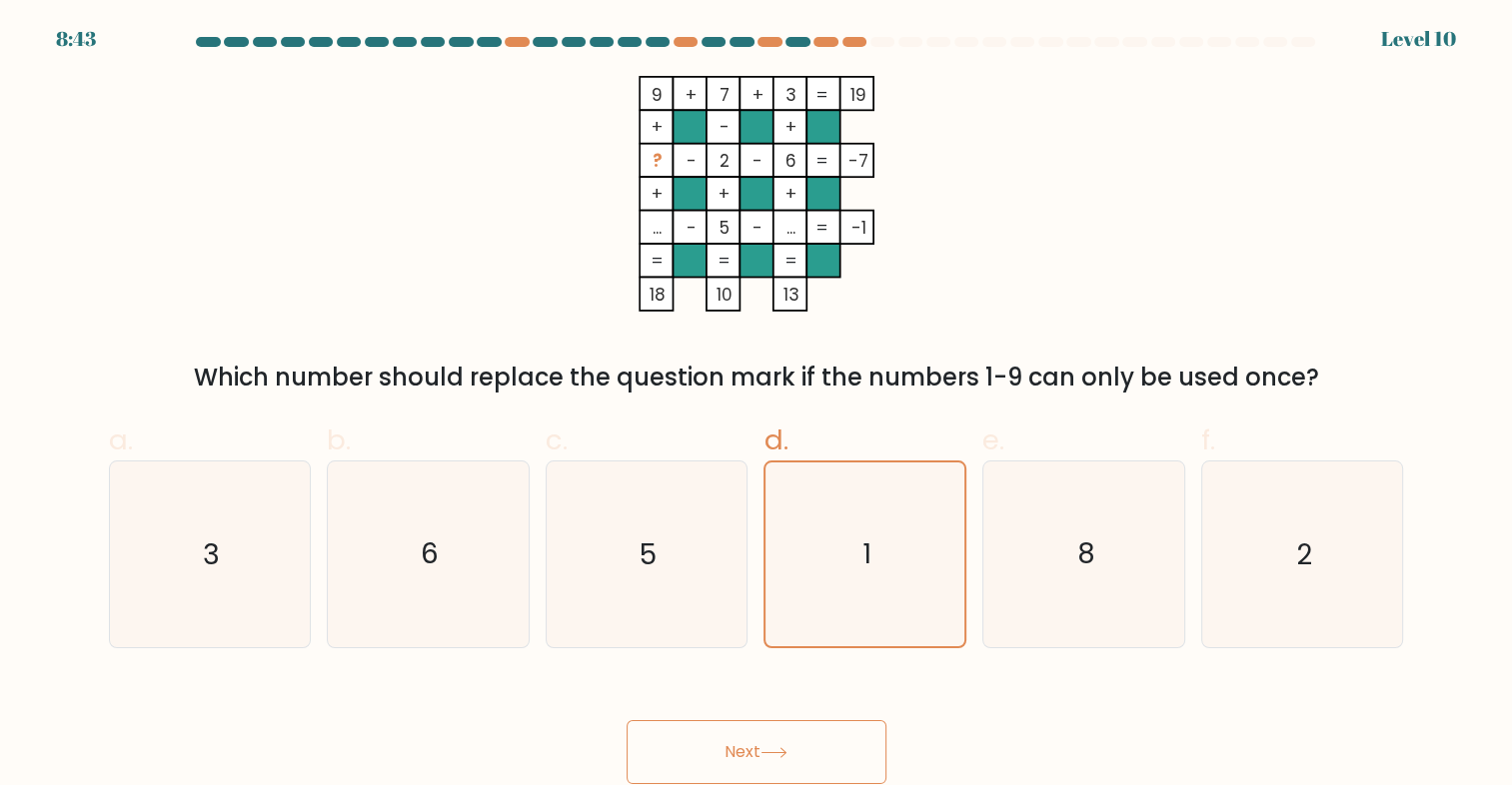 click on "Next" at bounding box center (756, 752) 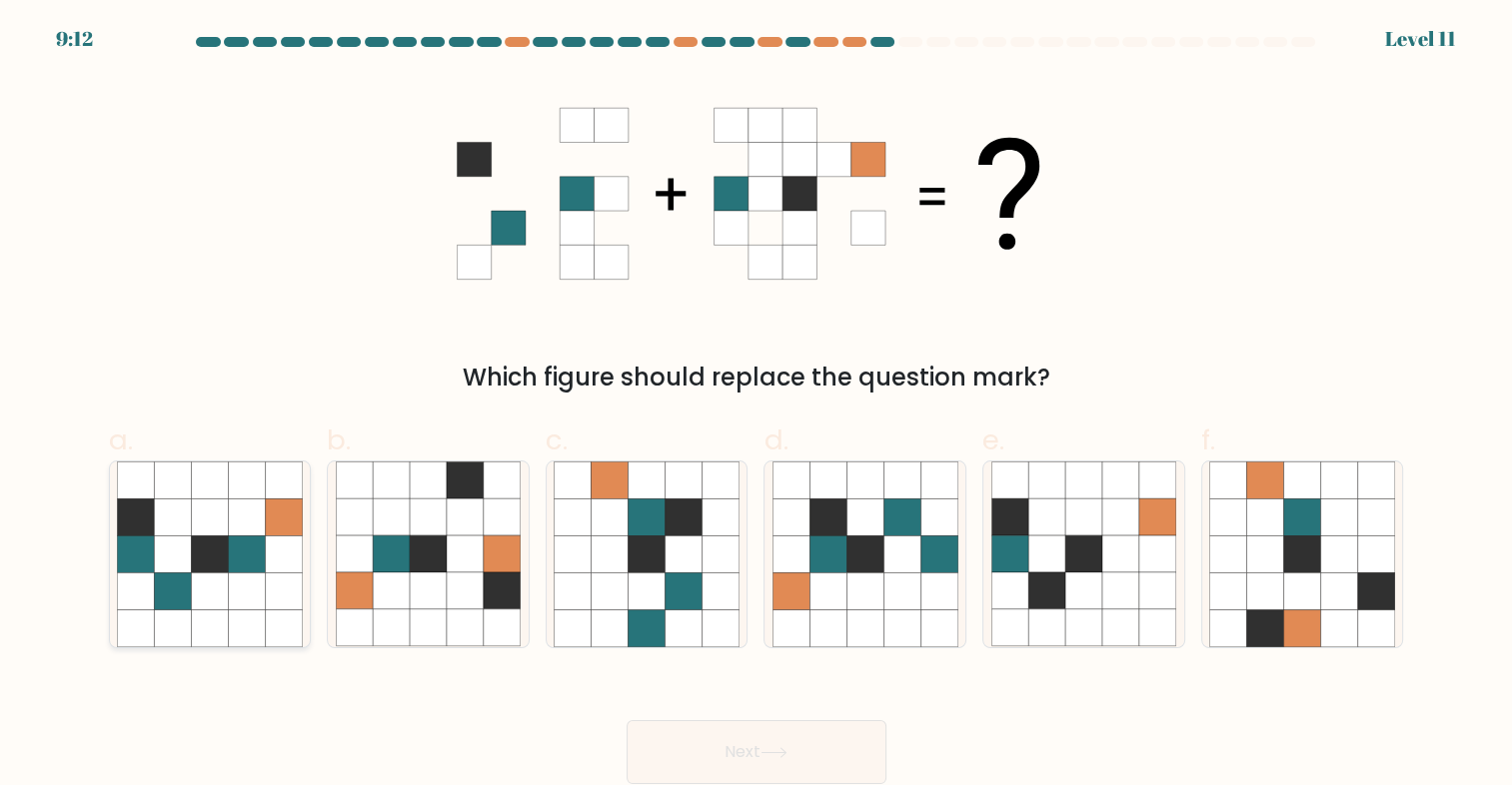 click at bounding box center [209, 590] 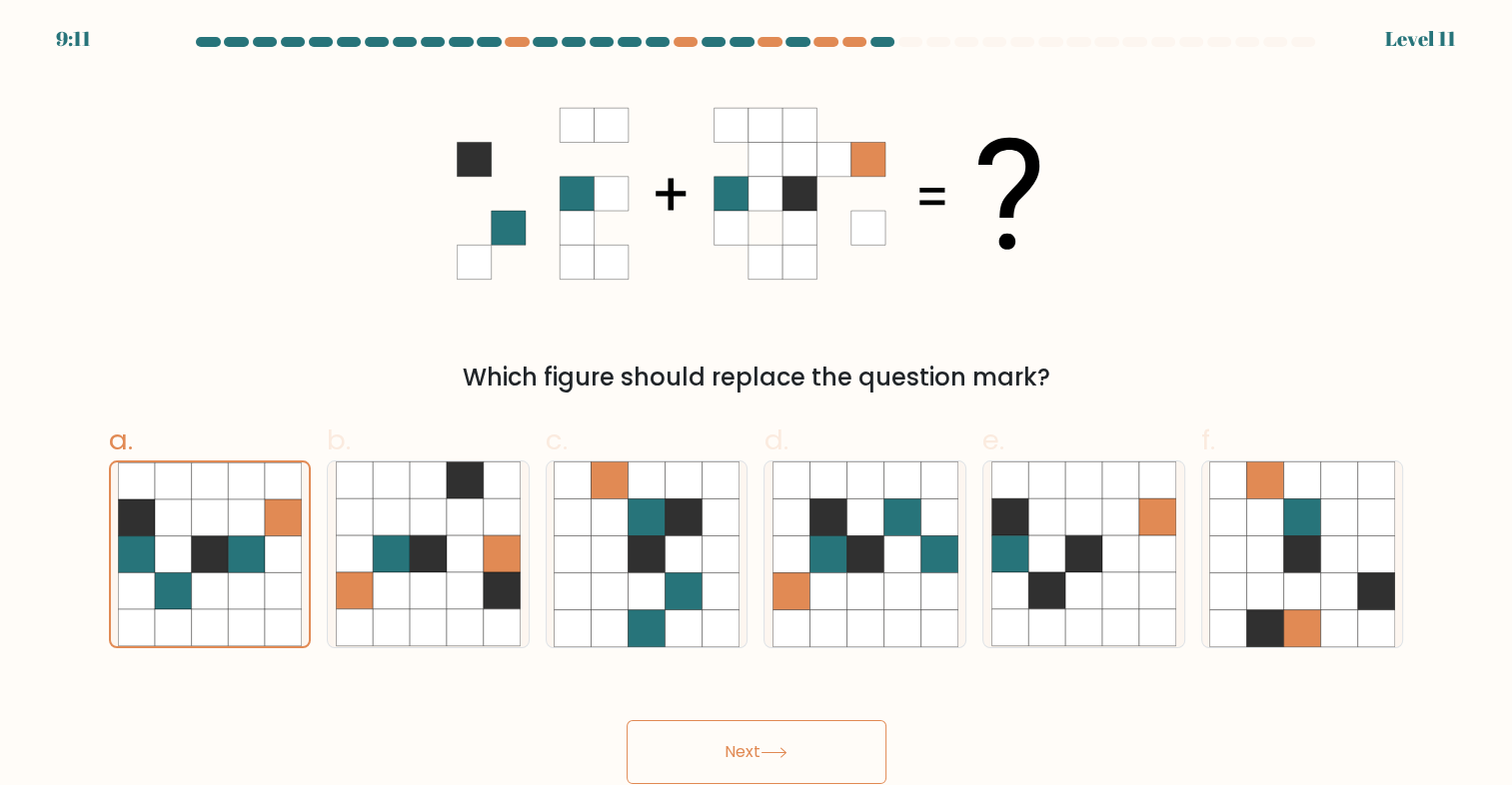 click on "Next" at bounding box center [756, 752] 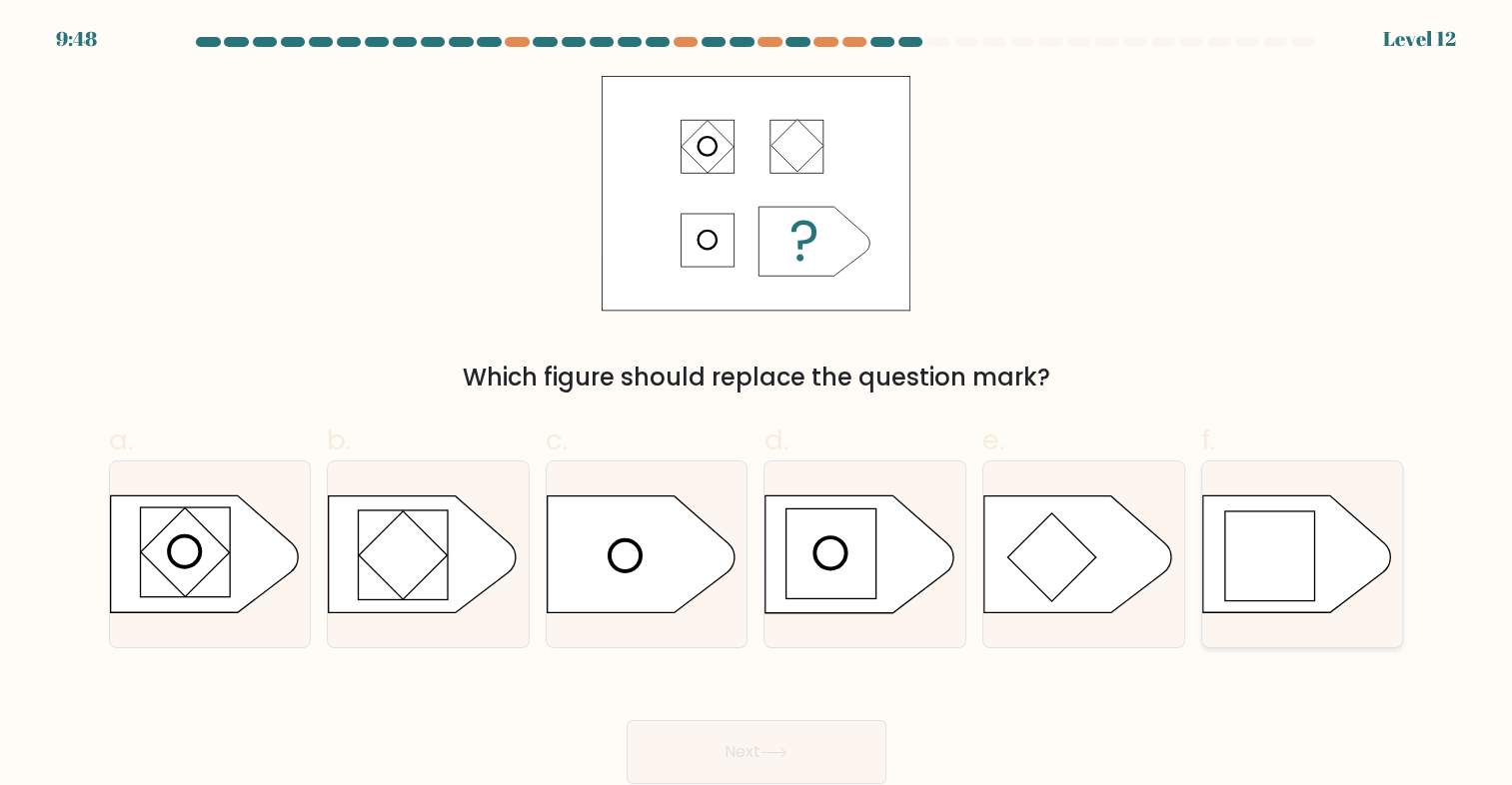 click at bounding box center [1270, 556] 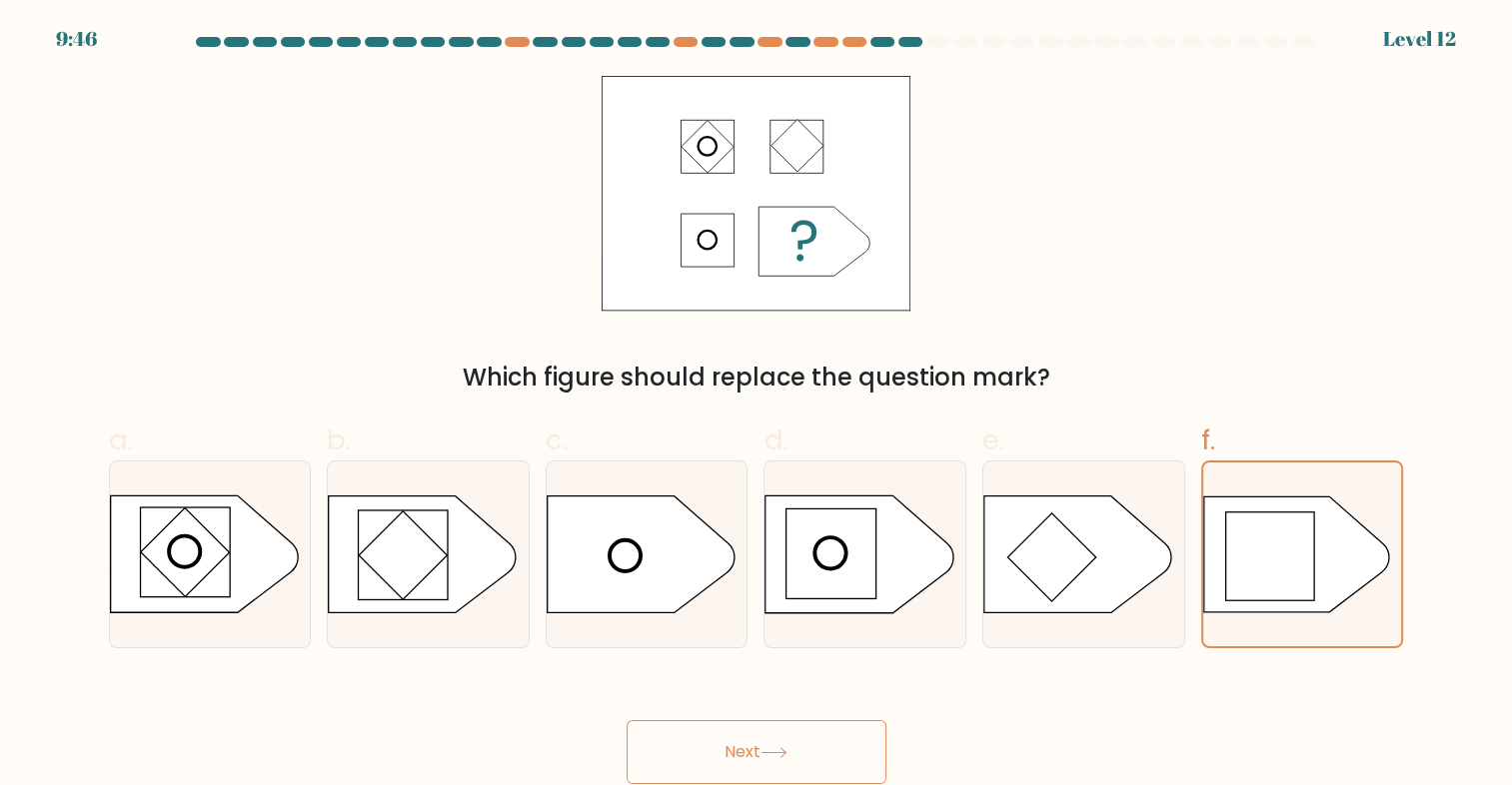 click on "Next" at bounding box center [756, 752] 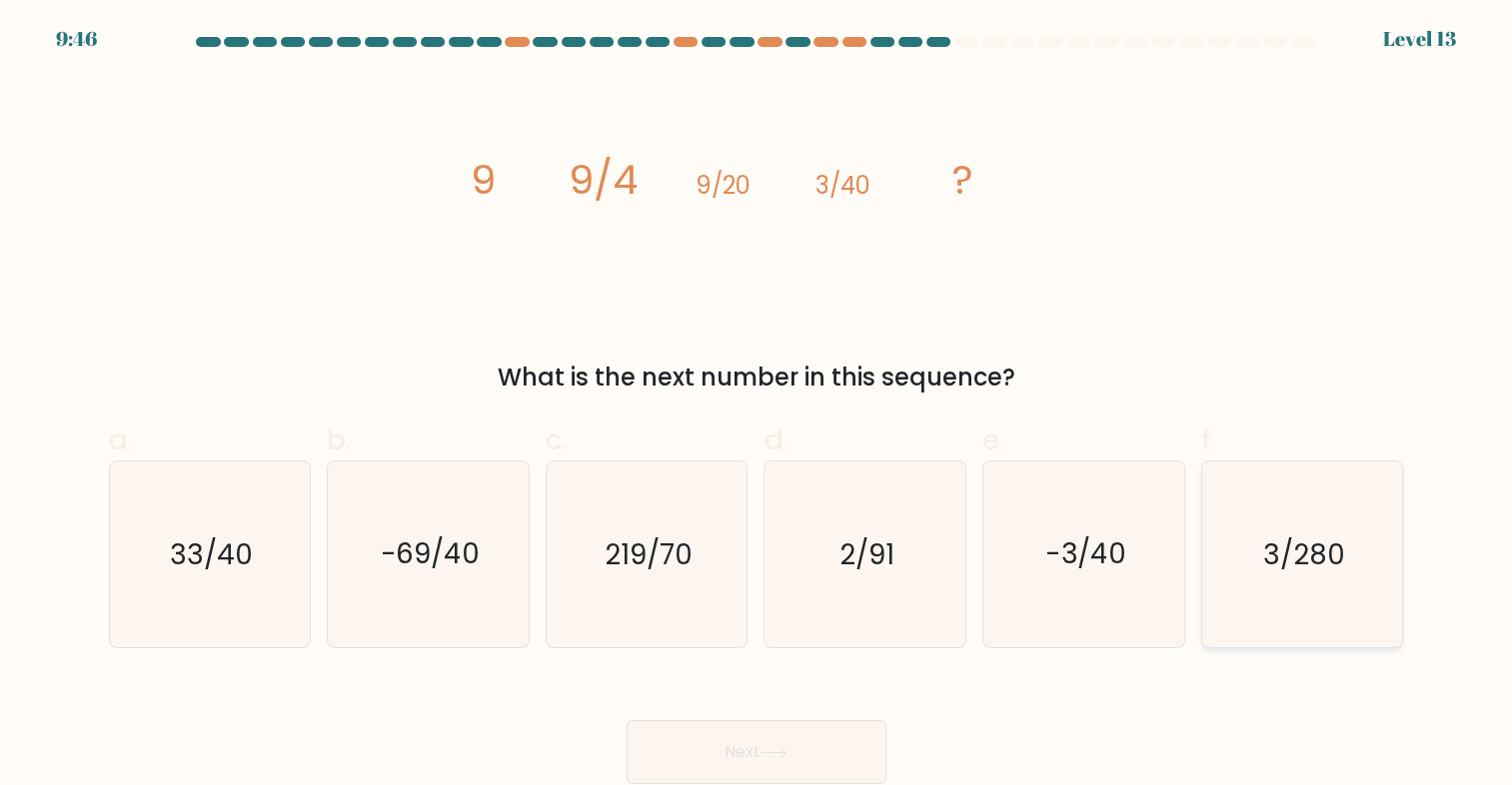 click on "3/280" at bounding box center [1304, 553] 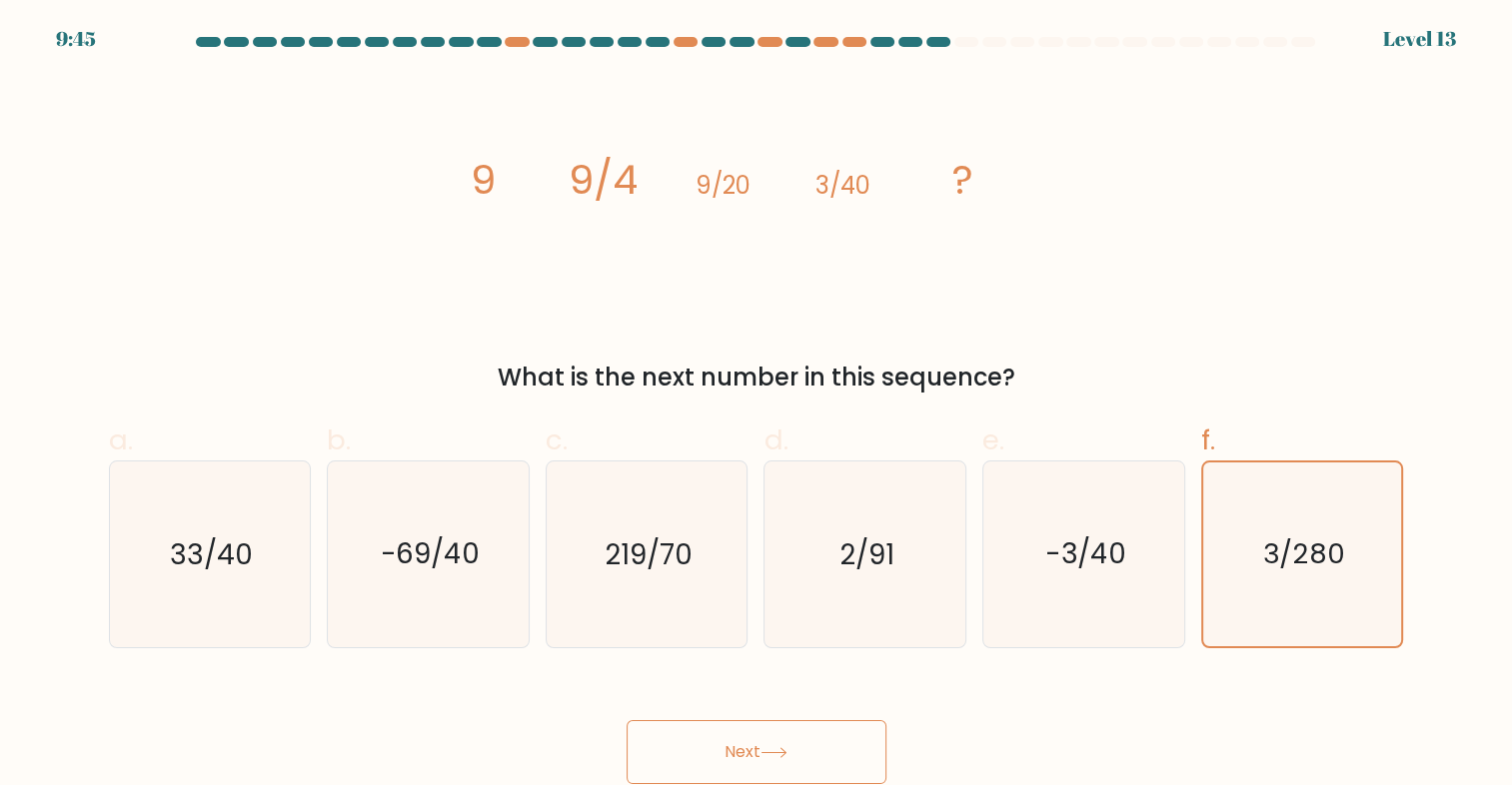 click on "Next" at bounding box center (756, 752) 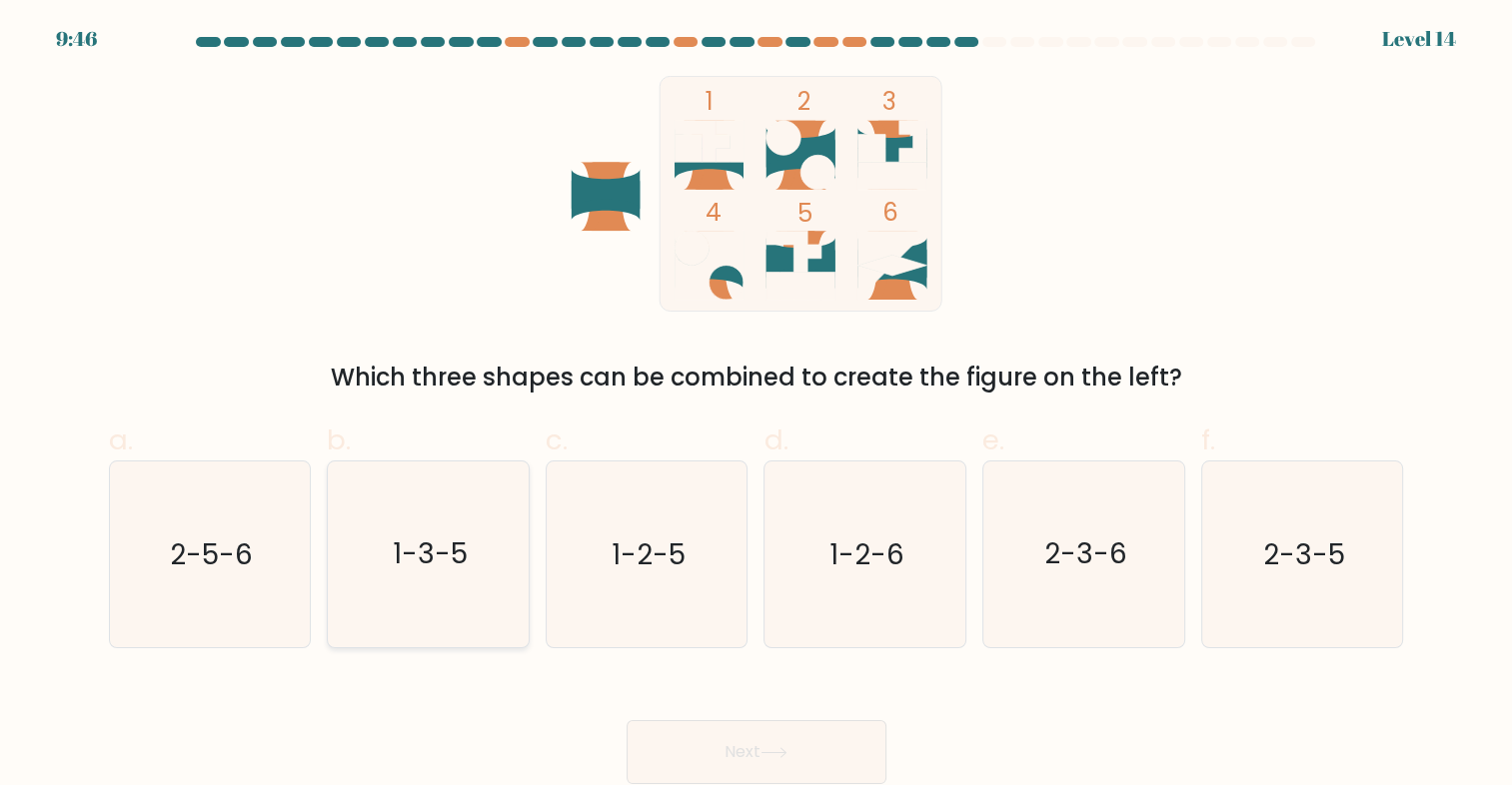 click on "1-3-5" at bounding box center (429, 554) 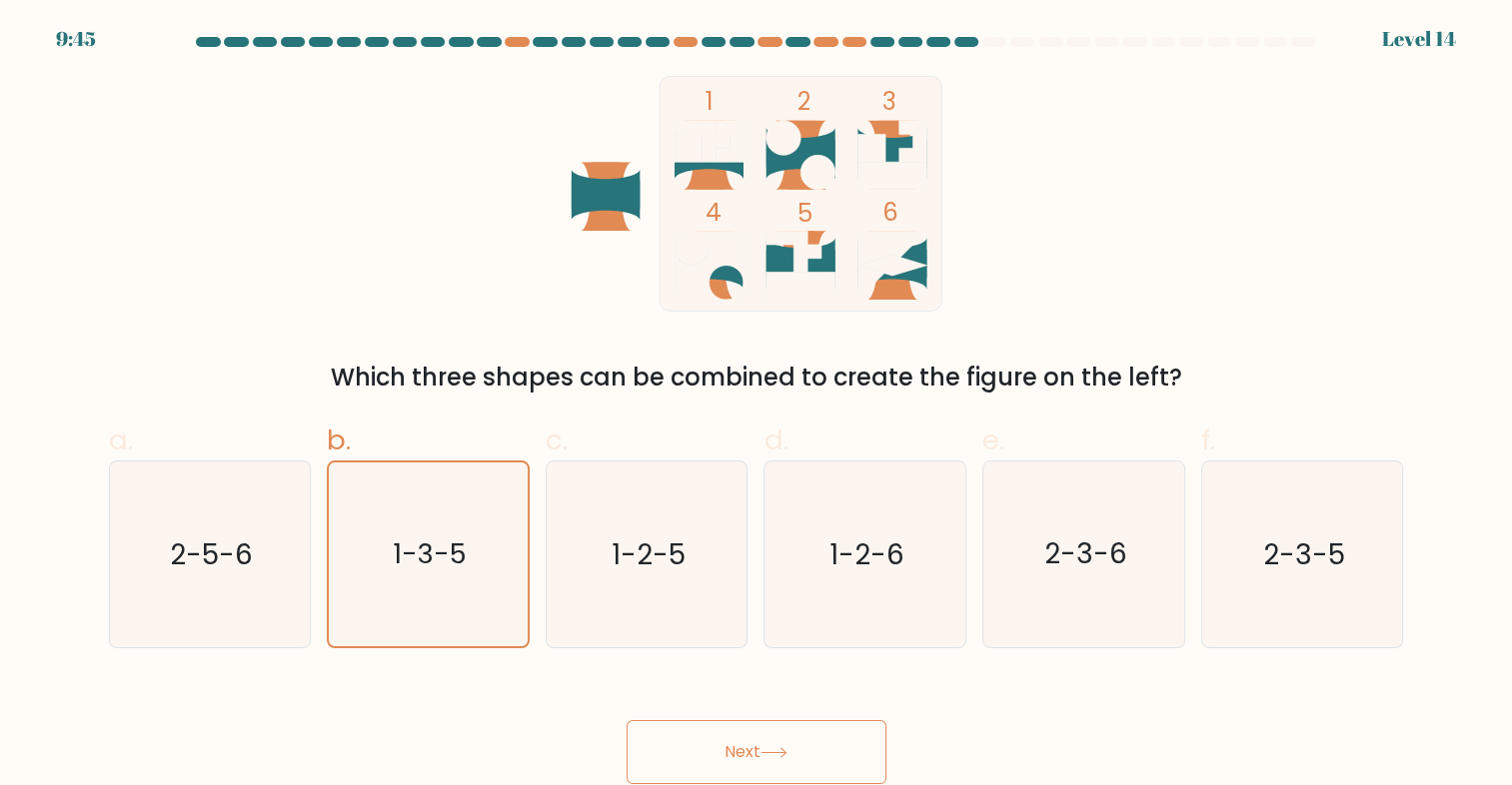 click on "Next" at bounding box center [756, 752] 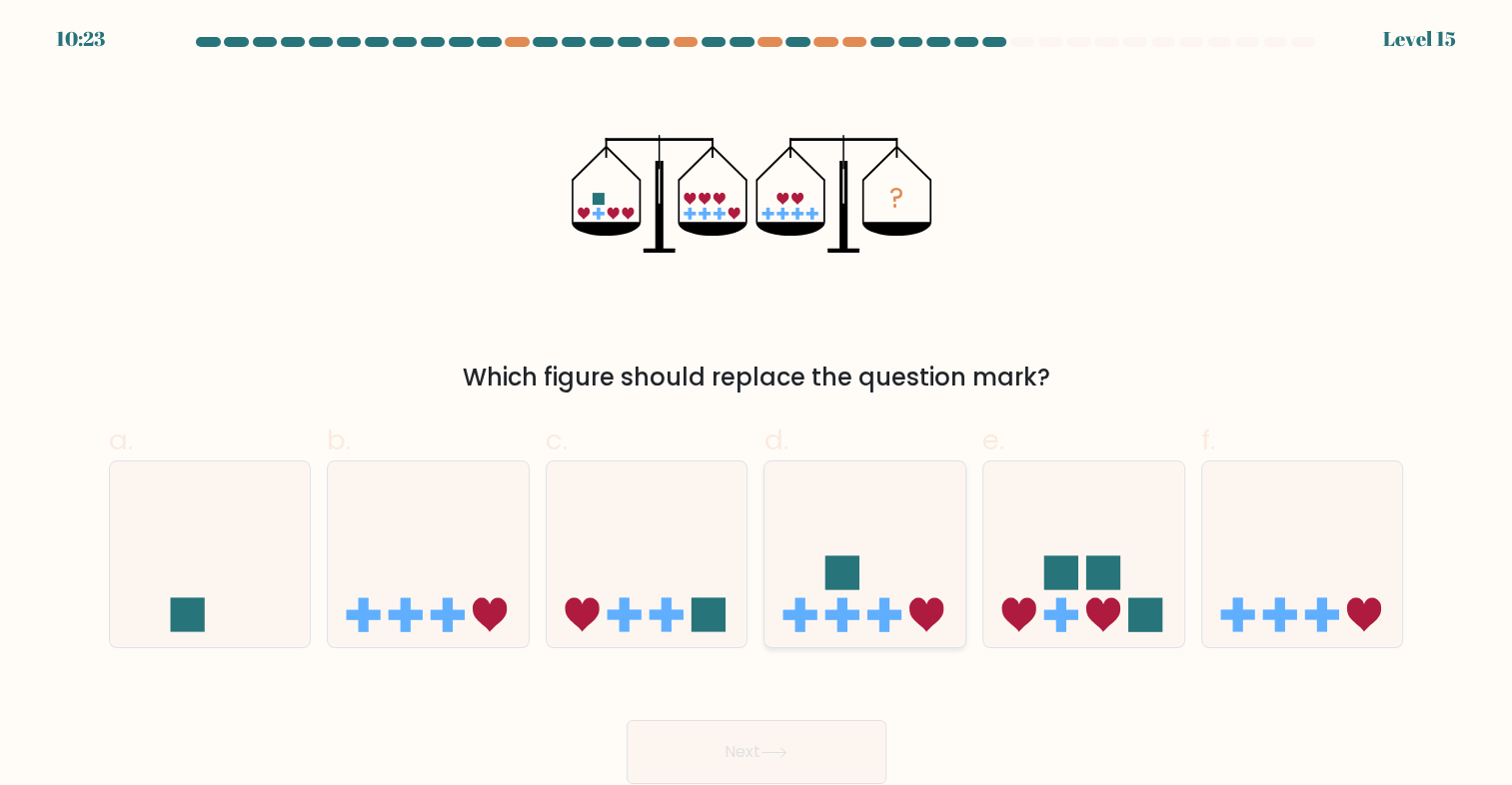 click at bounding box center [864, 554] 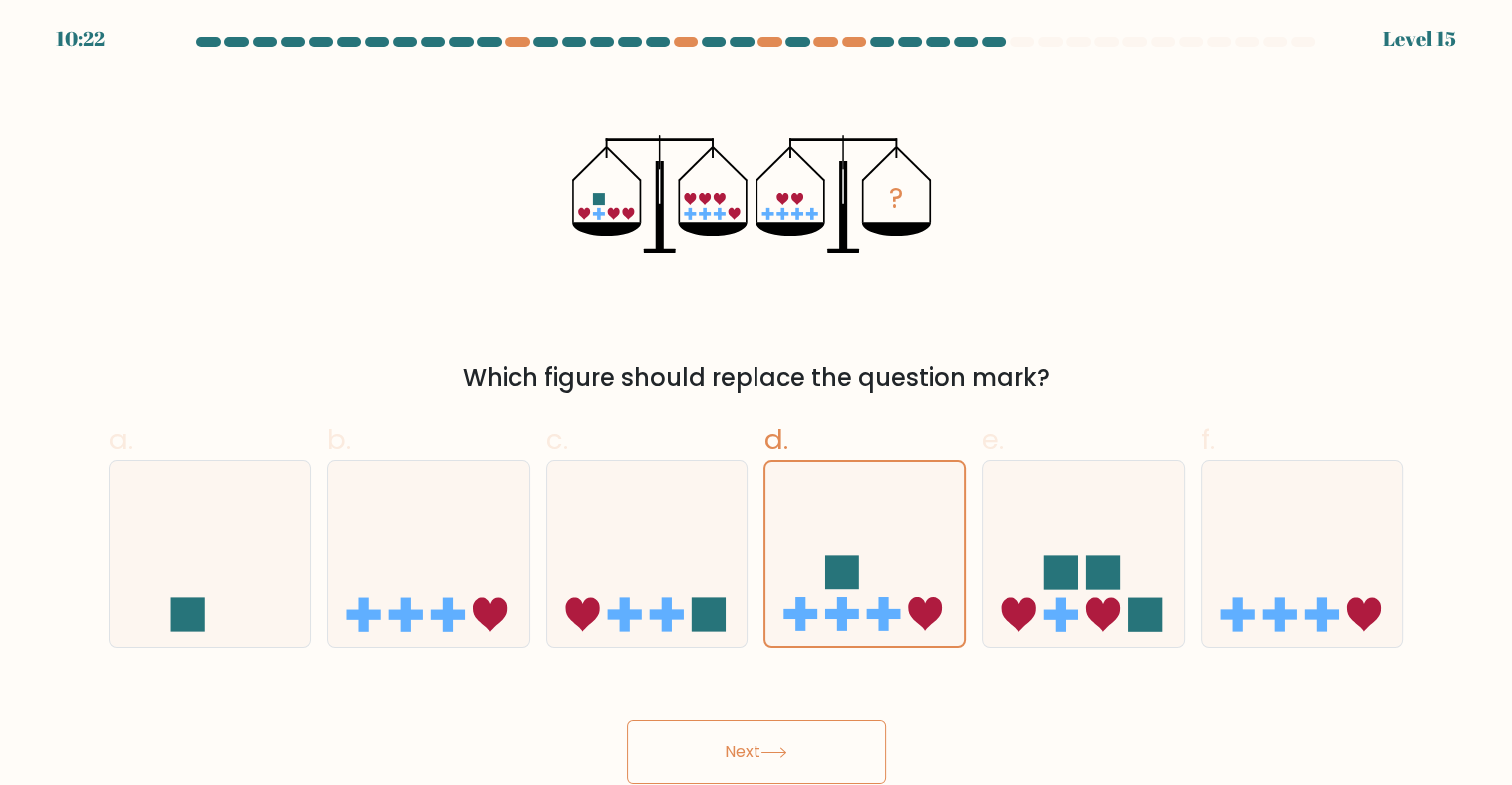 click on "Next" at bounding box center [756, 752] 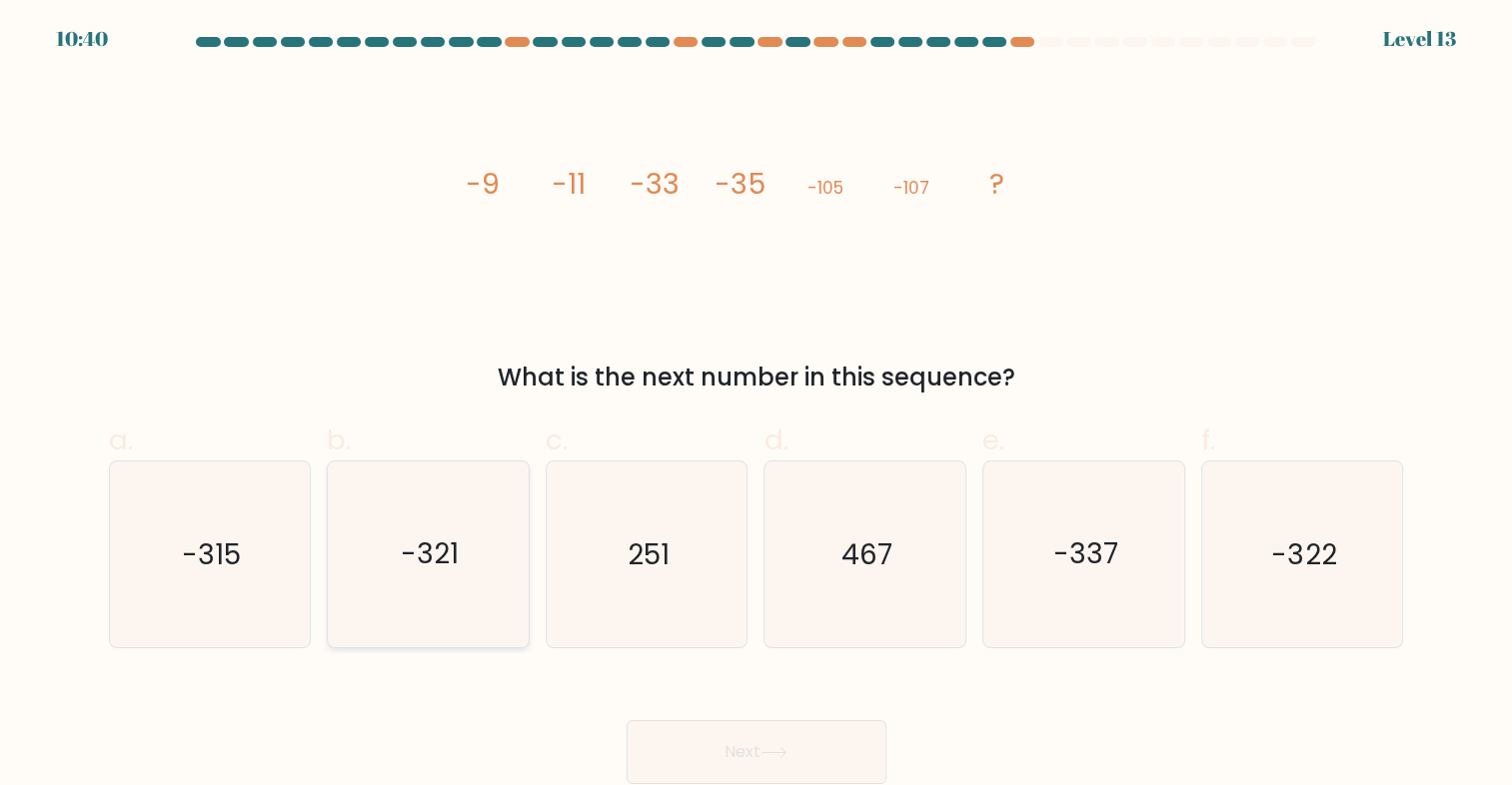 click on "-321" at bounding box center (430, 553) 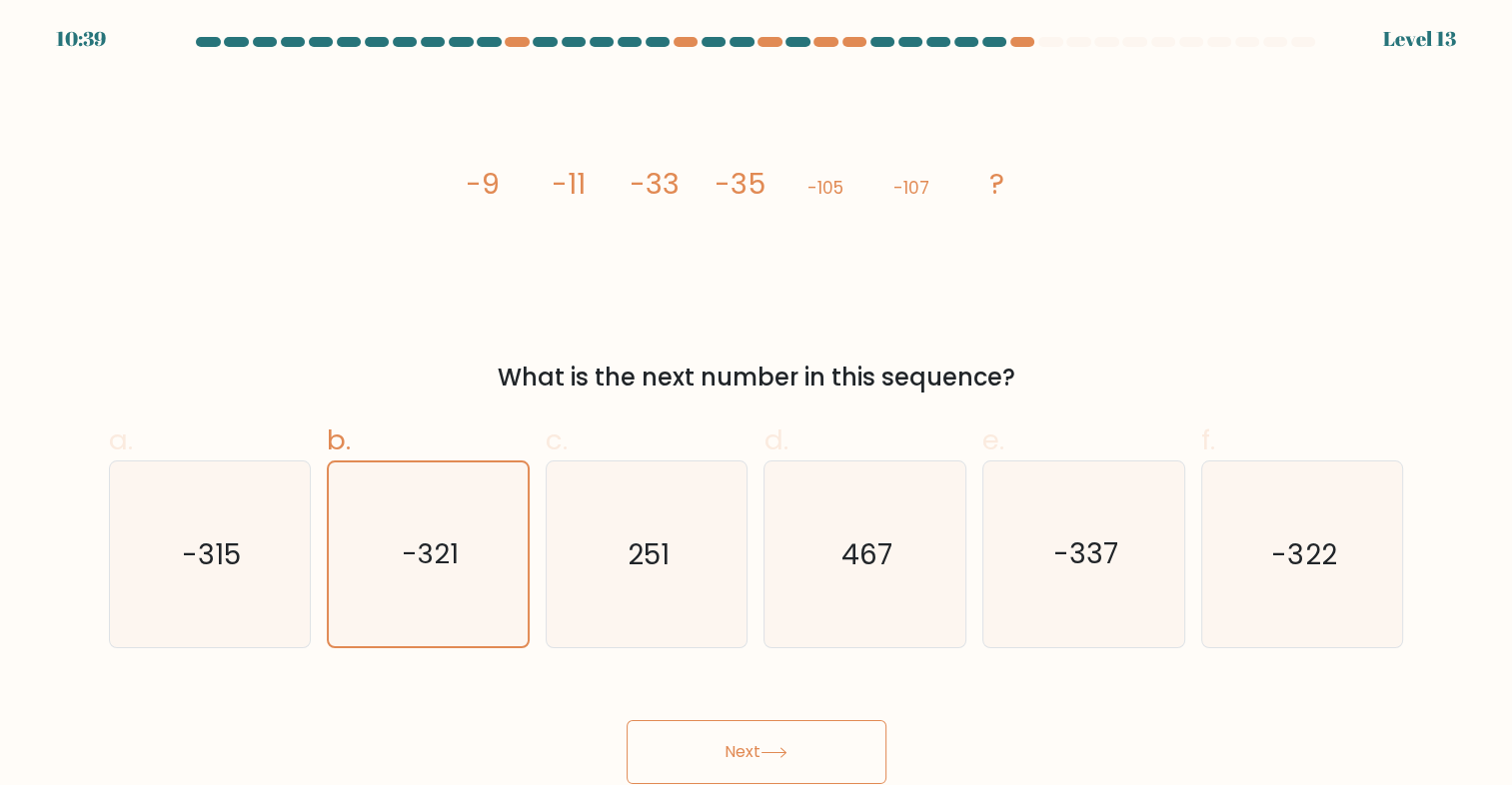 click on "Next" at bounding box center [756, 752] 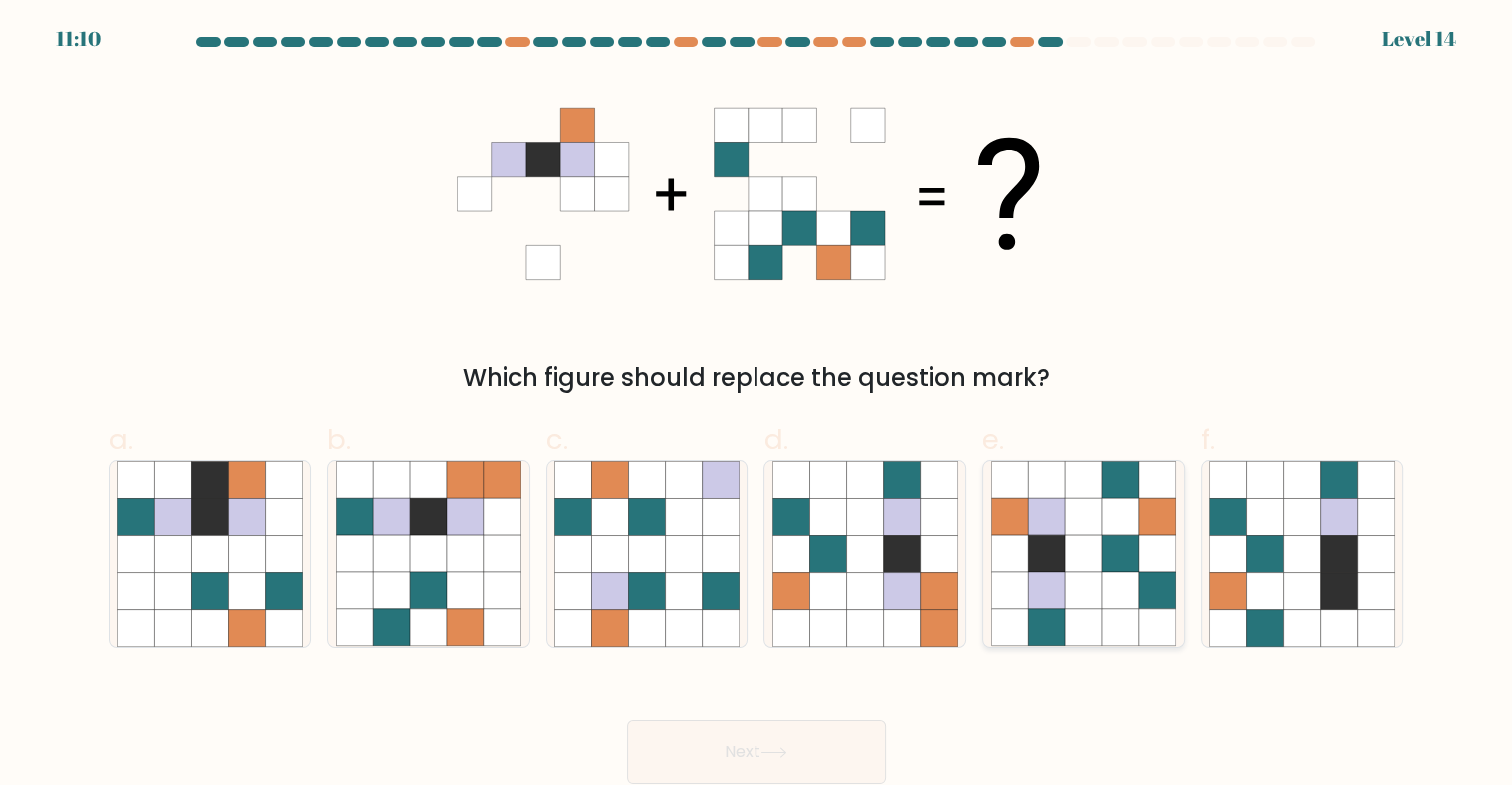 click at bounding box center (1083, 516) 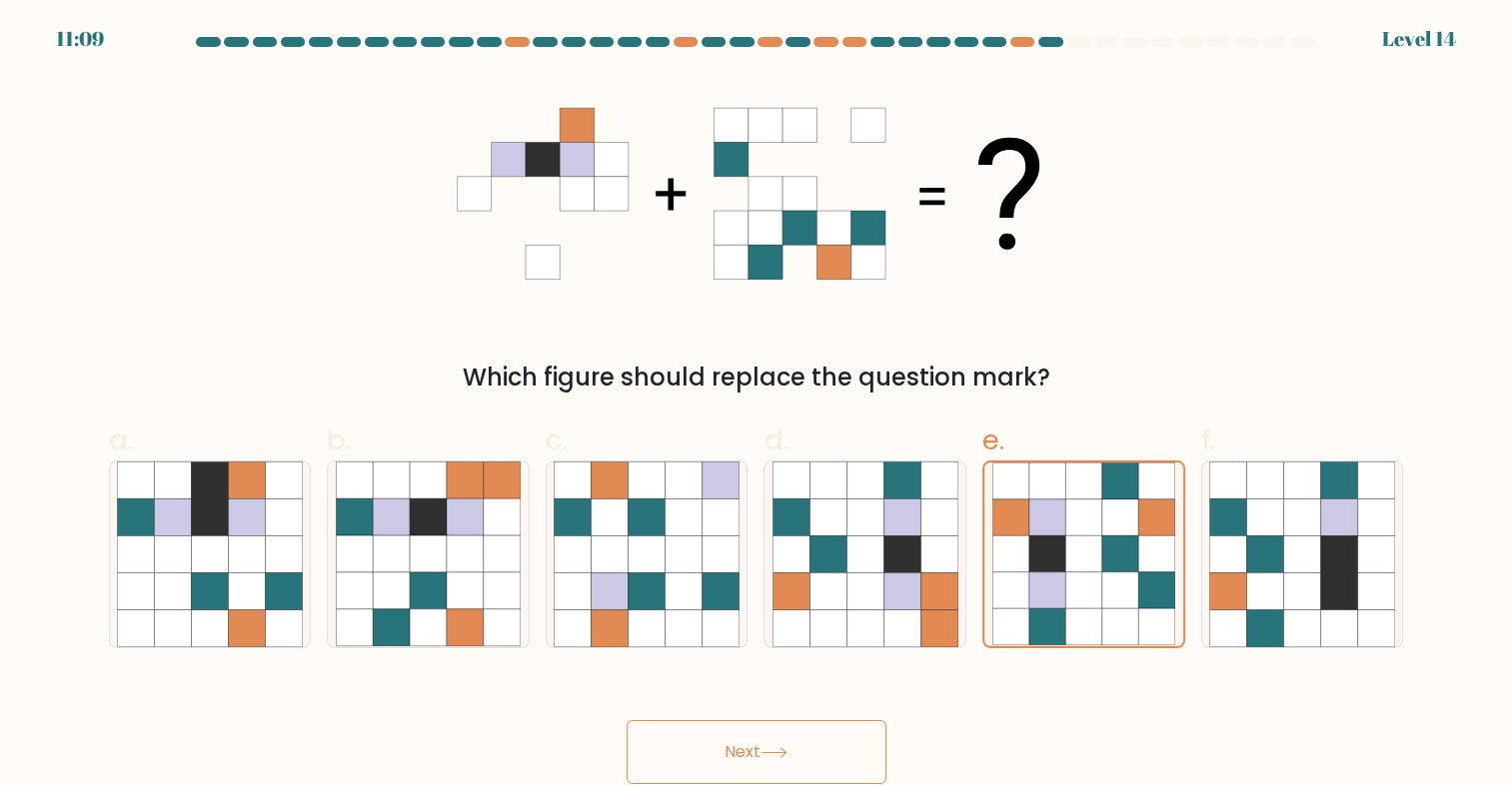 click on "Next" at bounding box center [756, 752] 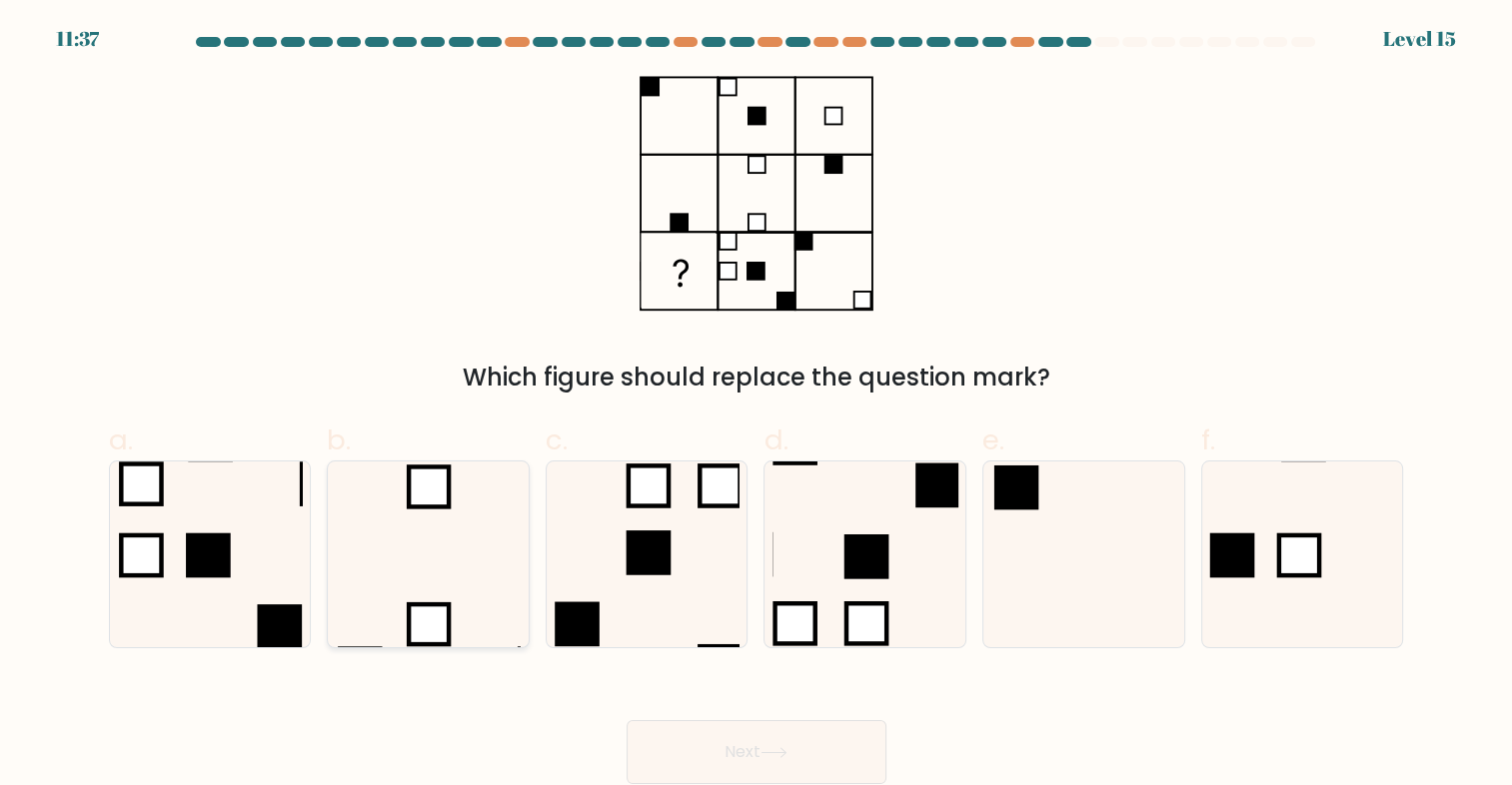 click at bounding box center [429, 554] 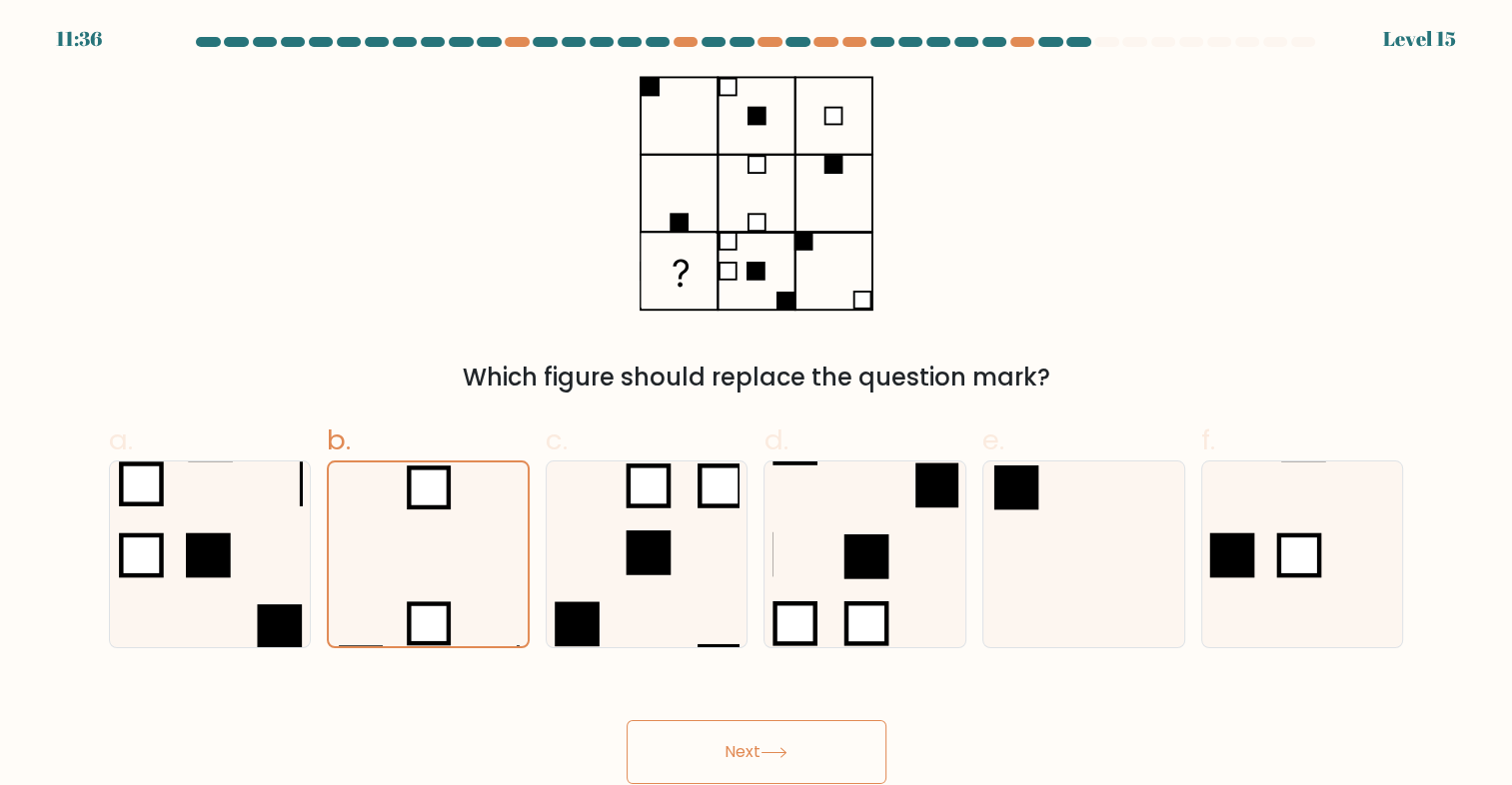 click on "Next" at bounding box center [756, 752] 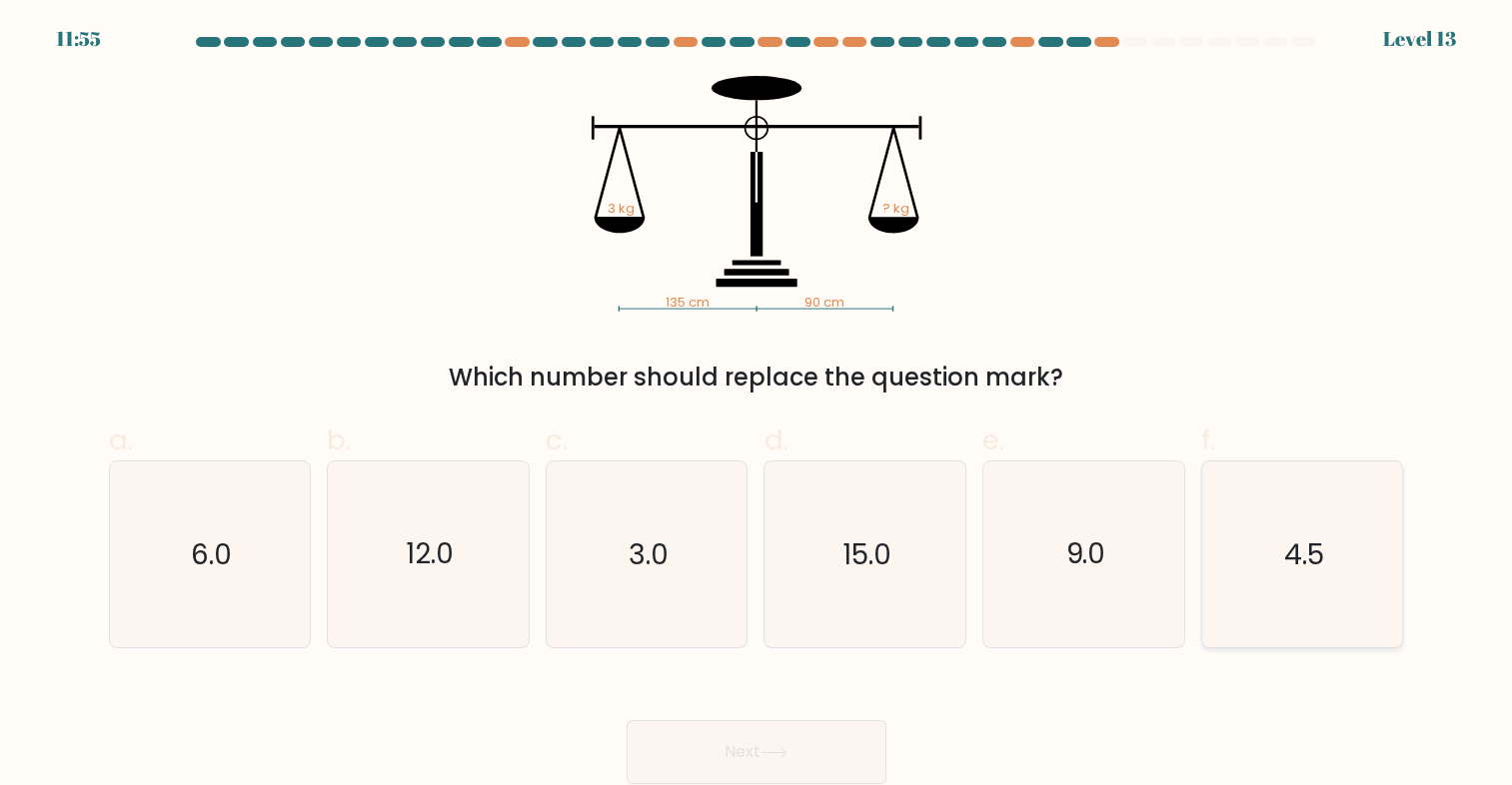 drag, startPoint x: 1339, startPoint y: 514, endPoint x: 1238, endPoint y: 531, distance: 102.4207 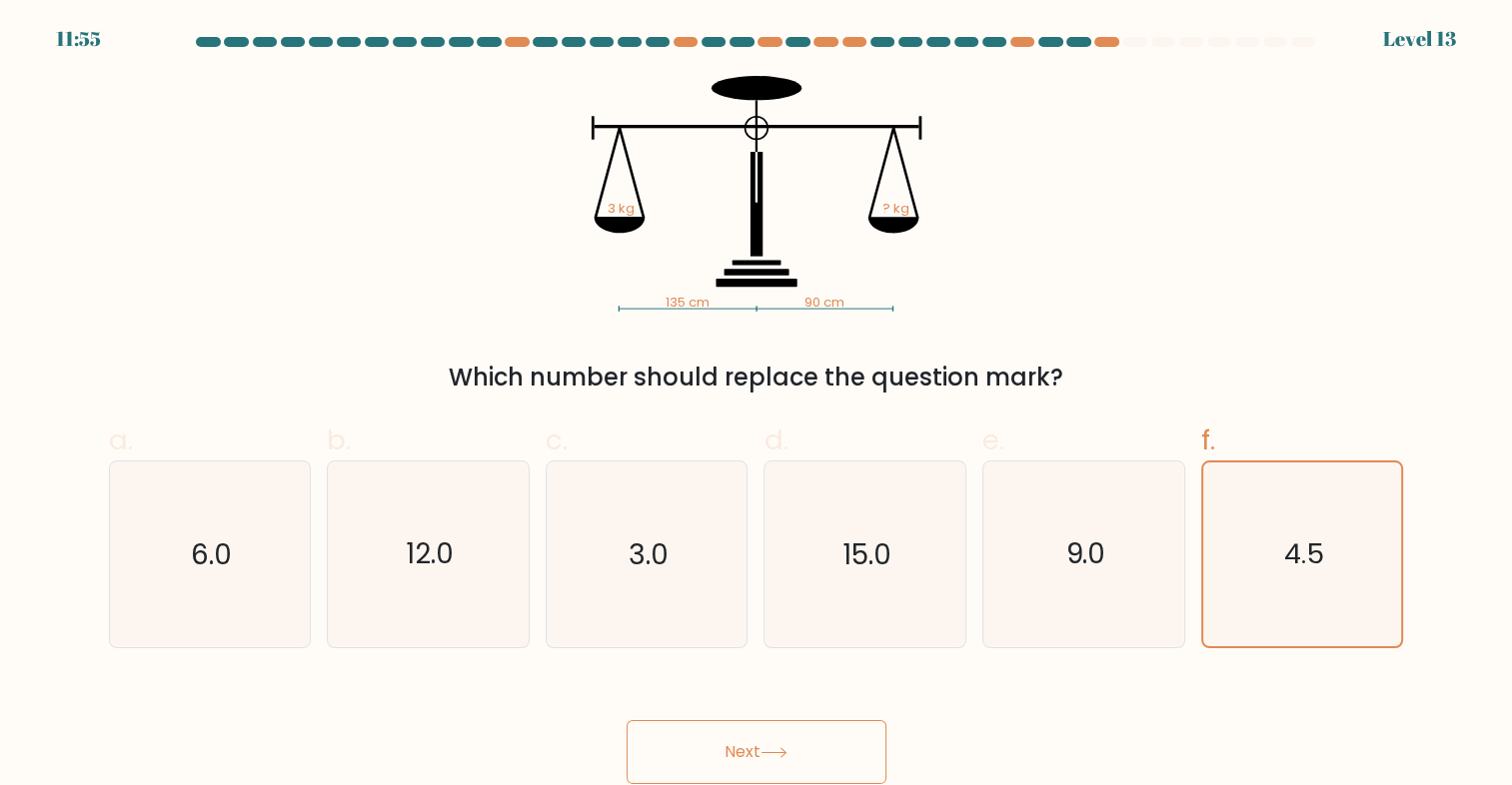 click on "Next" at bounding box center (756, 752) 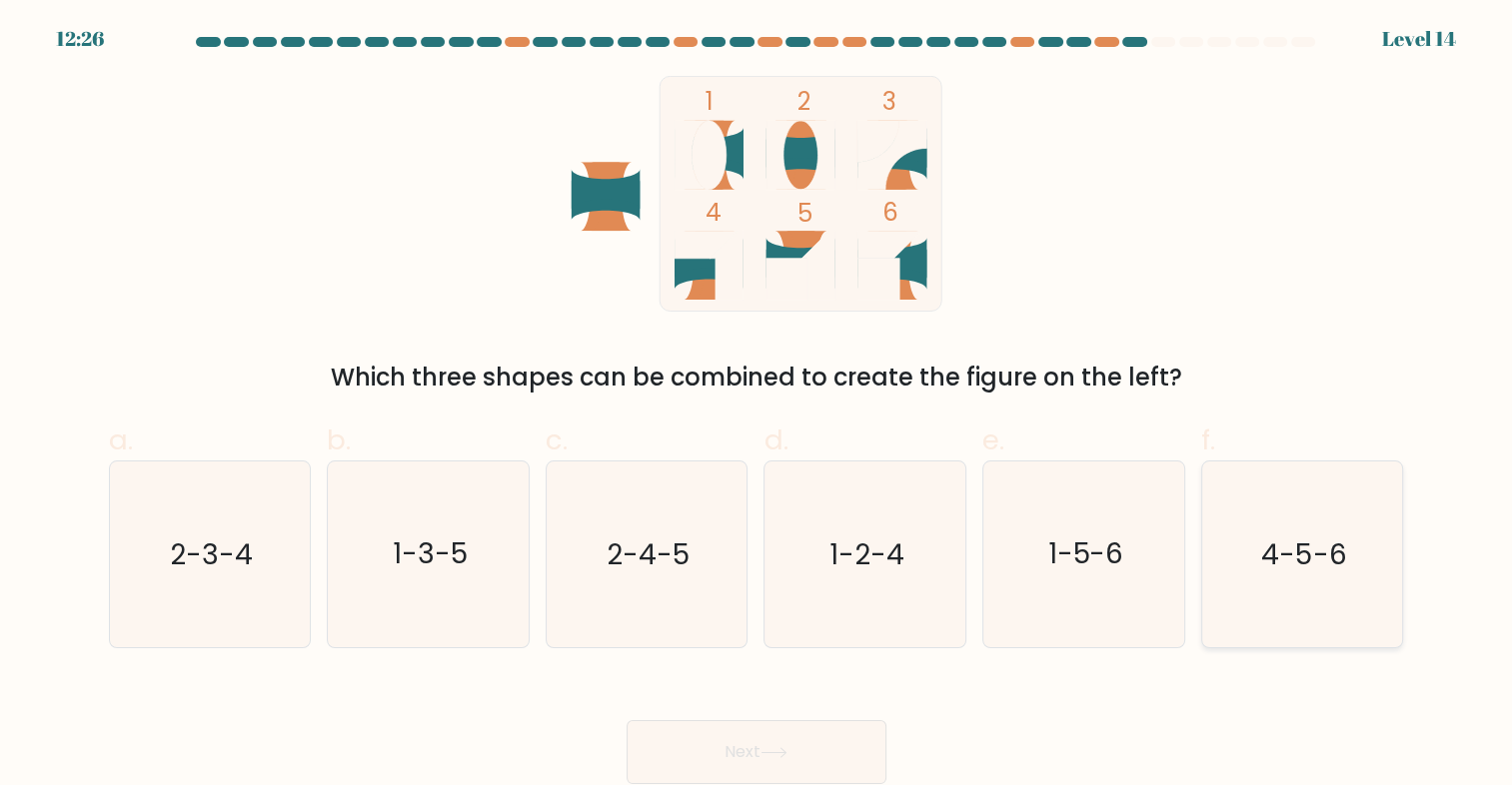 click on "4-5-6" at bounding box center [1303, 553] 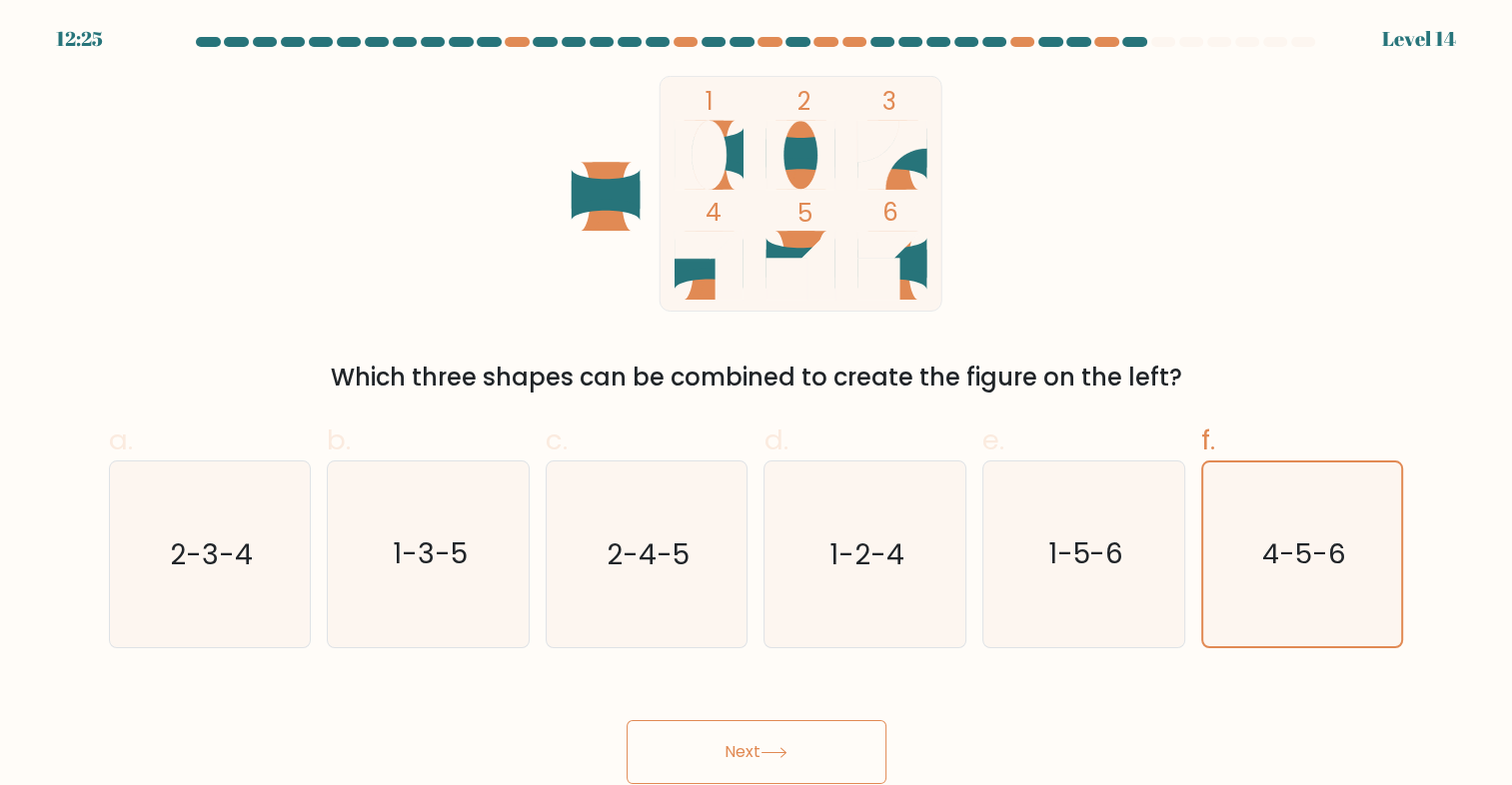click on "Next" at bounding box center (756, 752) 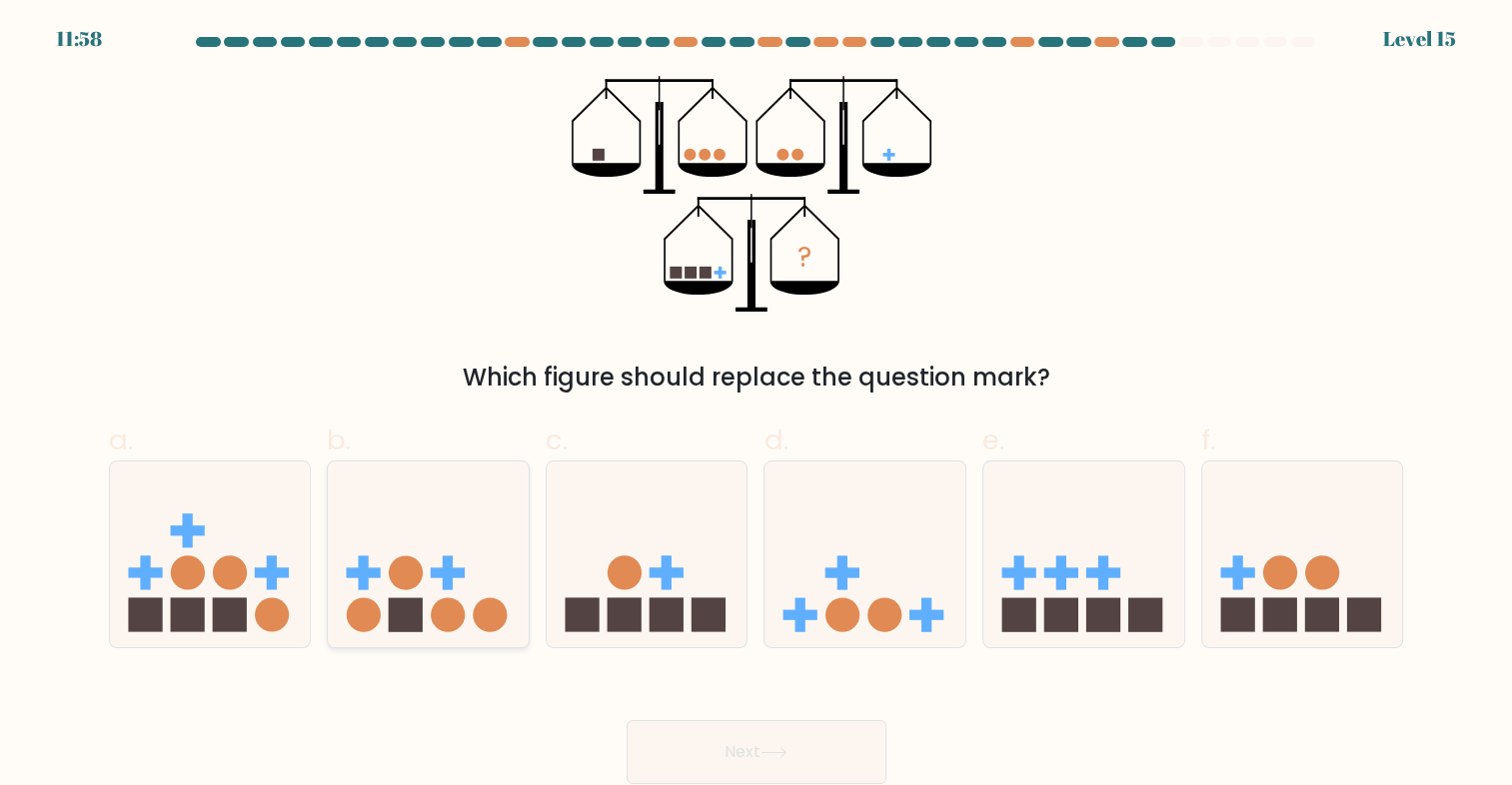 drag, startPoint x: 377, startPoint y: 485, endPoint x: 473, endPoint y: 571, distance: 128.88755 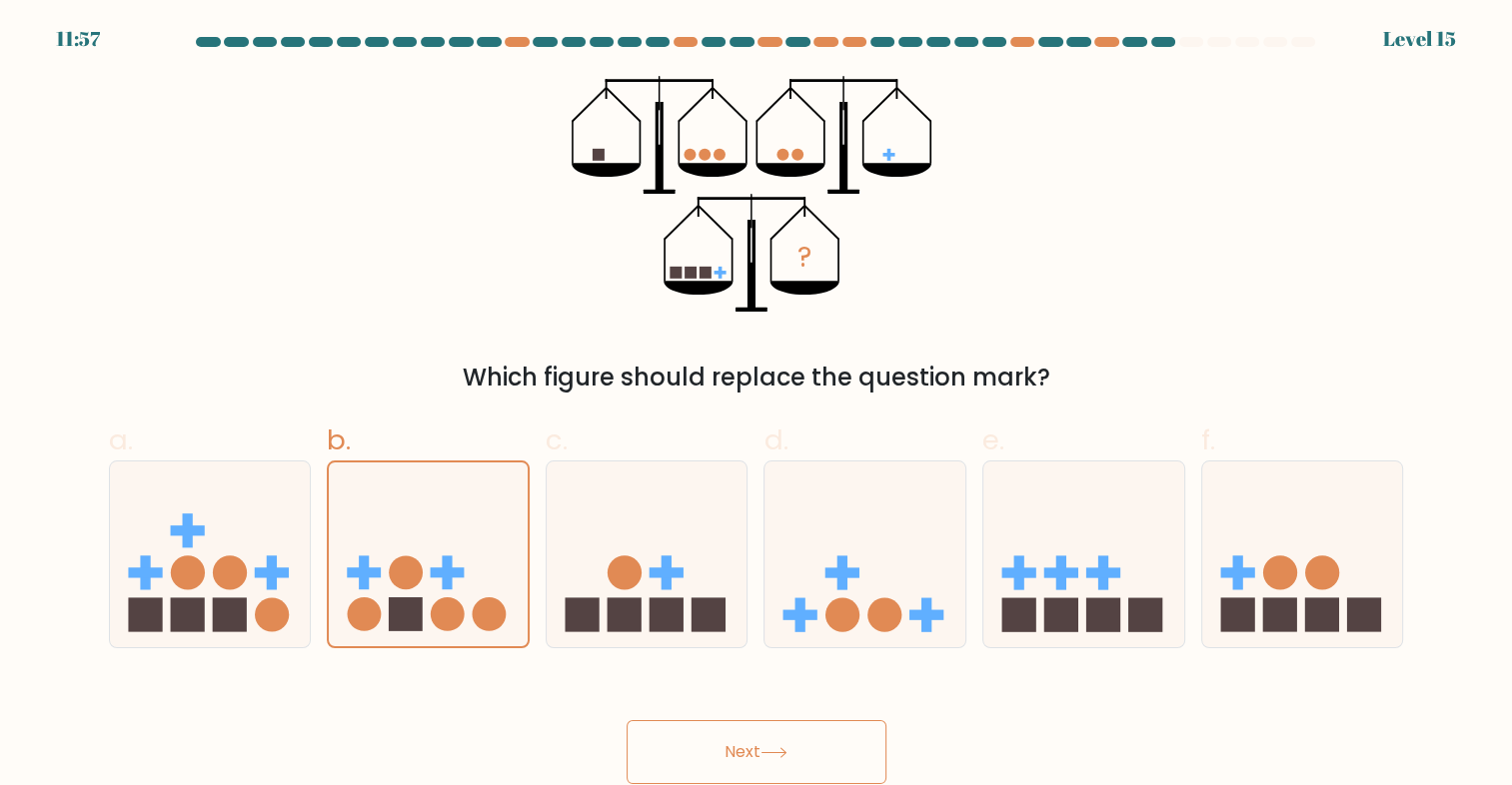 click on "Next" at bounding box center (756, 752) 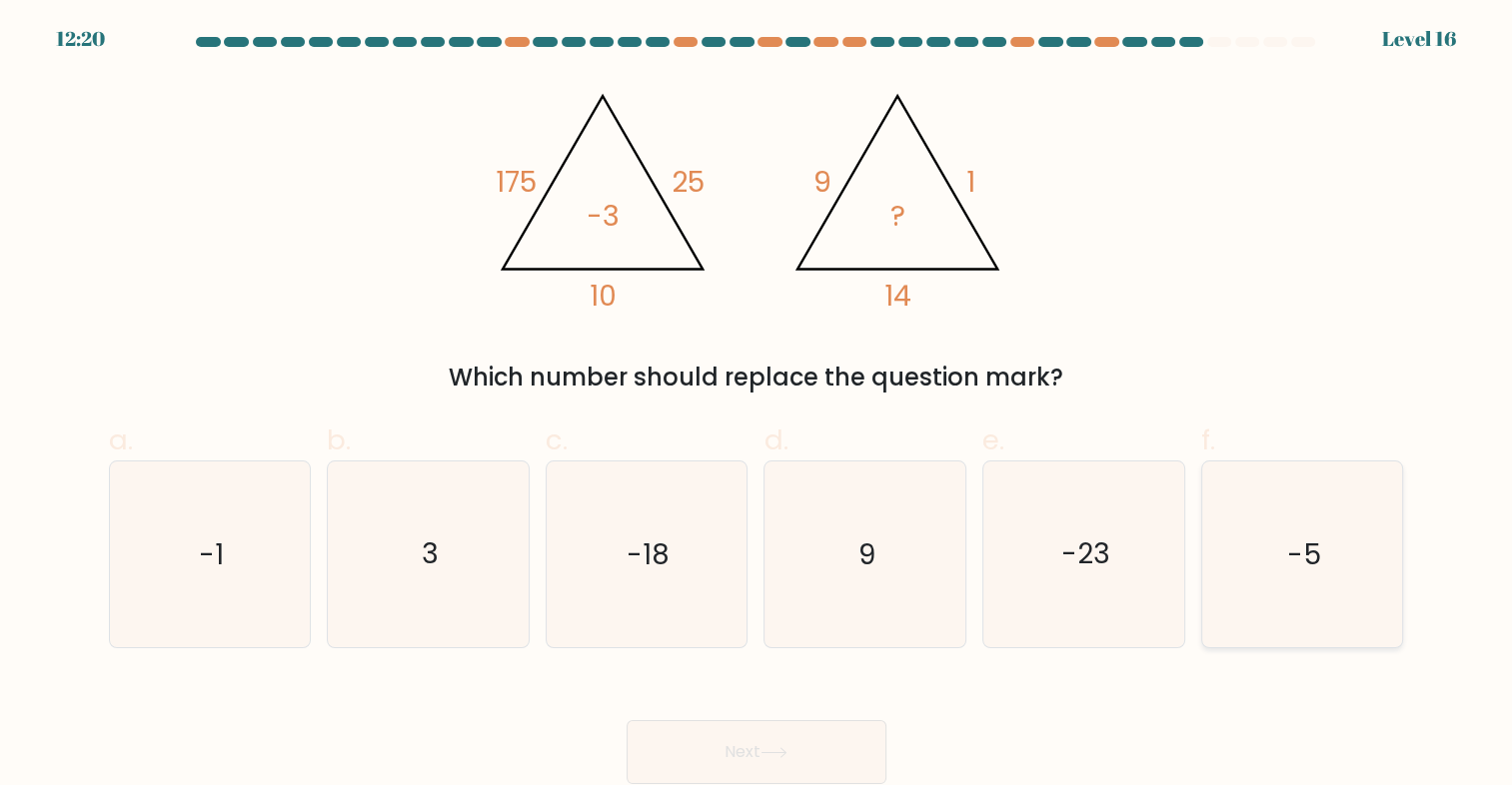 click on "-5" at bounding box center (1302, 554) 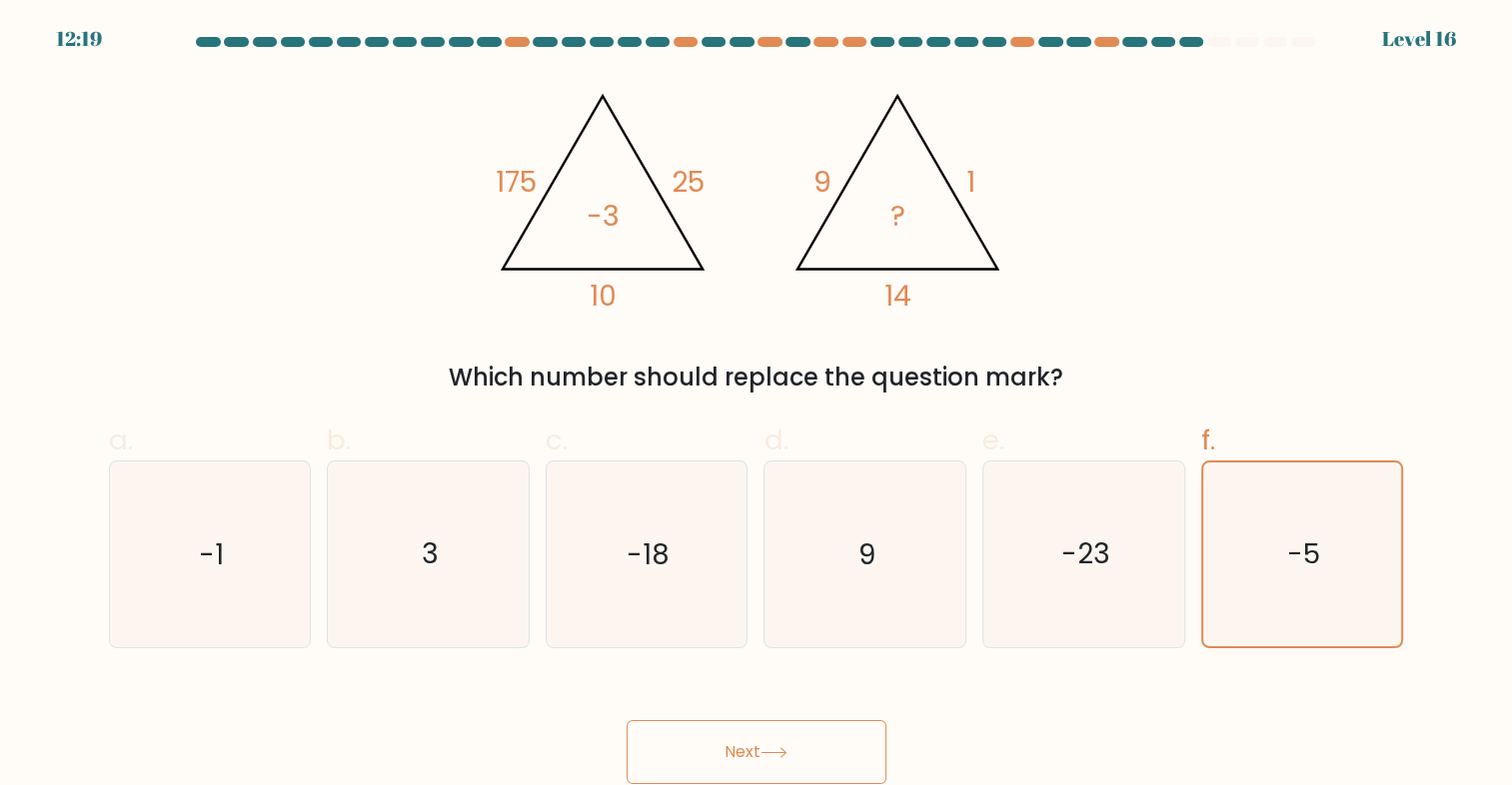 click on "Next" at bounding box center (756, 752) 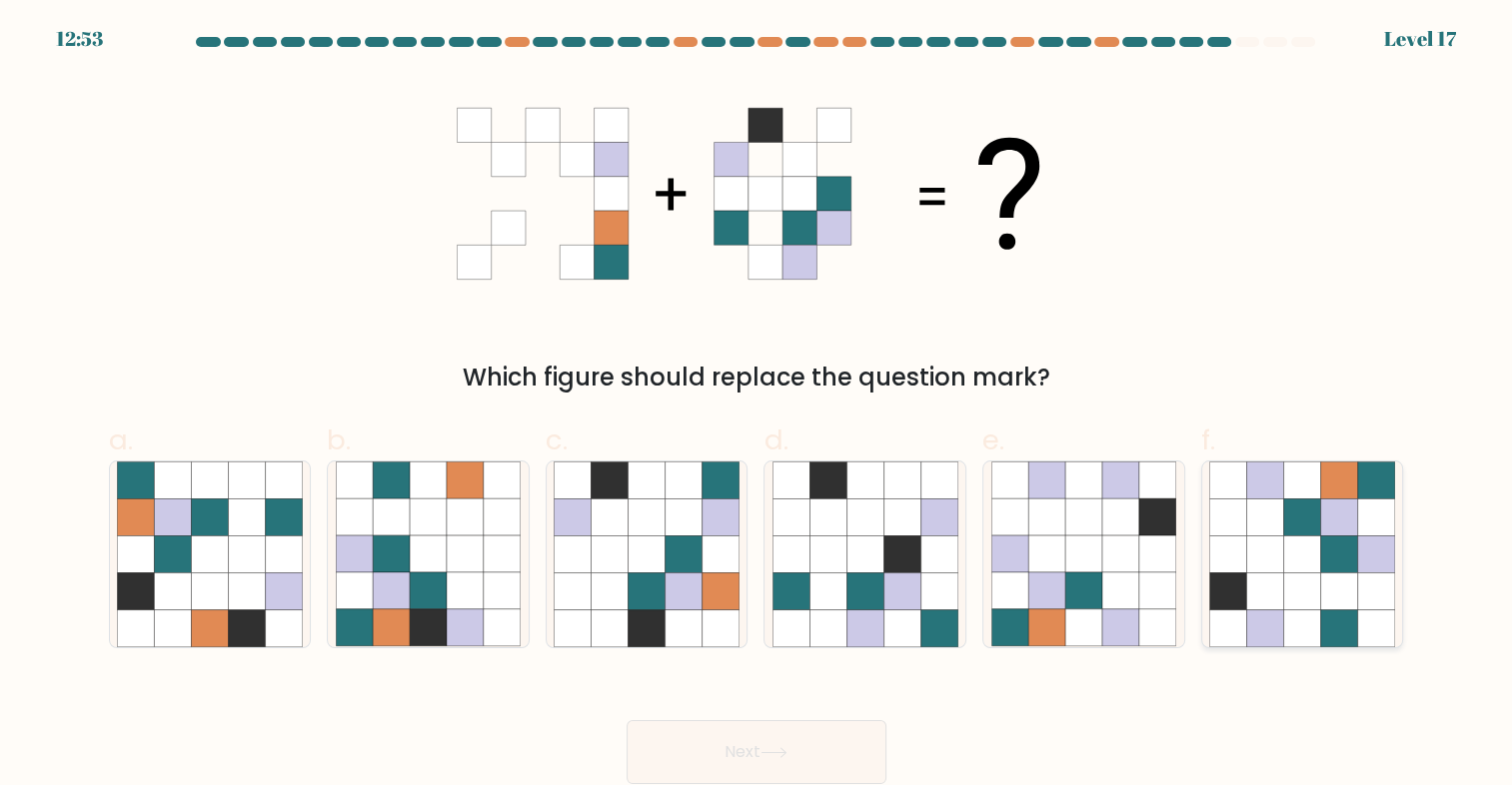click at bounding box center (1339, 516) 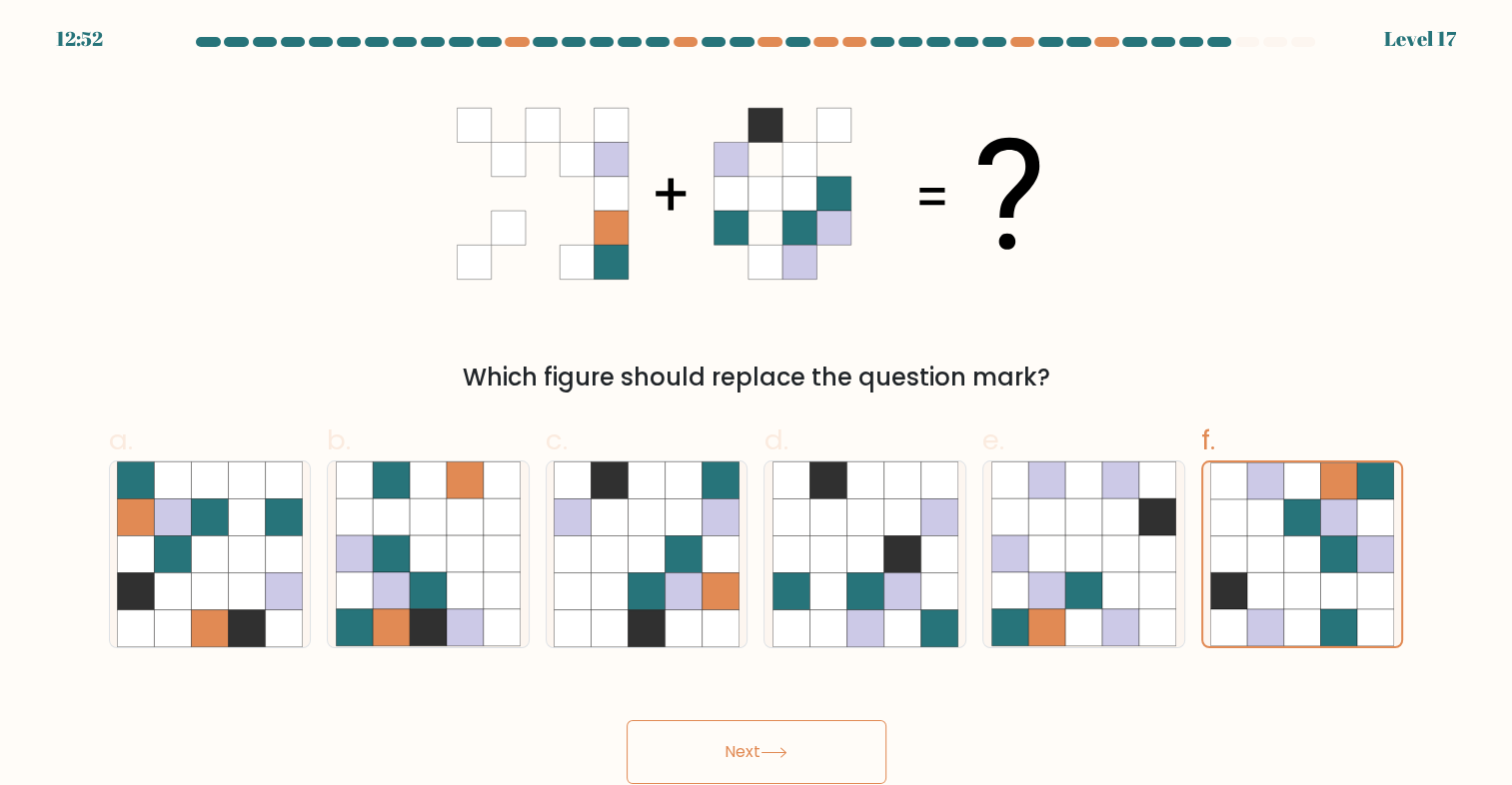 click on "Next" at bounding box center [756, 752] 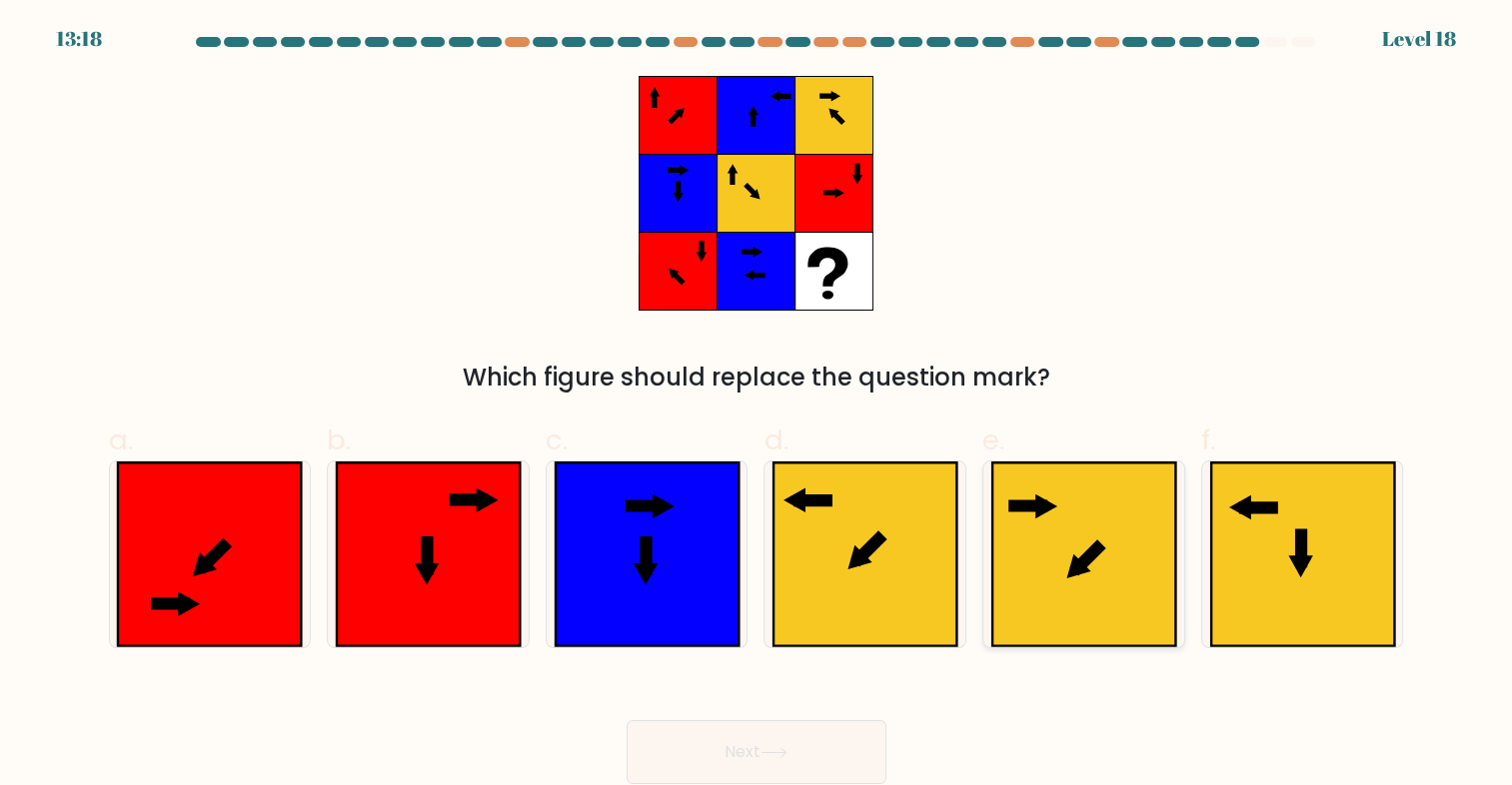 click at bounding box center [1027, 506] 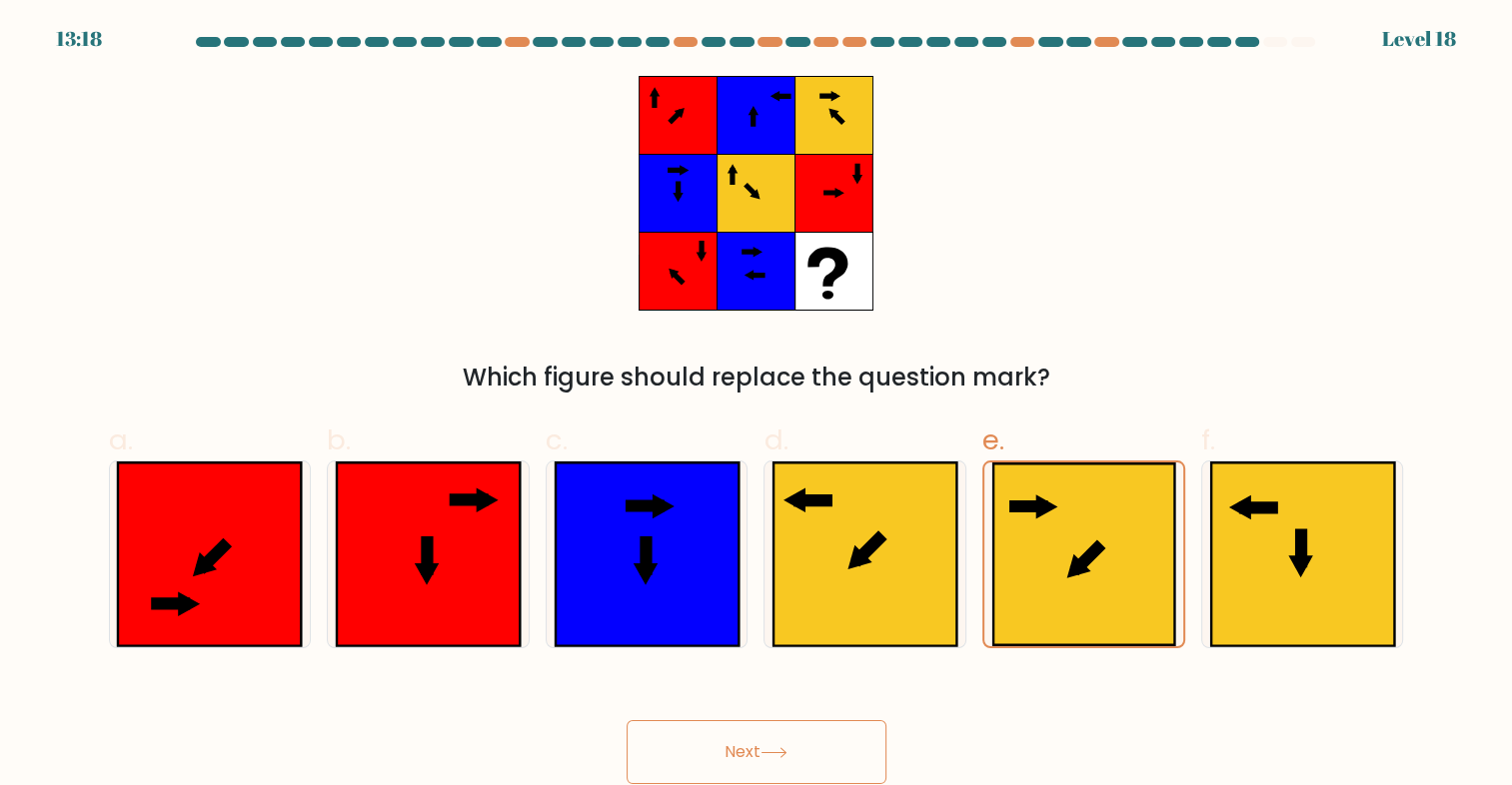 click on "Next" at bounding box center [756, 752] 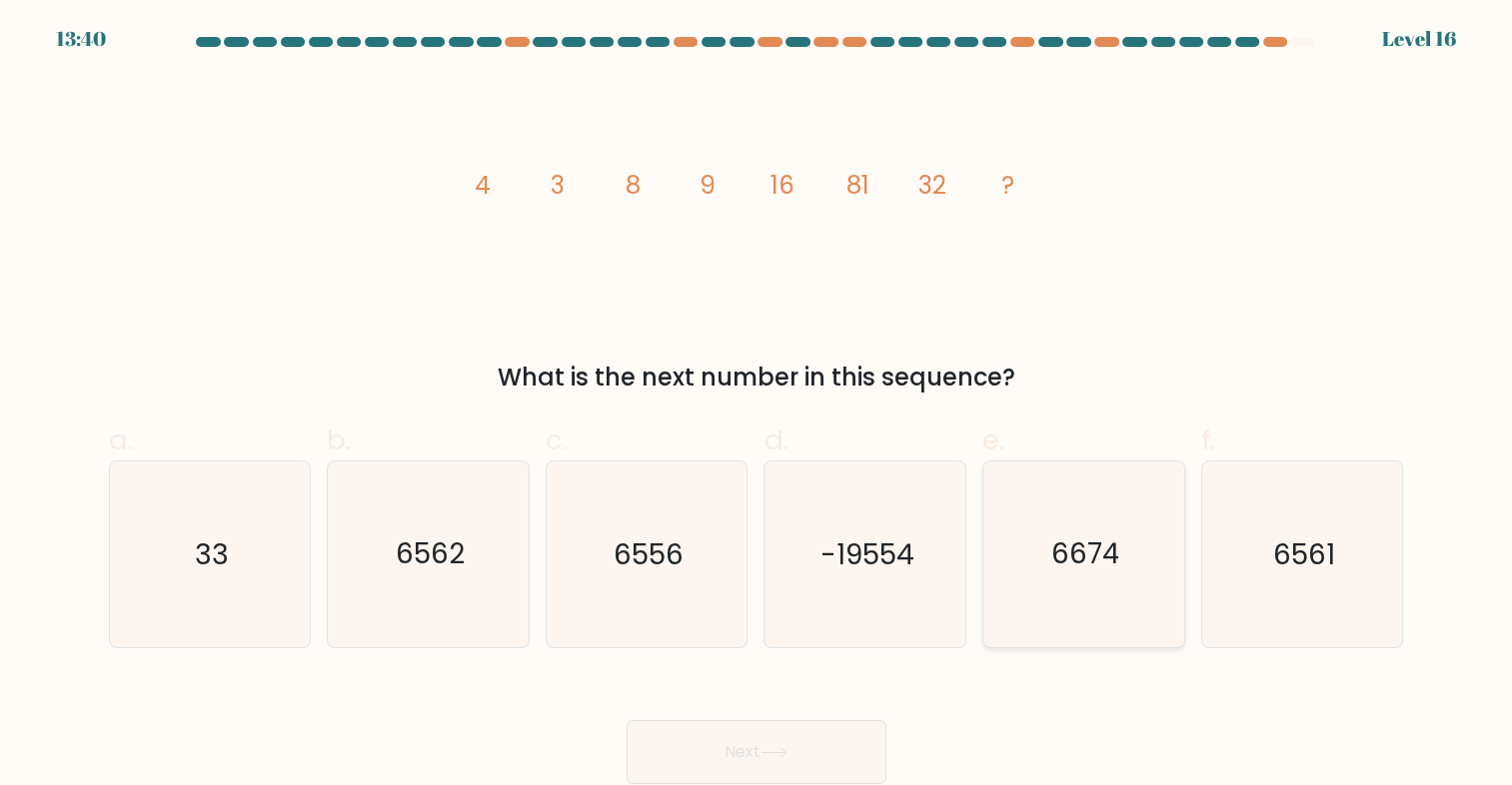 click on "6674" at bounding box center [1084, 554] 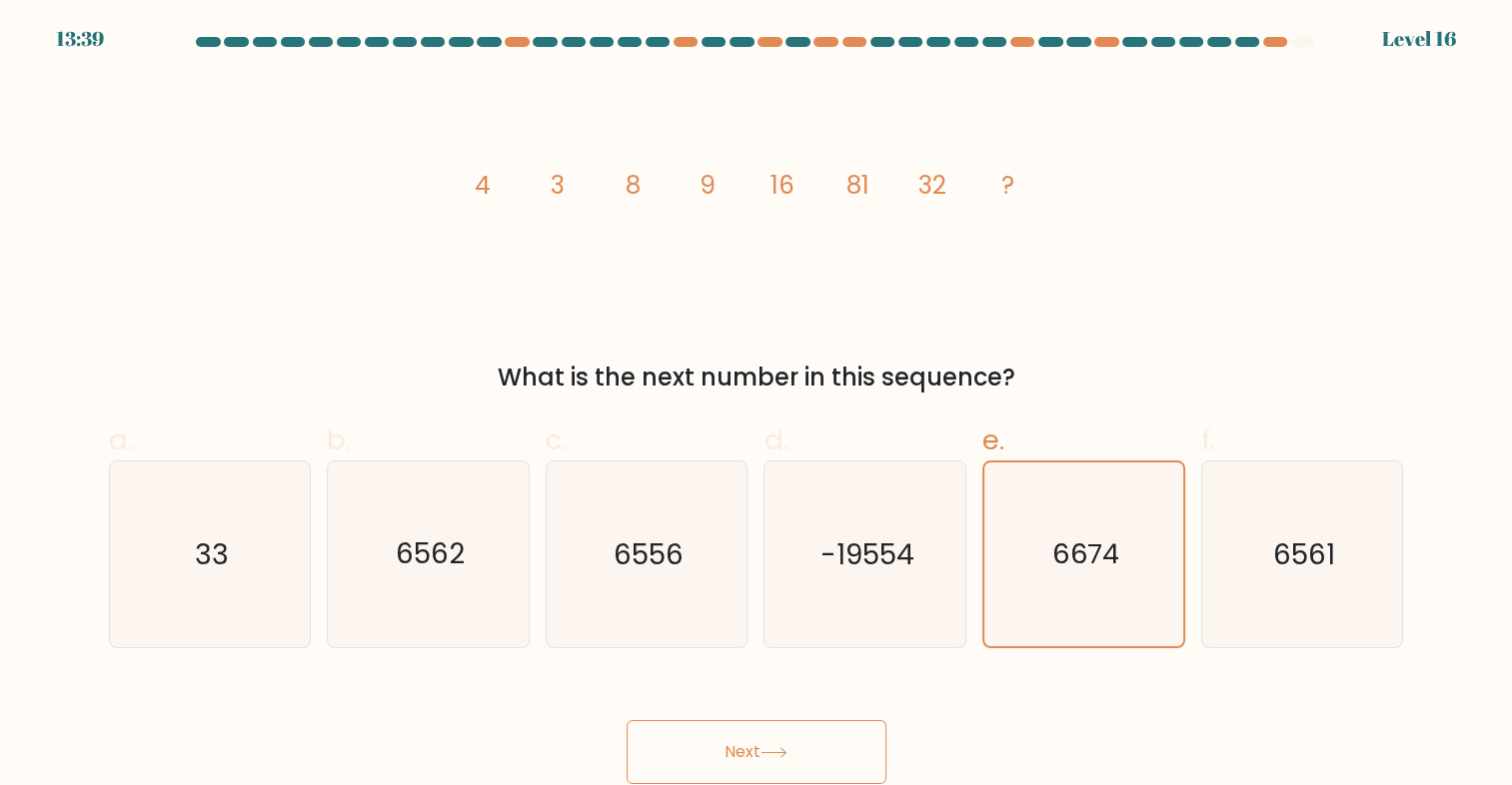 click on "Next" at bounding box center (756, 752) 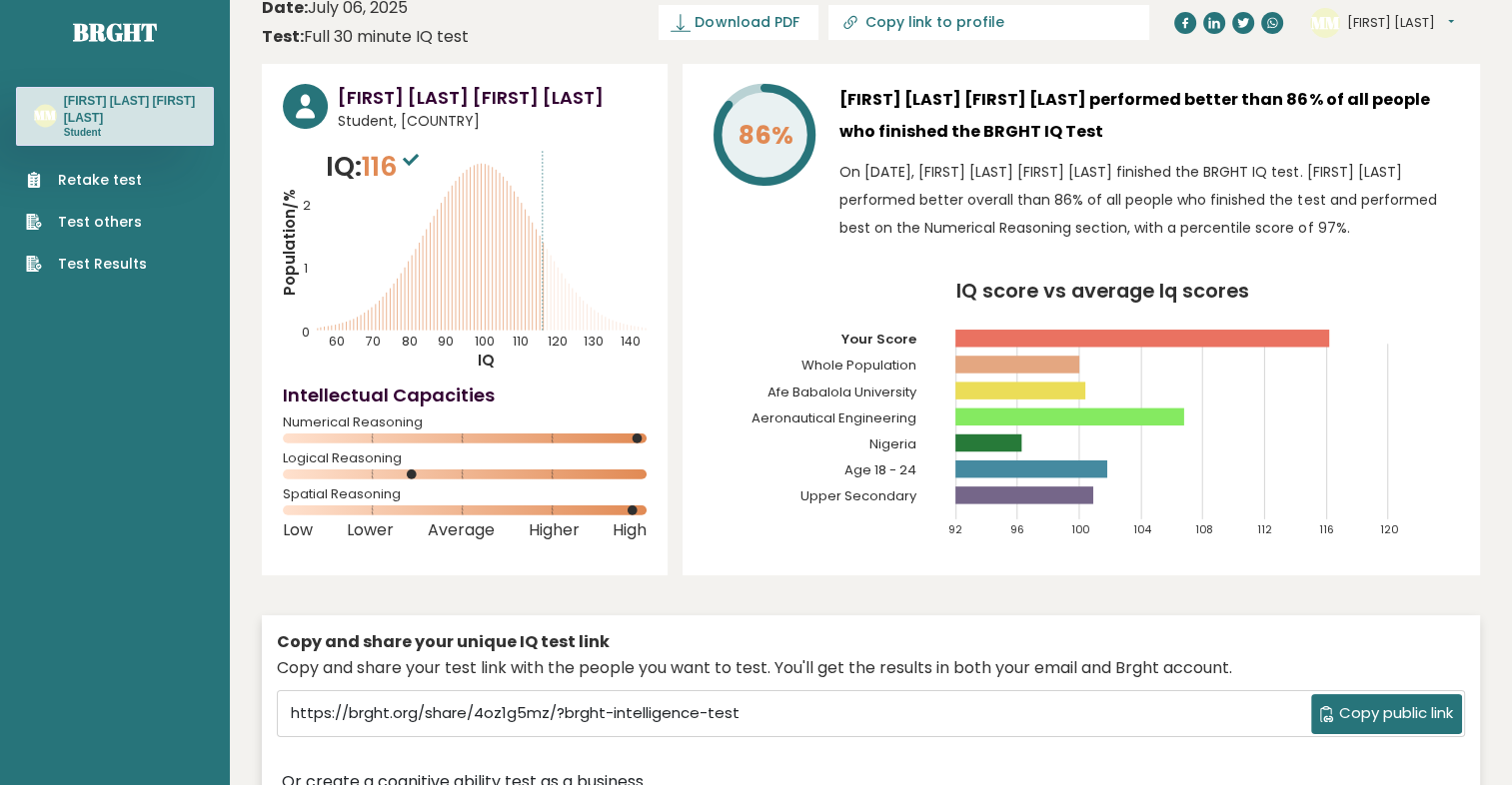 scroll, scrollTop: 0, scrollLeft: 0, axis: both 